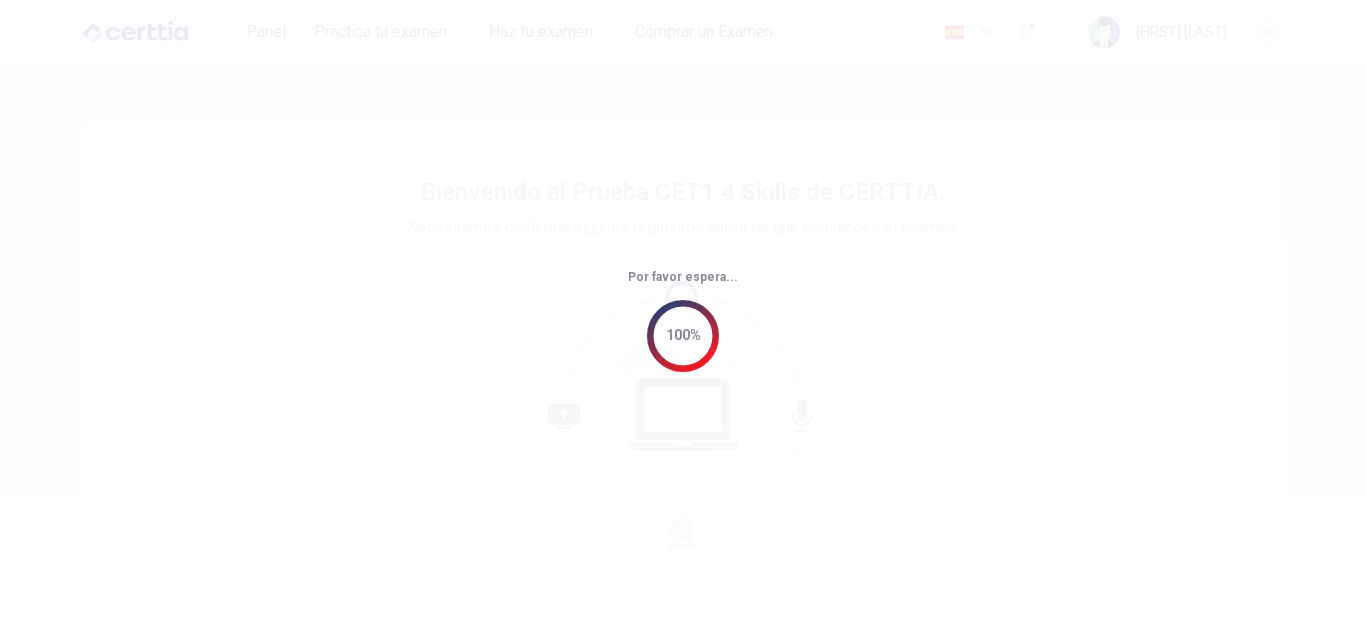scroll, scrollTop: 0, scrollLeft: 0, axis: both 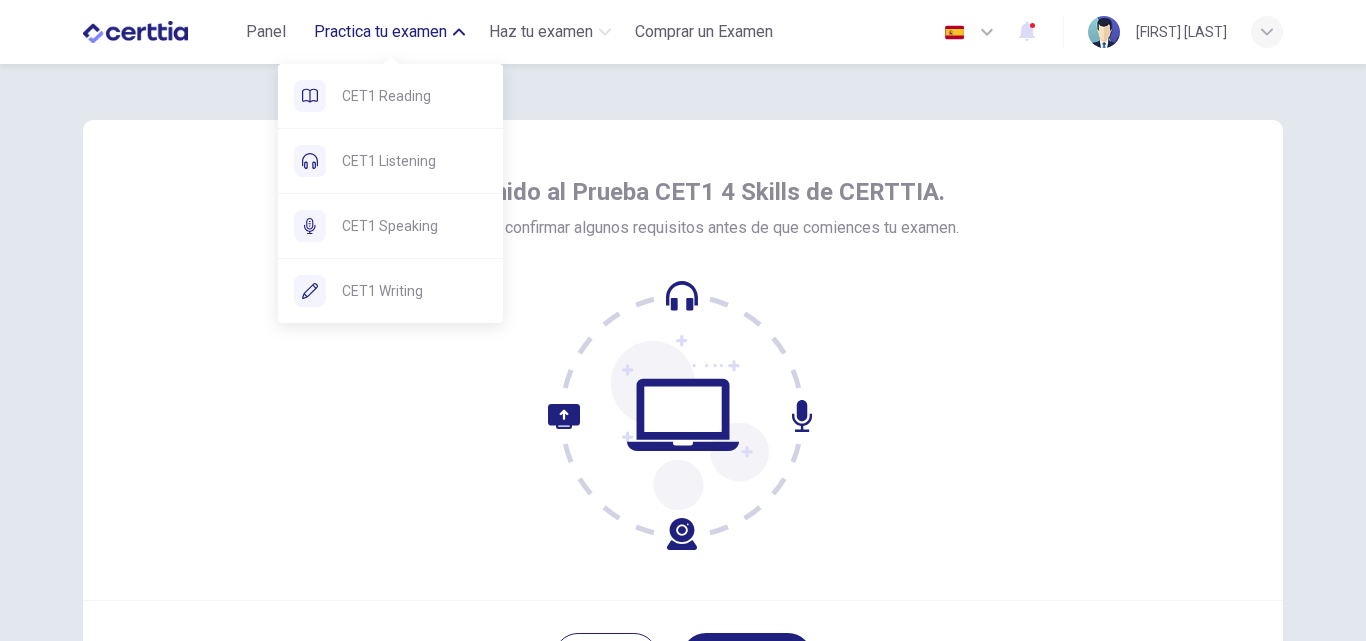 click on "Practica tu examen" at bounding box center (380, 32) 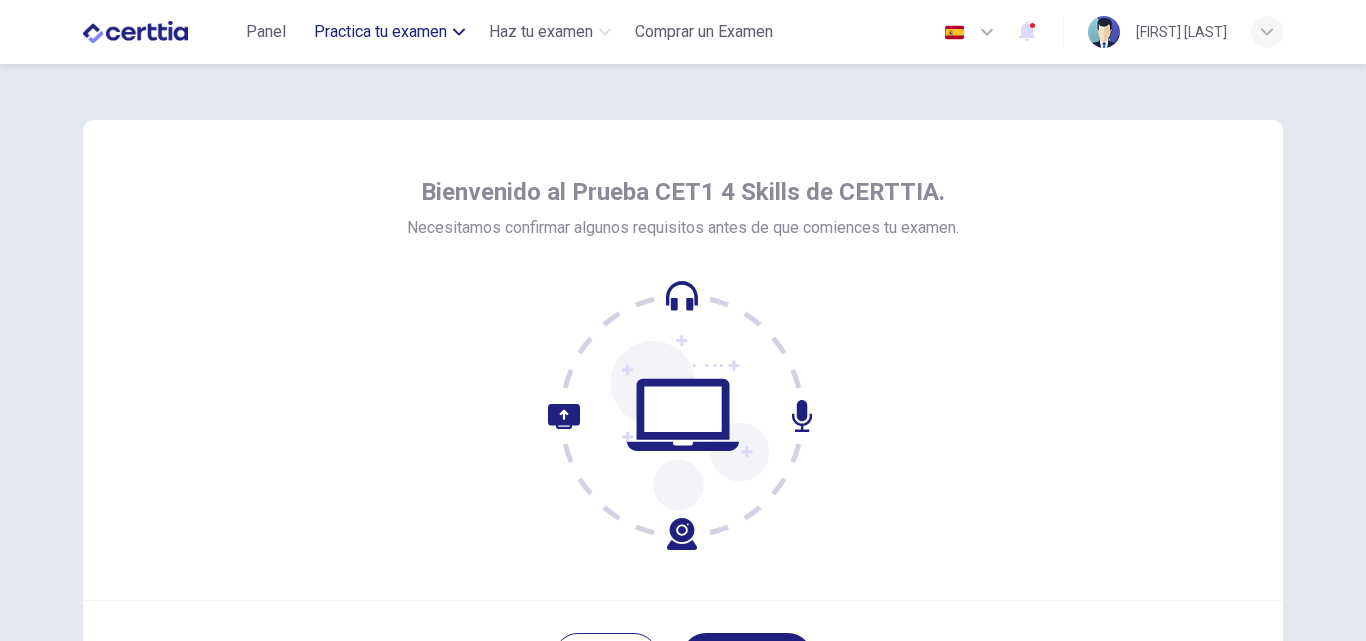 click on "Practica tu examen" at bounding box center [380, 32] 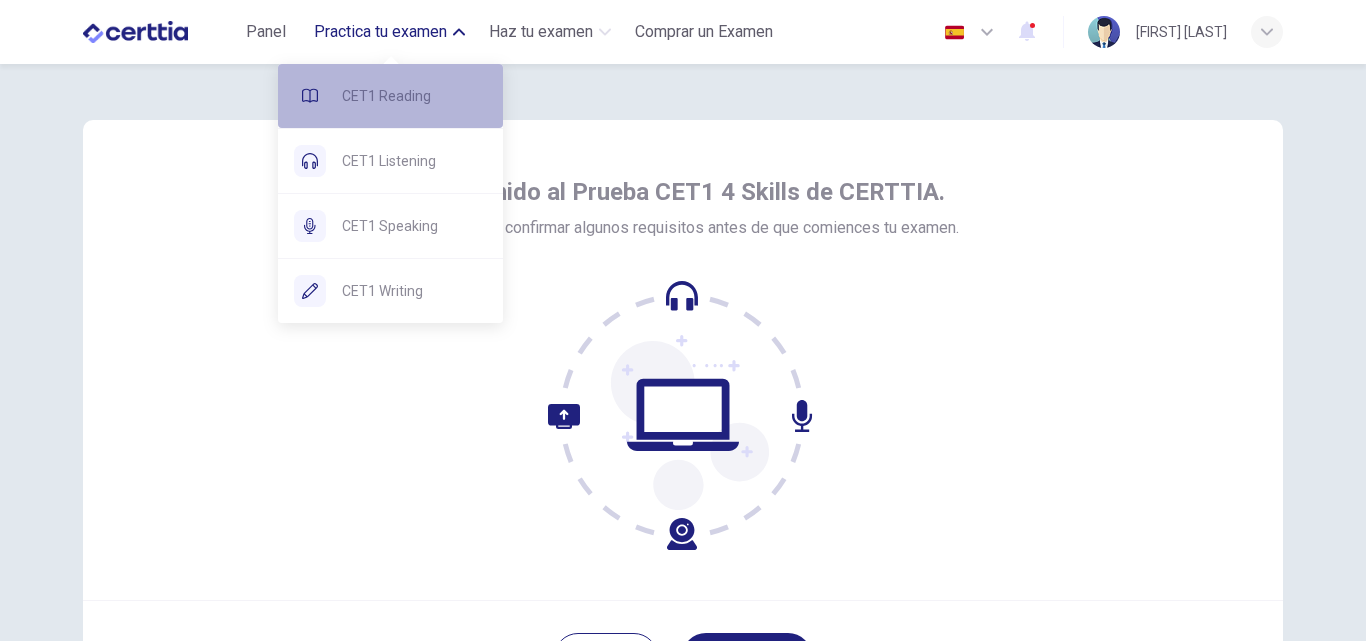 click on "CET1 Reading" at bounding box center [414, 96] 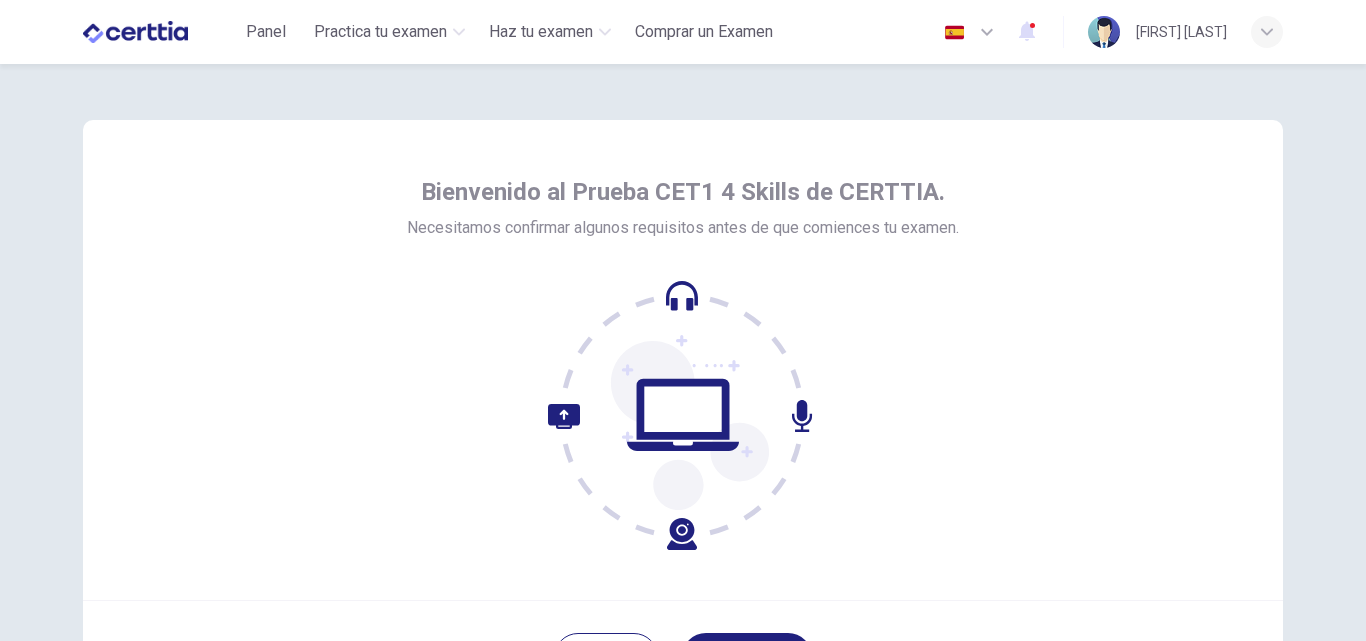 scroll, scrollTop: 192, scrollLeft: 0, axis: vertical 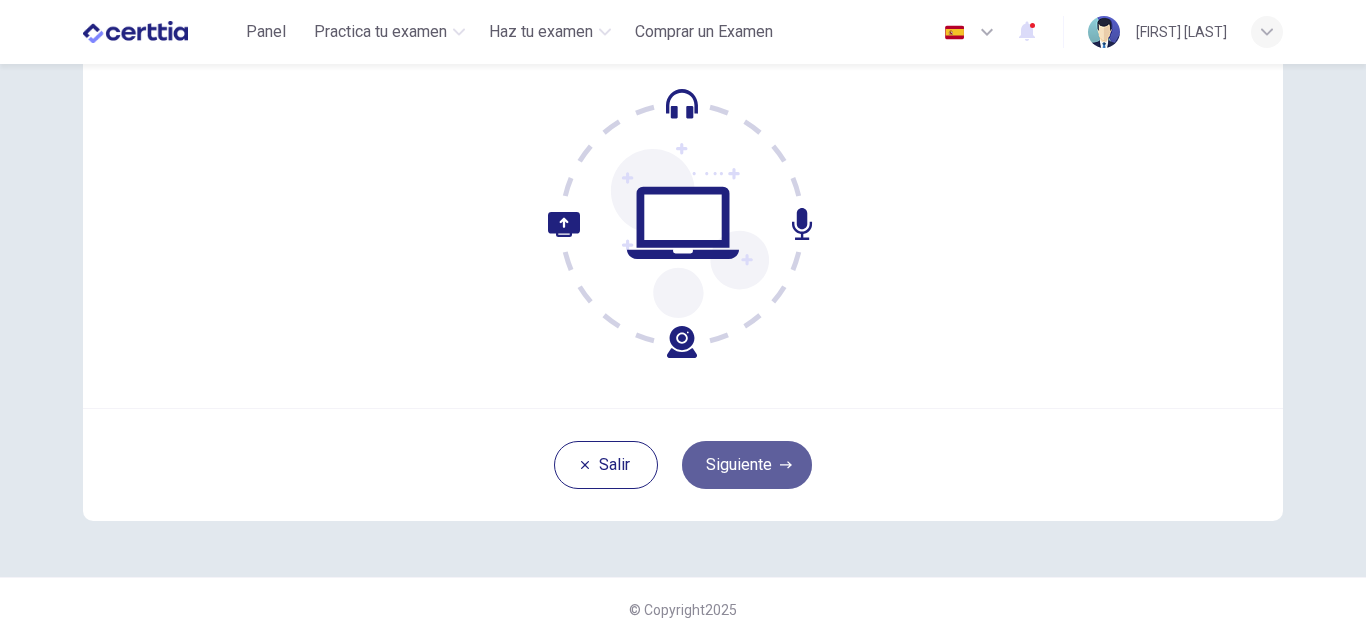 click on "Siguiente" at bounding box center (747, 465) 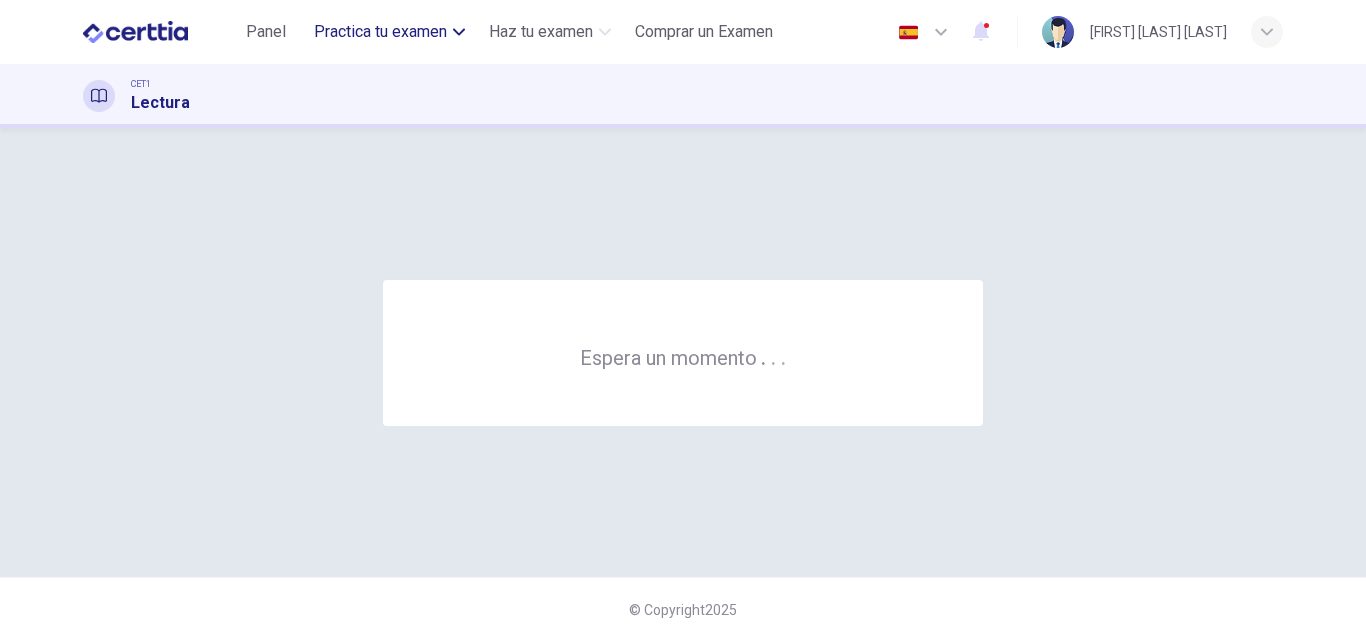 scroll, scrollTop: 0, scrollLeft: 0, axis: both 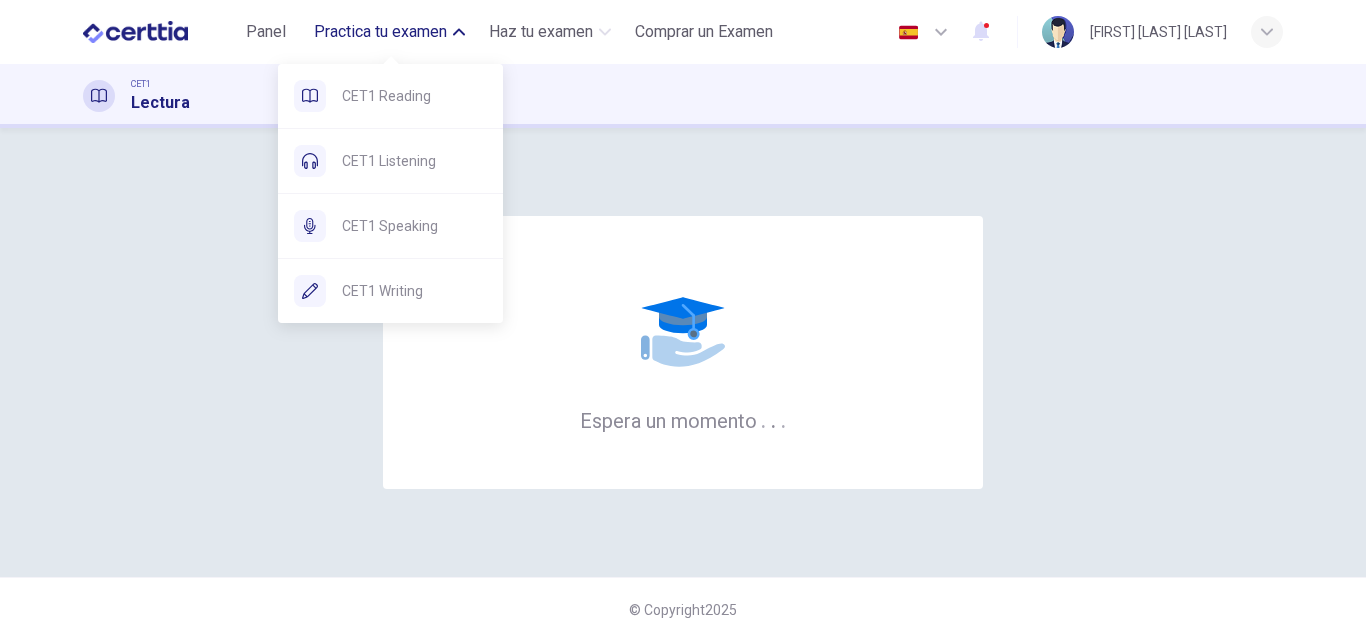 click on "Practica tu examen" at bounding box center [380, 32] 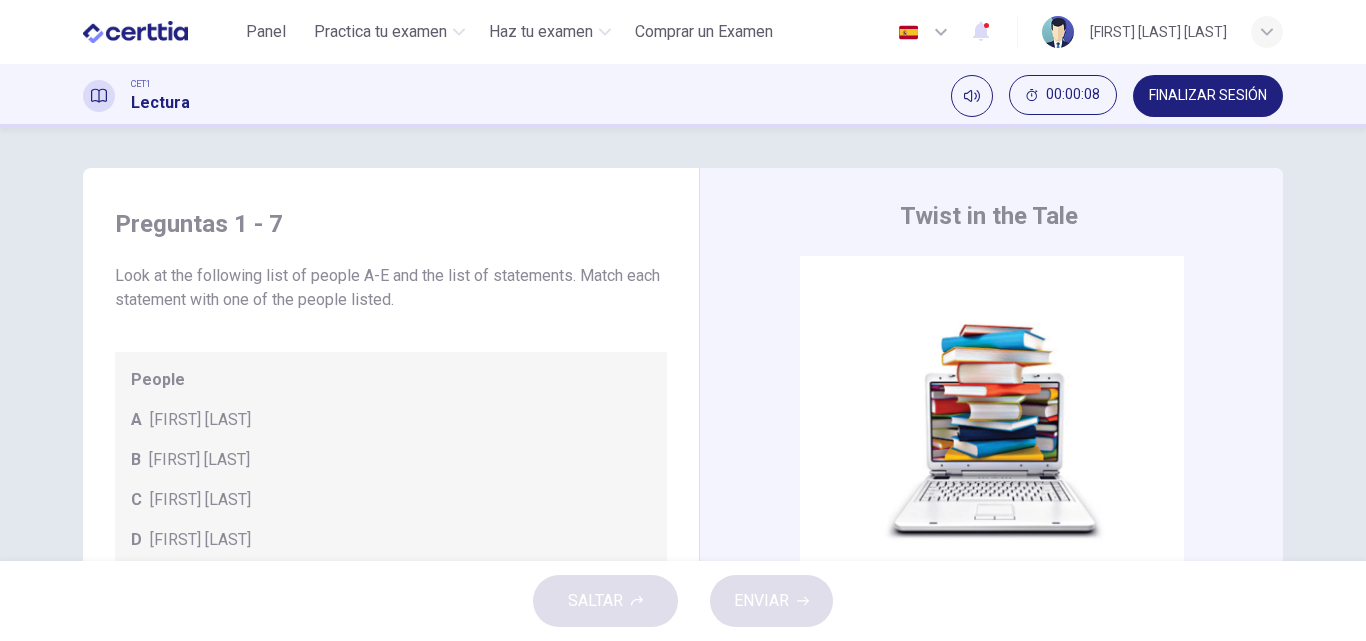 scroll, scrollTop: 193, scrollLeft: 0, axis: vertical 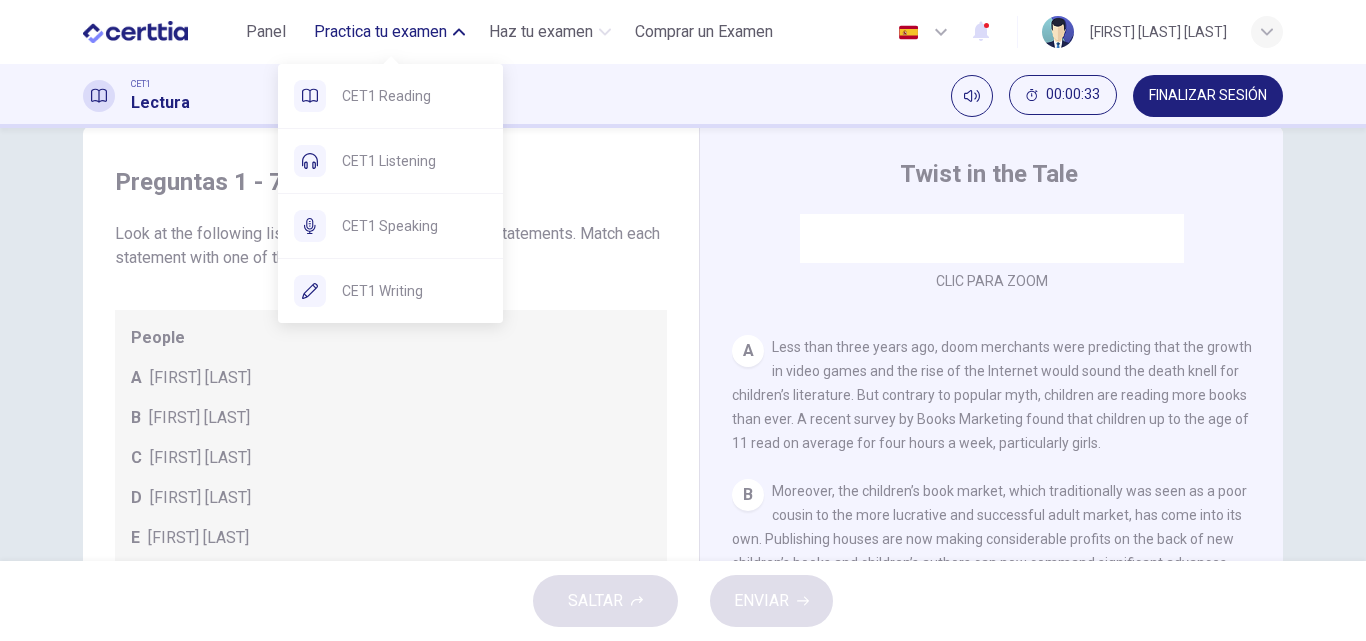 click on "Practica tu examen" at bounding box center (380, 32) 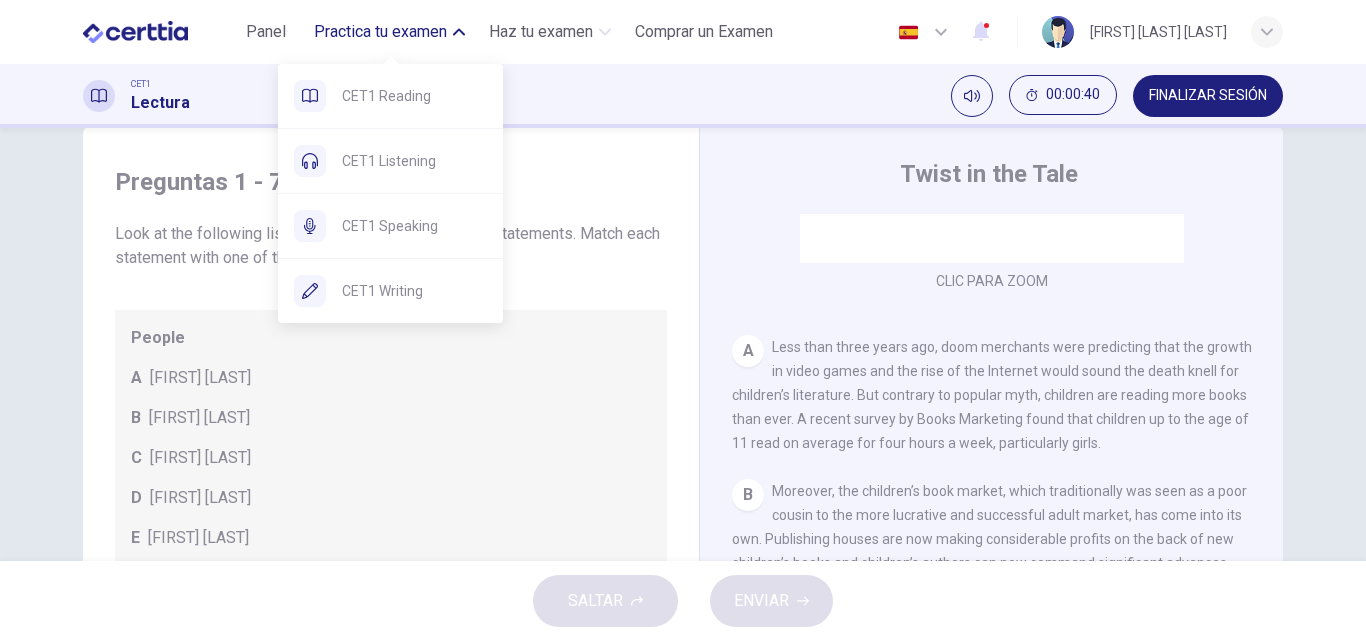 click on "Practica tu examen" at bounding box center (380, 32) 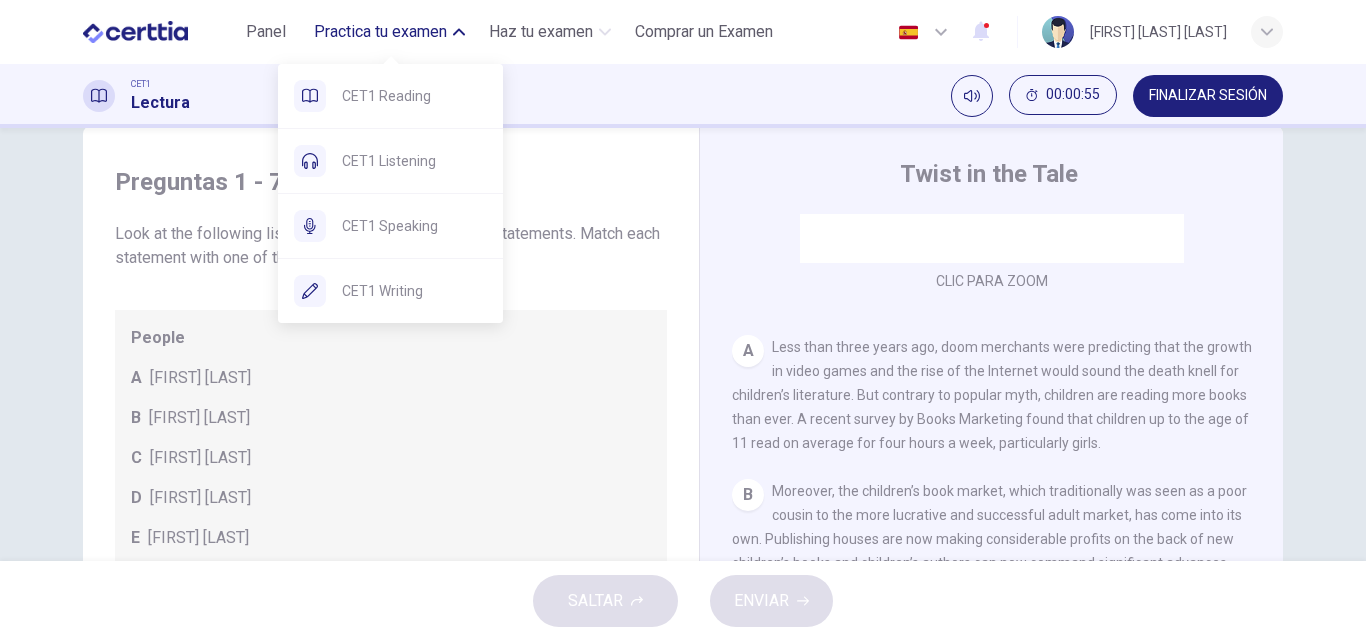 click on "Practica tu examen" at bounding box center [380, 32] 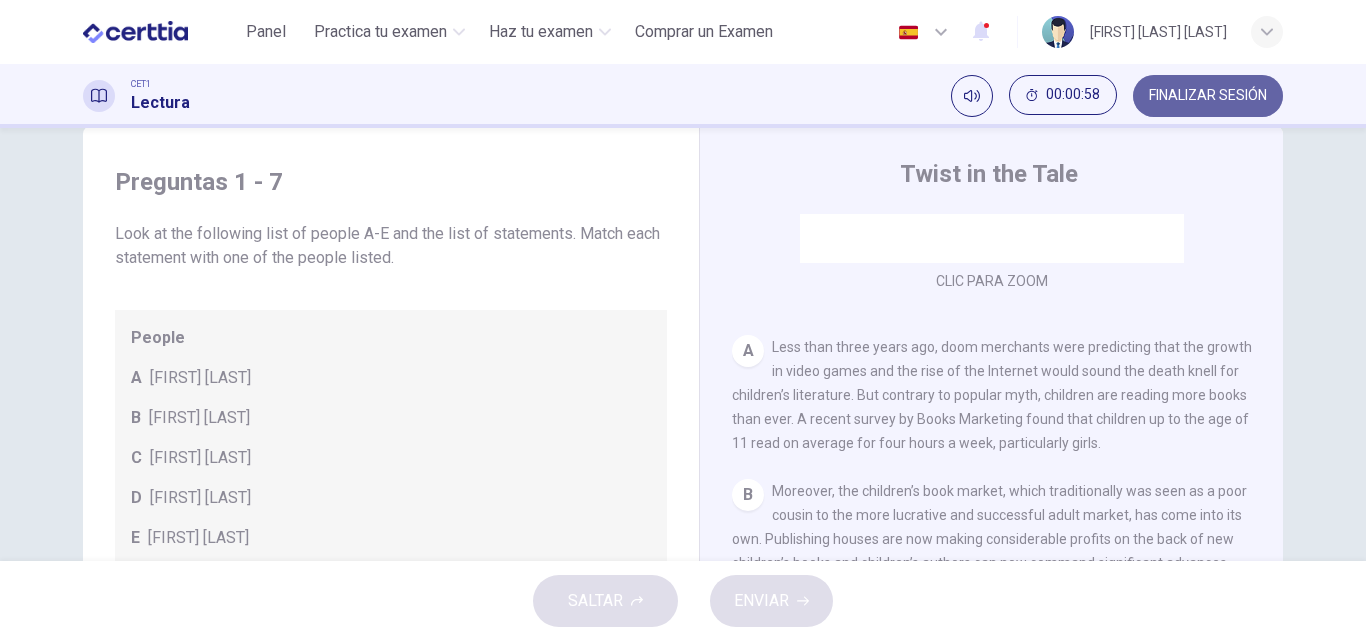 click on "FINALIZAR SESIÓN" at bounding box center [1208, 96] 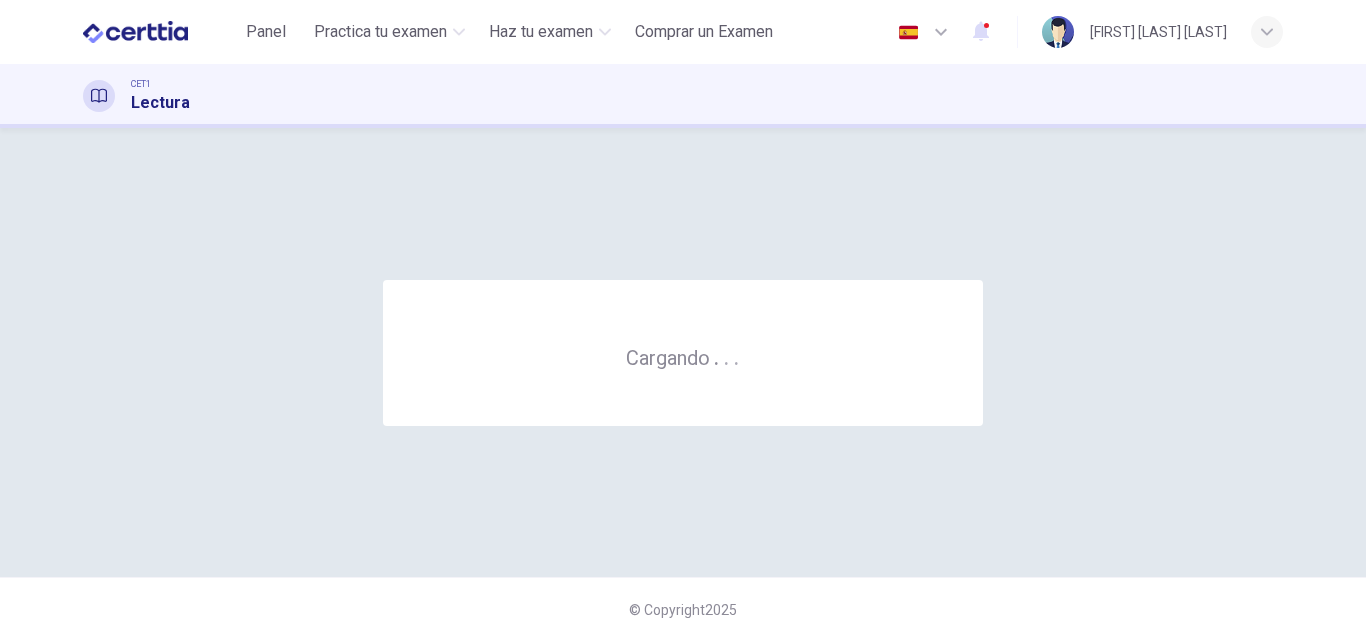 scroll, scrollTop: 0, scrollLeft: 0, axis: both 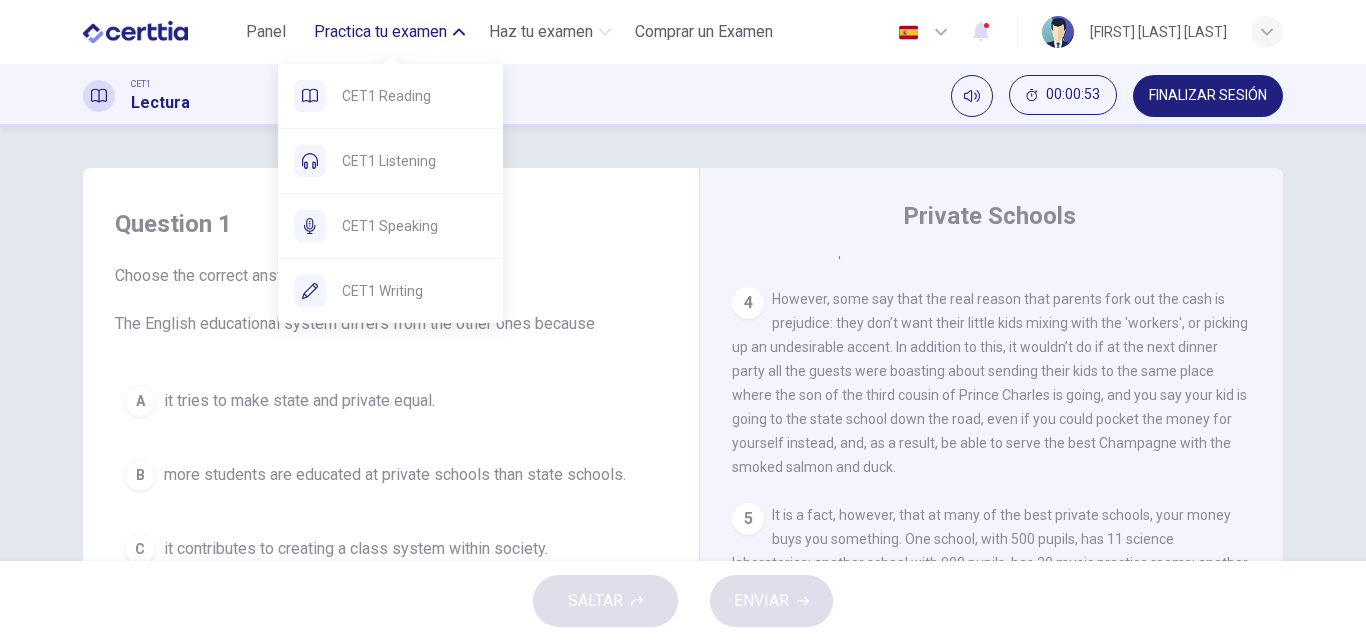 click on "Practica tu examen" at bounding box center (380, 32) 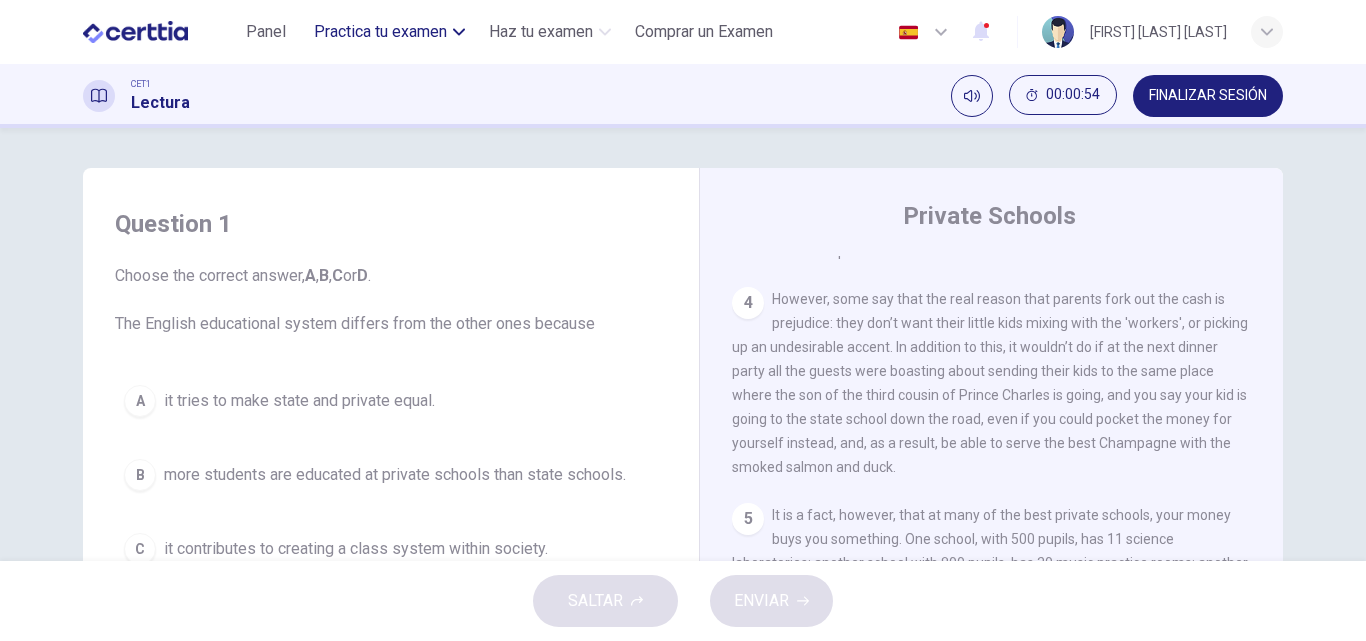click on "Practica tu examen" at bounding box center [380, 32] 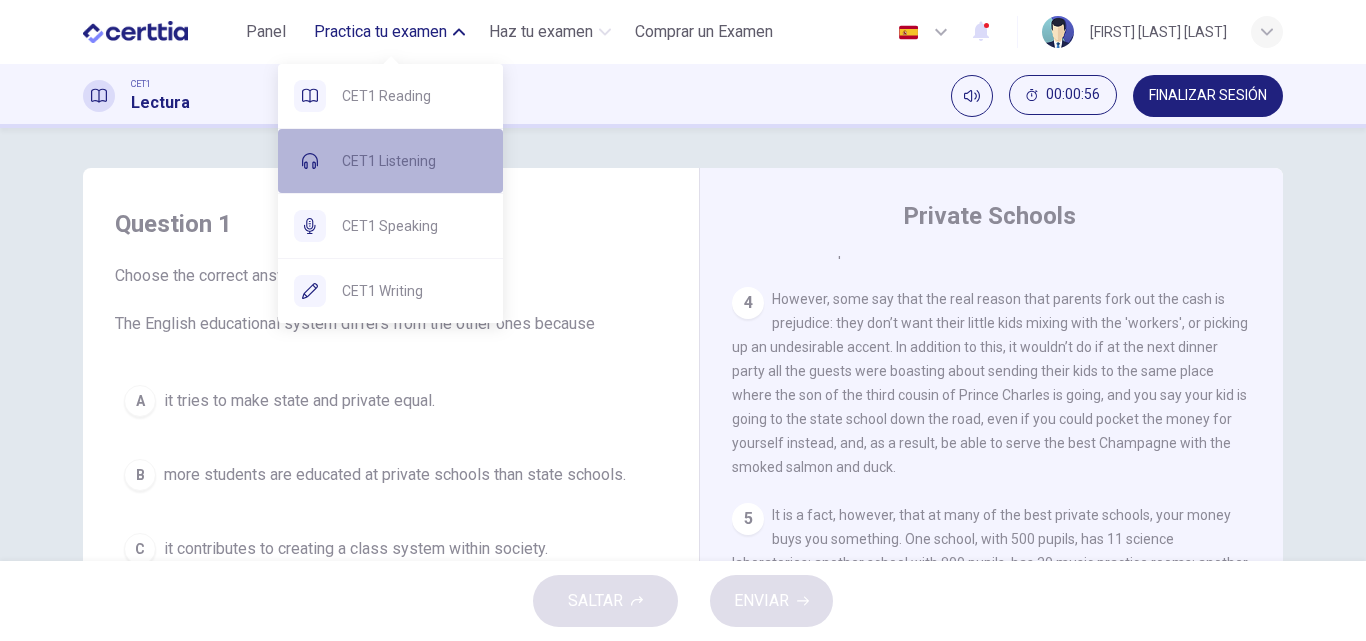 click on "CET1 Listening" at bounding box center [414, 161] 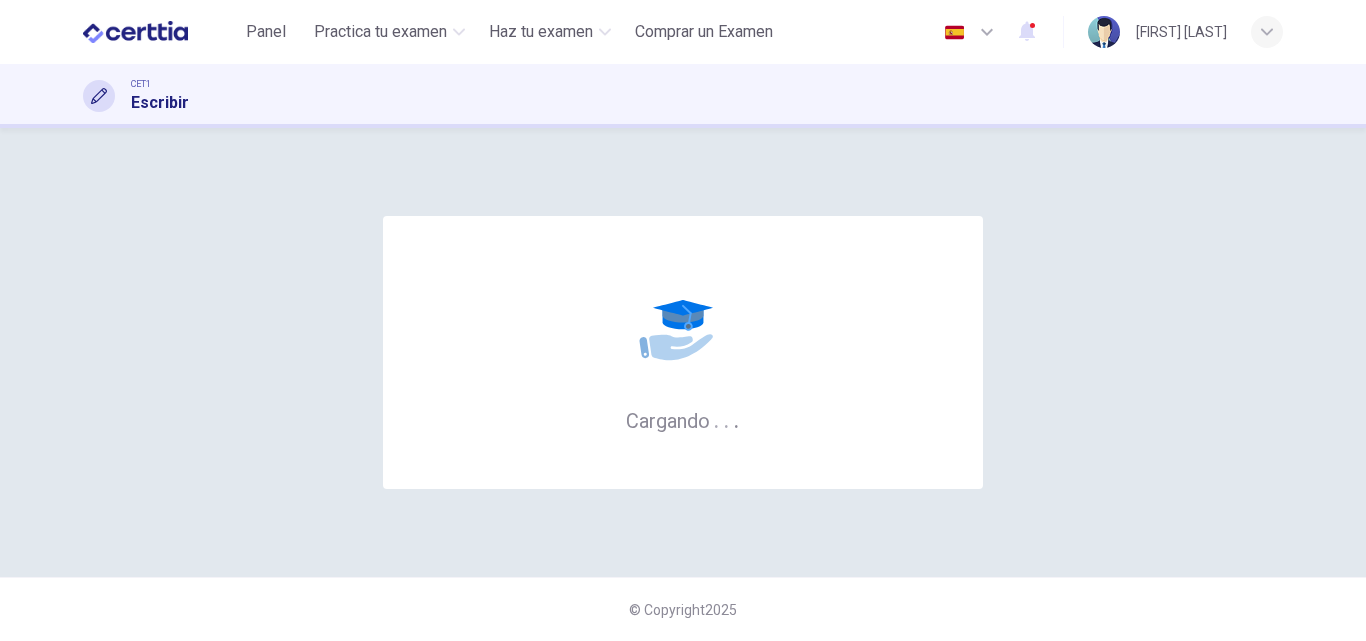 scroll, scrollTop: 0, scrollLeft: 0, axis: both 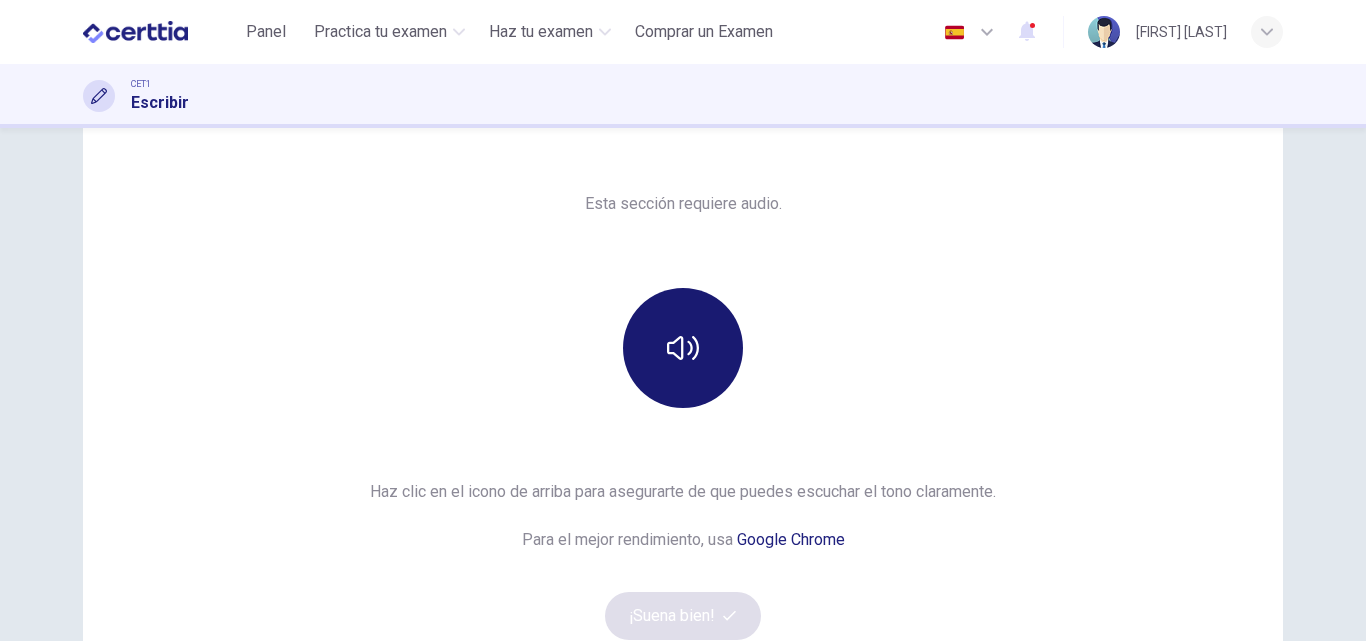click at bounding box center [683, 348] 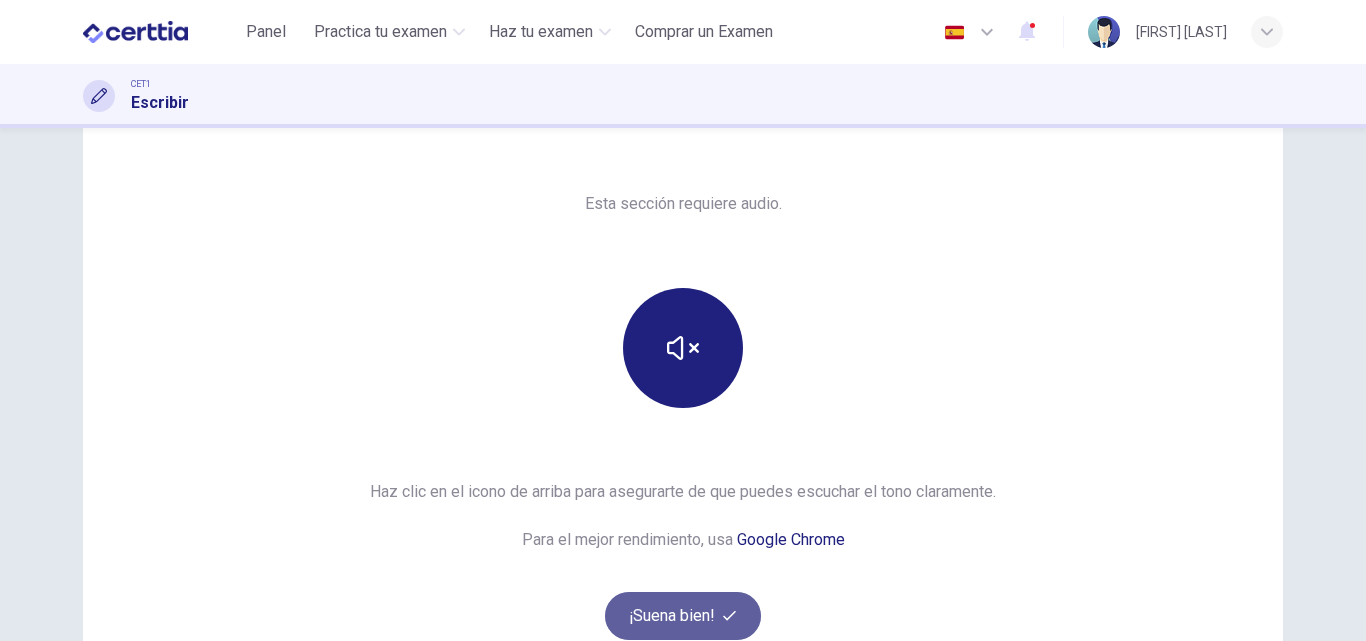 click on "¡Suena bien!" at bounding box center (683, 616) 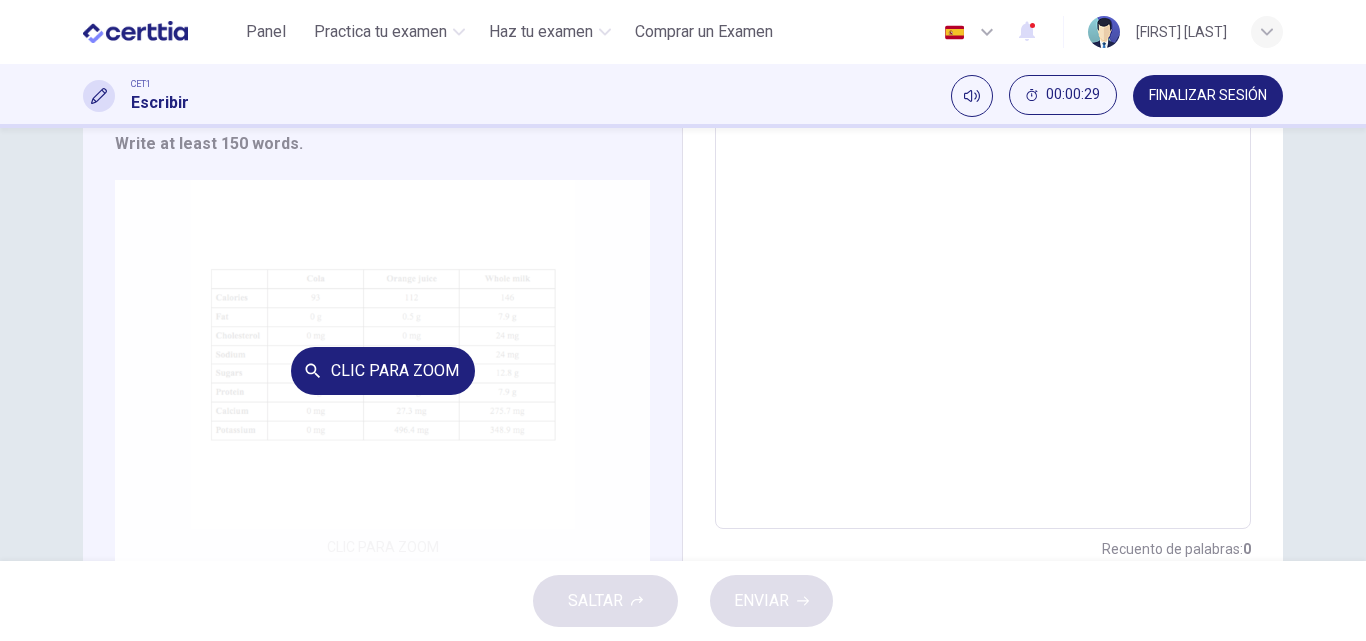 scroll, scrollTop: 380, scrollLeft: 0, axis: vertical 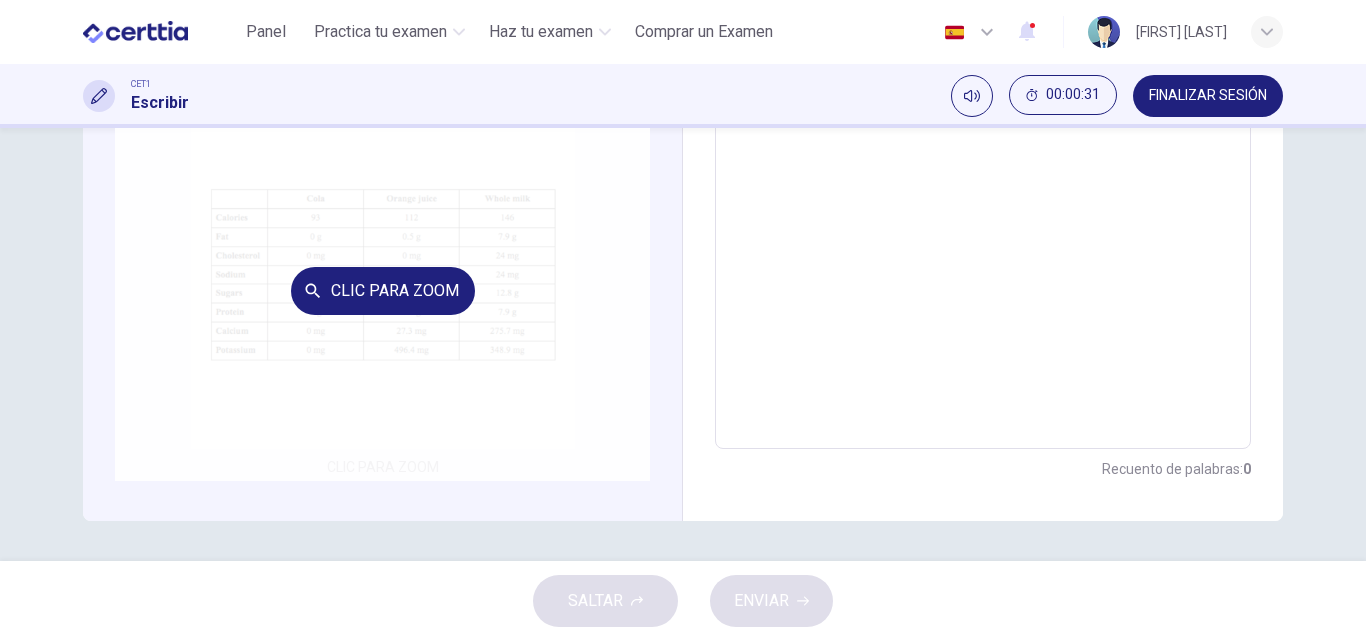click on "Clic para zoom" at bounding box center (383, 291) 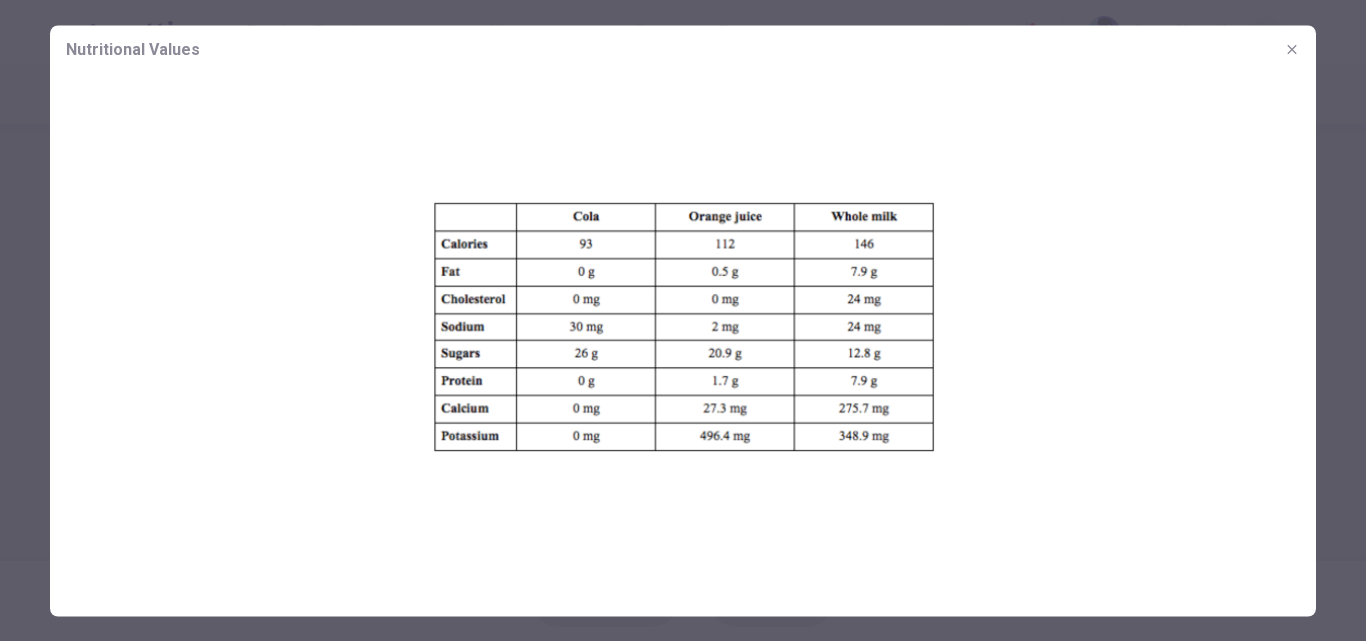 click 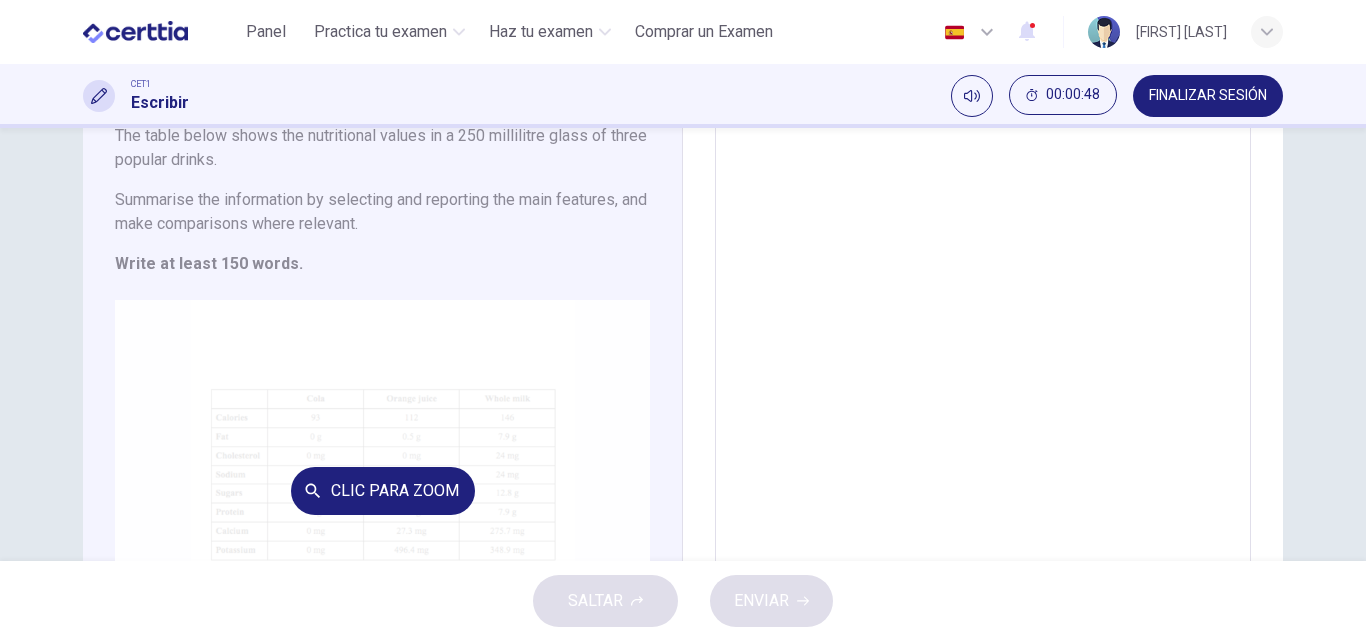 scroll, scrollTop: 0, scrollLeft: 0, axis: both 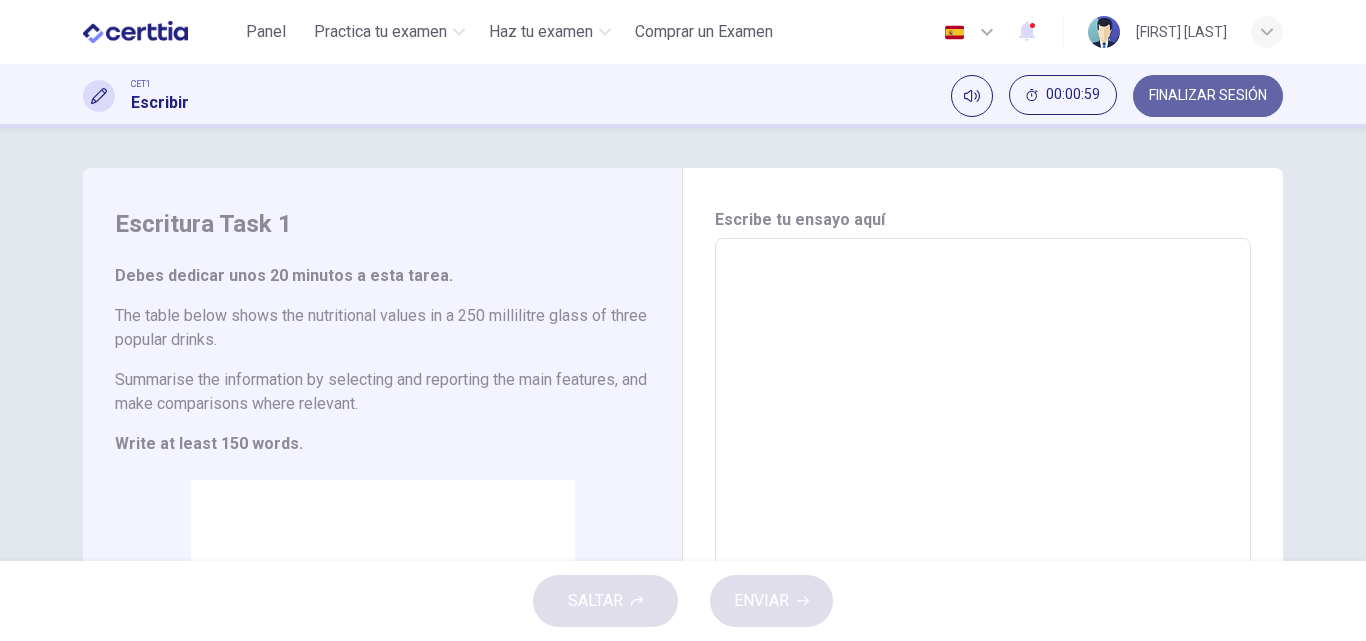 click on "FINALIZAR SESIÓN" at bounding box center [1208, 96] 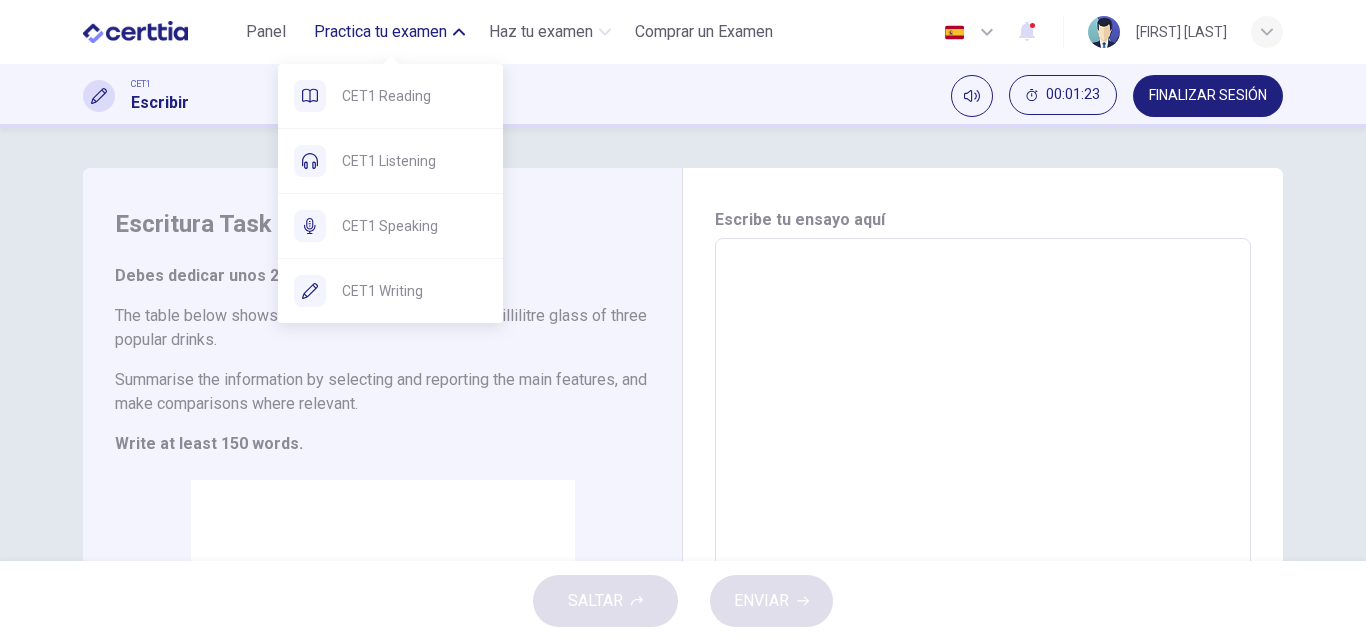click on "Practica tu examen" at bounding box center (380, 32) 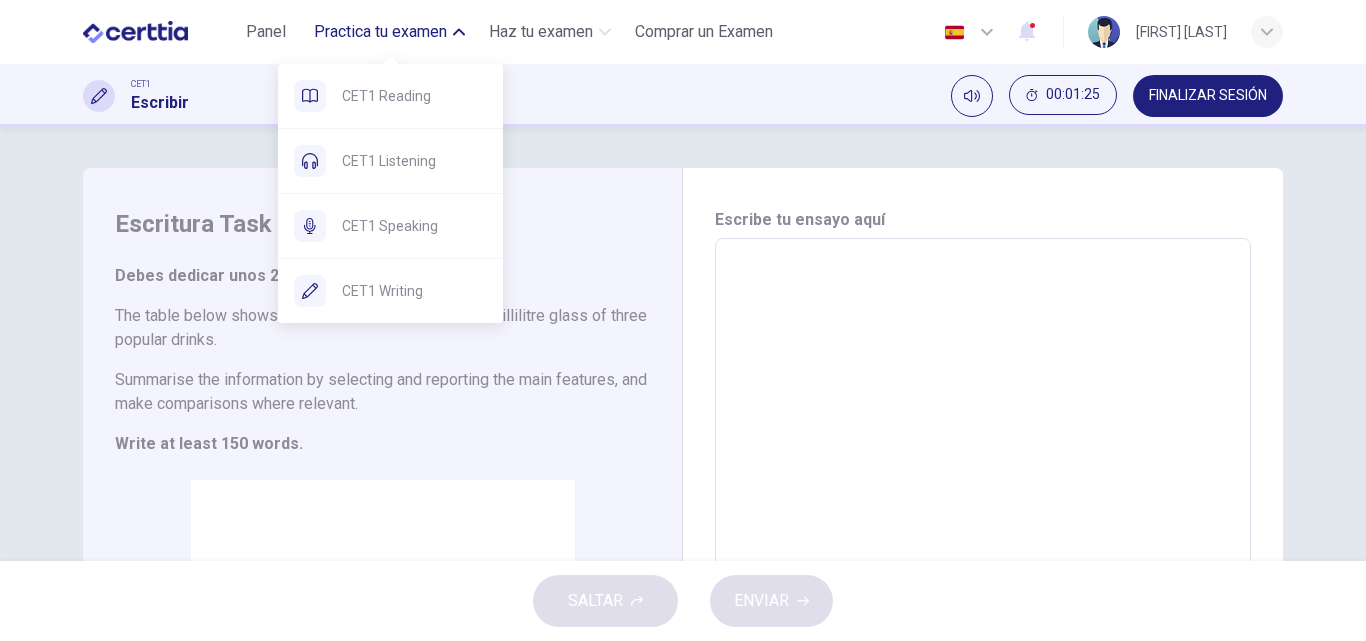 click on "Practica tu examen" at bounding box center [380, 32] 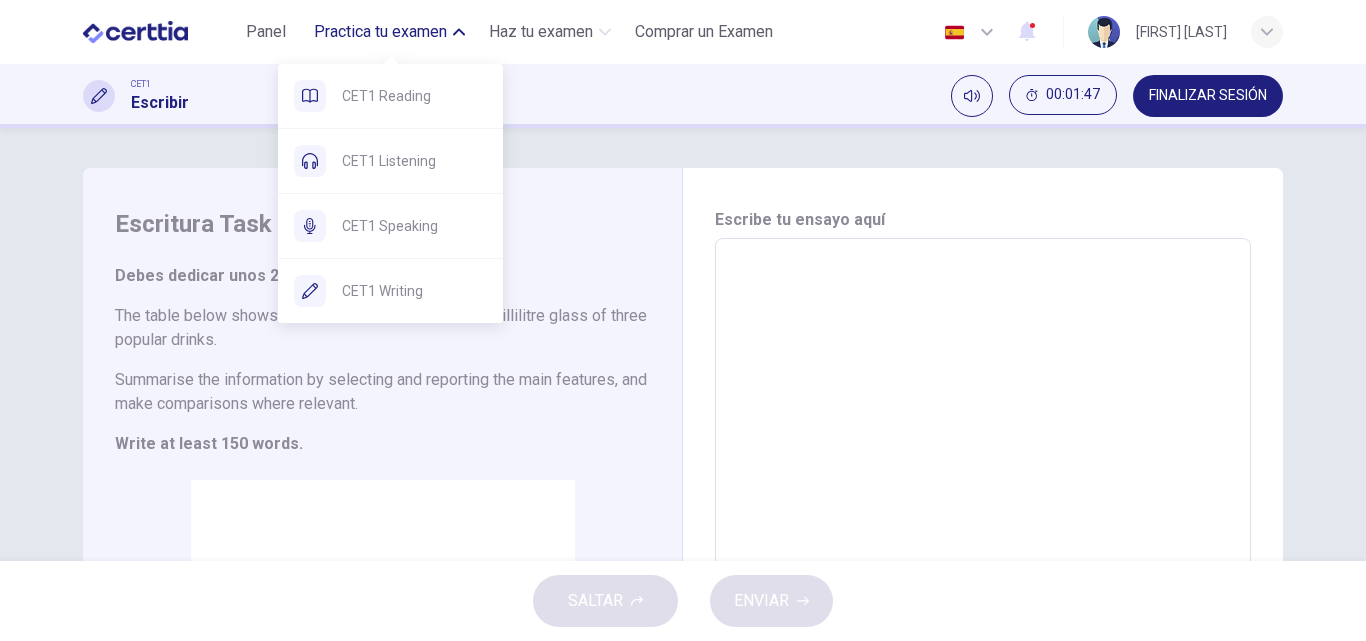 click on "Practica tu examen" at bounding box center (380, 32) 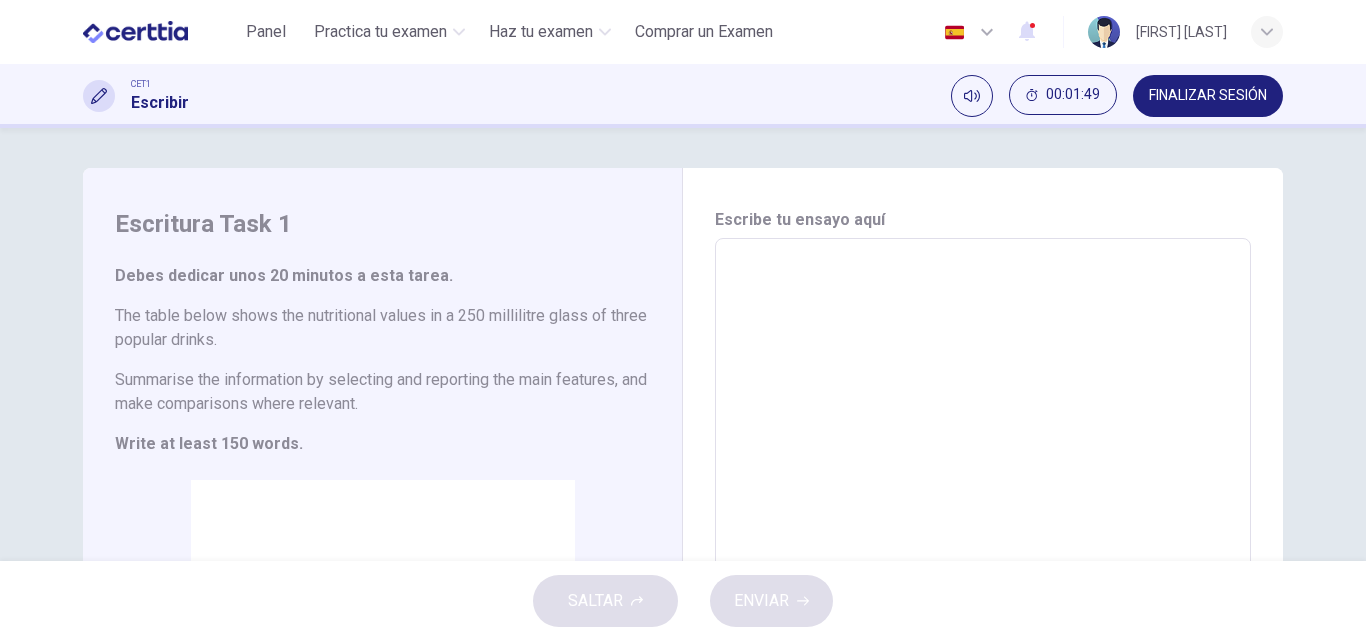 click on "Summarise the information by selecting and reporting the main features, and make comparisons where relevant." at bounding box center (382, 392) 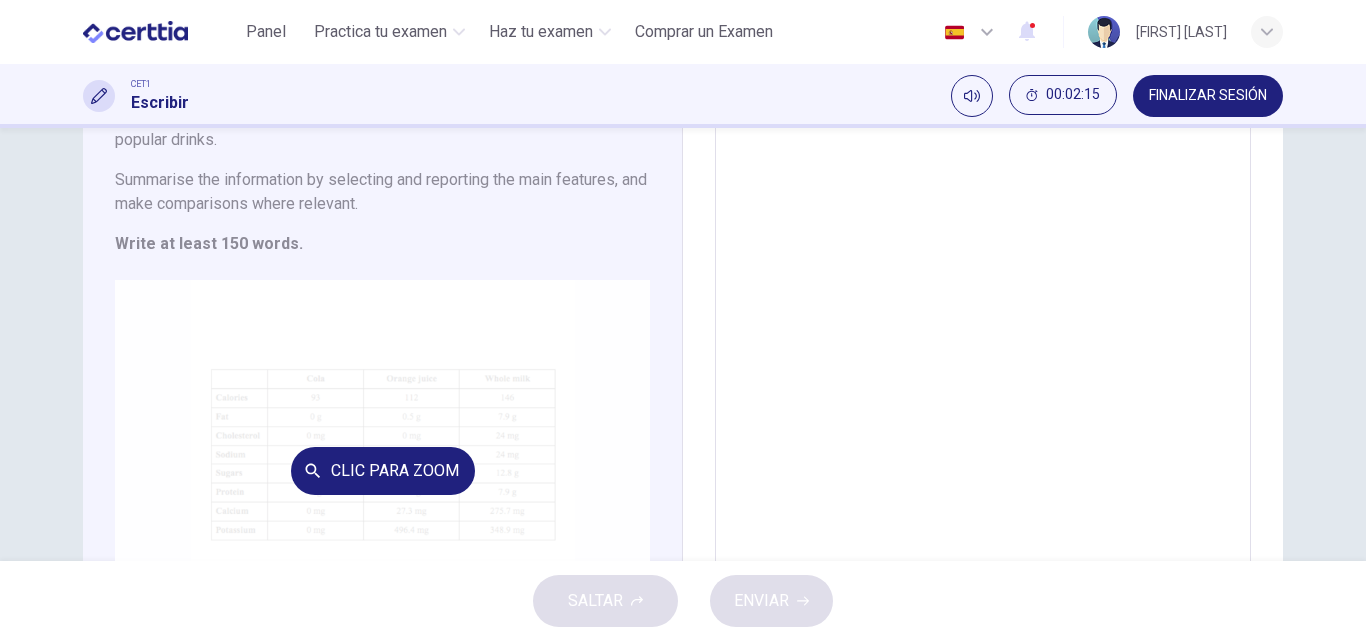 scroll, scrollTop: 100, scrollLeft: 0, axis: vertical 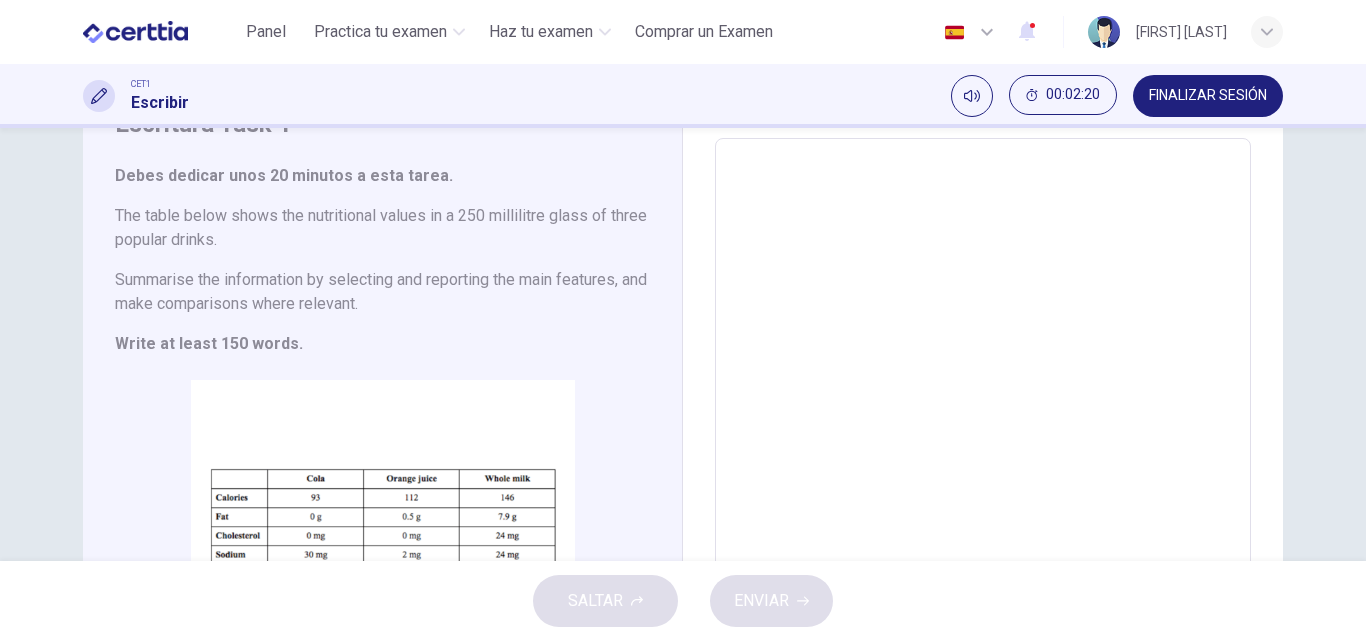 click at bounding box center (983, 434) 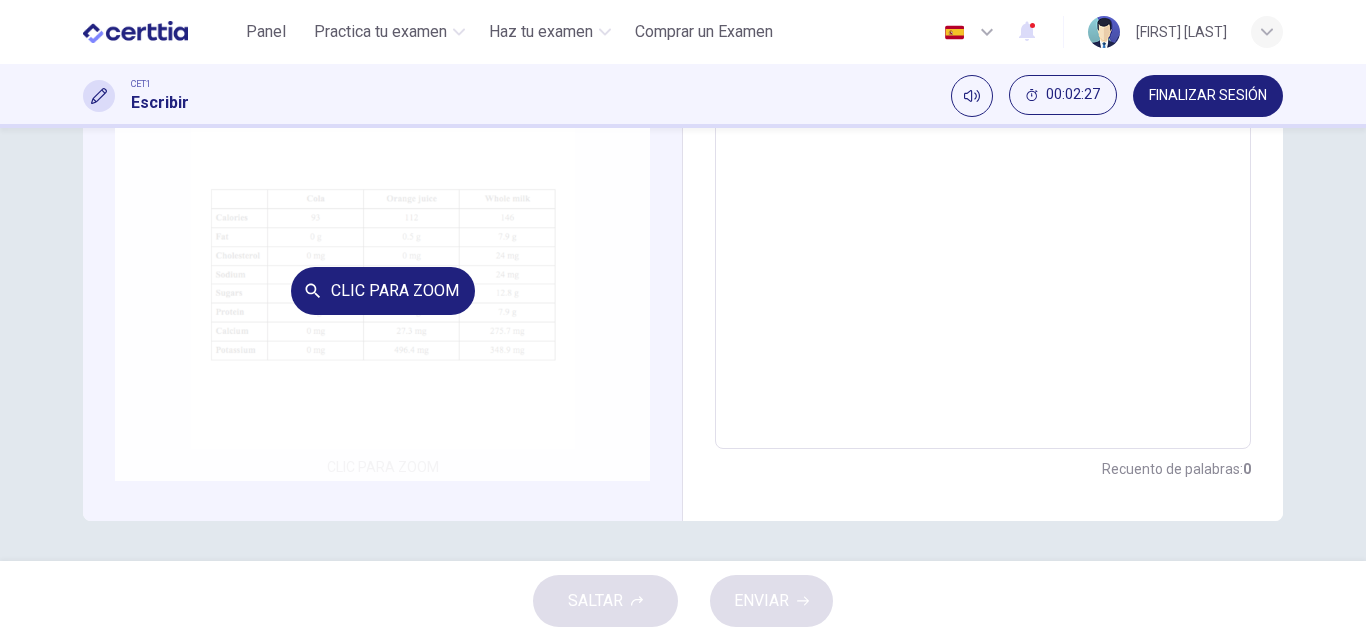 scroll, scrollTop: 180, scrollLeft: 0, axis: vertical 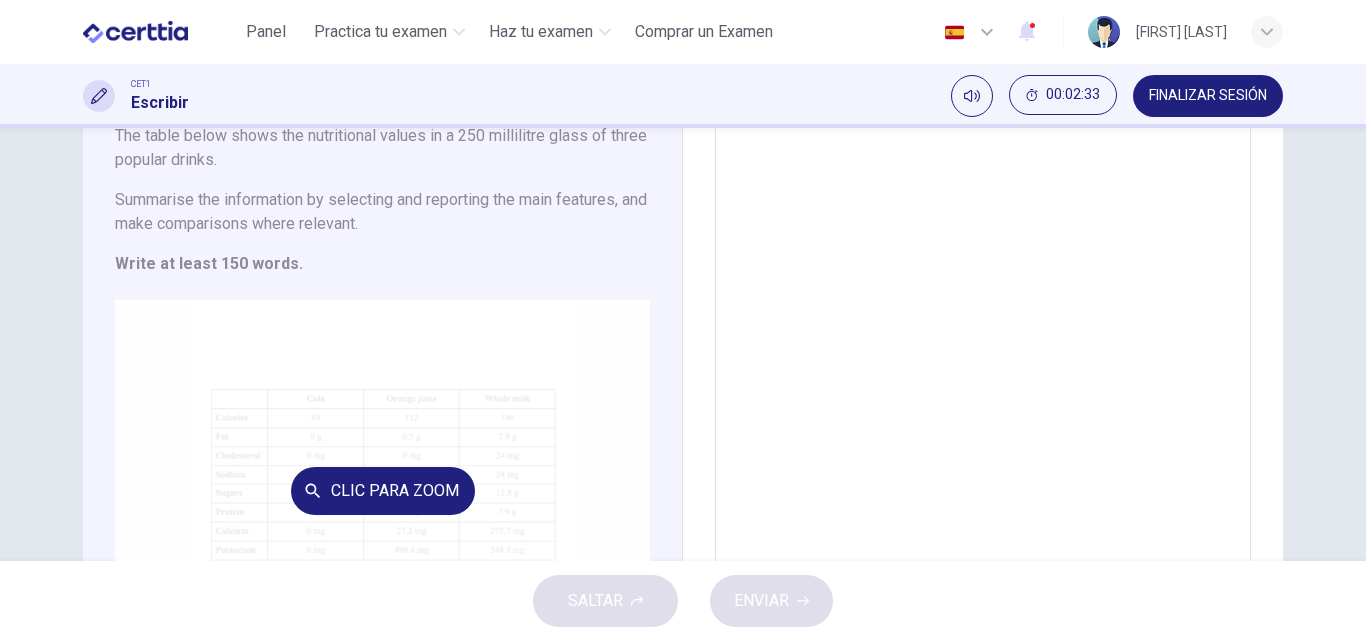 click on "Clic para zoom" at bounding box center (382, 490) 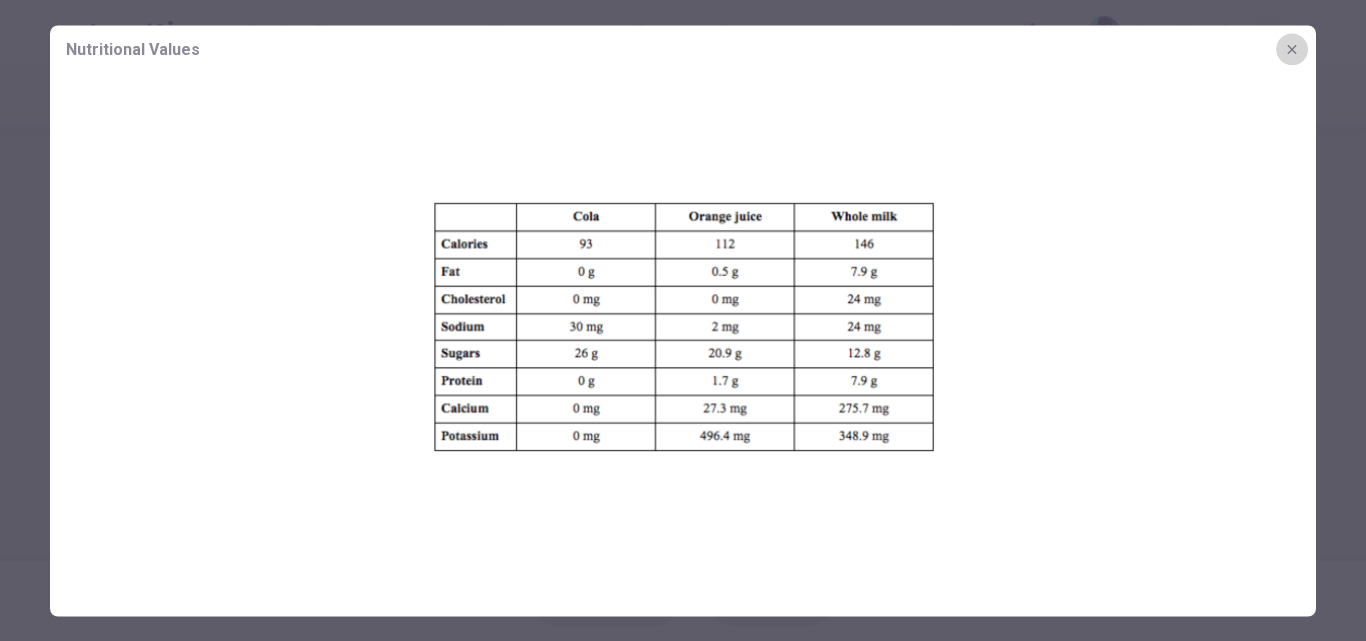click 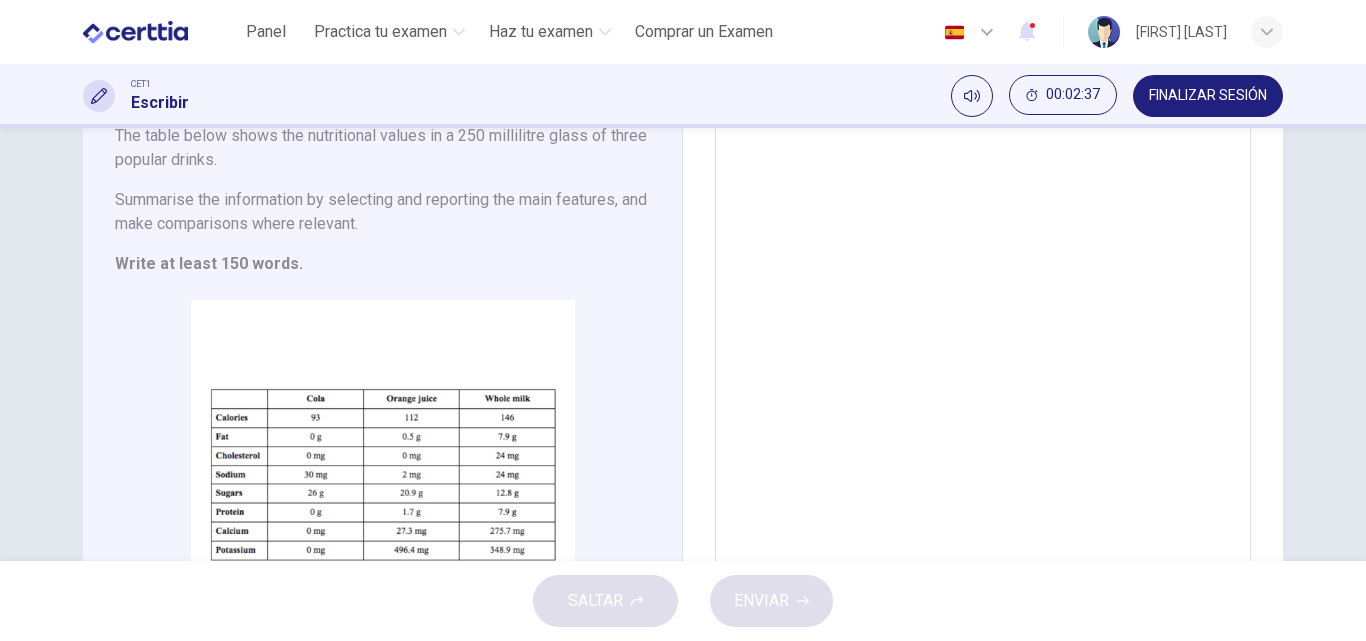 click at bounding box center [983, 354] 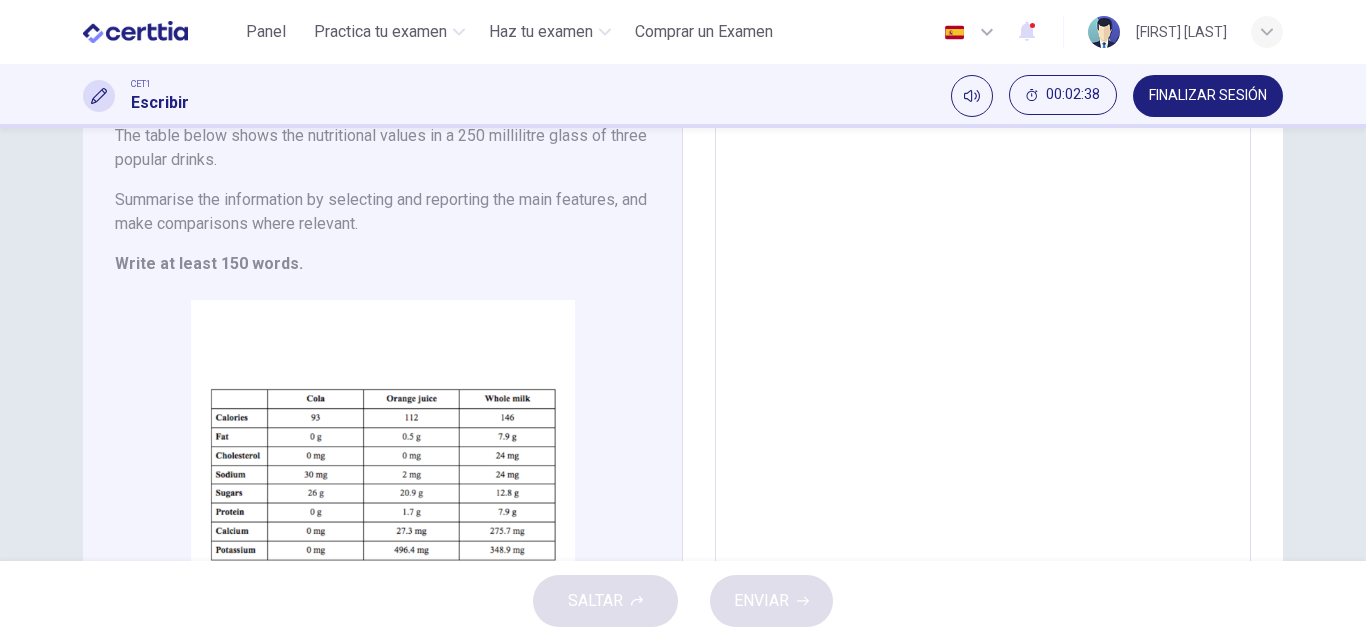 click at bounding box center [983, 354] 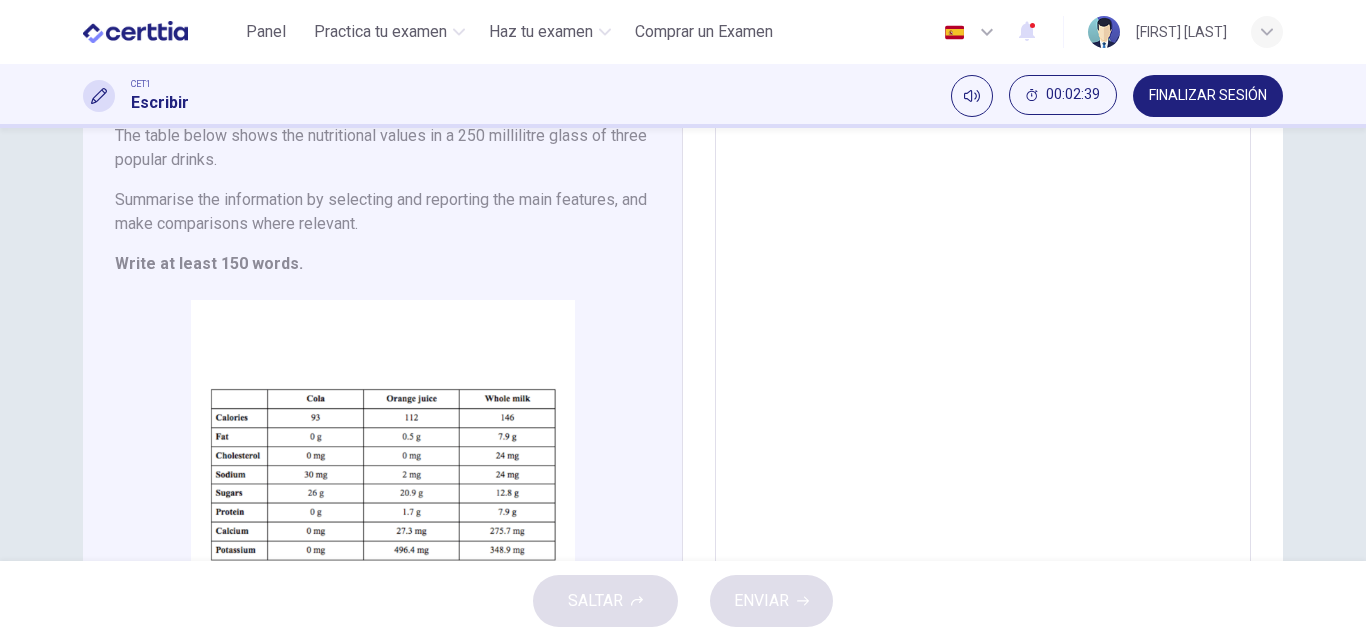 scroll, scrollTop: 80, scrollLeft: 0, axis: vertical 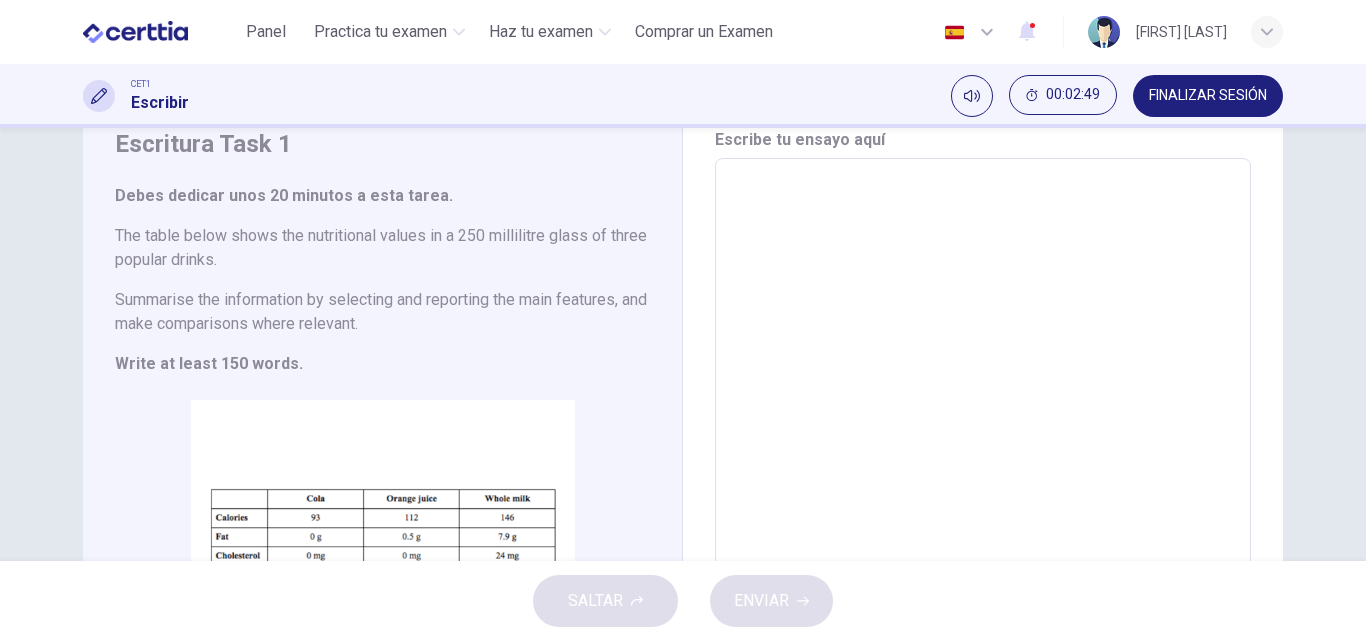 type on "*" 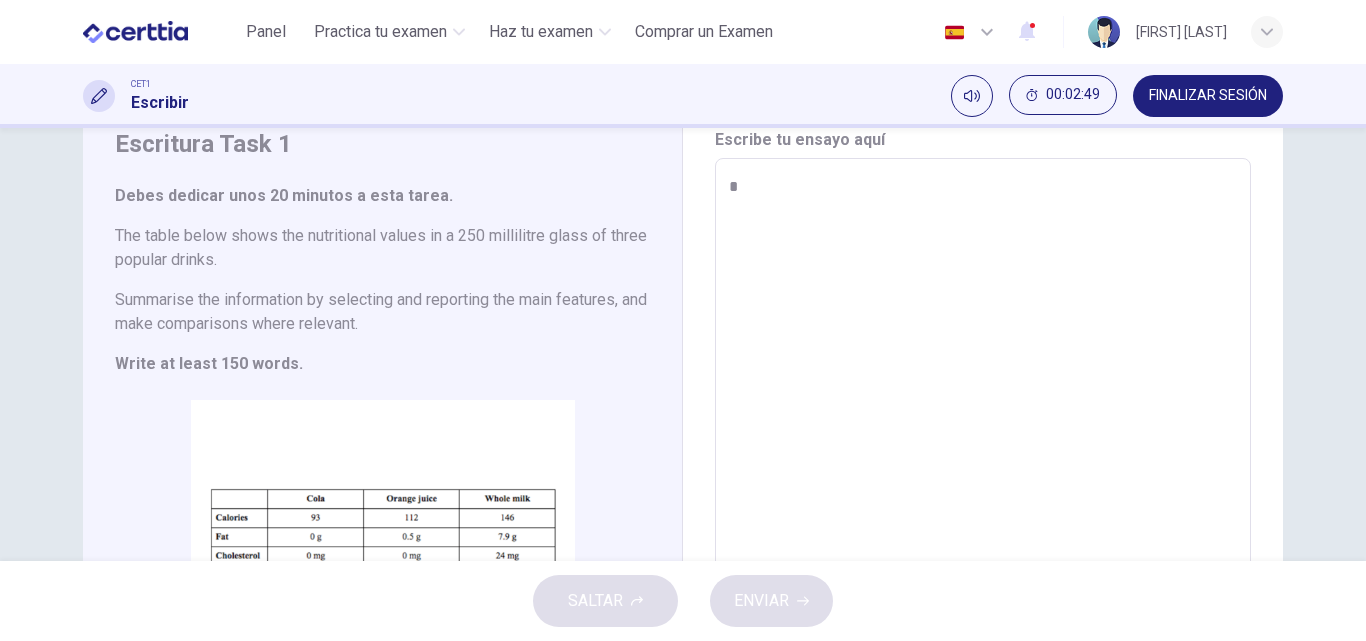 type on "*" 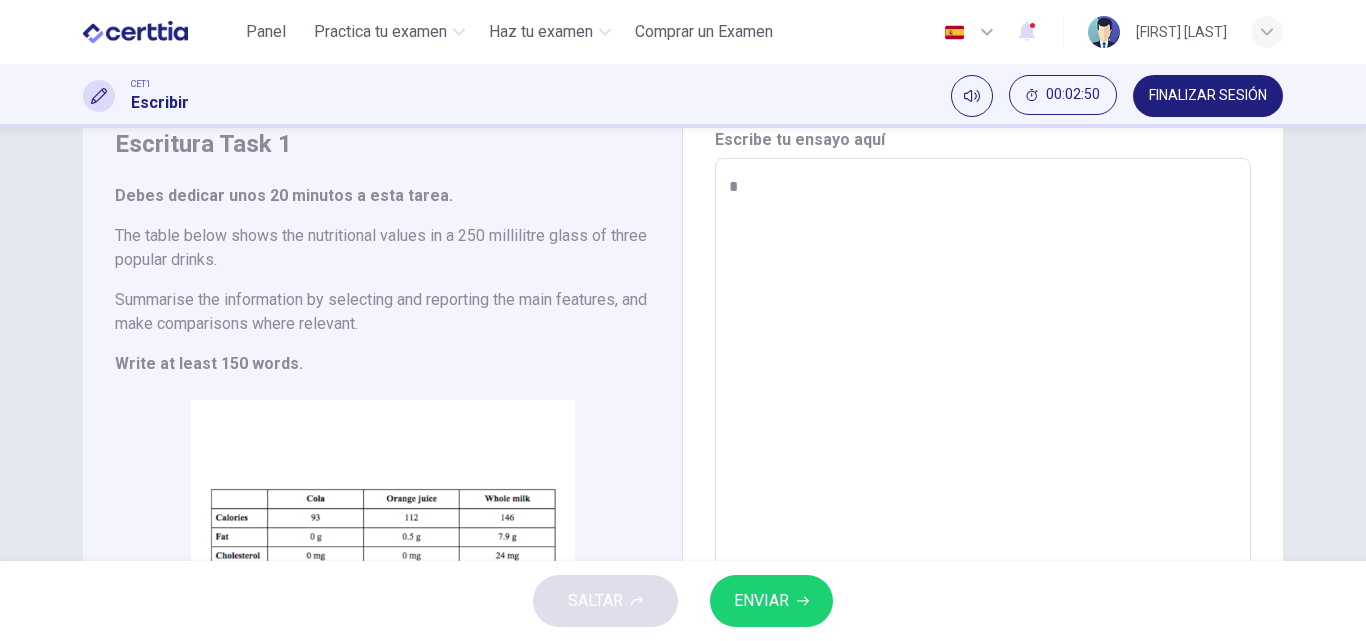 type on "**" 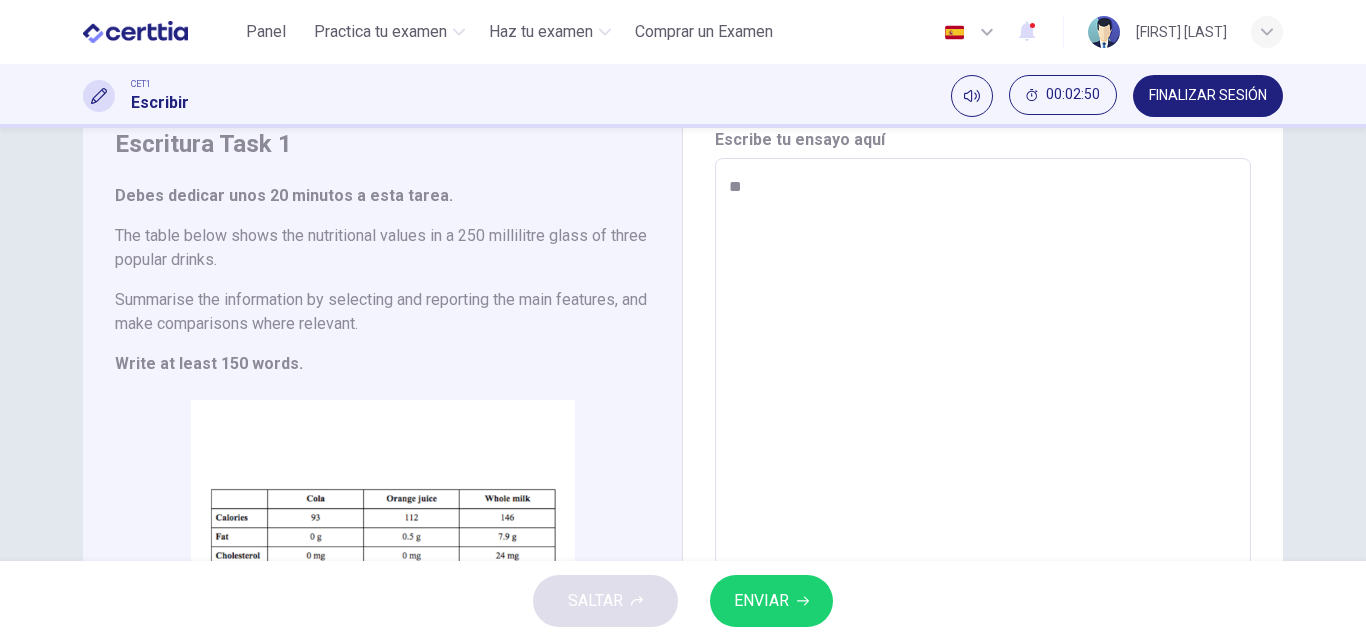 type on "*" 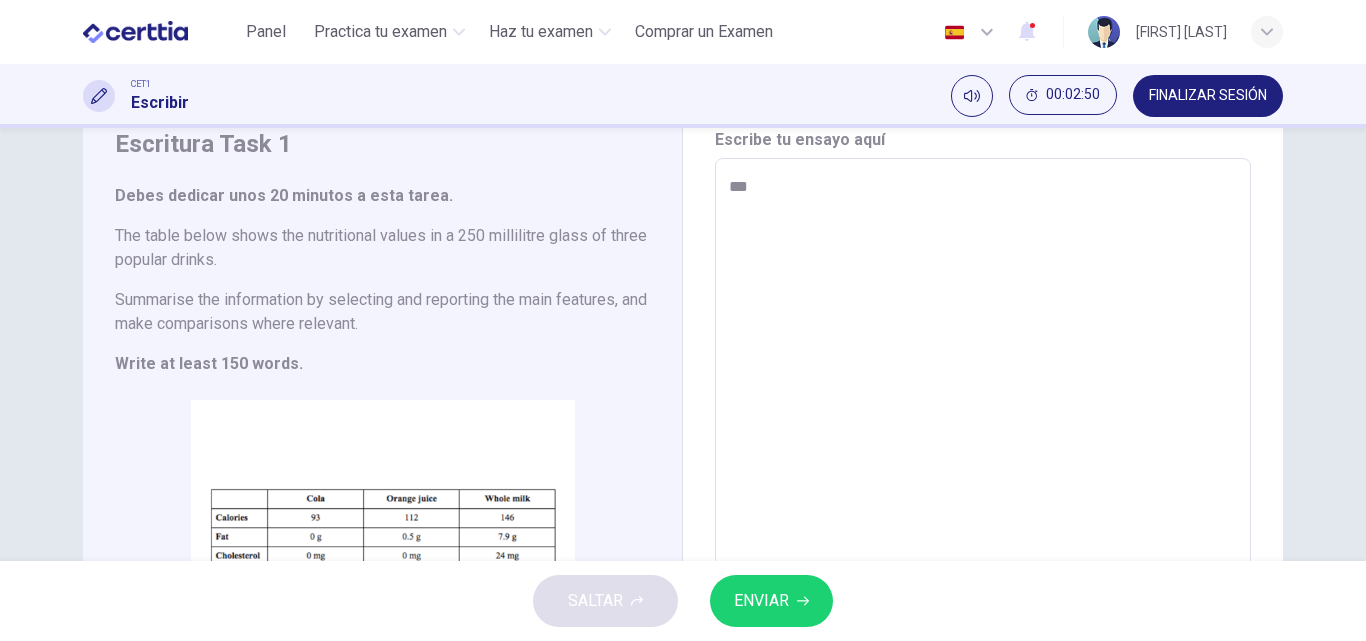 type on "*" 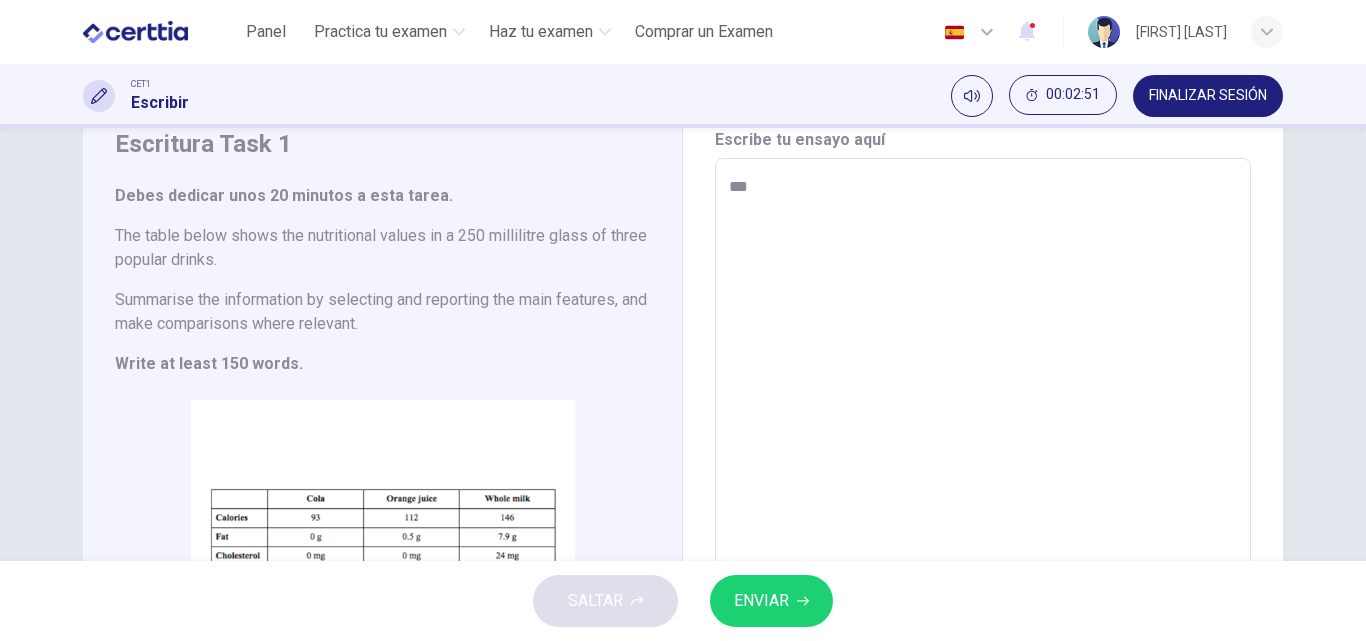 type on "****" 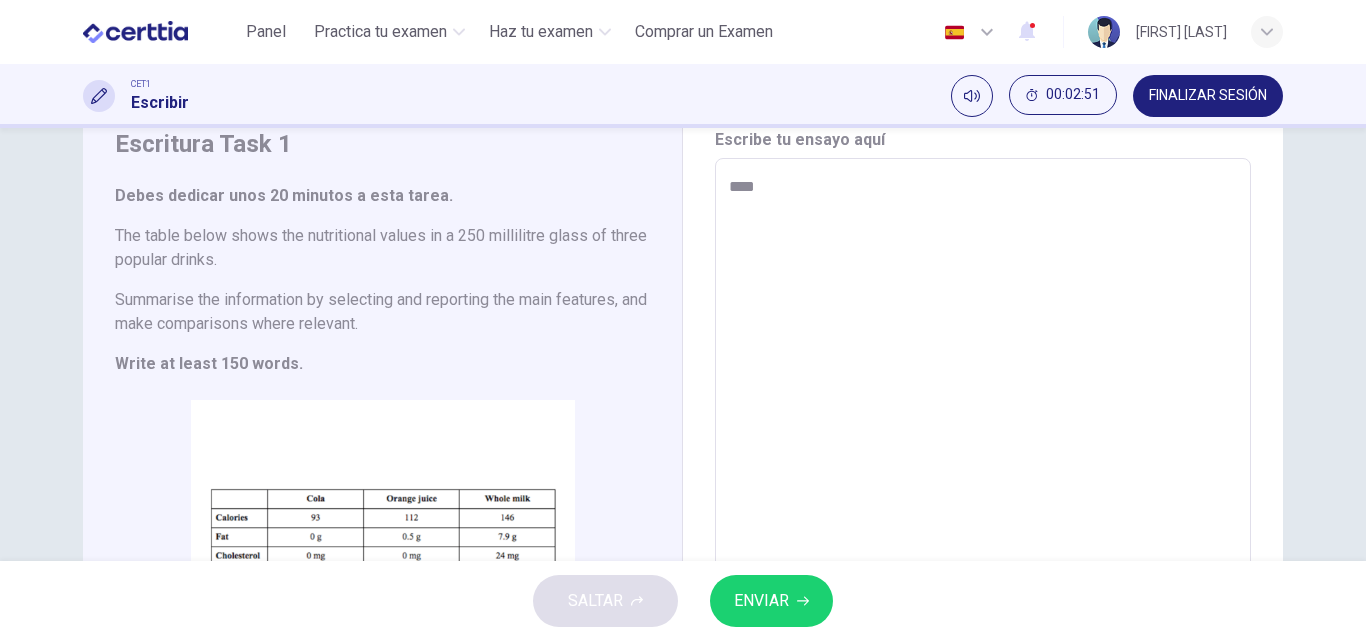 type on "*" 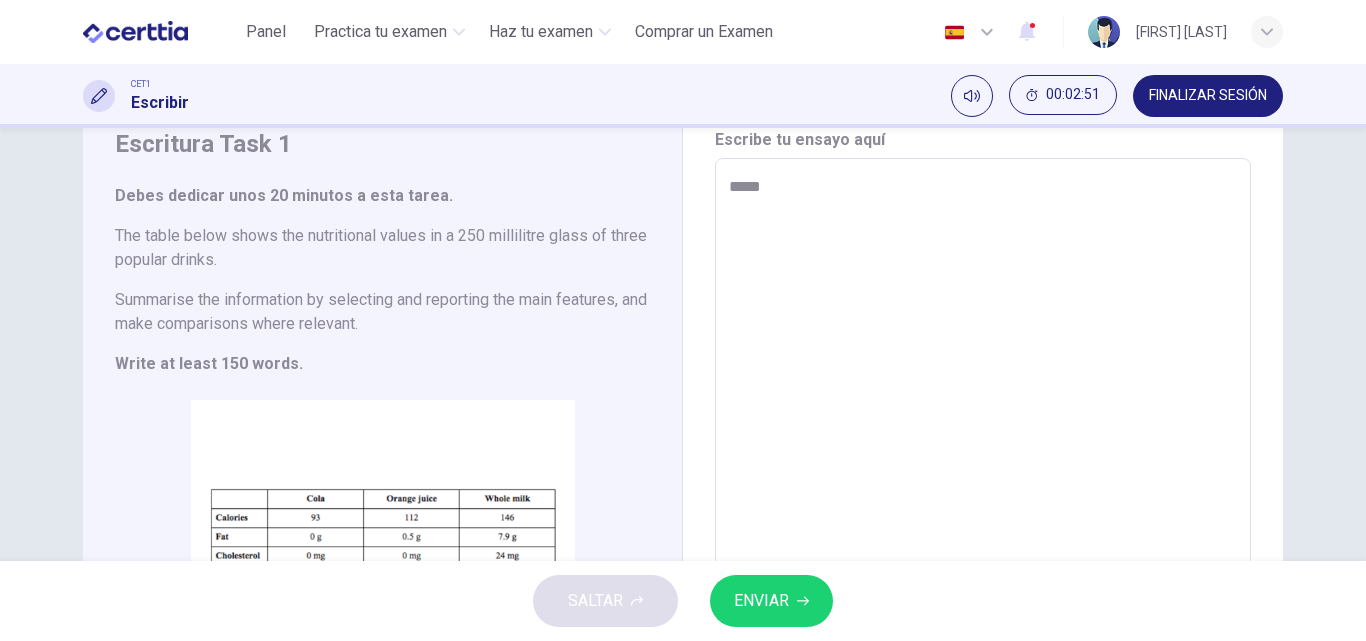 type on "*" 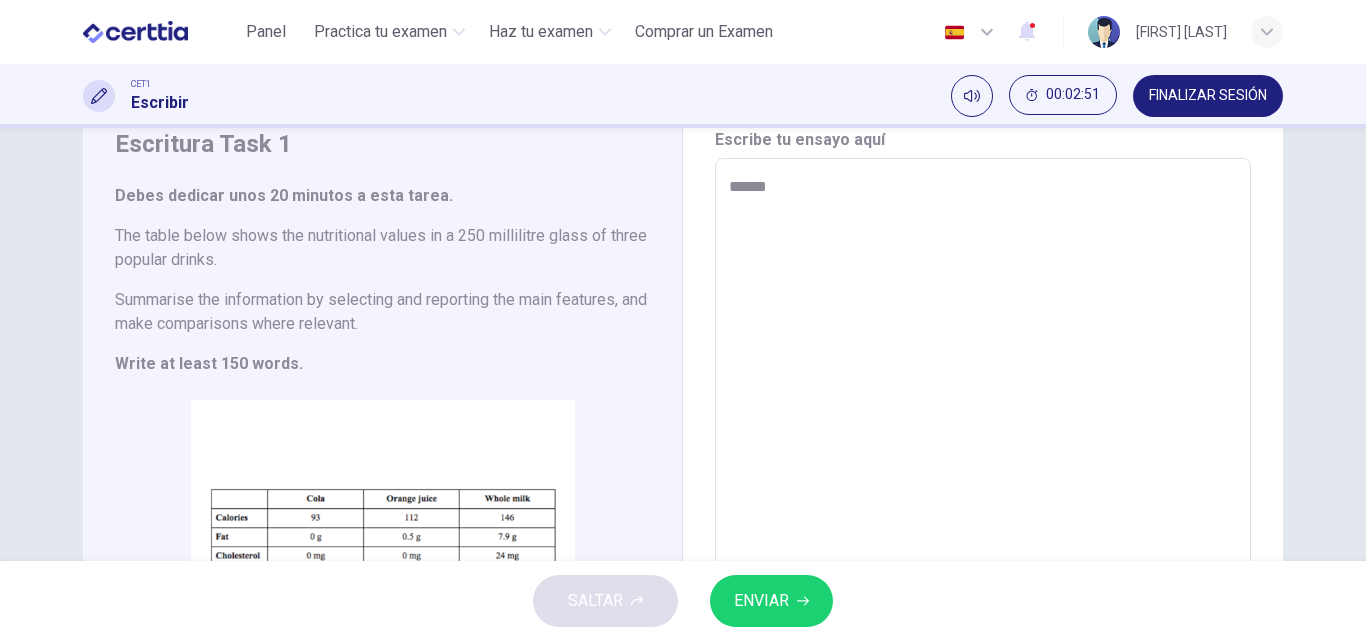 type on "*" 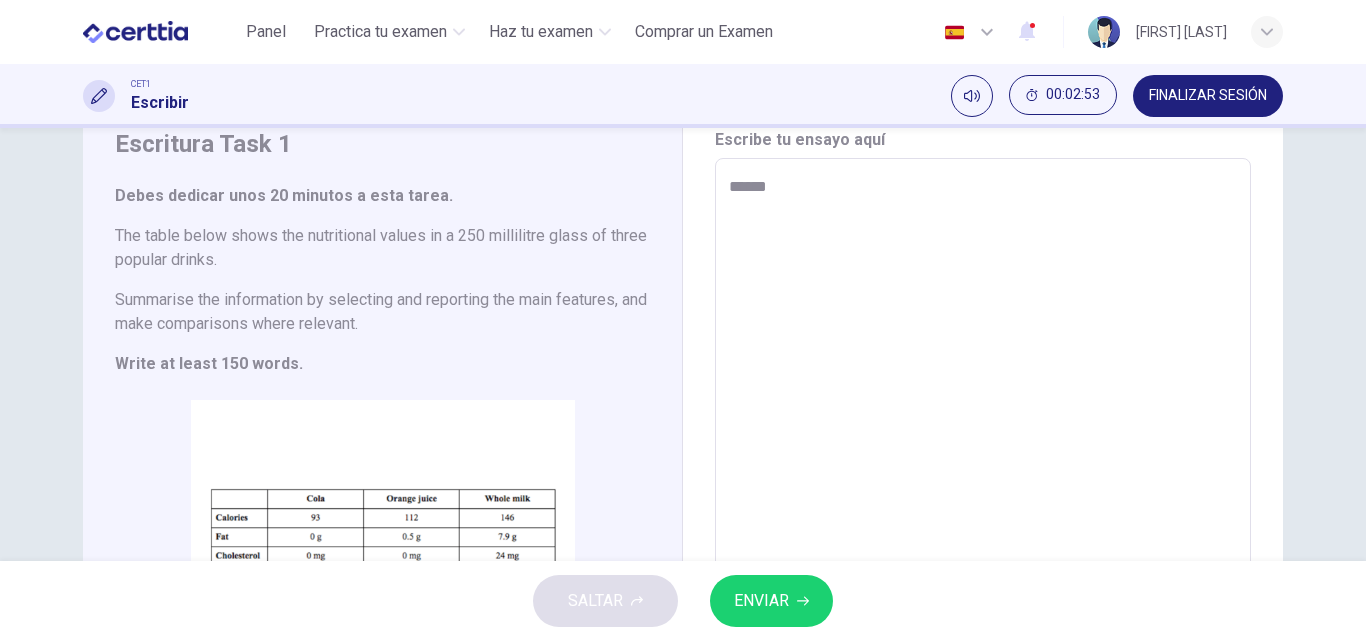 type on "*******" 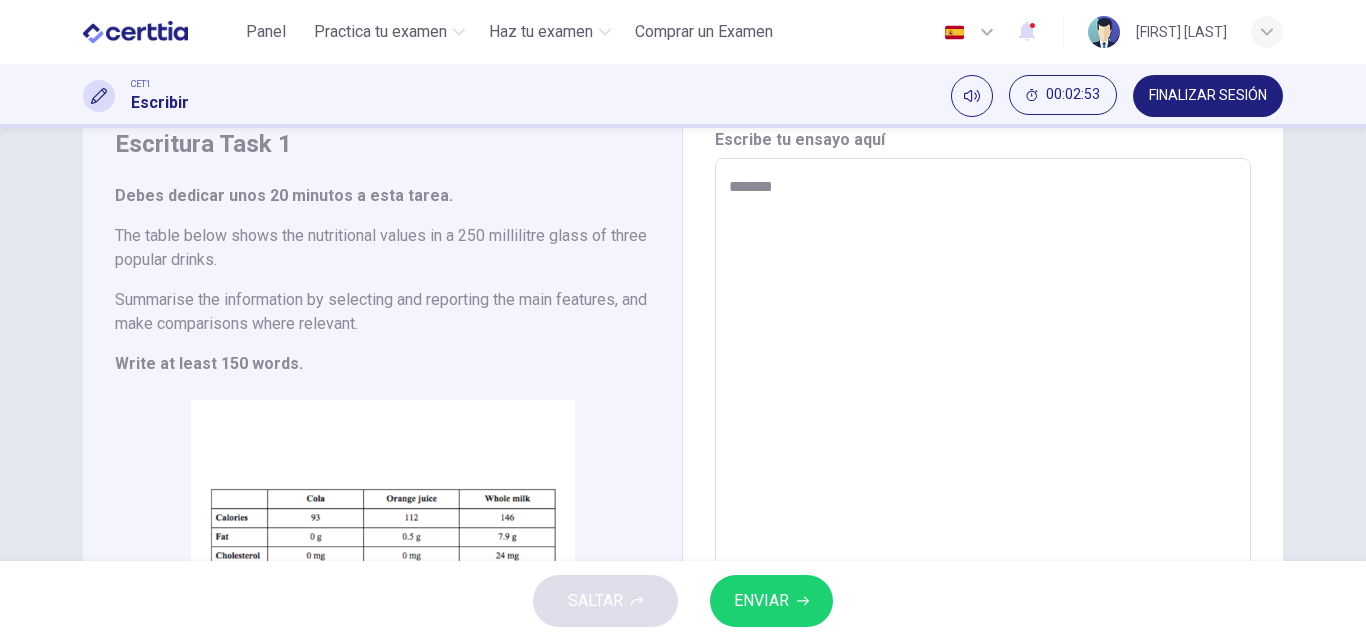 type on "*" 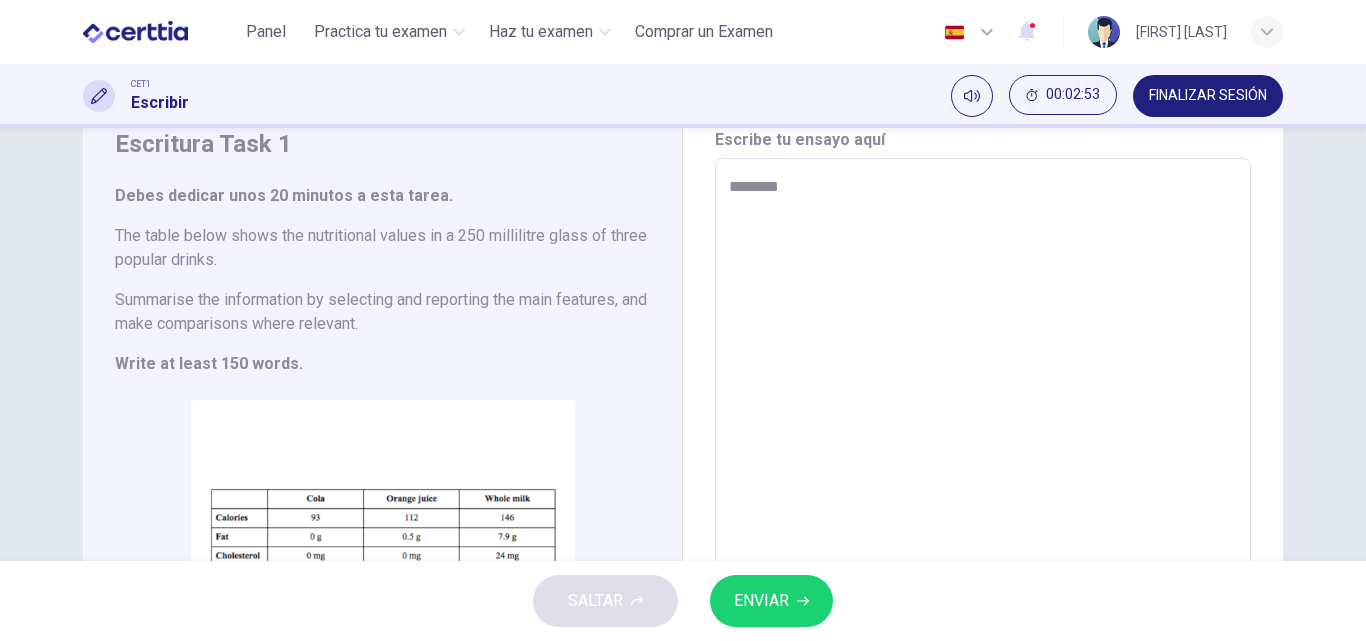 type on "*" 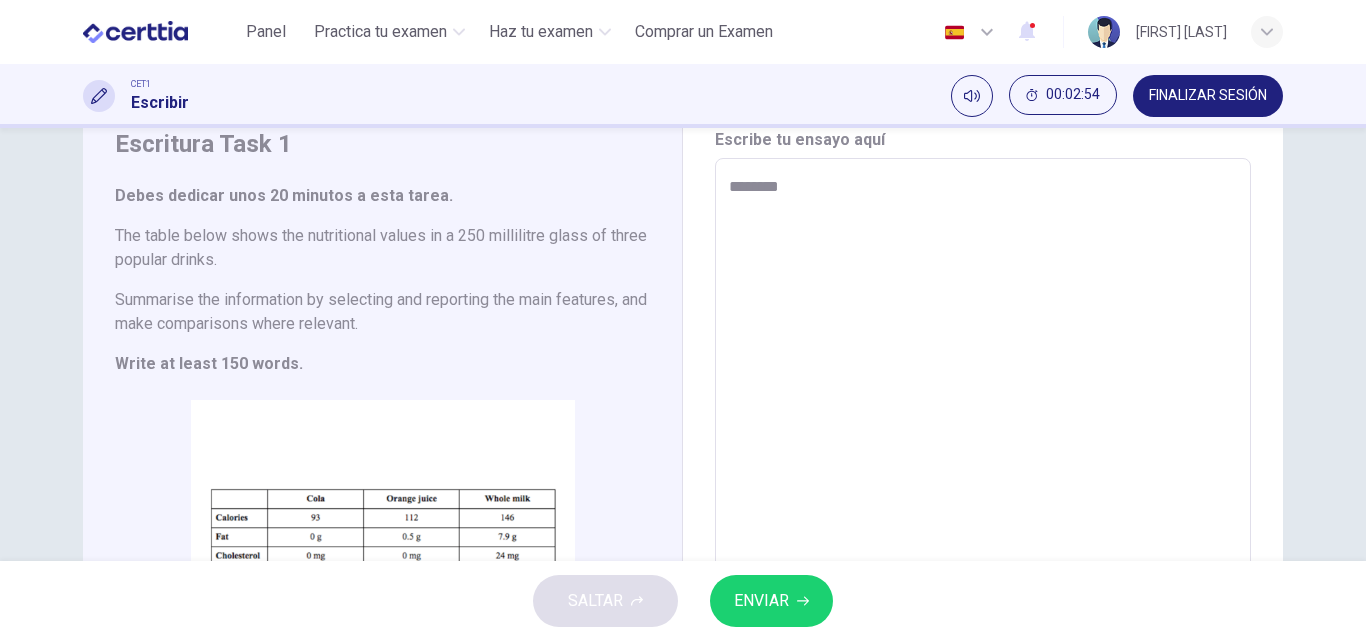 type on "*******" 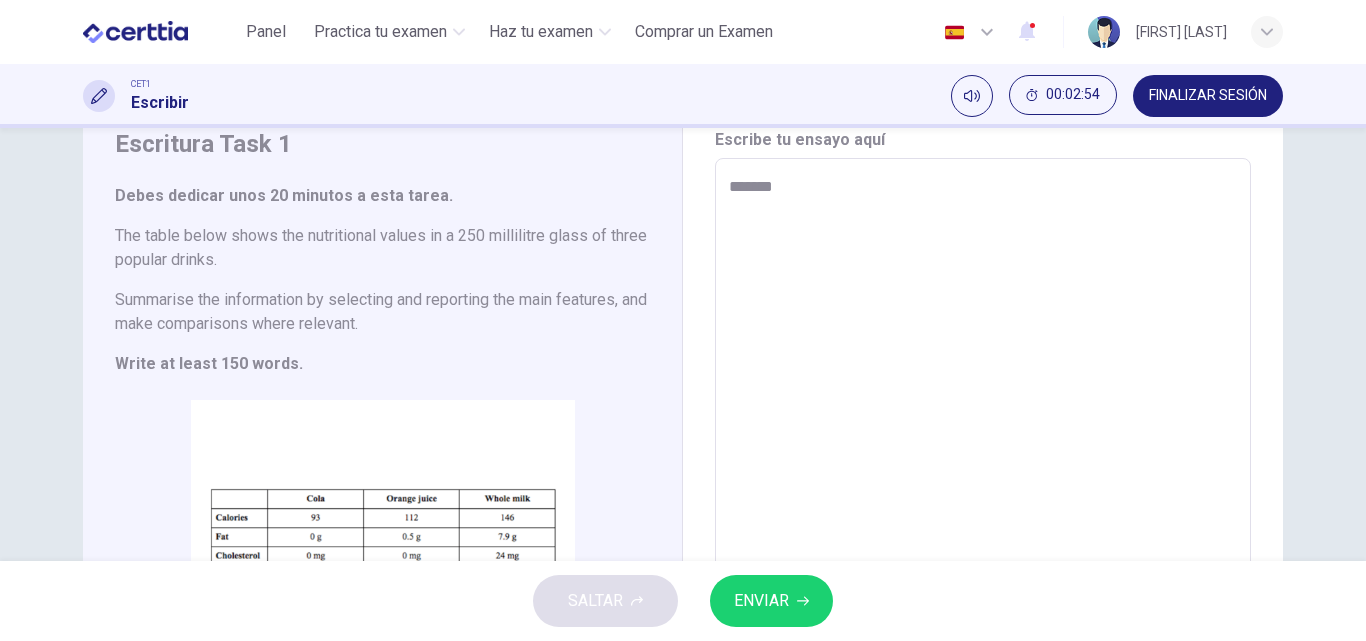 type on "*" 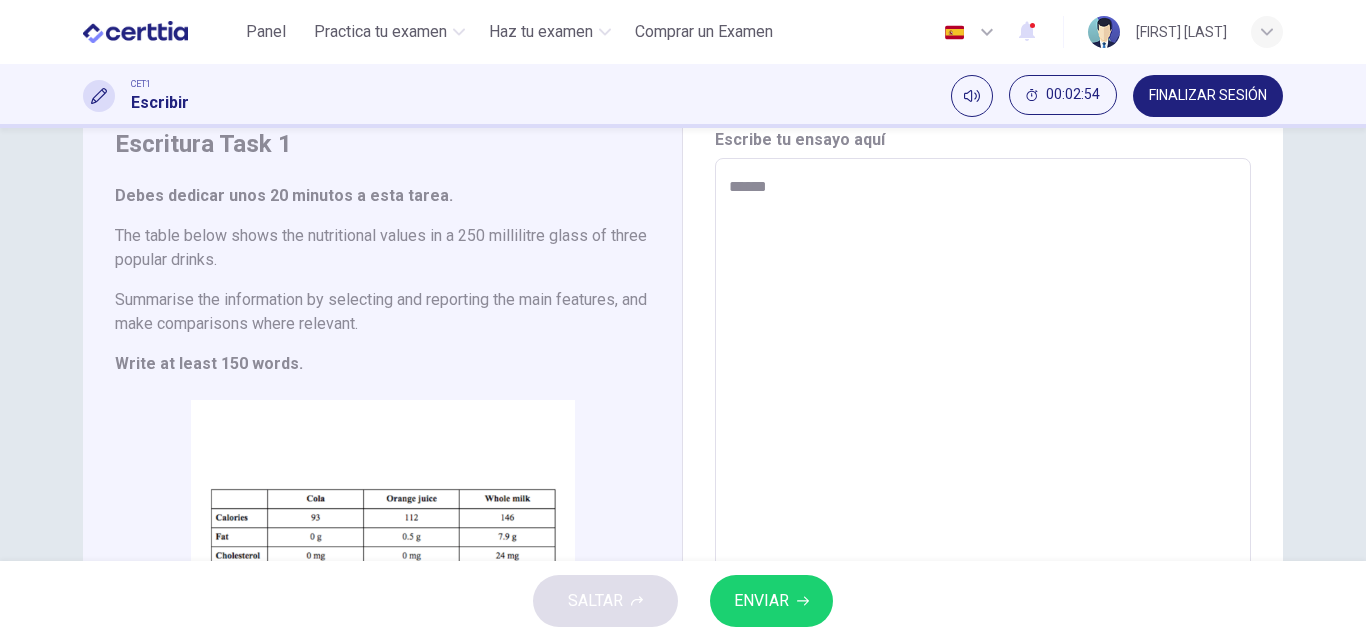 type on "*" 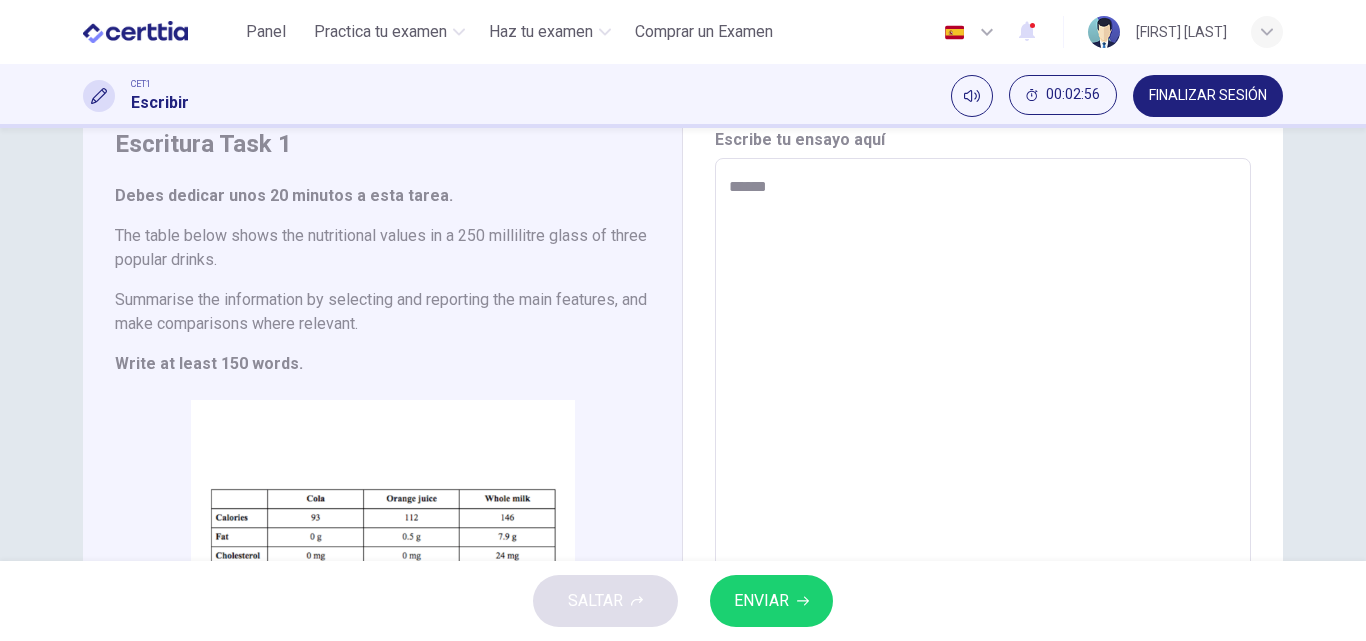 type on "*******" 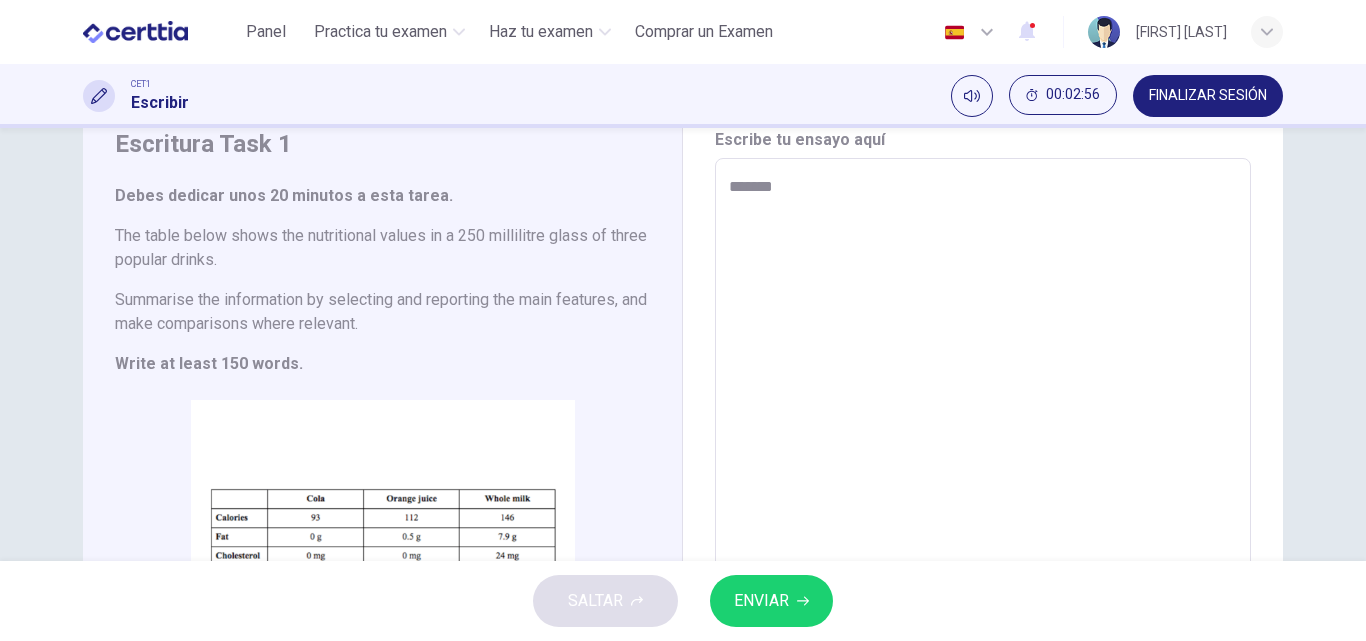 type on "*" 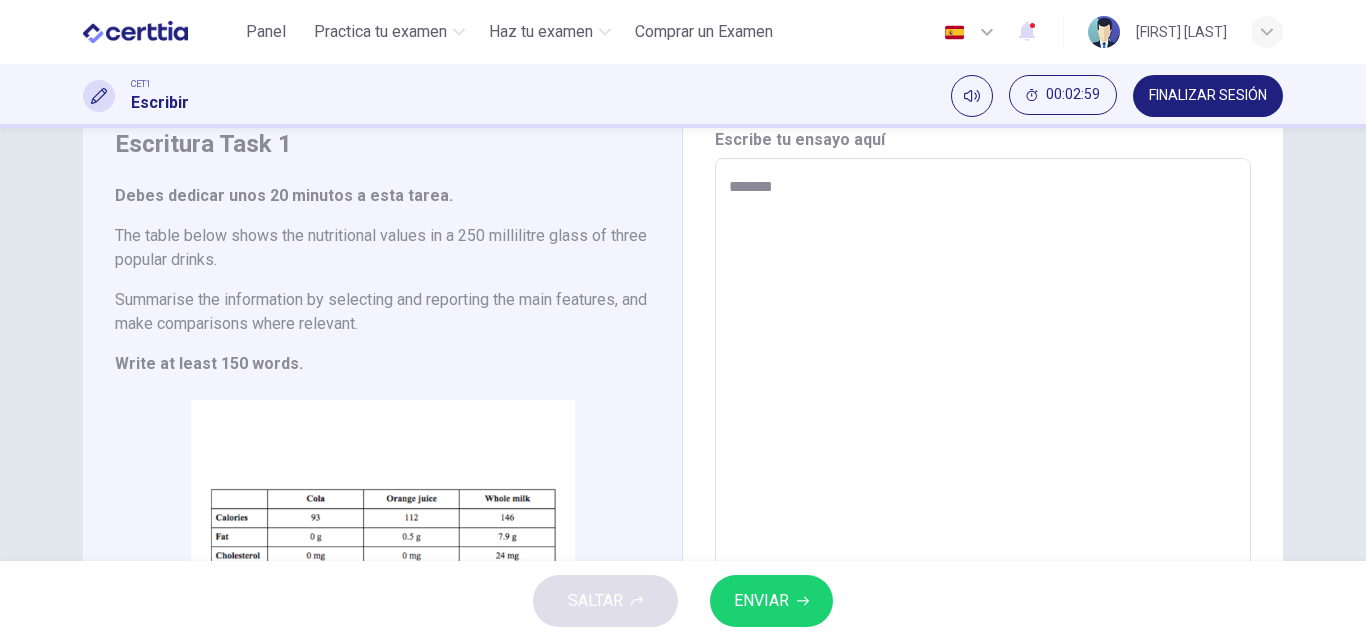 type on "*********" 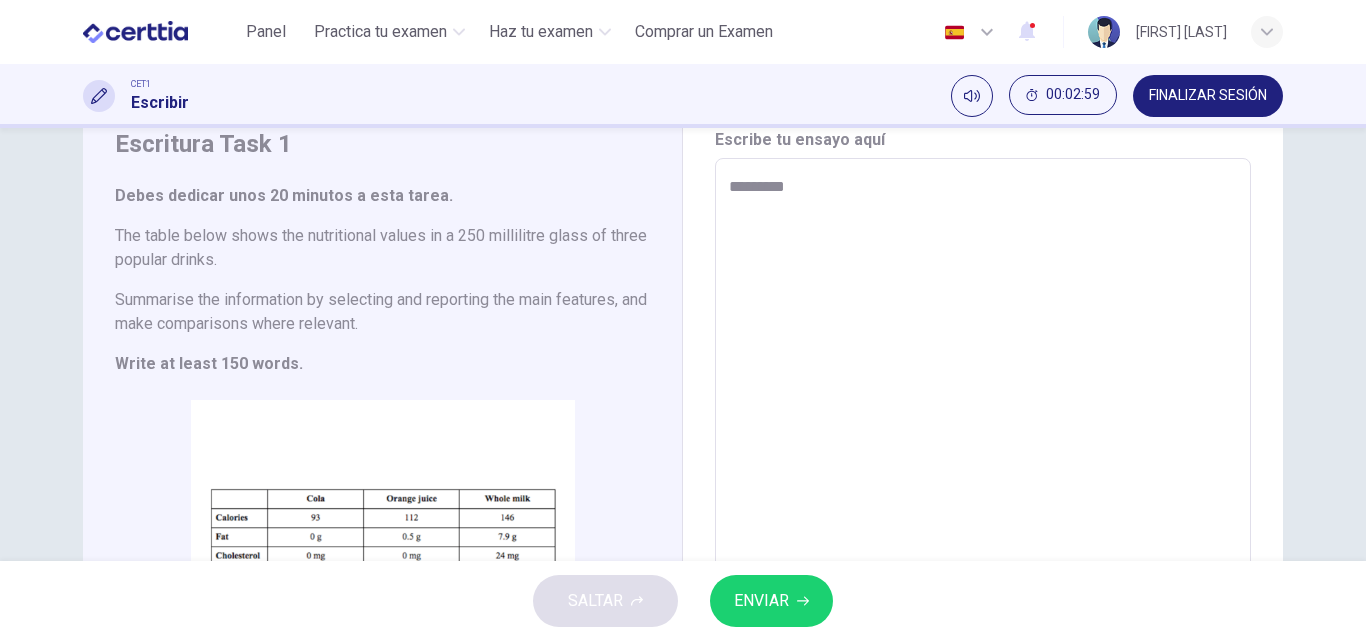 type on "*" 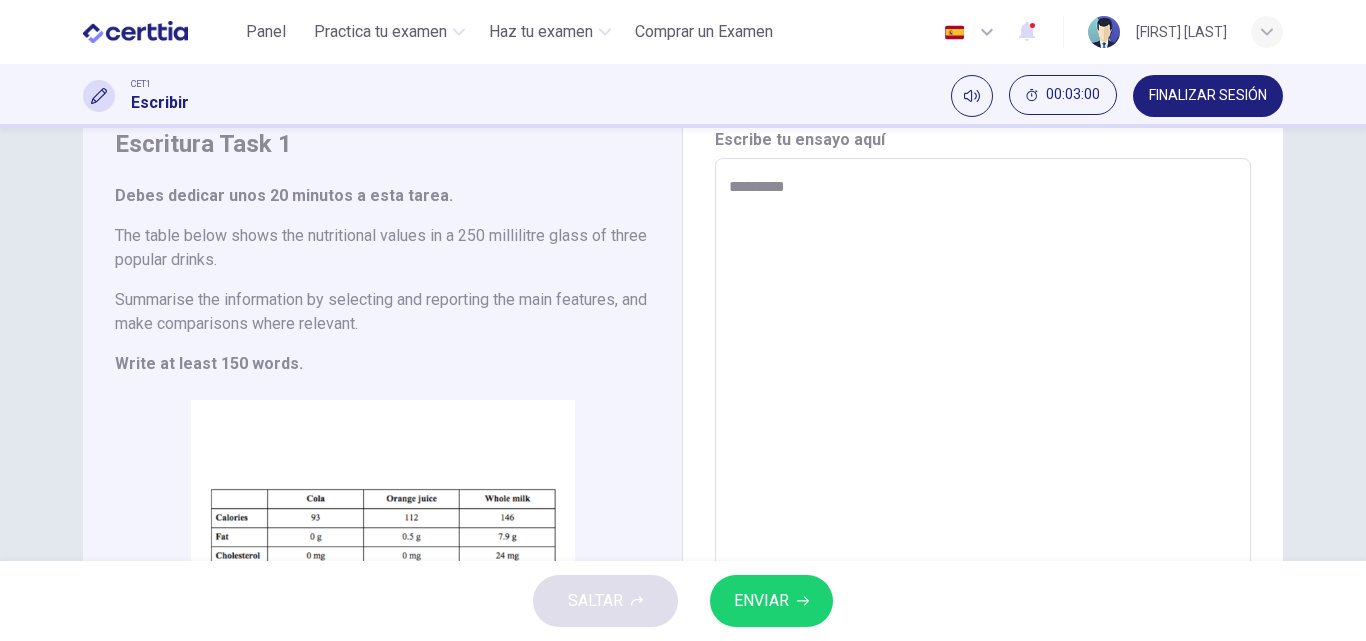 type on "********" 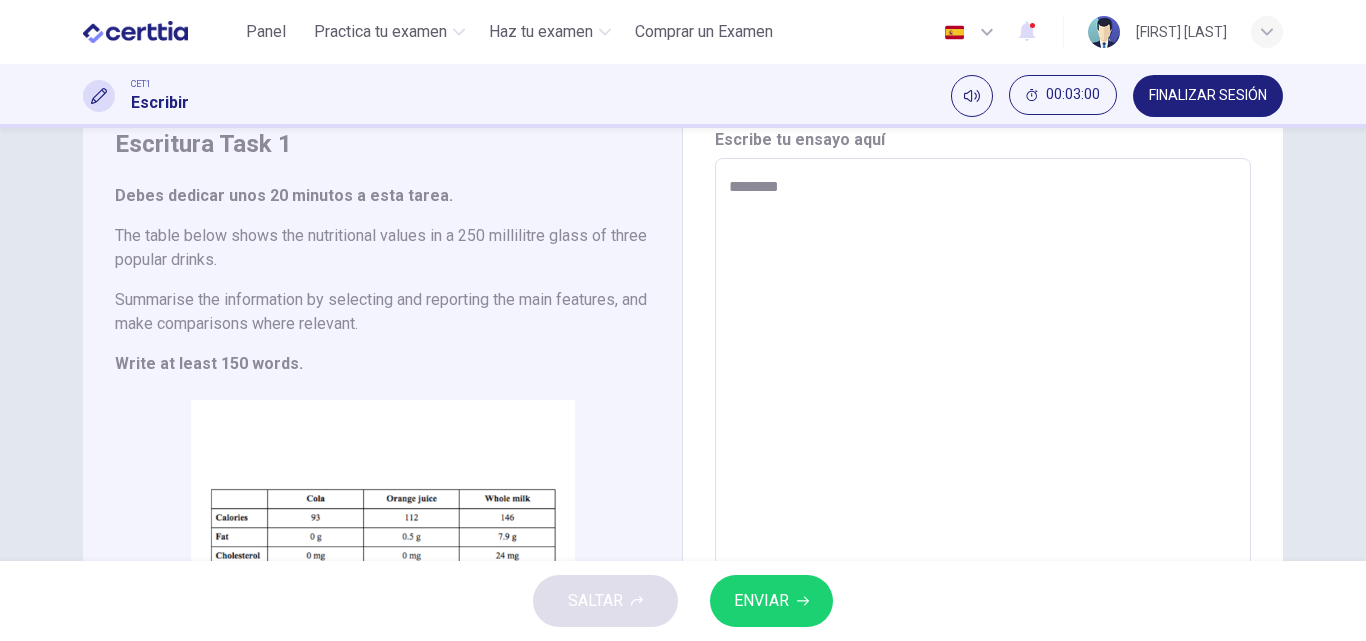 type on "*" 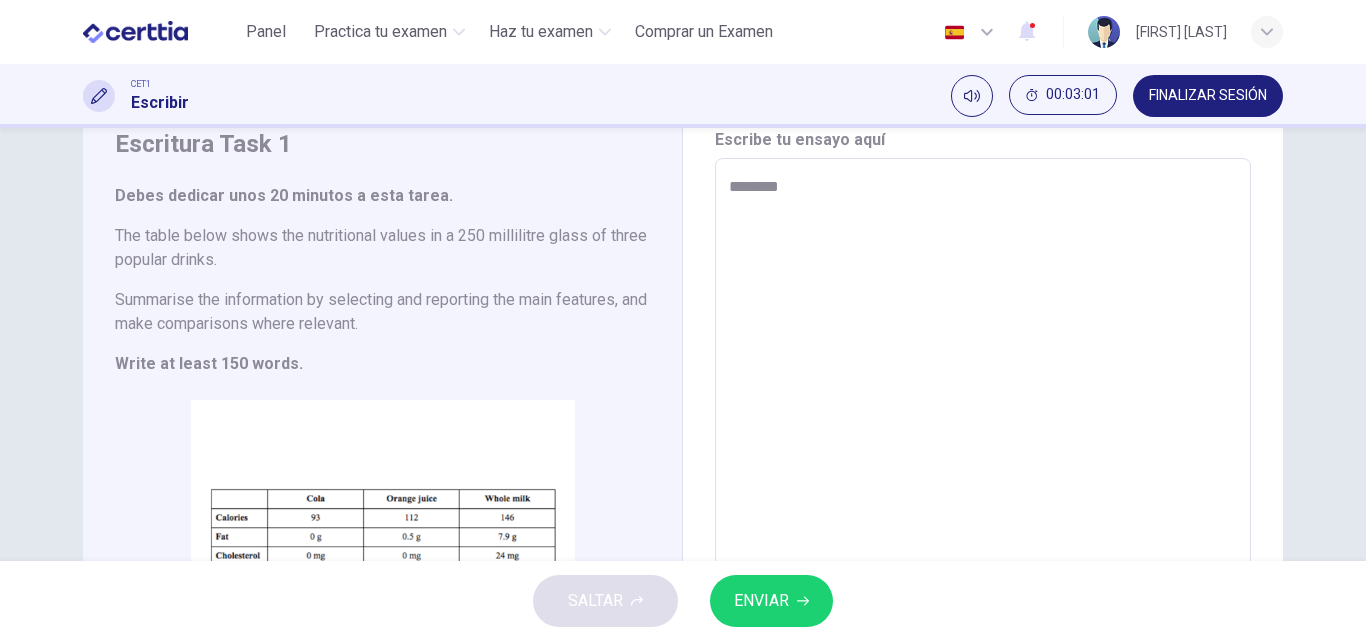 type on "*********" 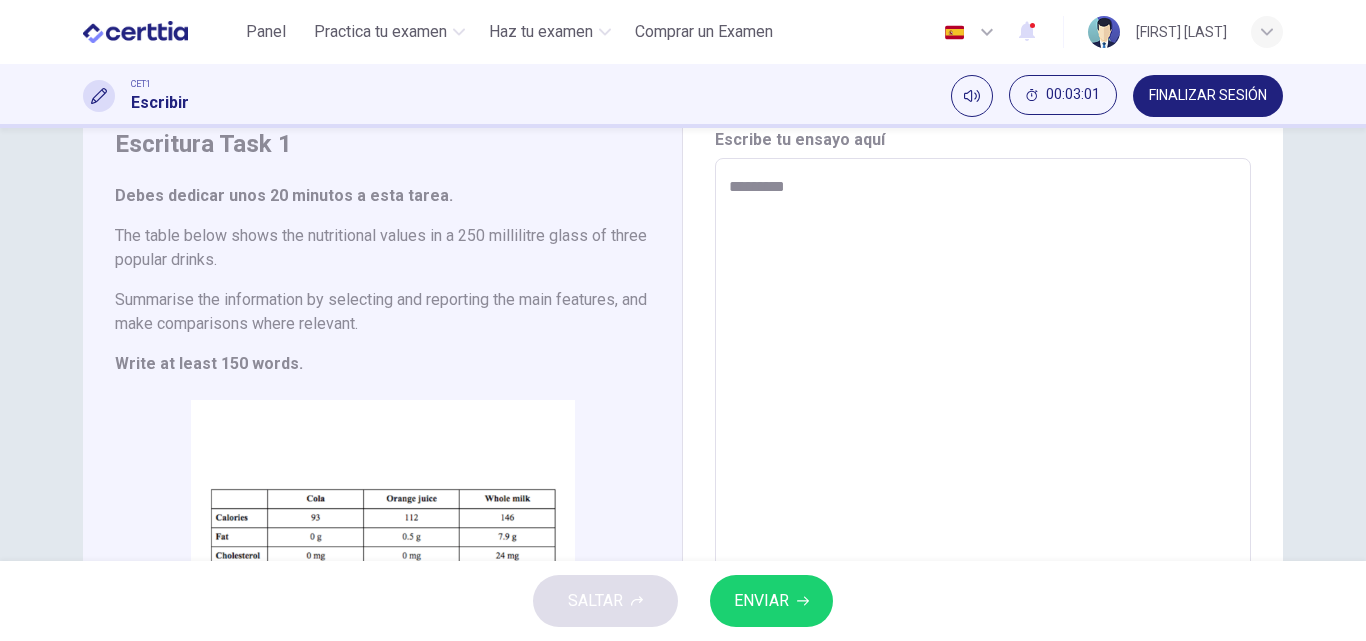 type on "*" 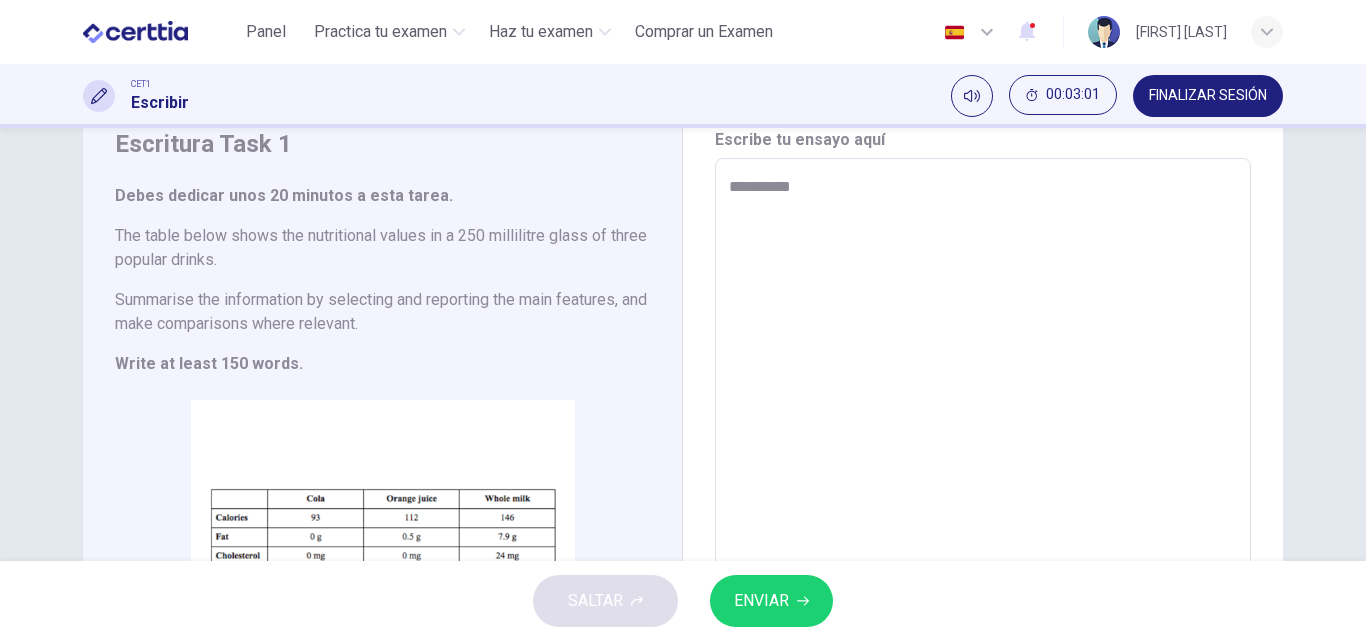 type on "*" 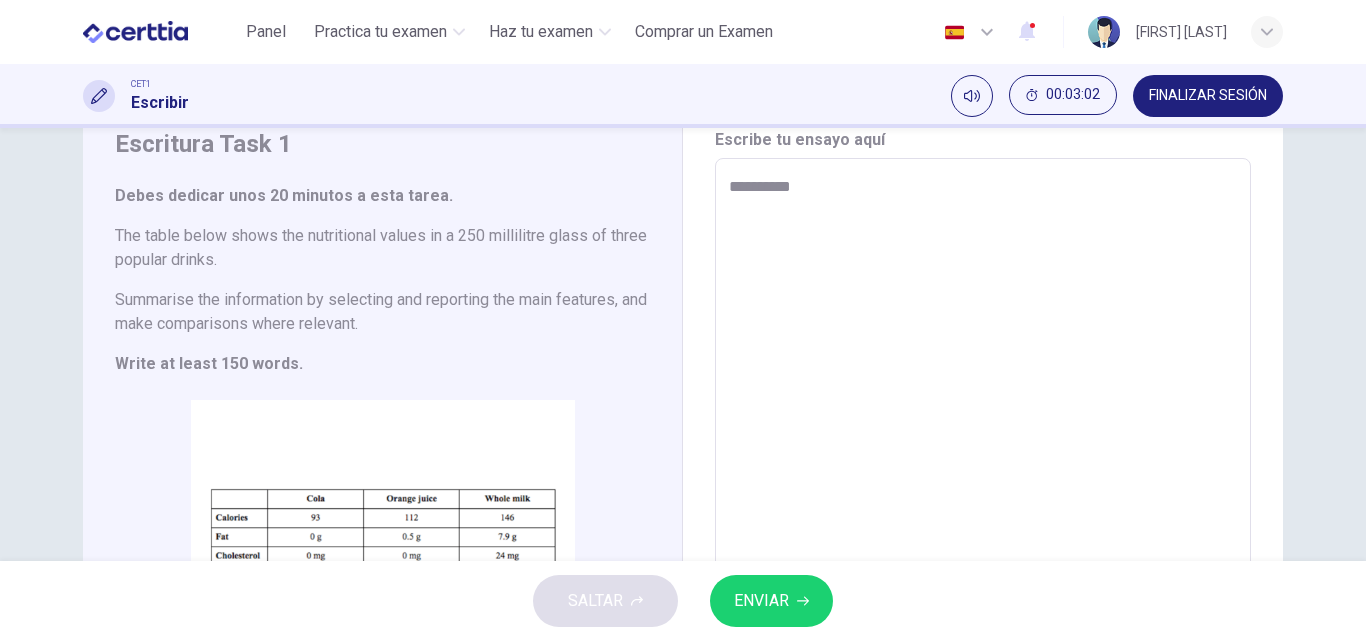 type on "**********" 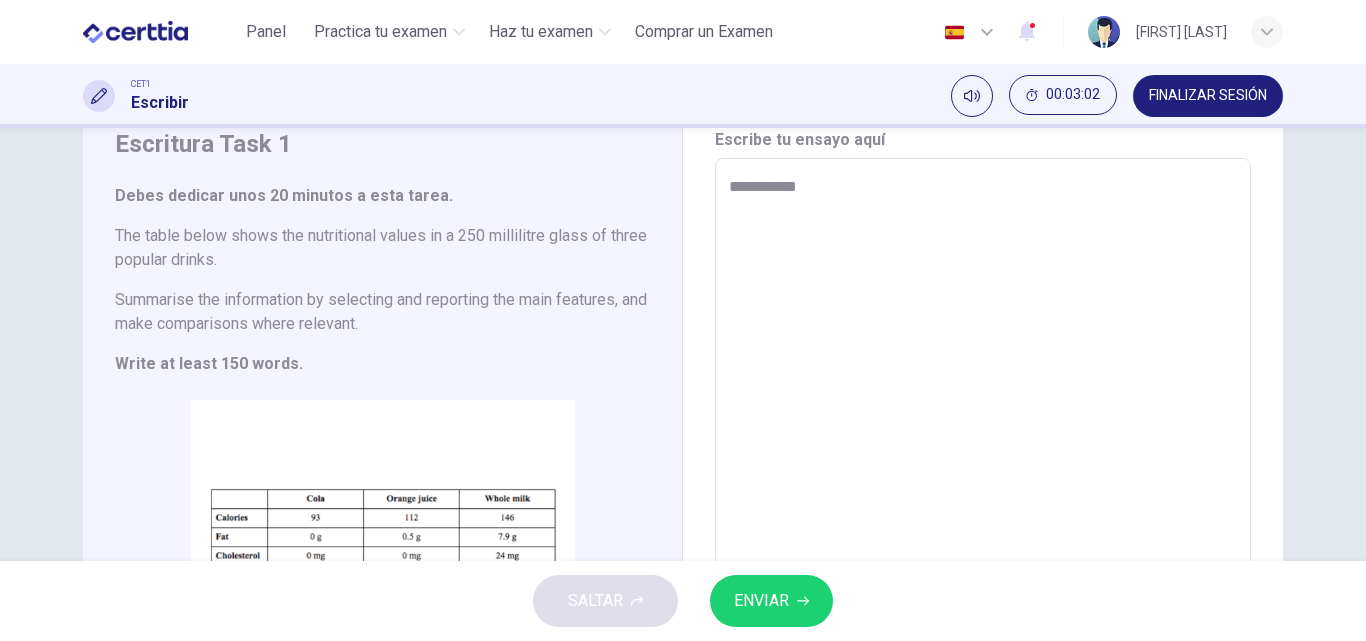 type on "*" 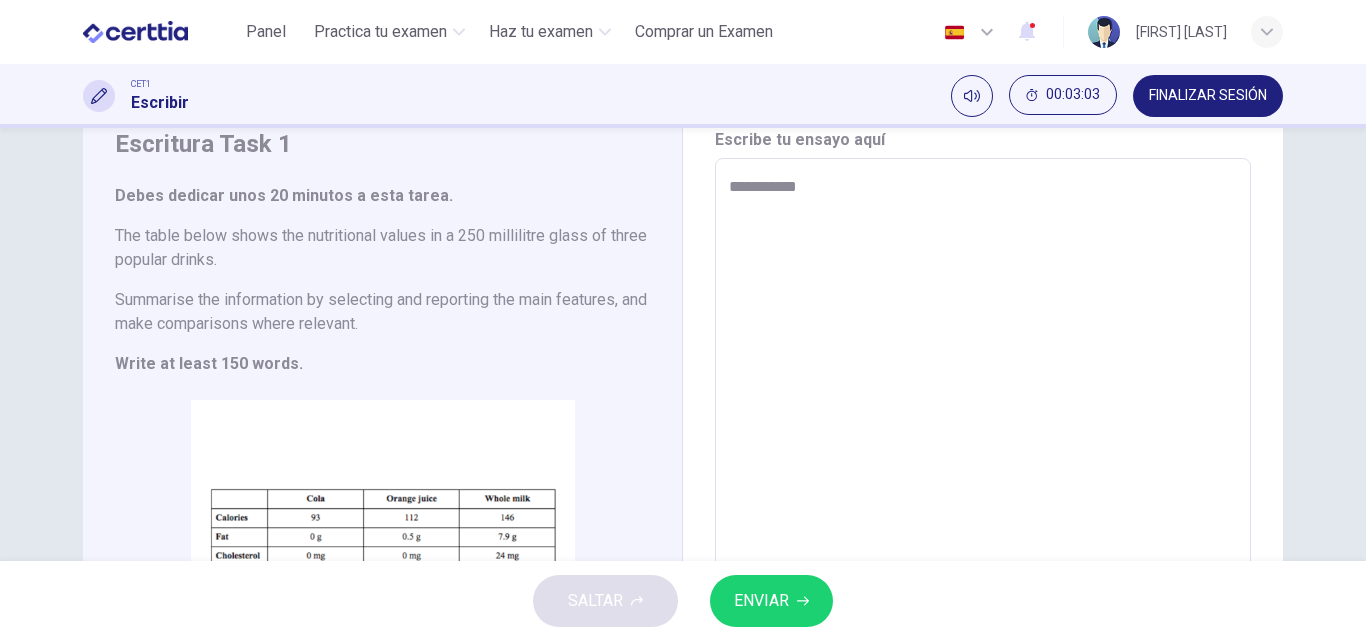 type on "**********" 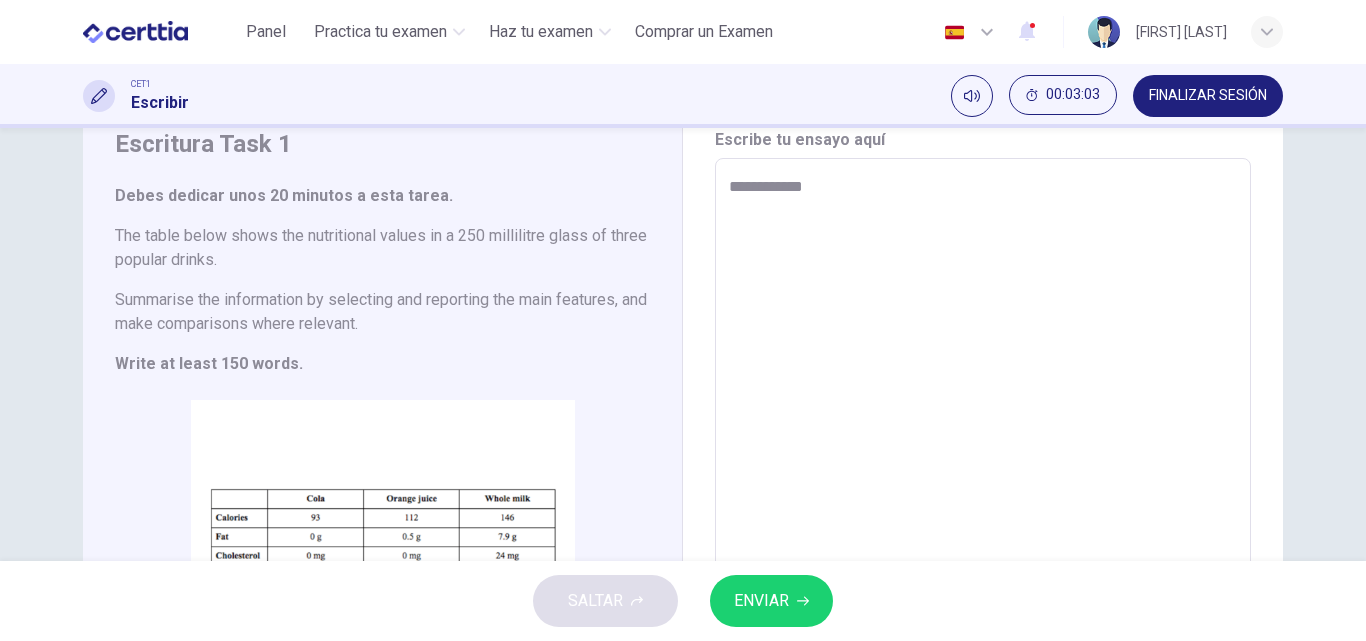 type on "*" 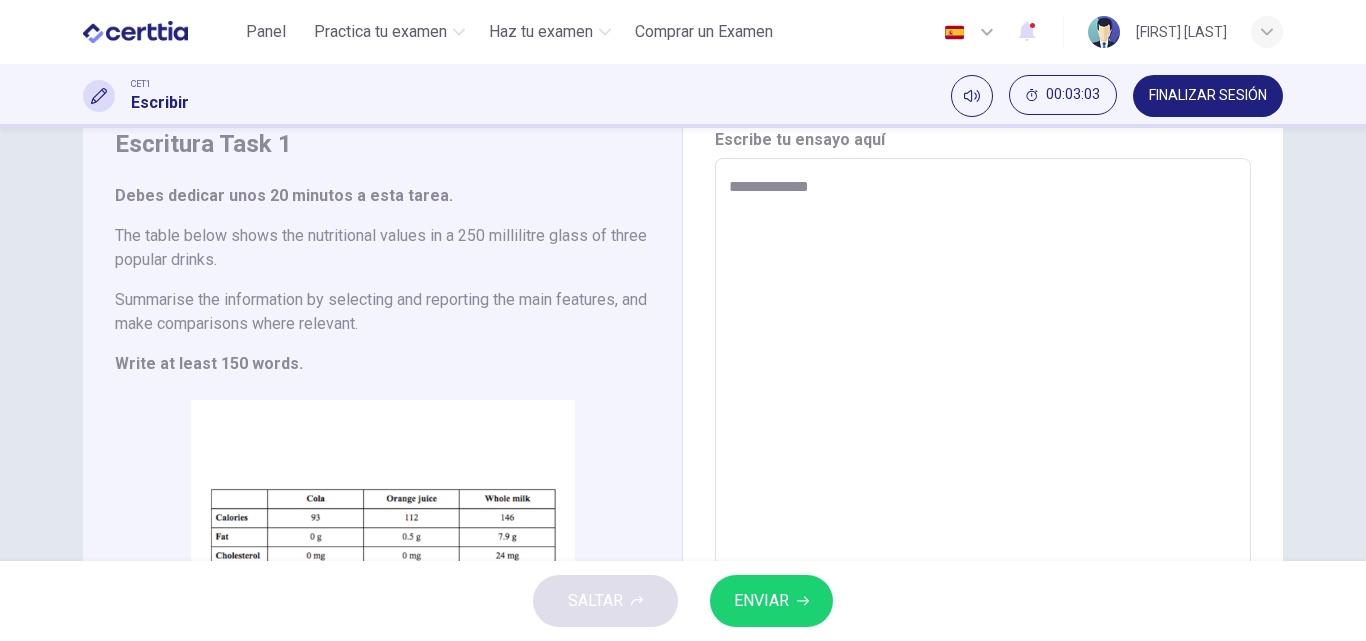 type on "*" 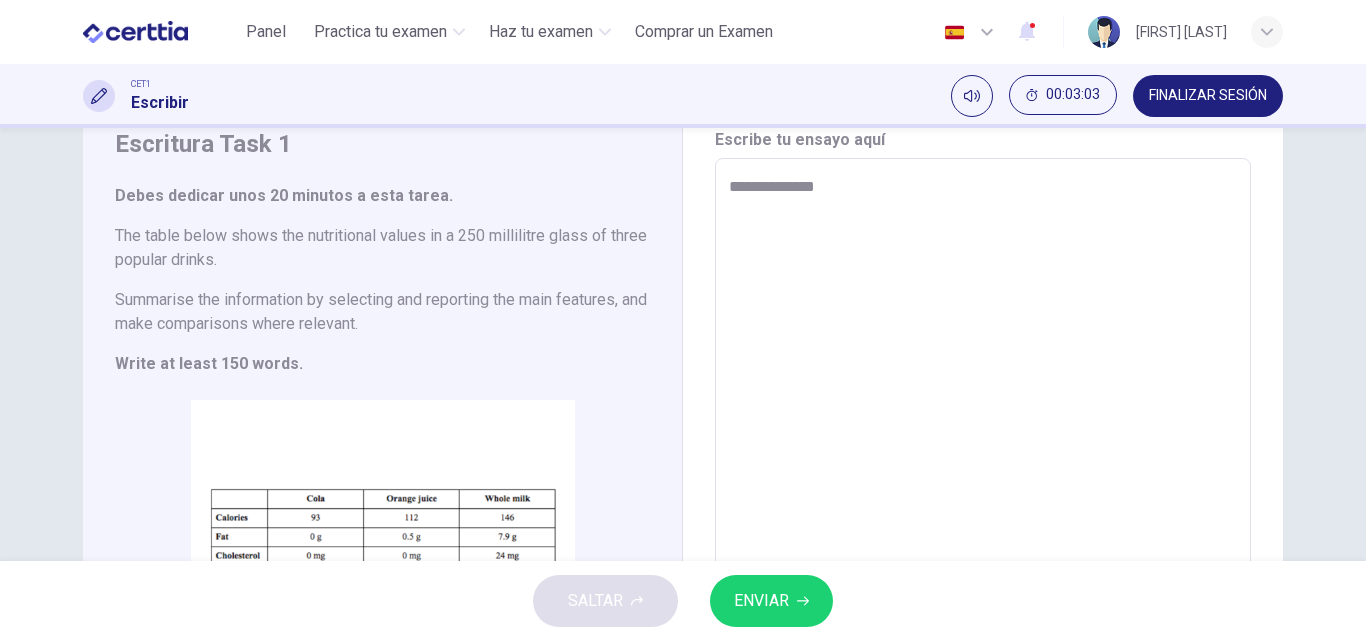 type on "*" 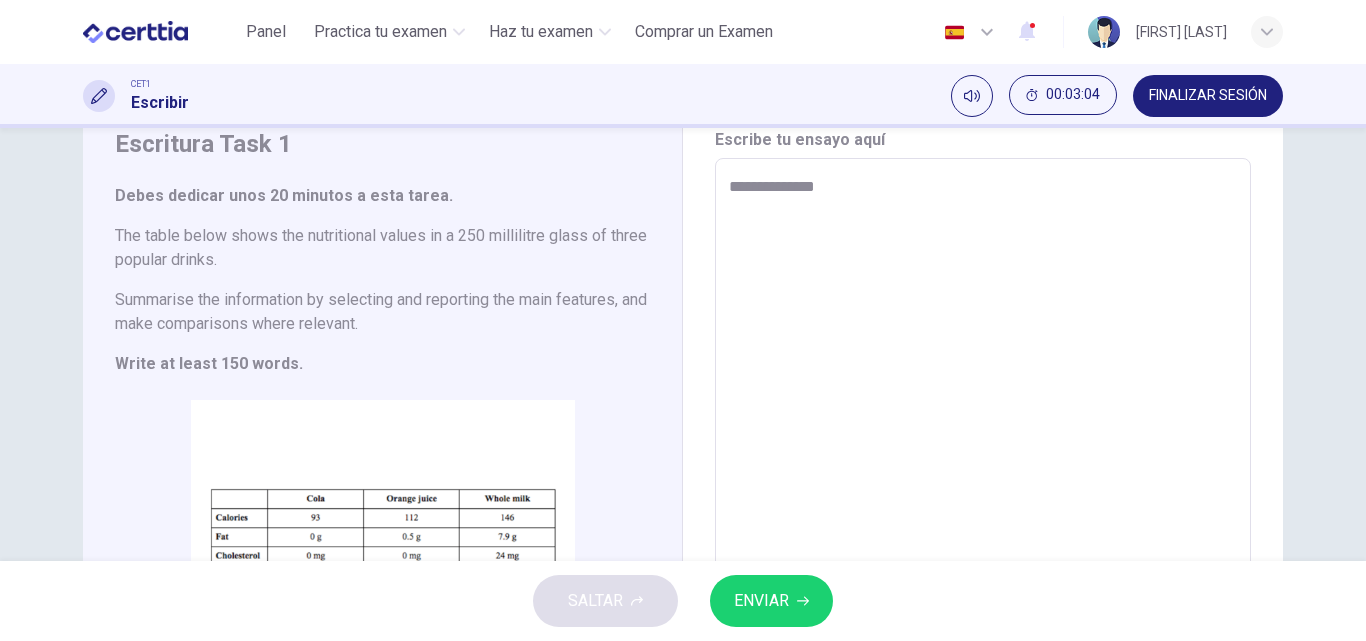 type on "**********" 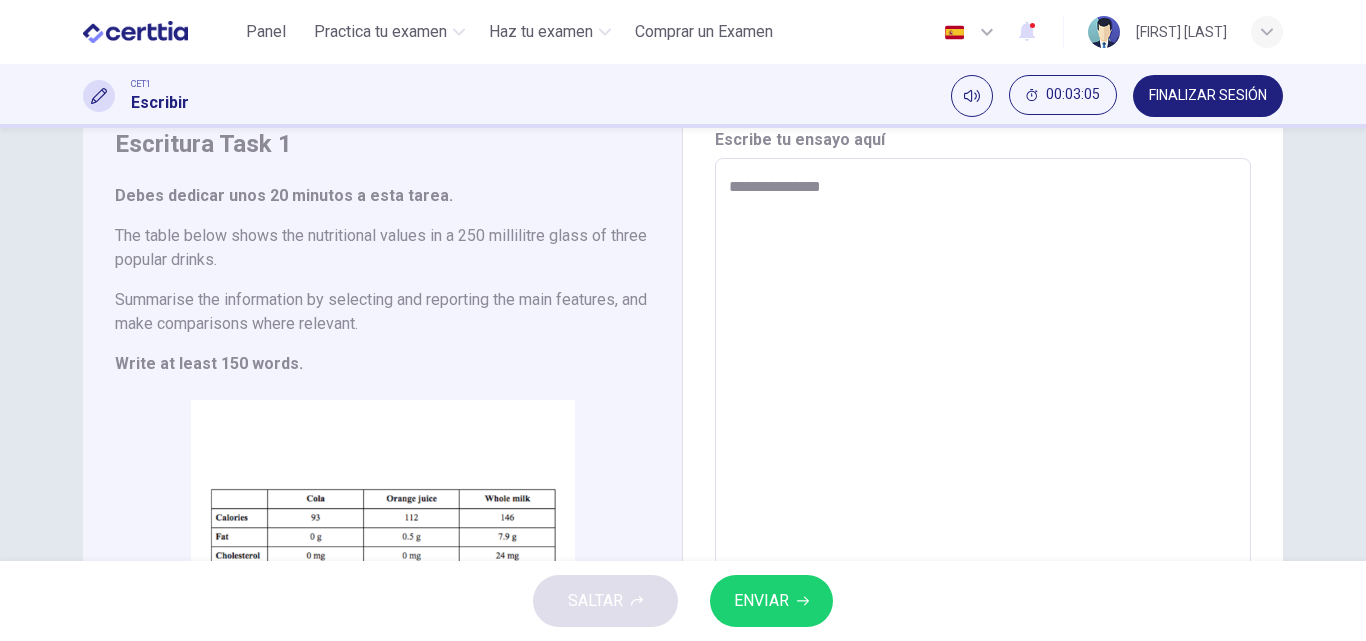 type on "**********" 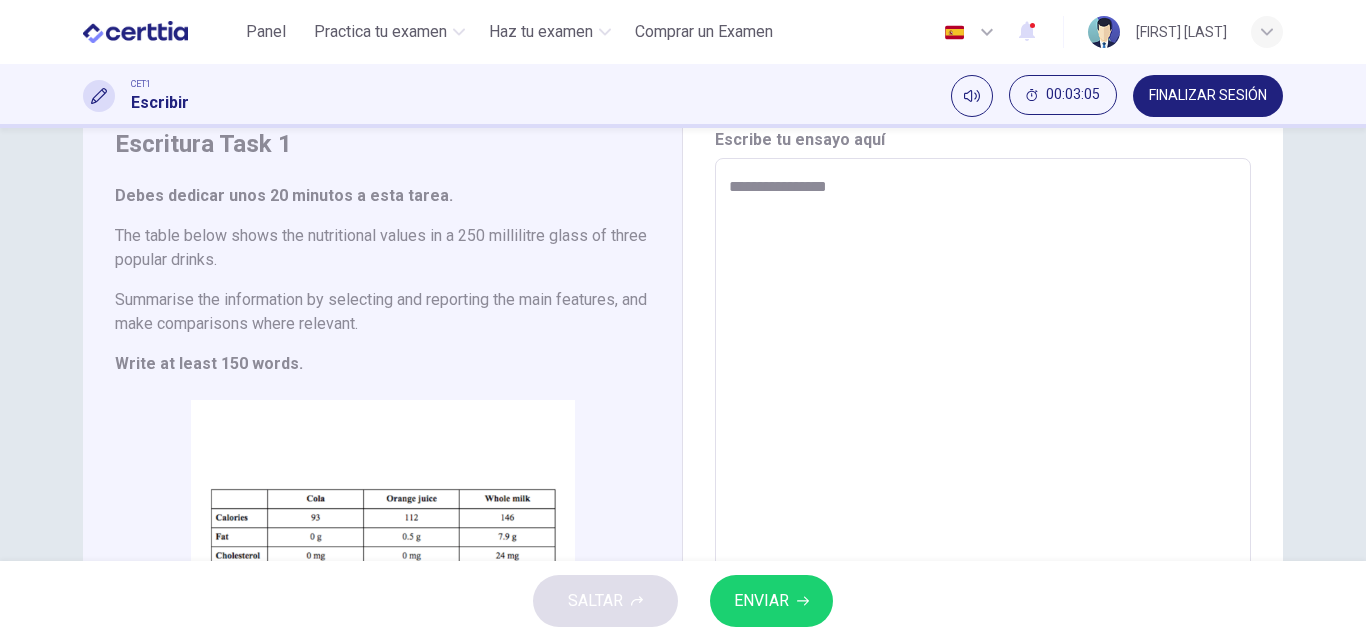 type on "*" 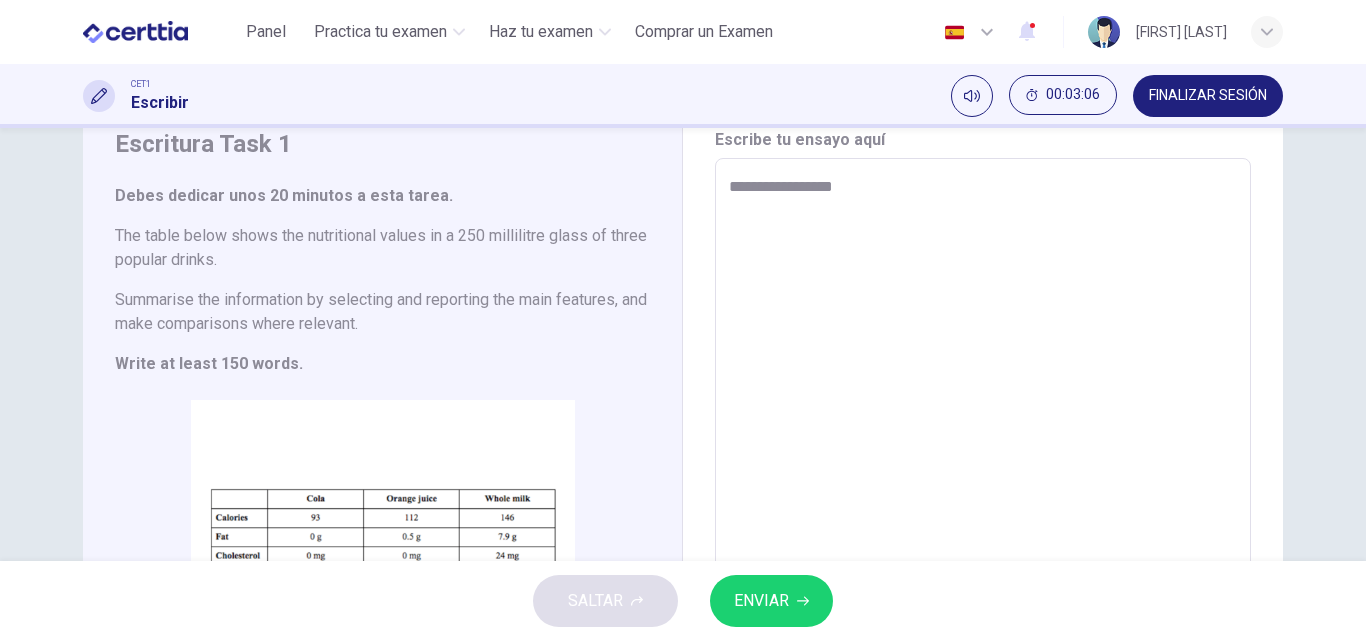 type on "*" 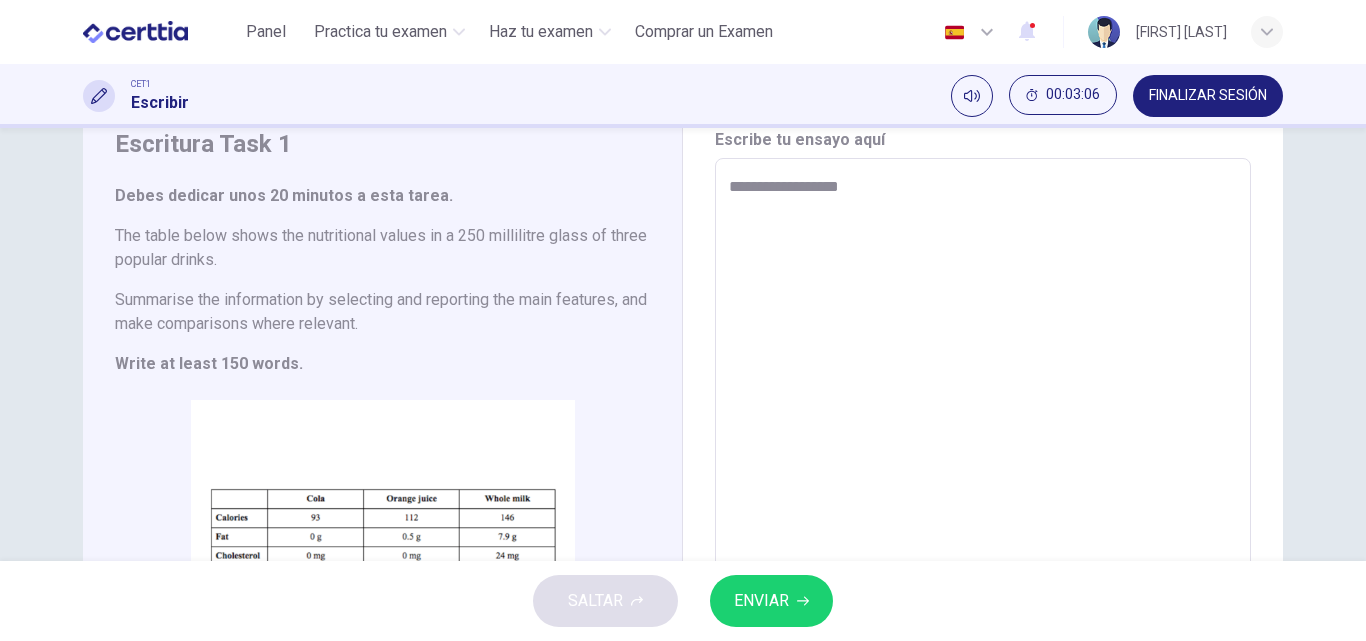 type on "*" 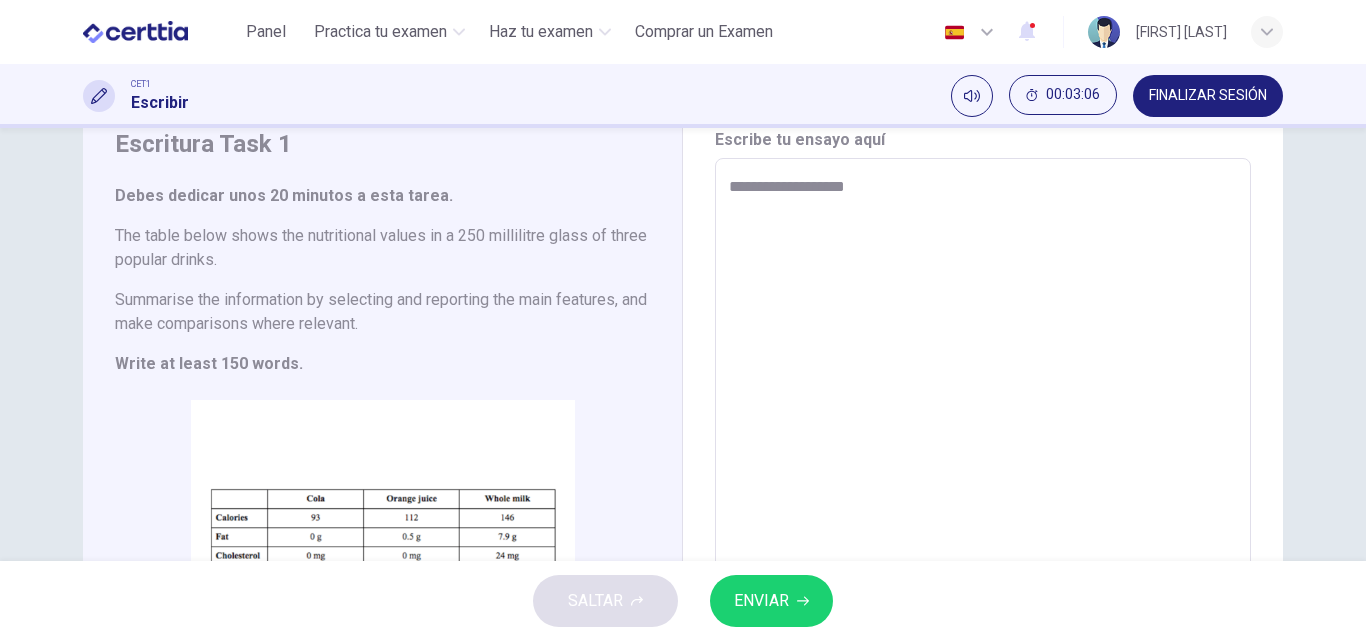 type on "*" 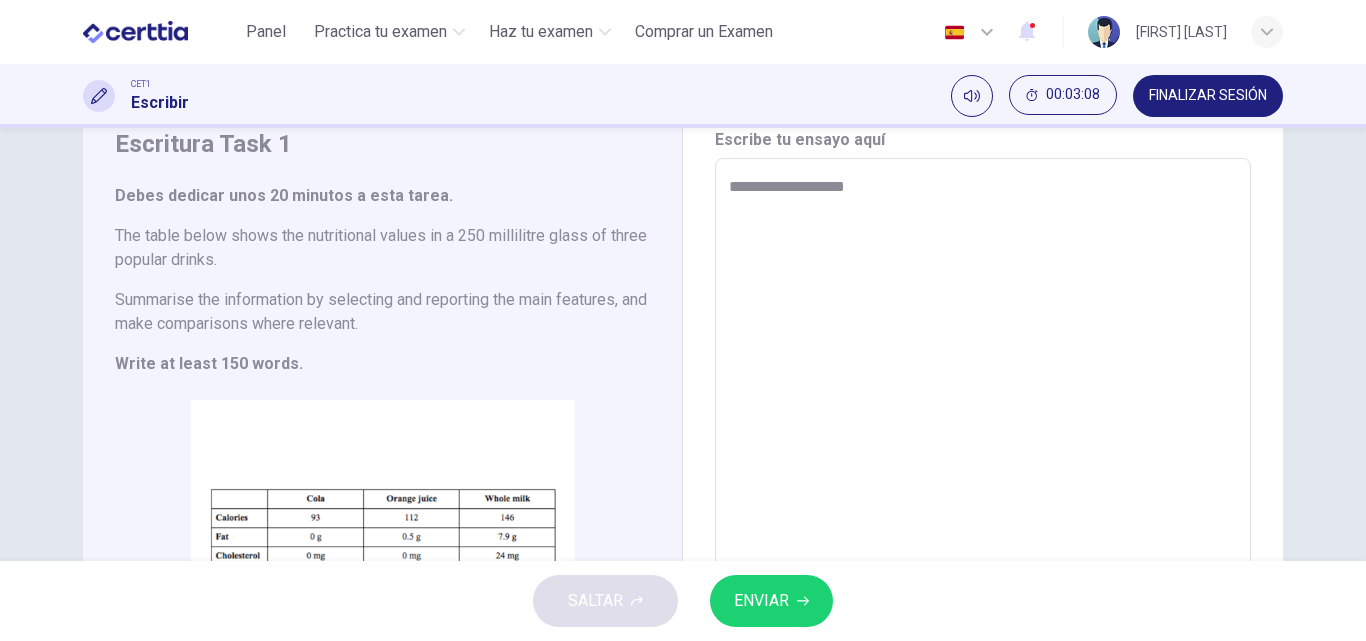 type on "**********" 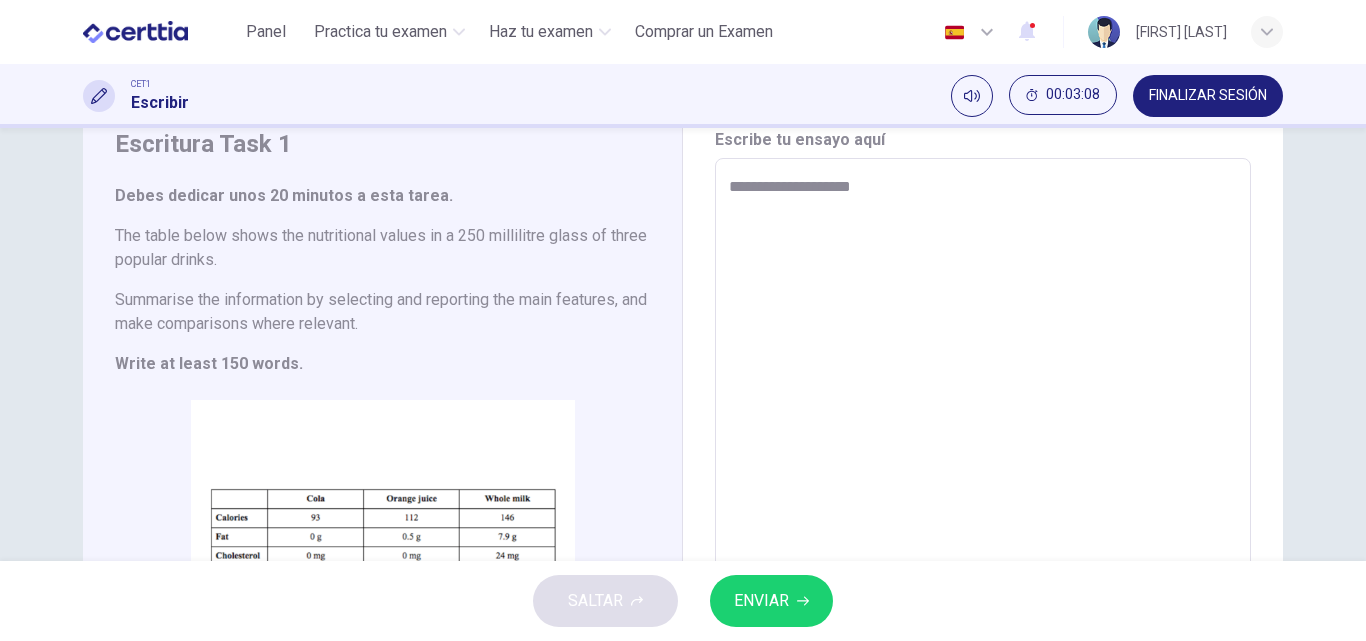 type on "*" 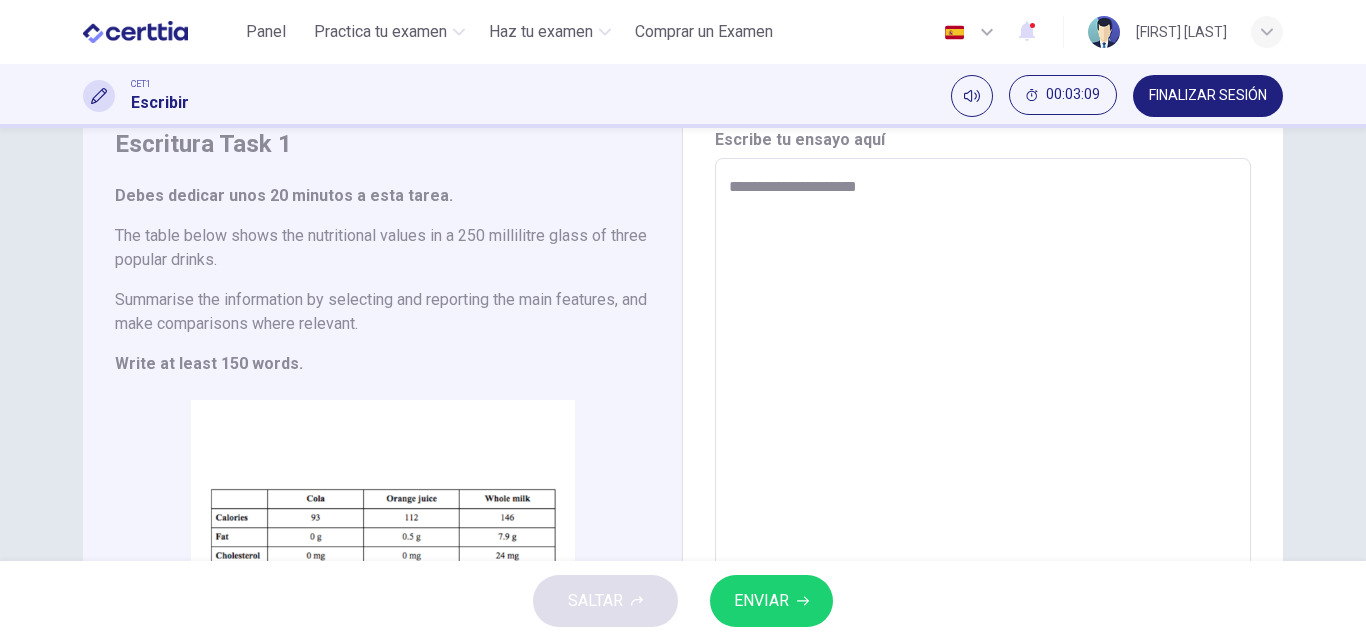 type on "*" 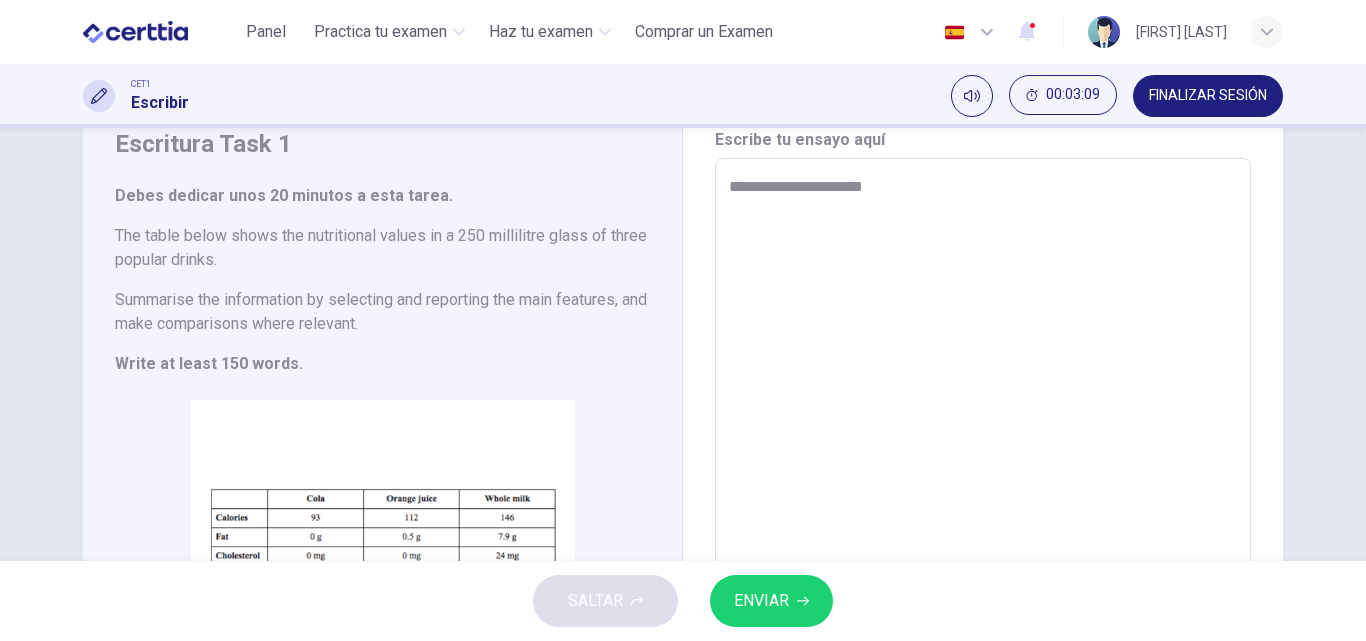 type on "*" 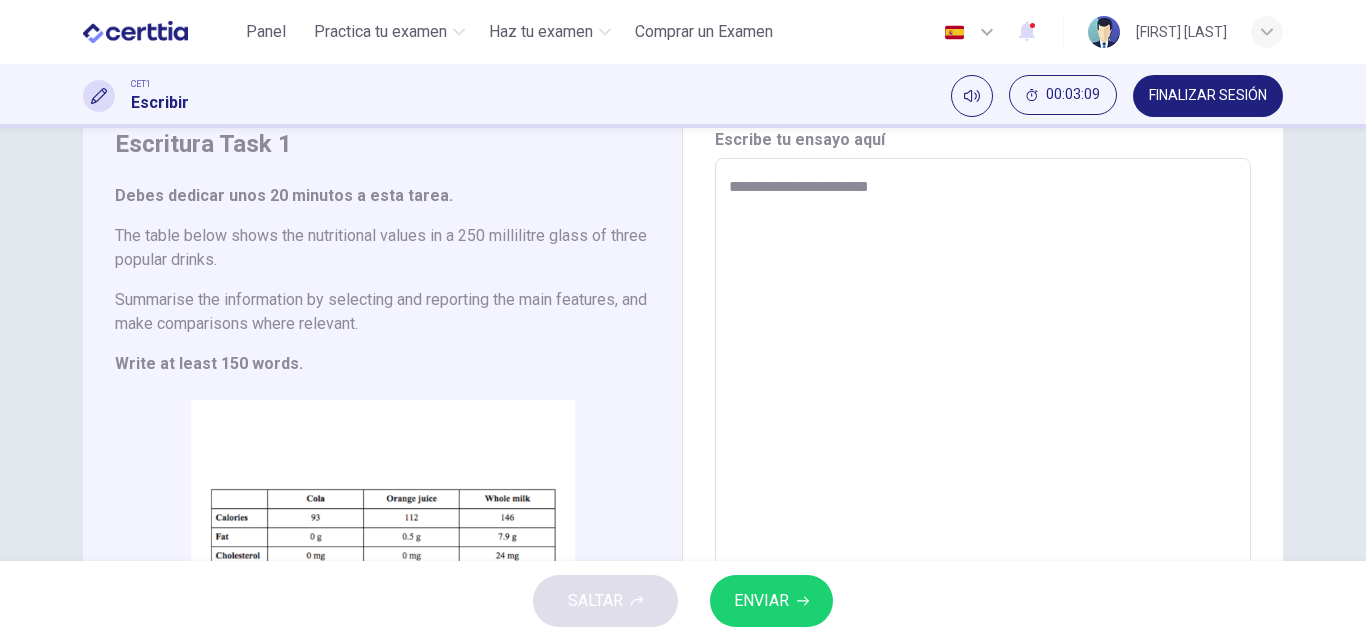 type on "*" 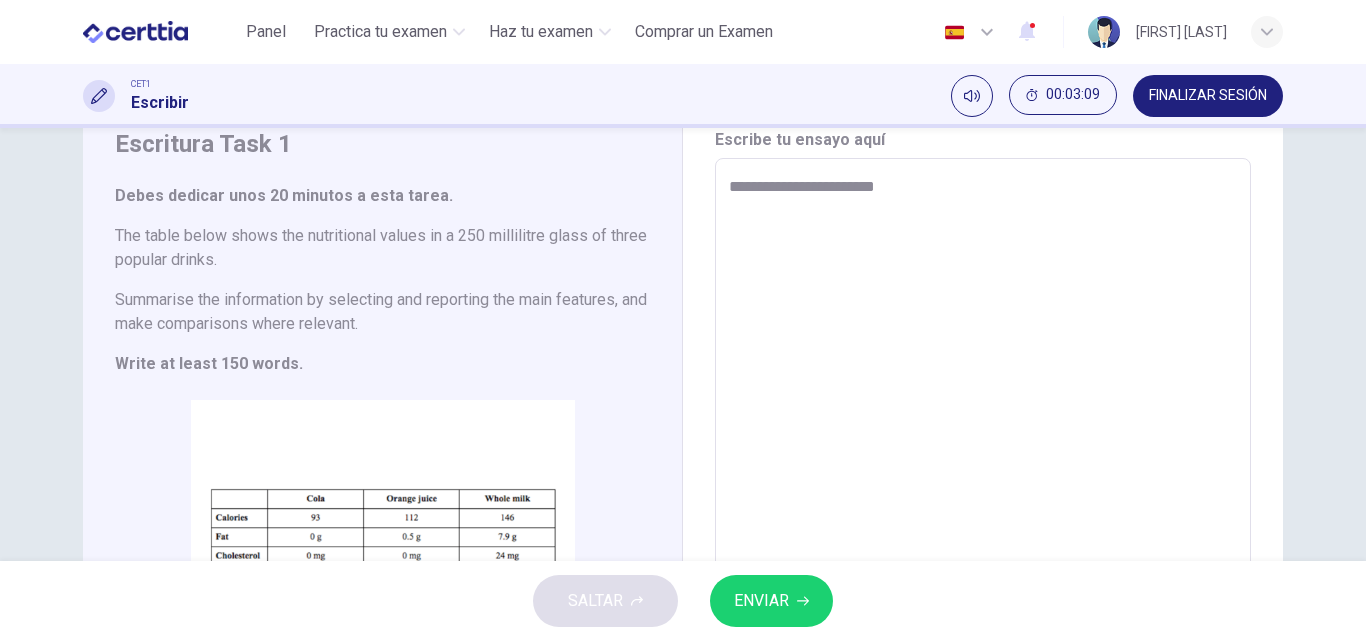 type on "*" 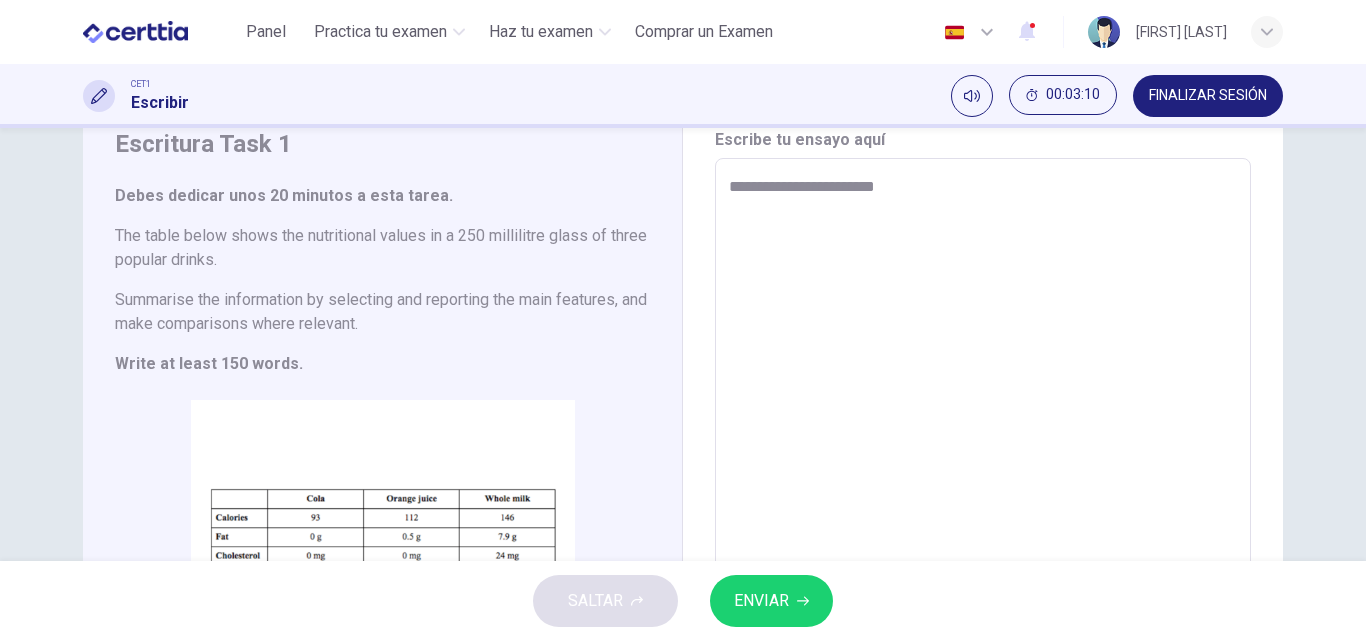 type on "**********" 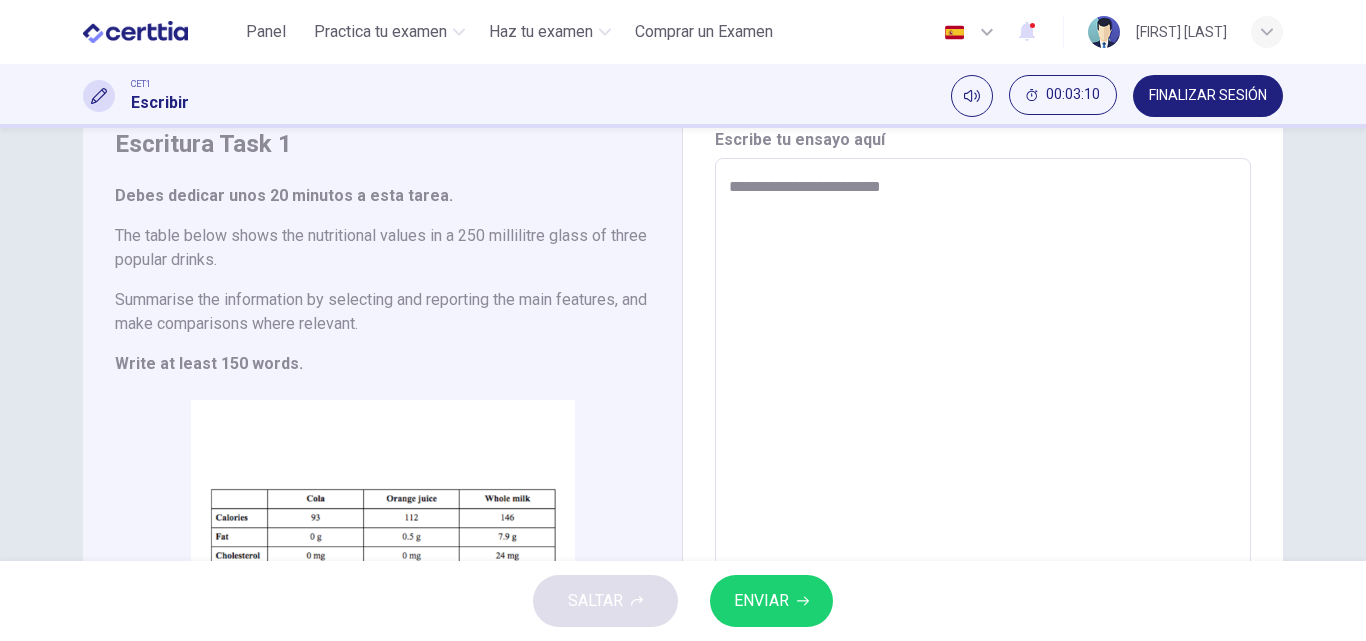 type on "*" 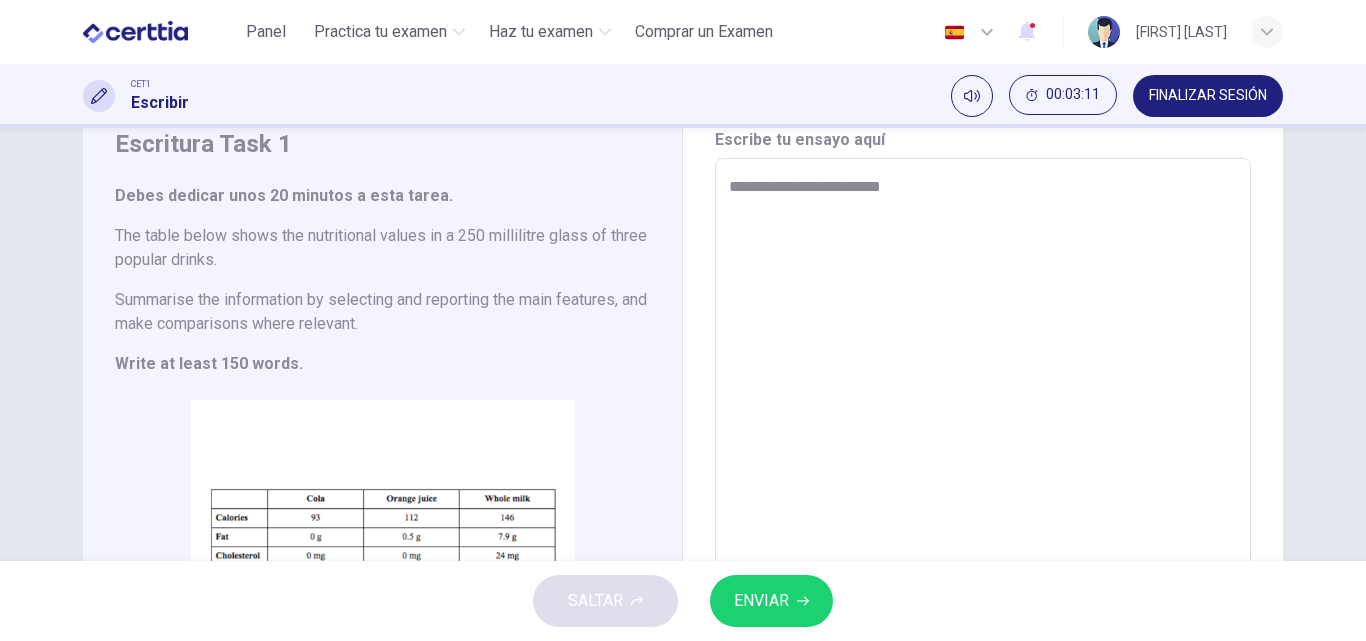 type on "**********" 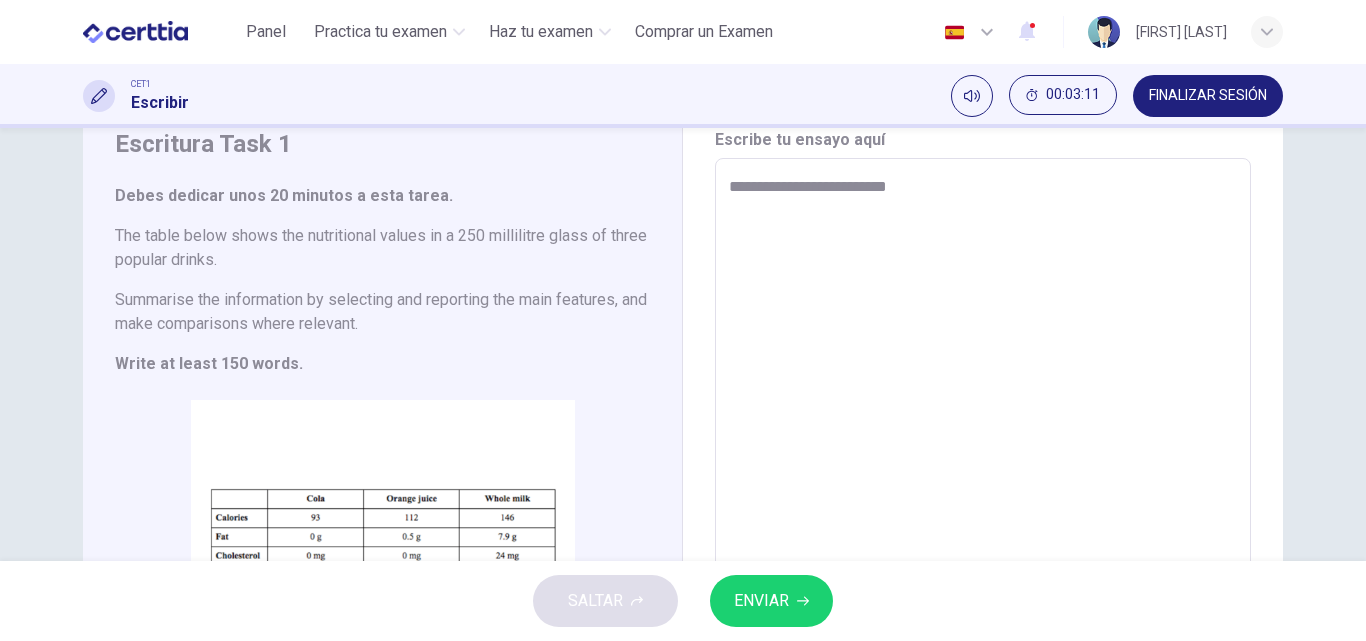type on "*" 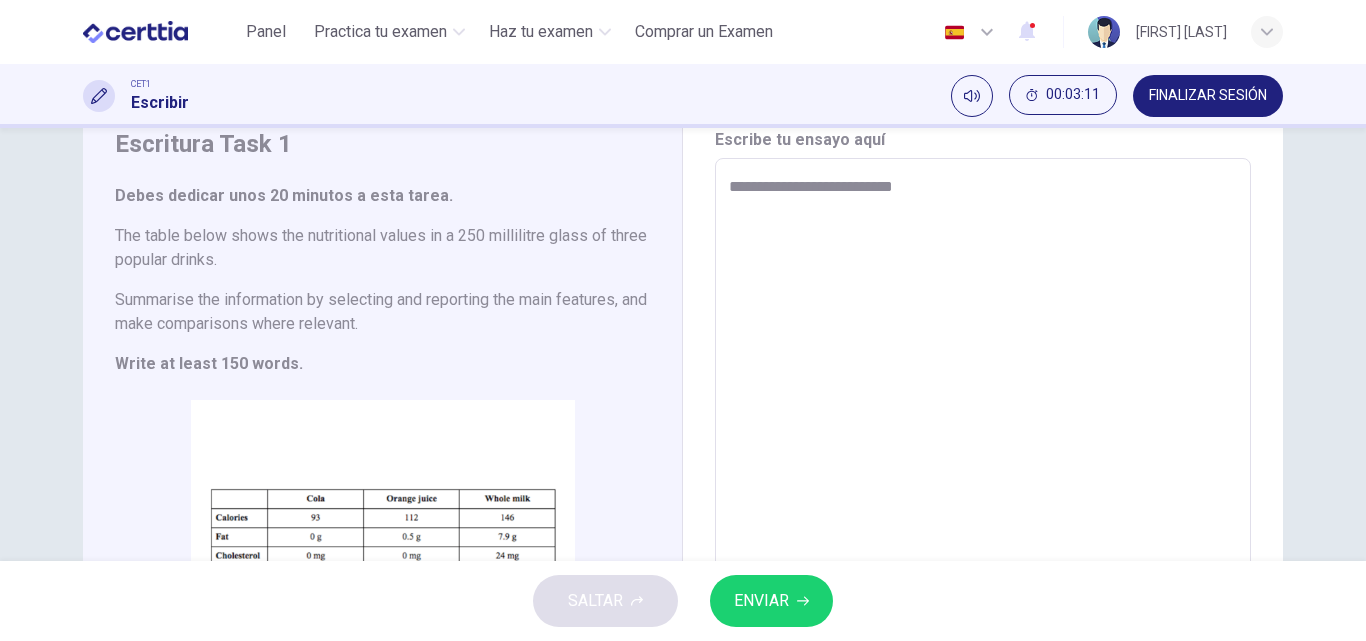 type on "**********" 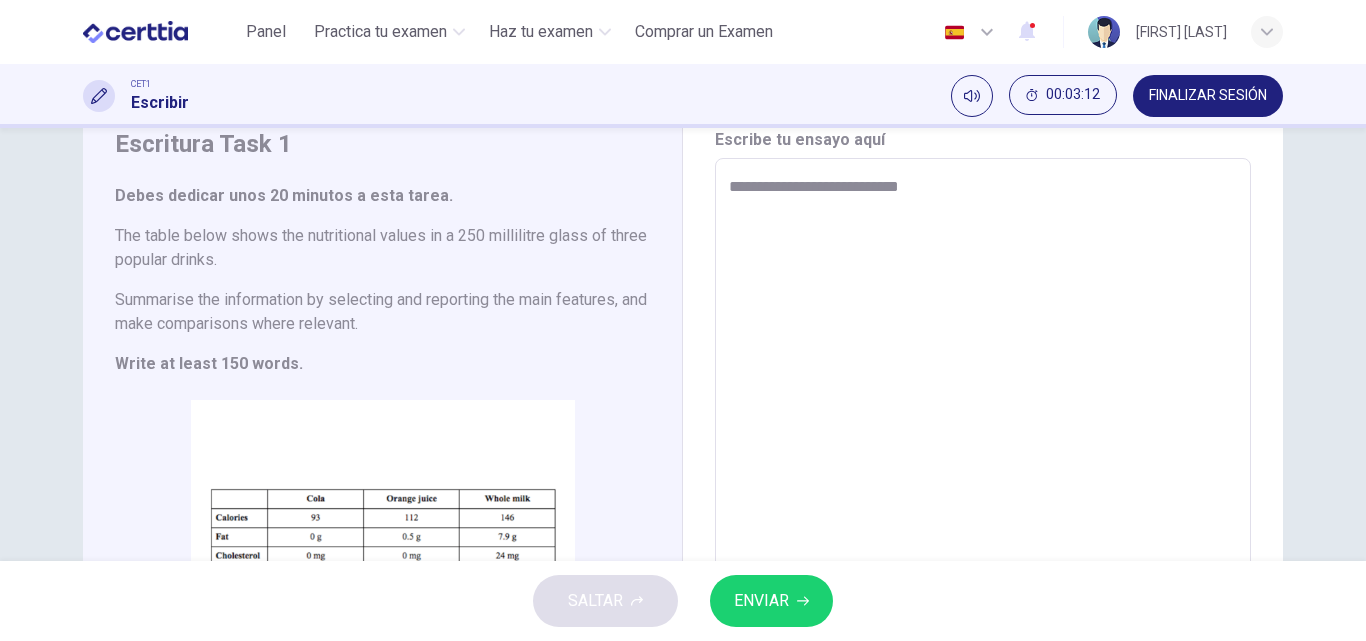type on "*" 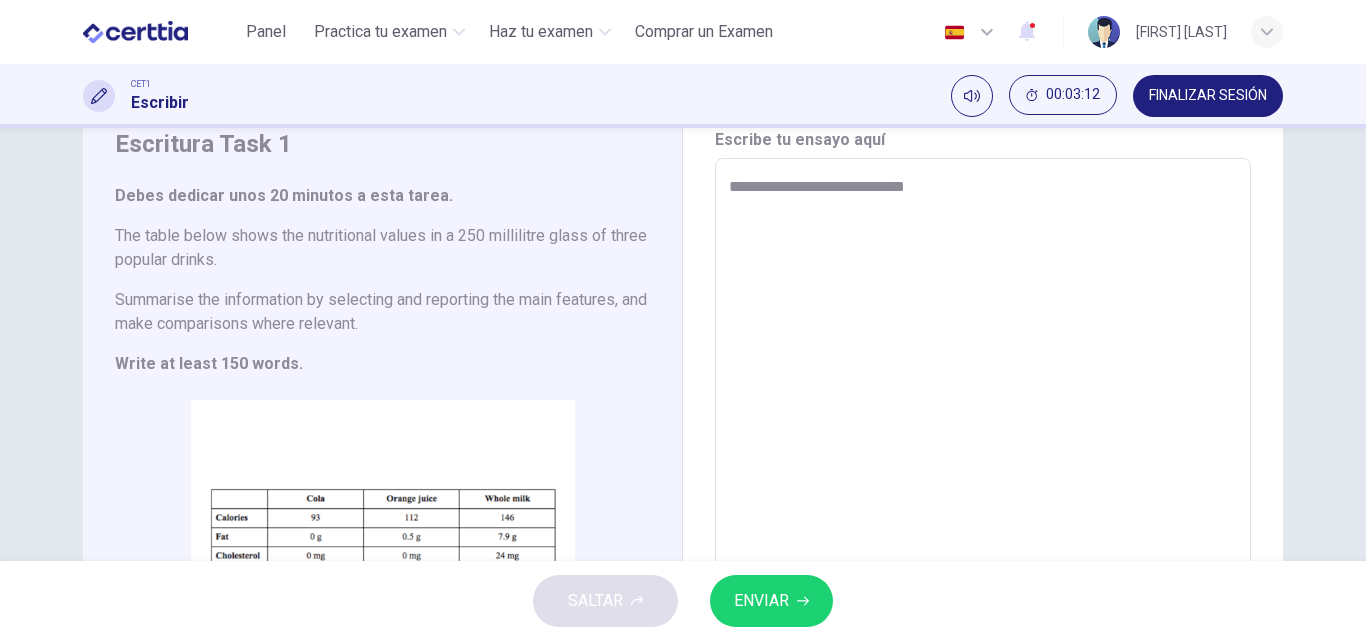 type on "*" 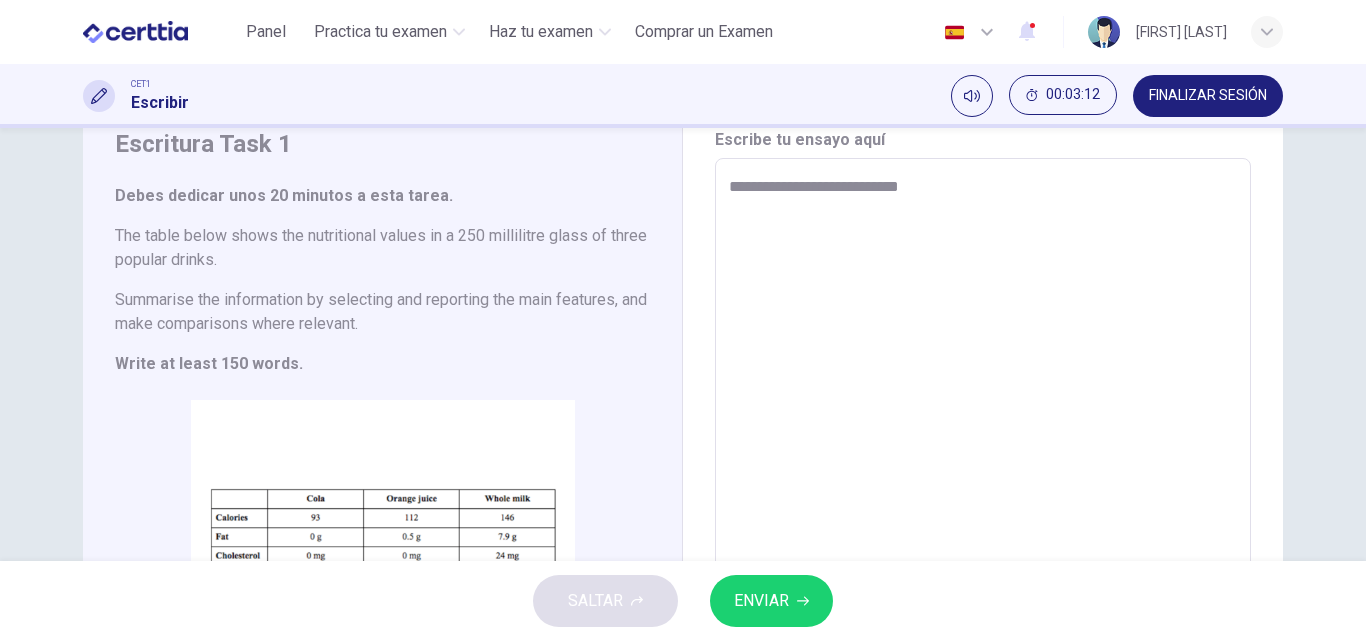 type on "*" 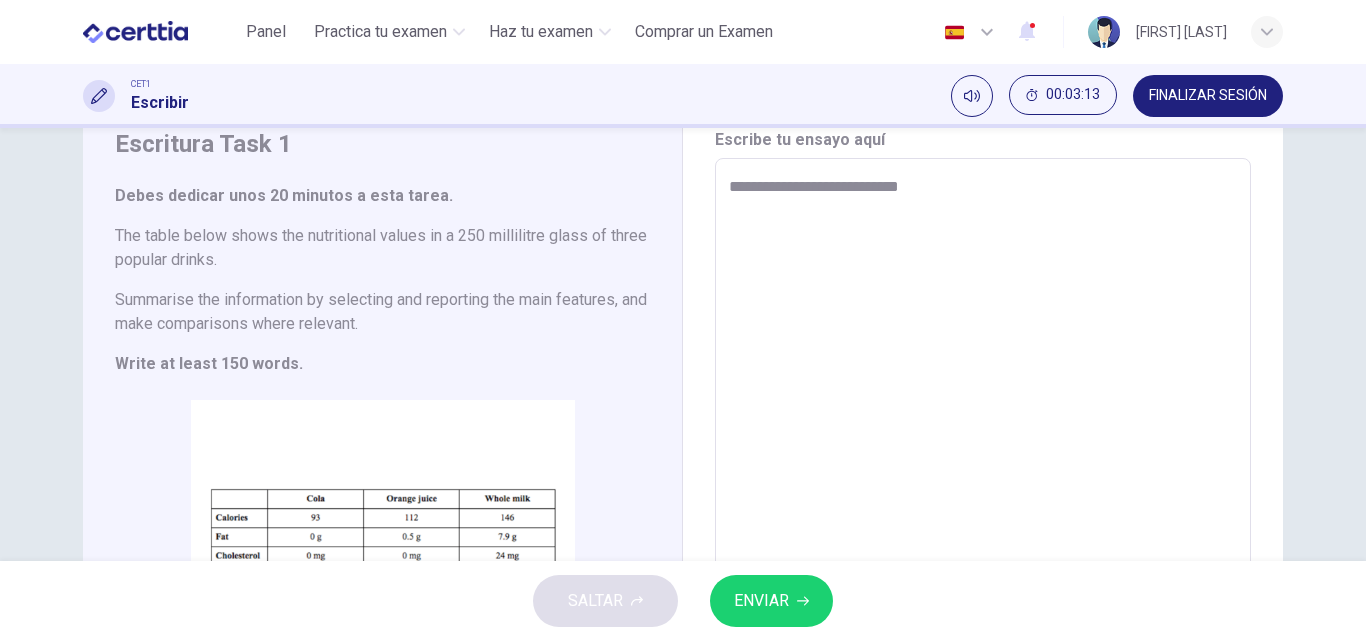 type on "**********" 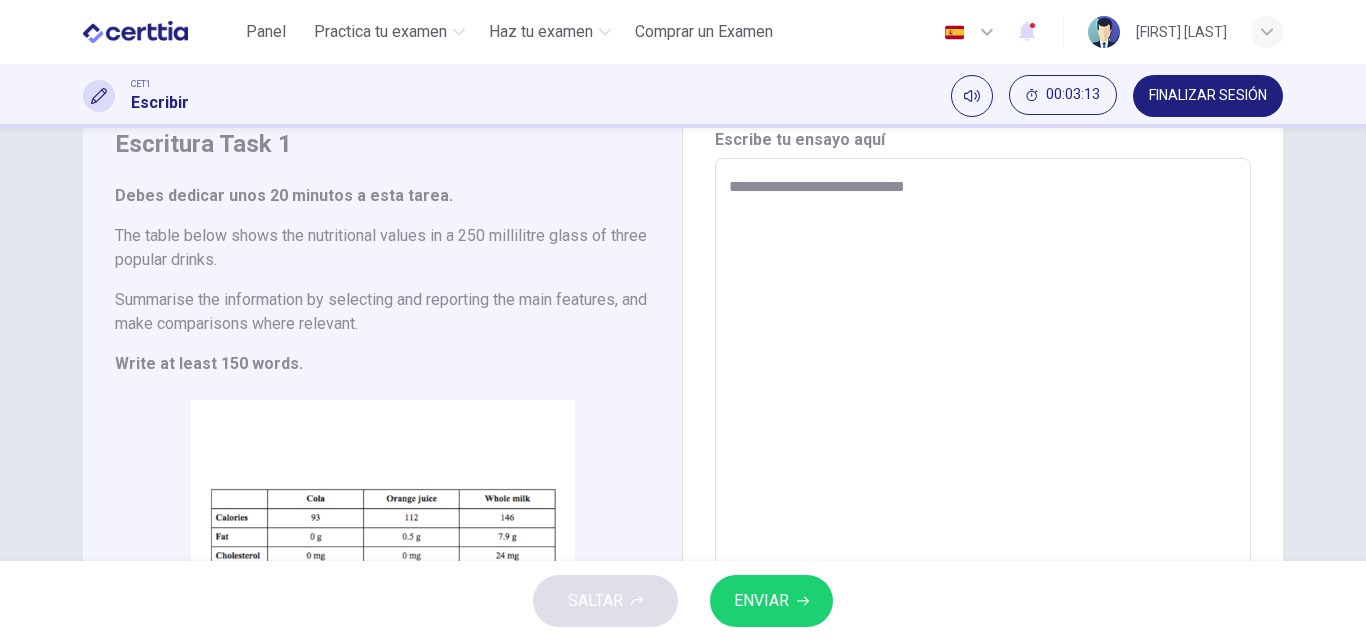 type on "*" 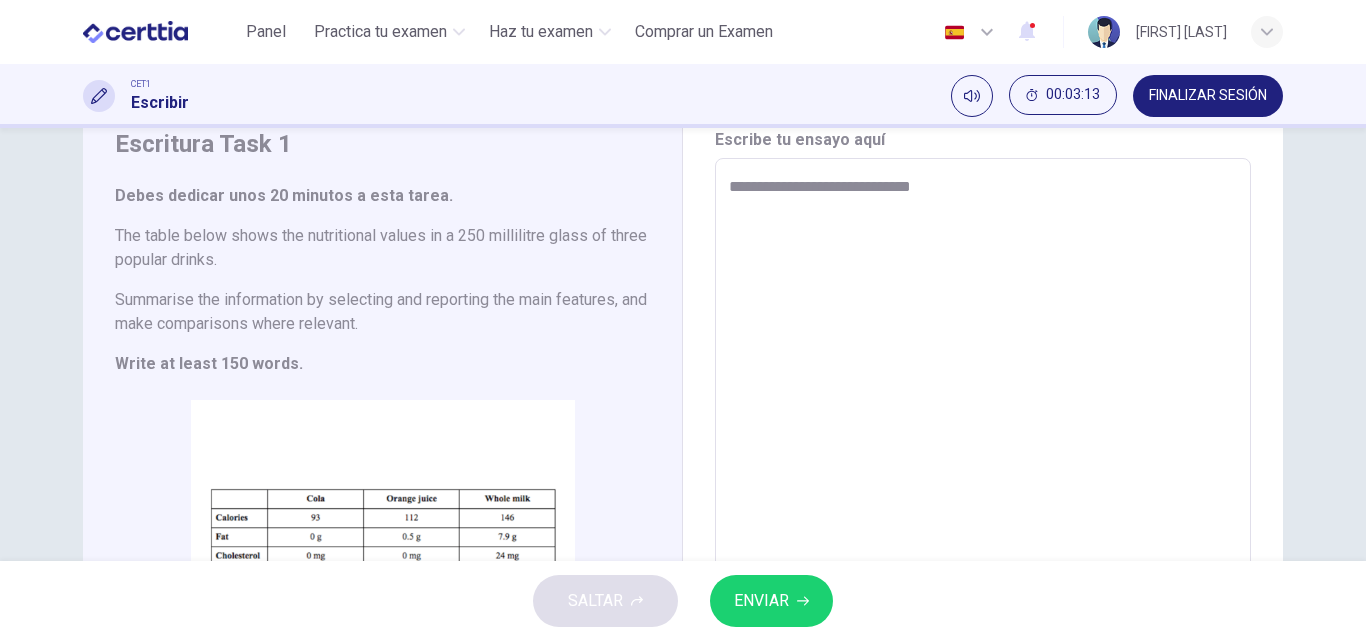 type on "*" 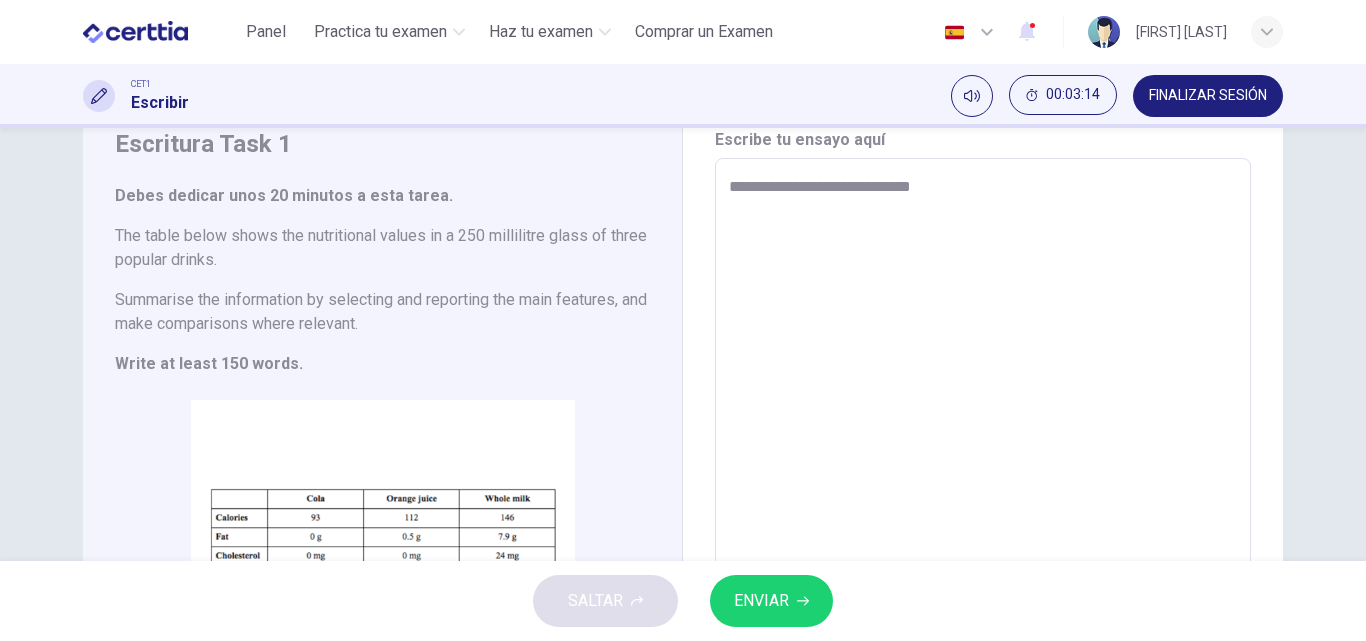 type on "**********" 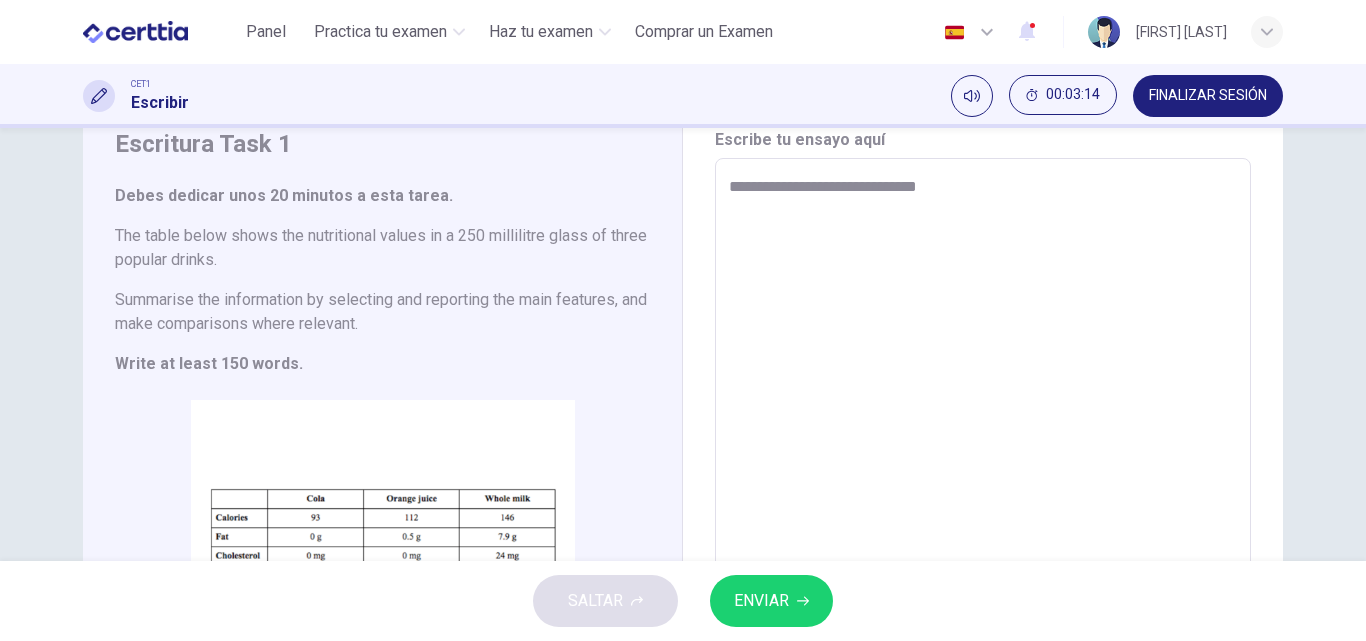 type on "*" 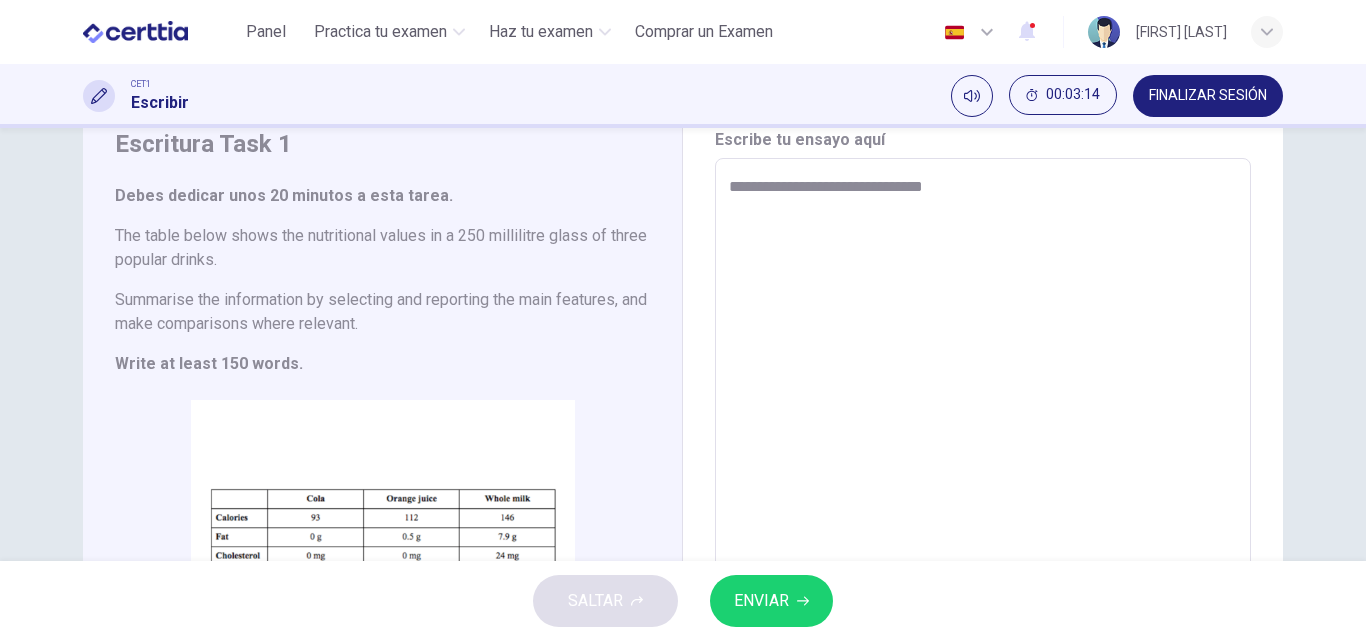 type on "*" 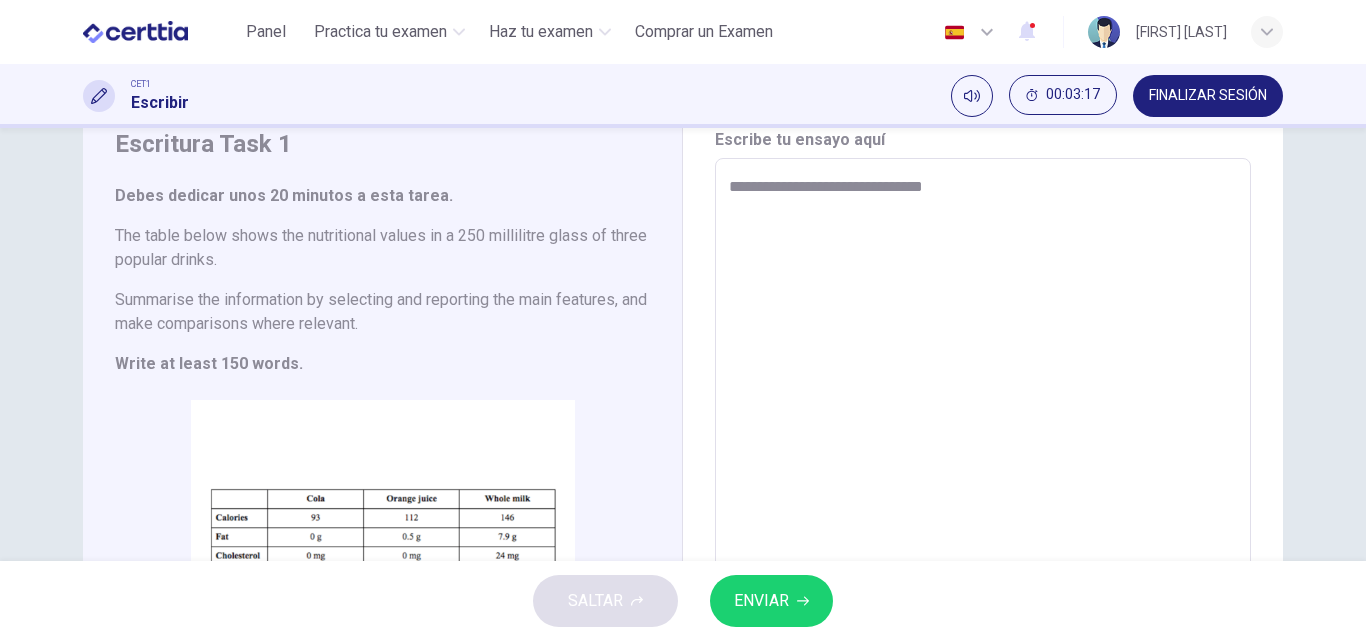 type on "**********" 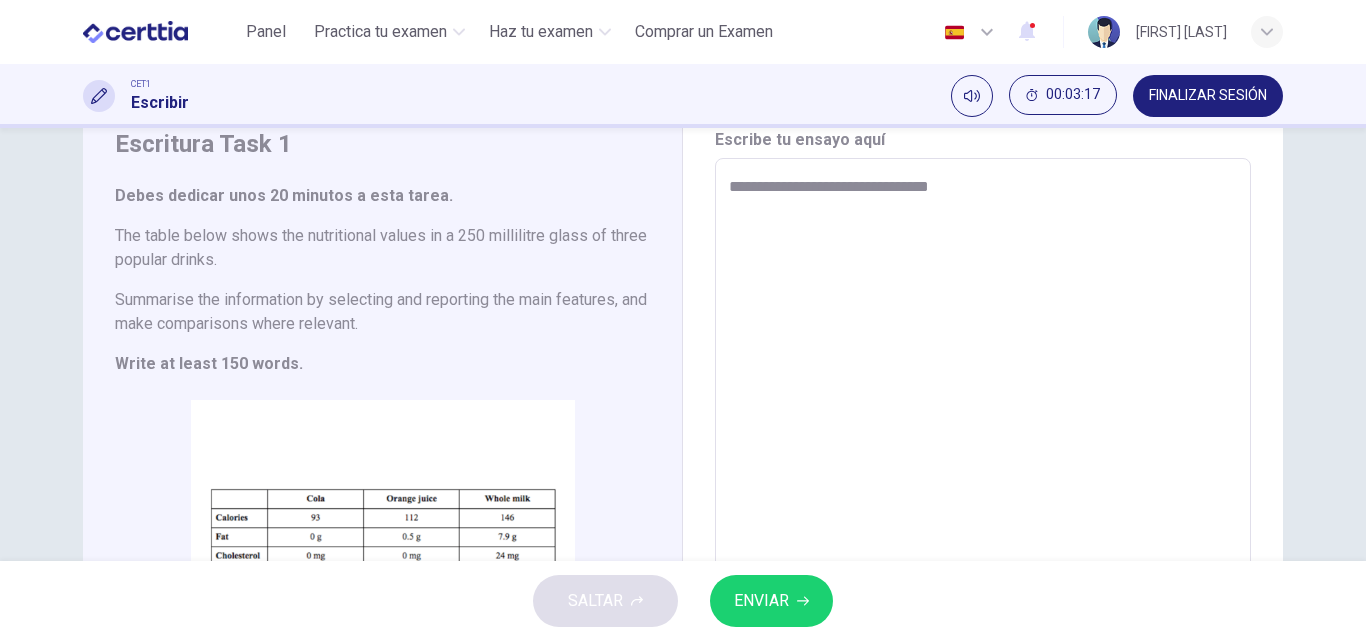 type on "*" 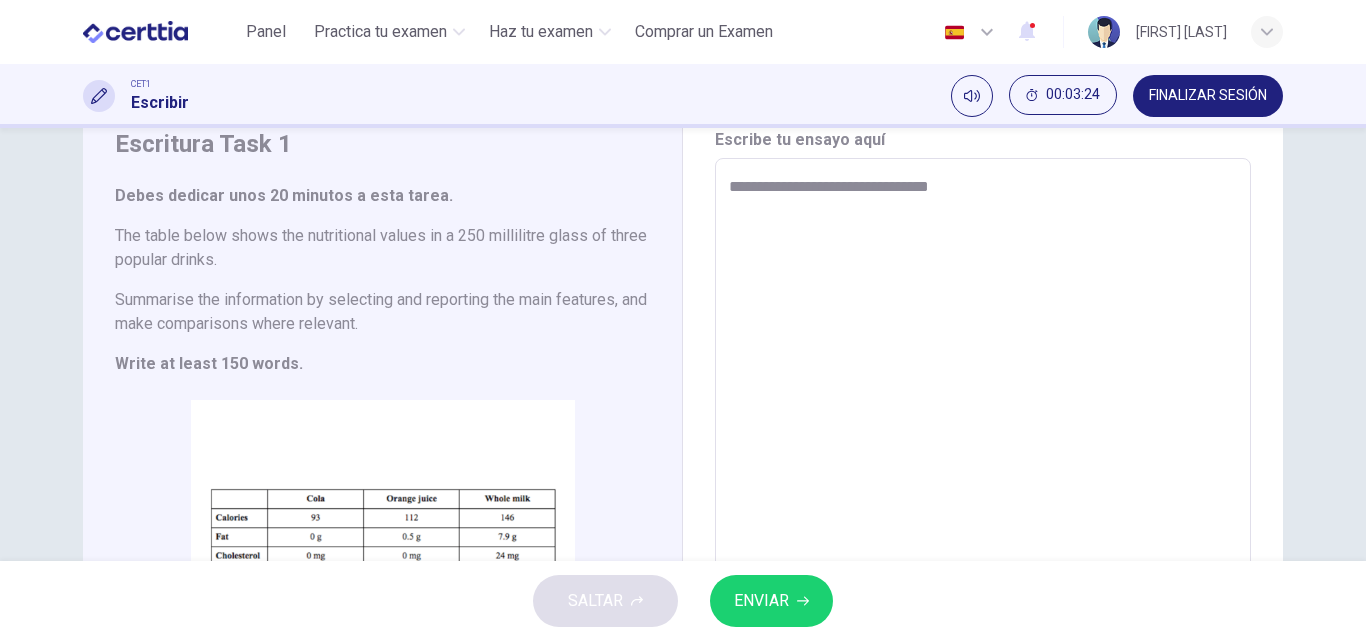 type on "**********" 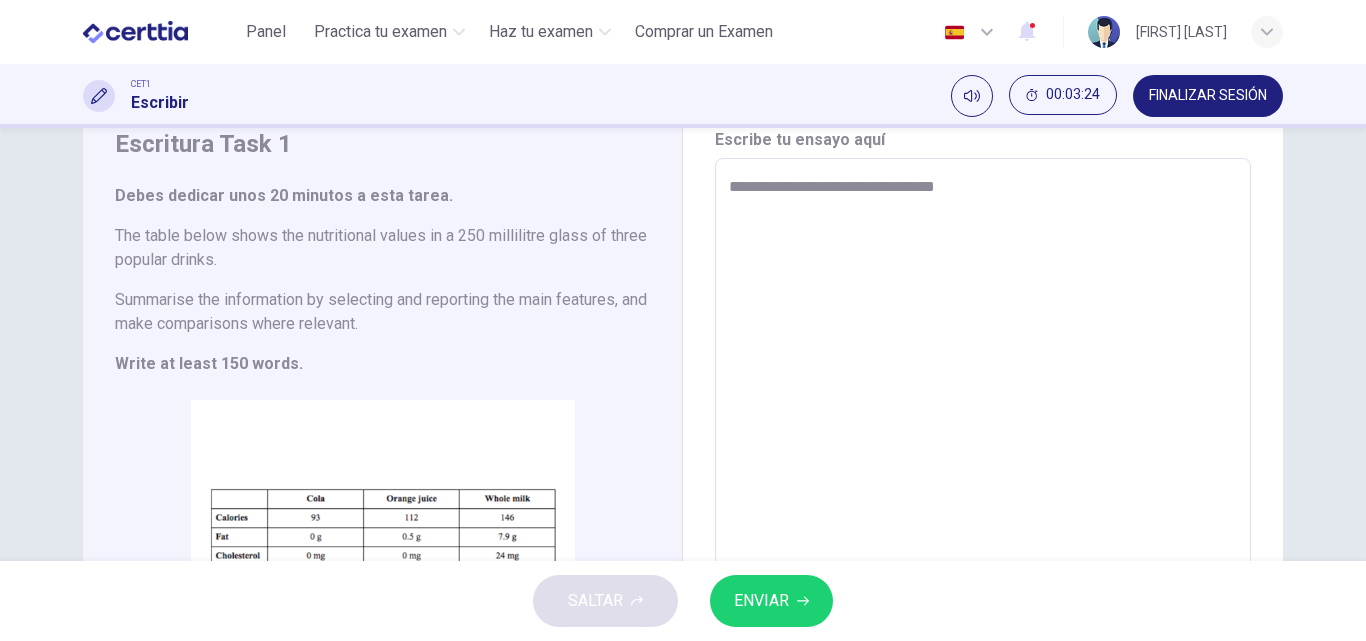 type on "*" 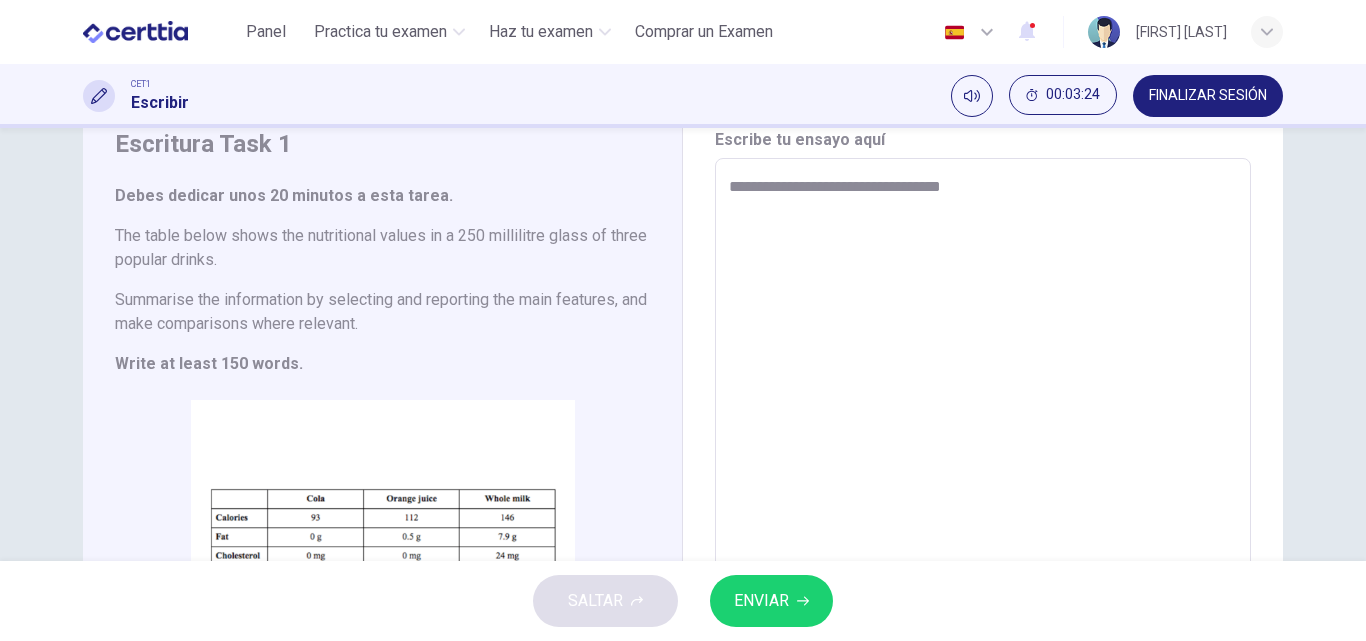 type on "*" 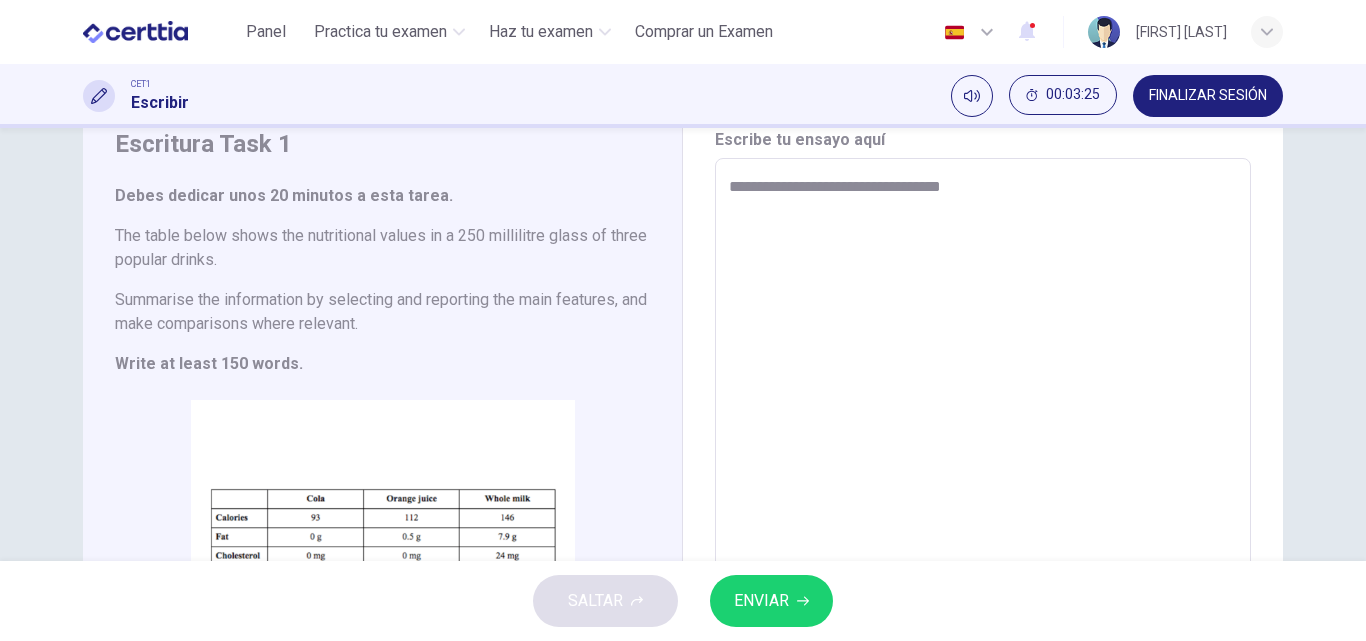type on "**********" 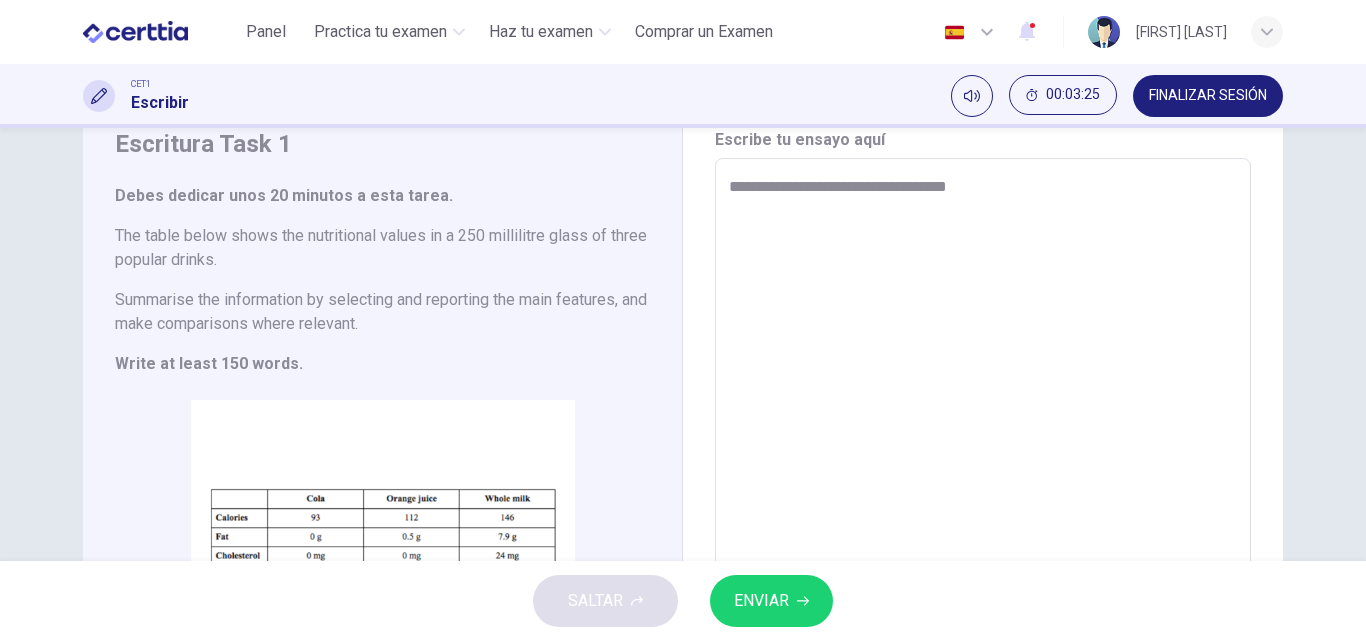 type on "*" 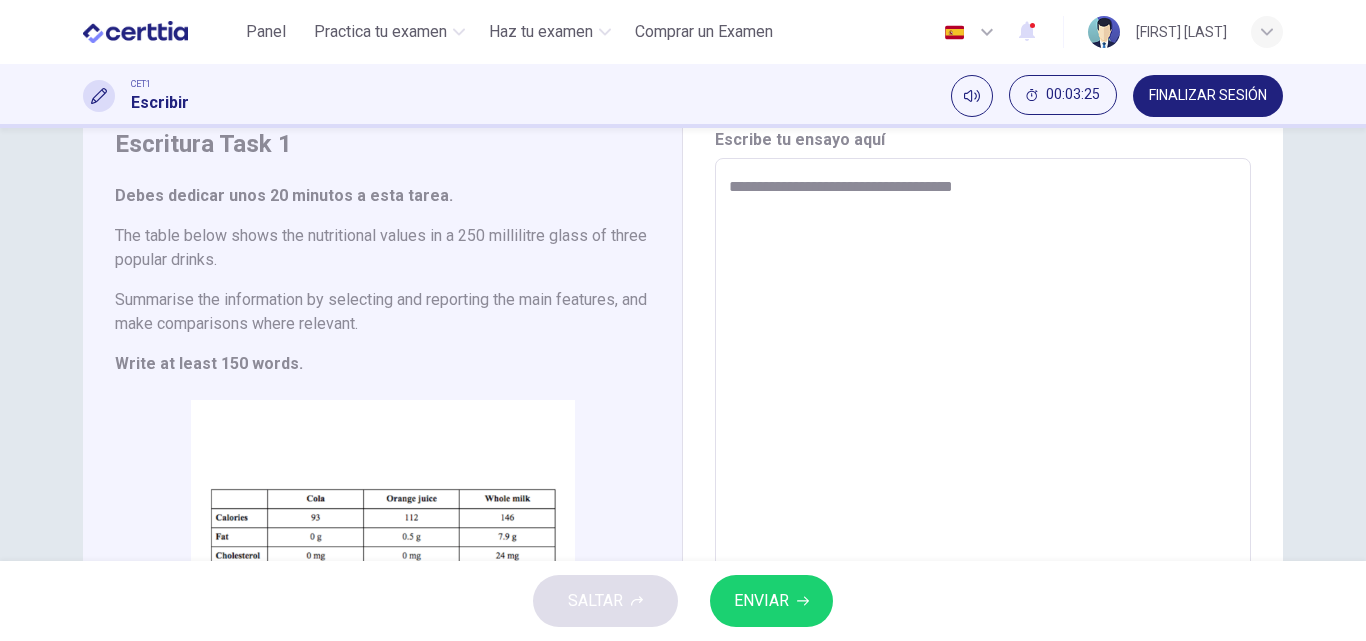 type on "*" 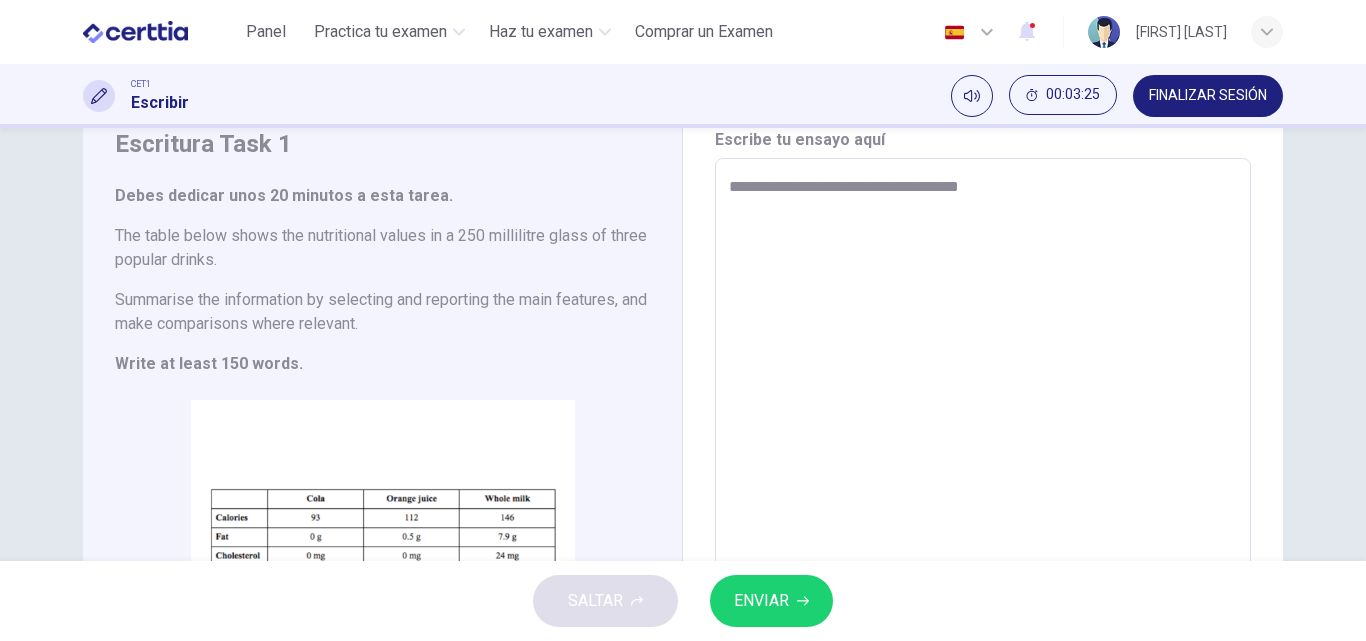 type on "*" 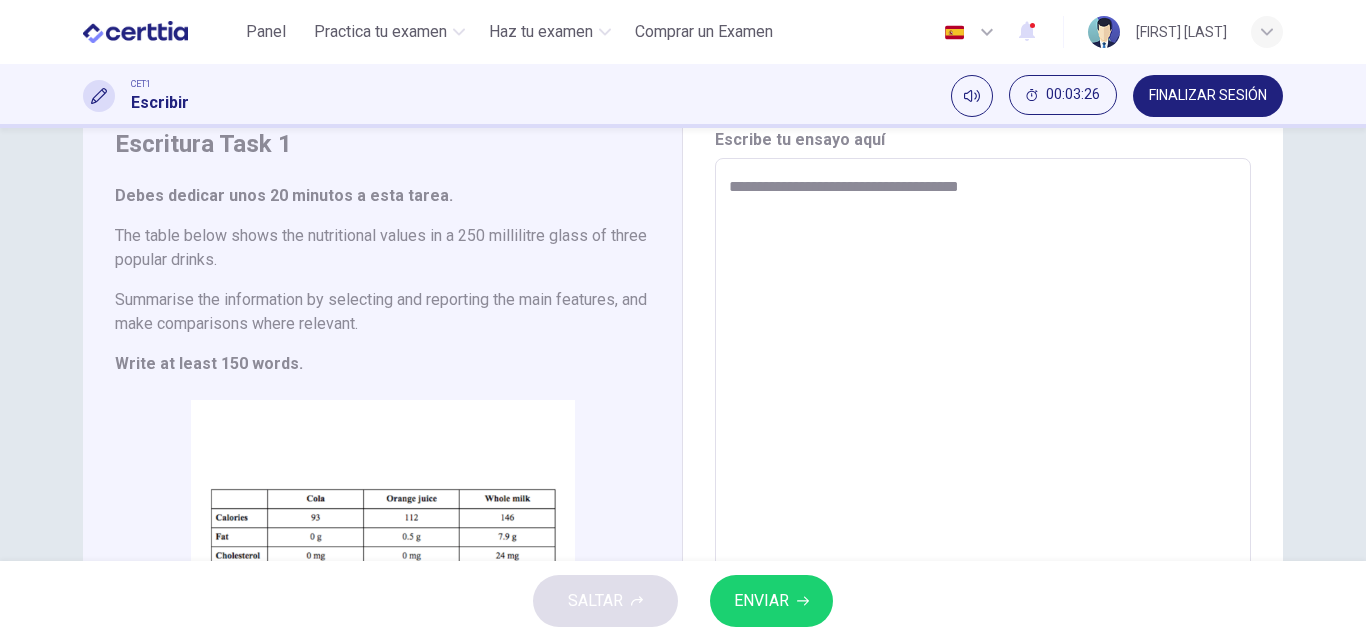 type on "**********" 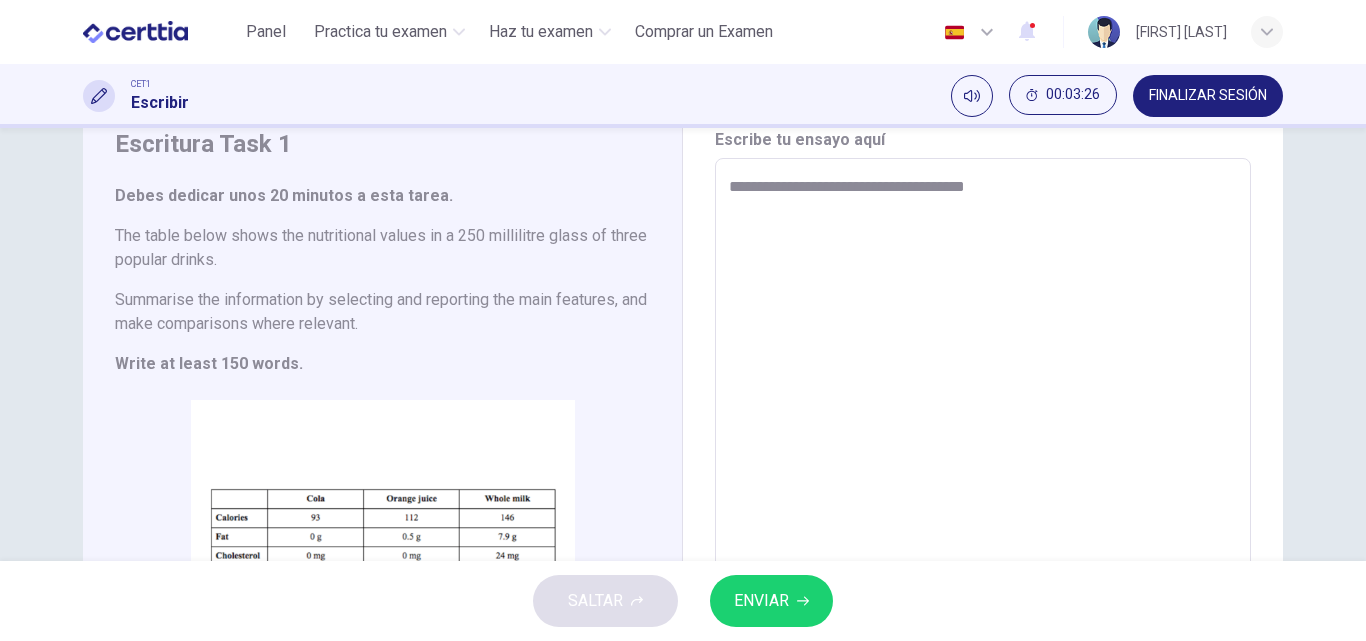 type on "*" 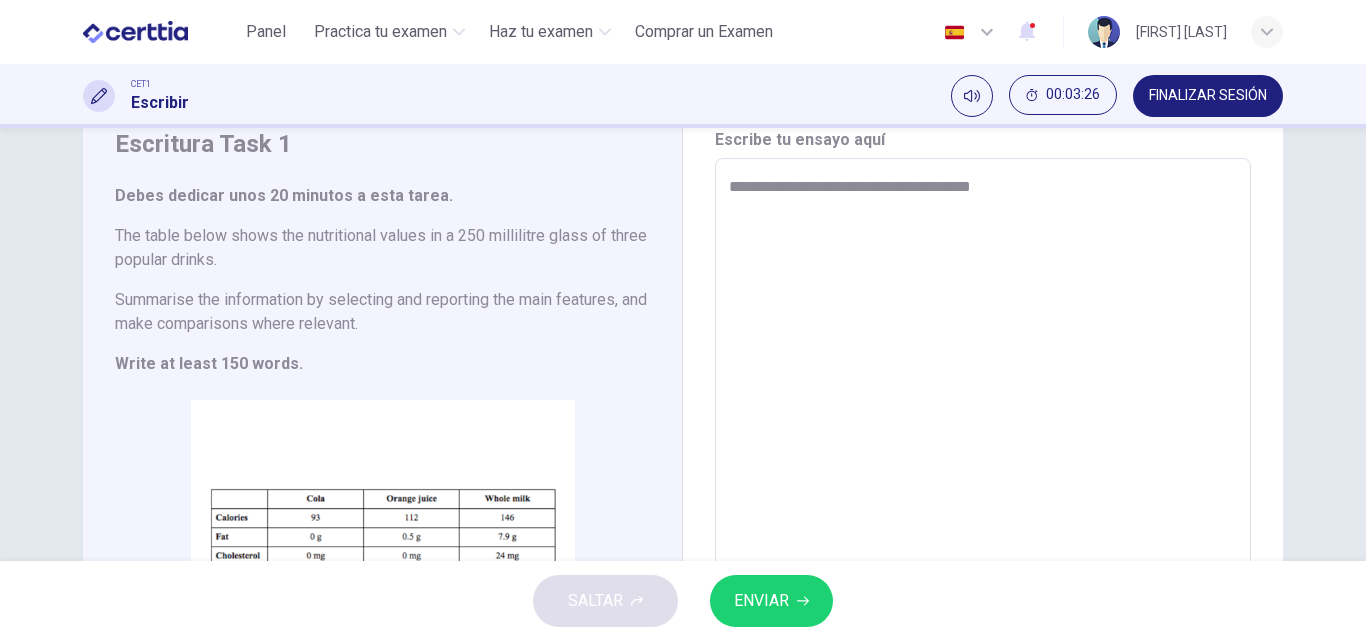 type on "*" 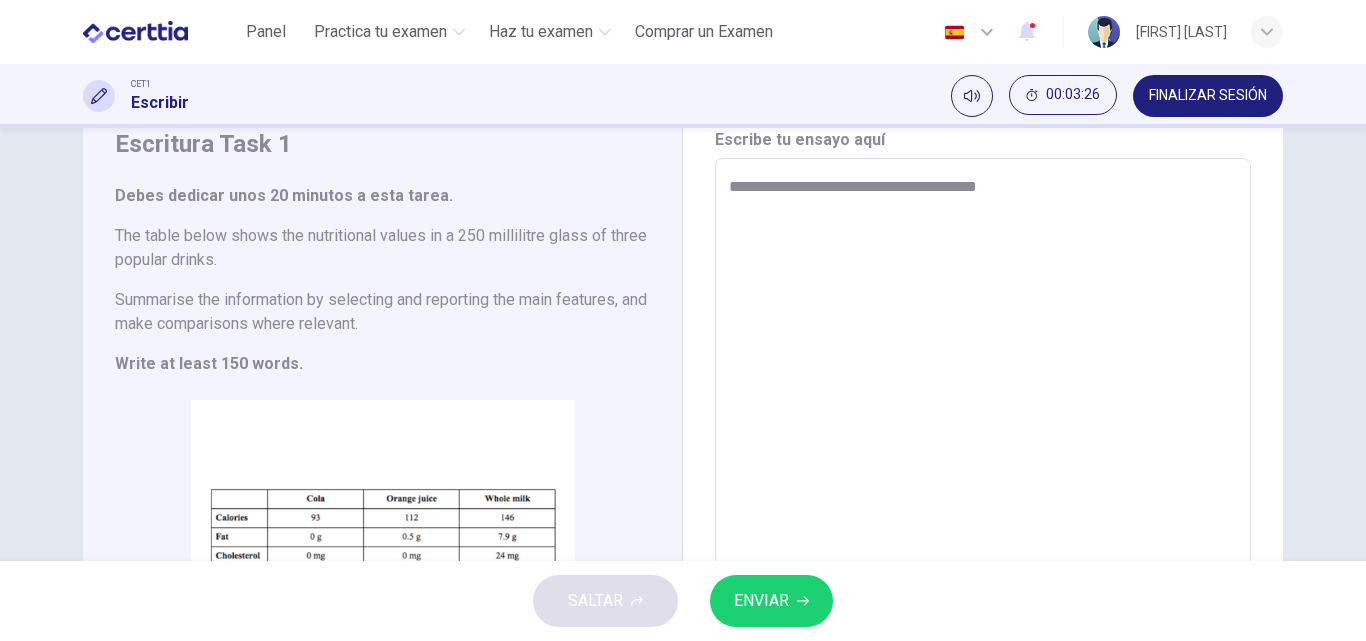 type on "*" 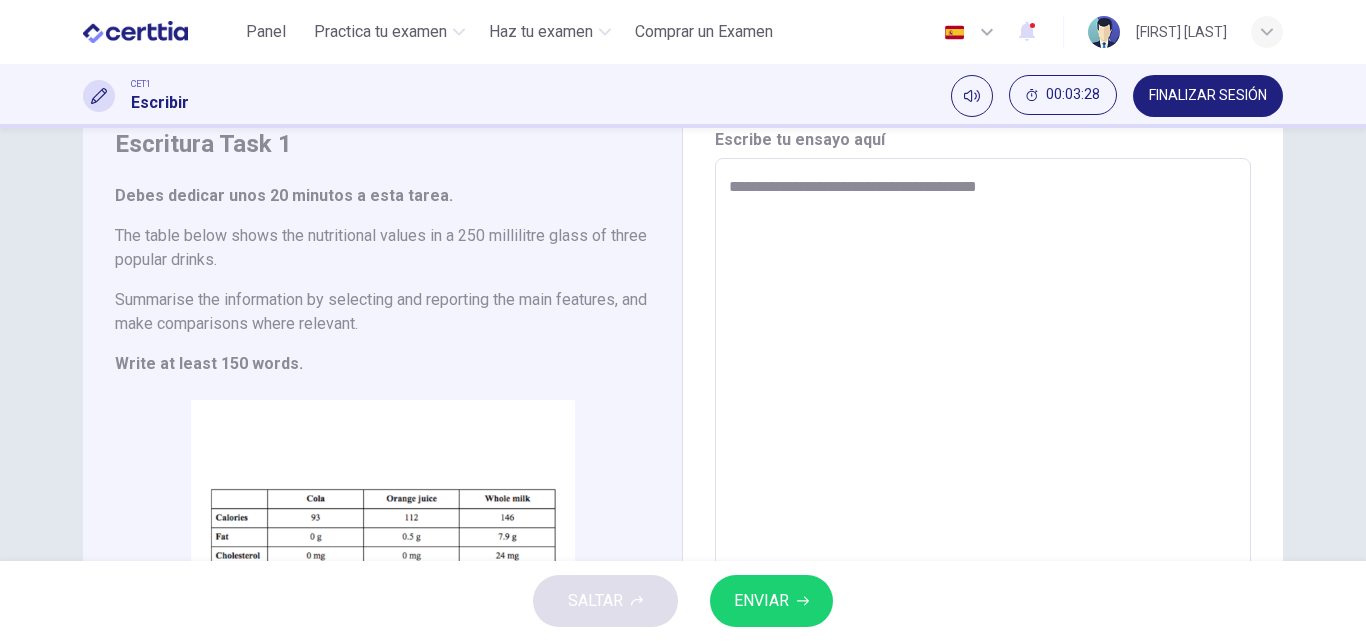 type on "**********" 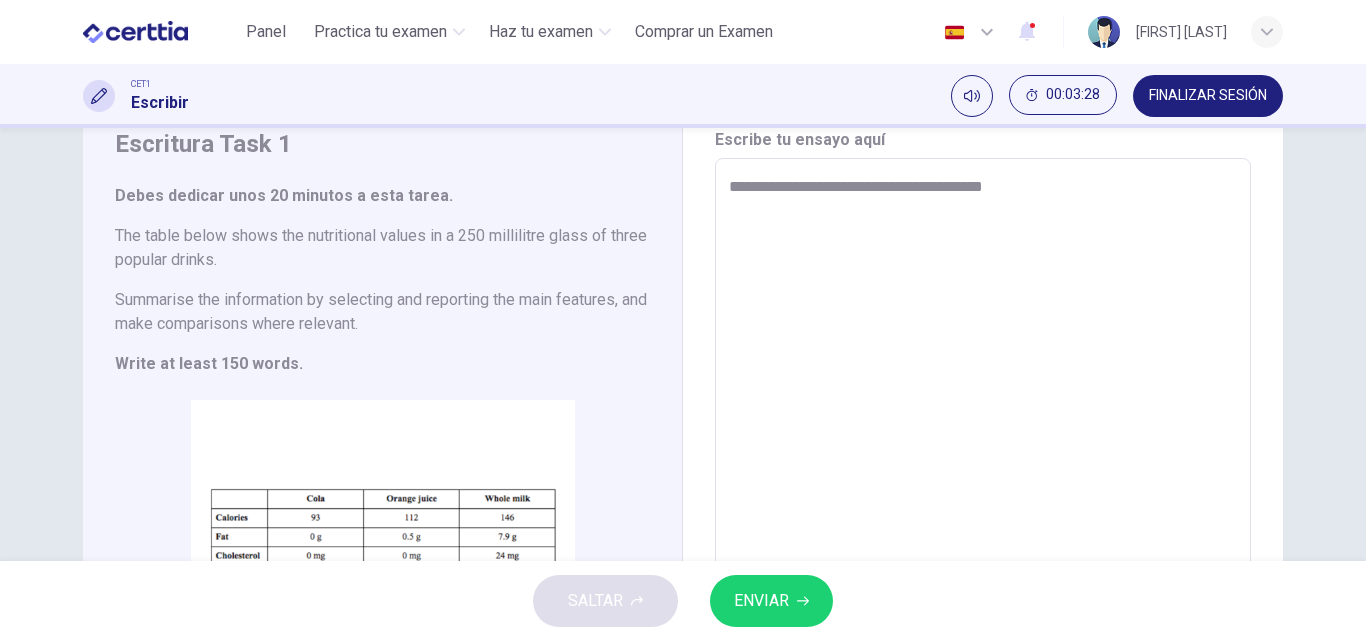 type on "*" 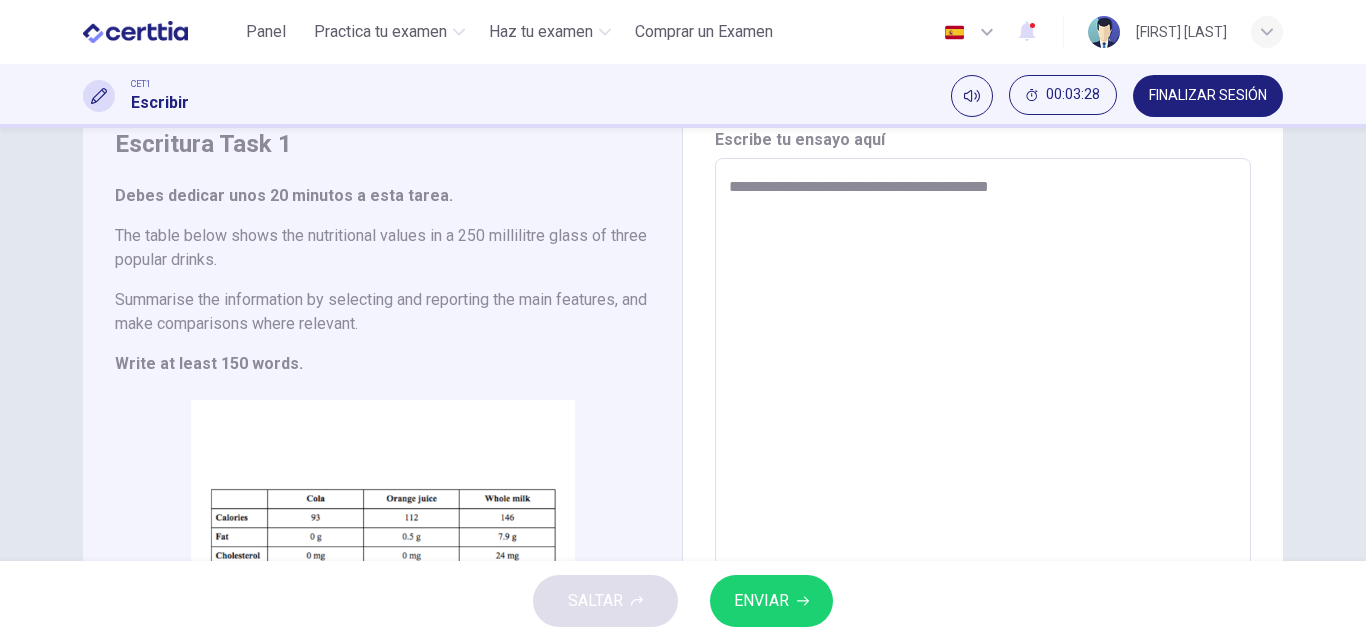 type on "*" 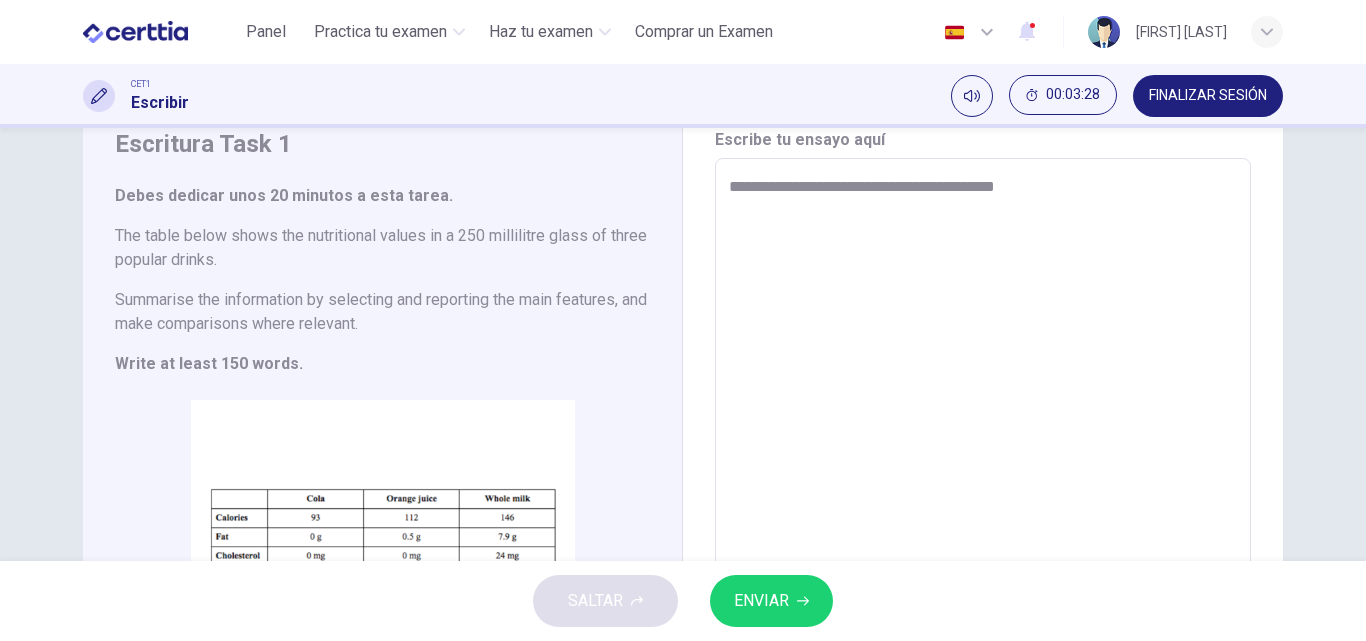 type on "*" 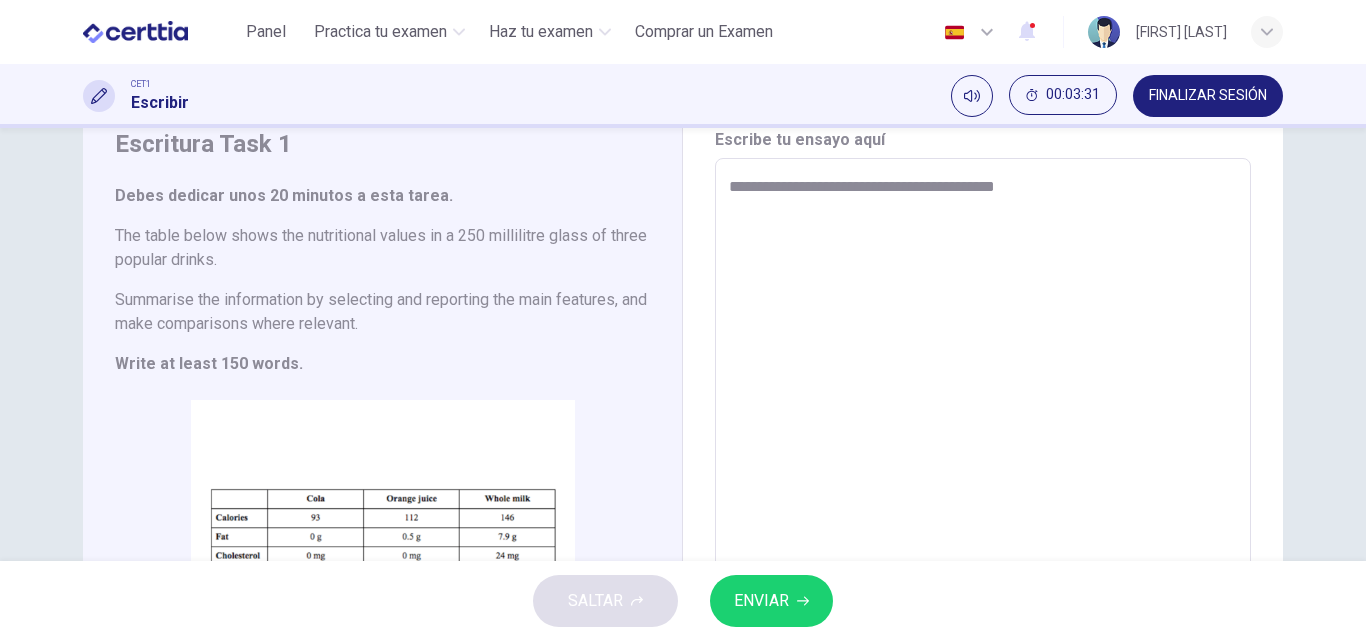 type on "**********" 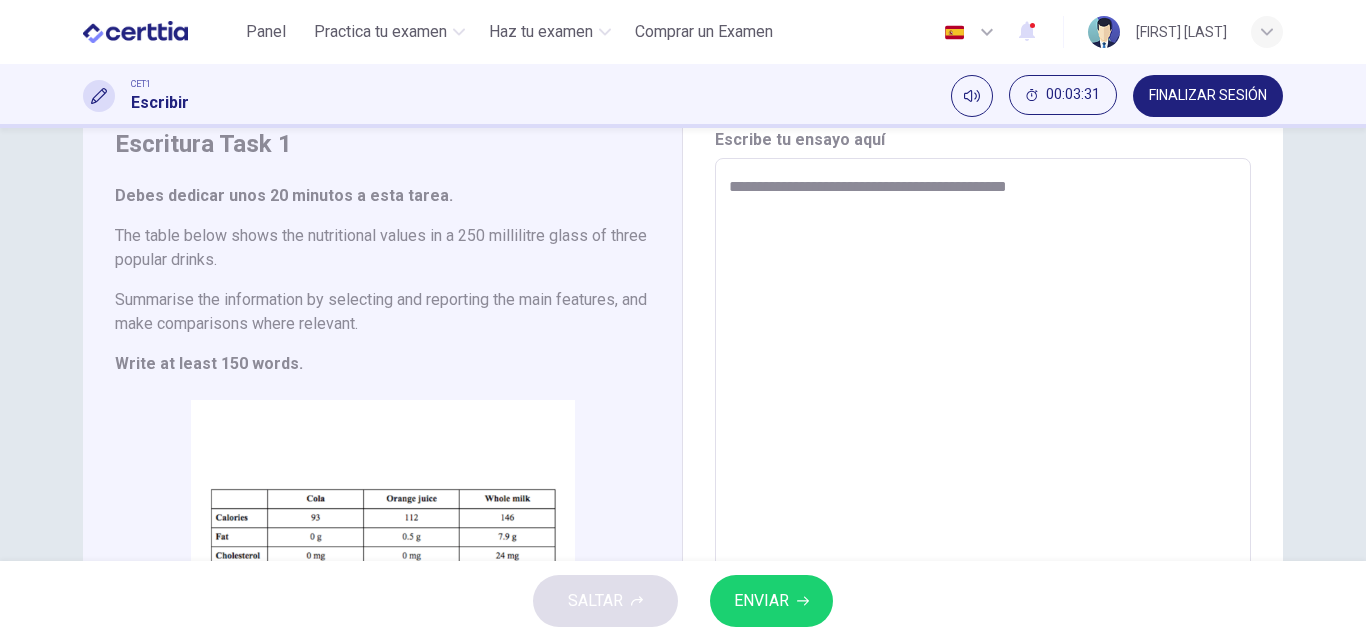 type on "**********" 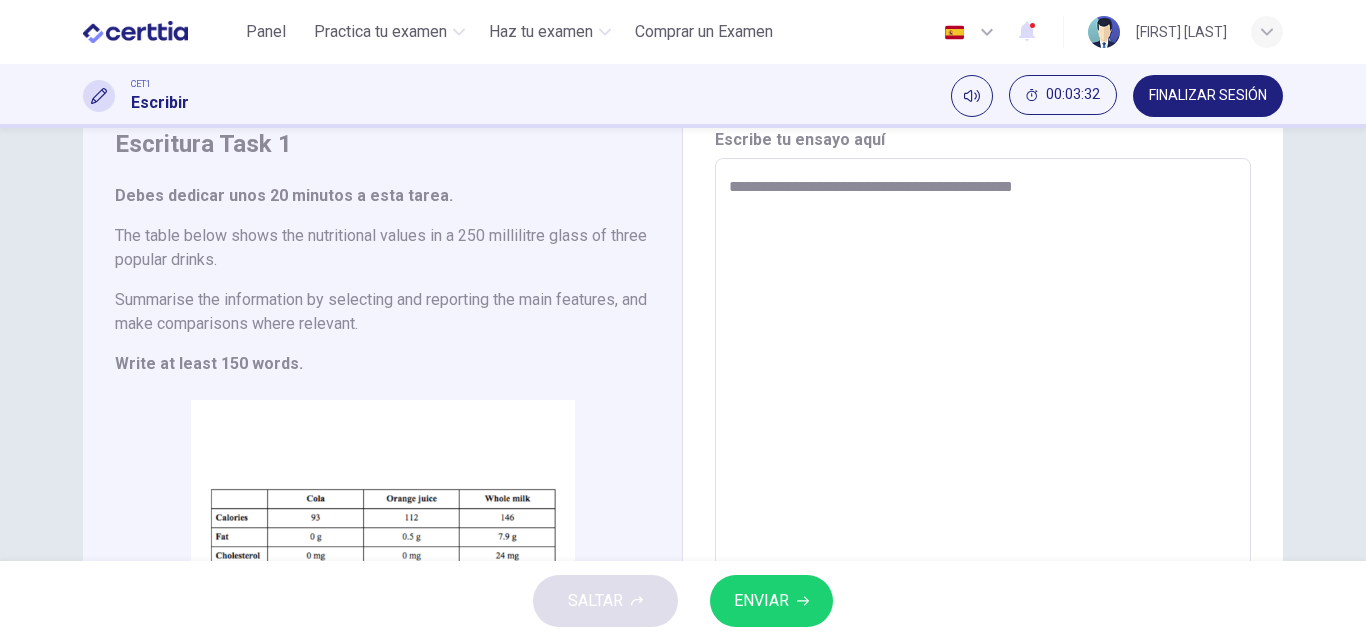 type on "*" 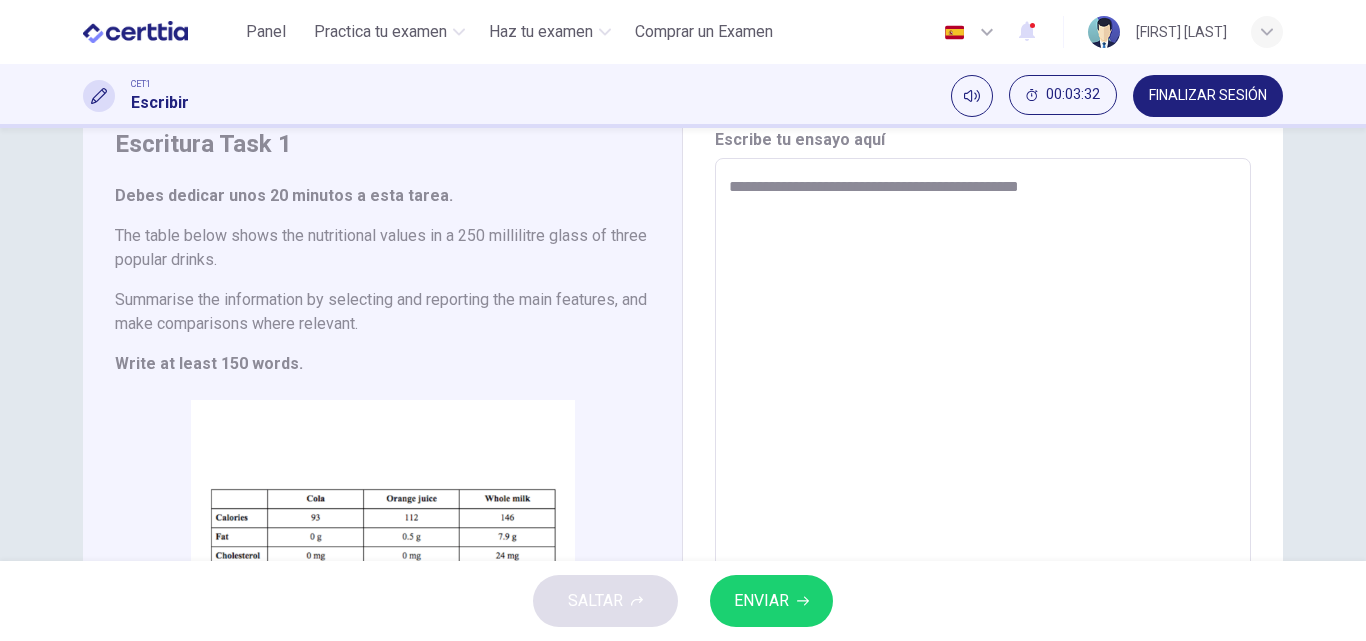 type on "*" 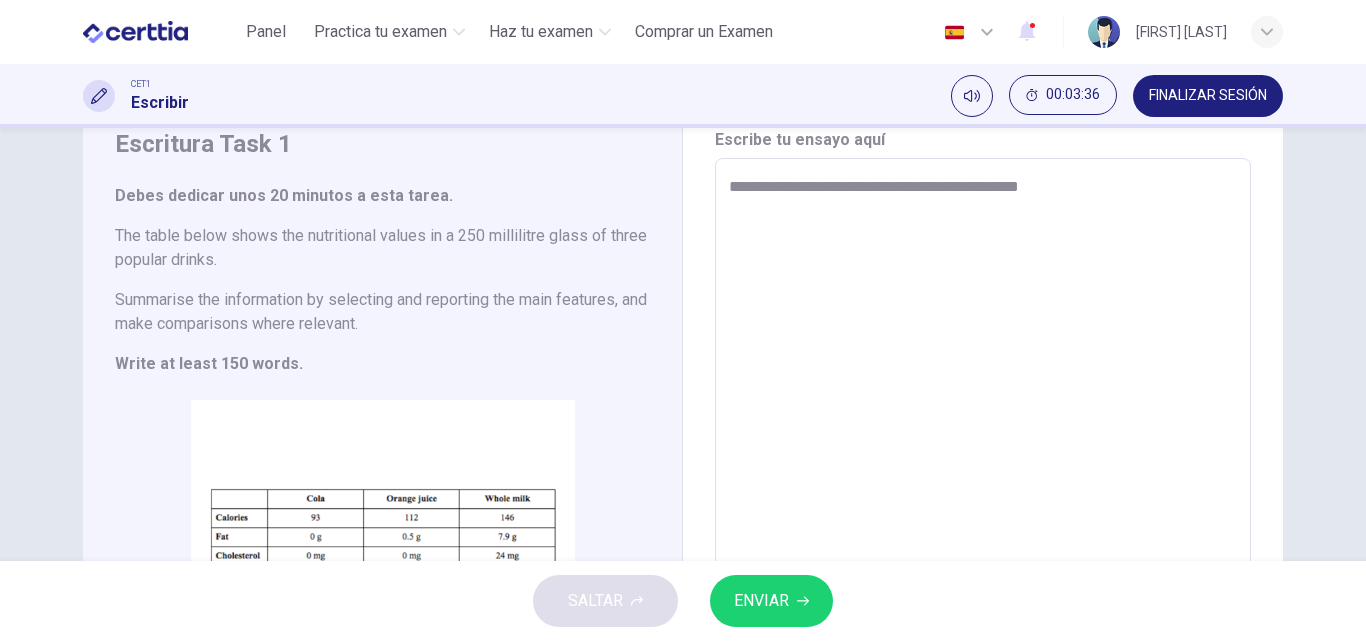 type on "**********" 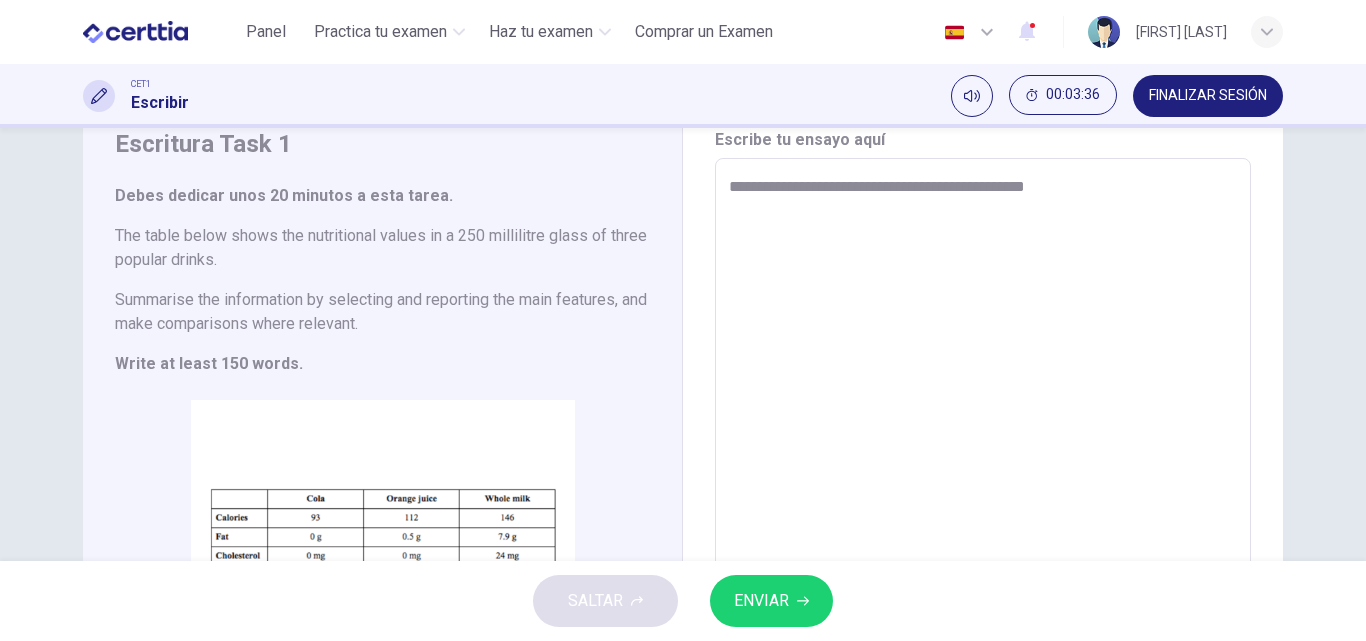 type on "*" 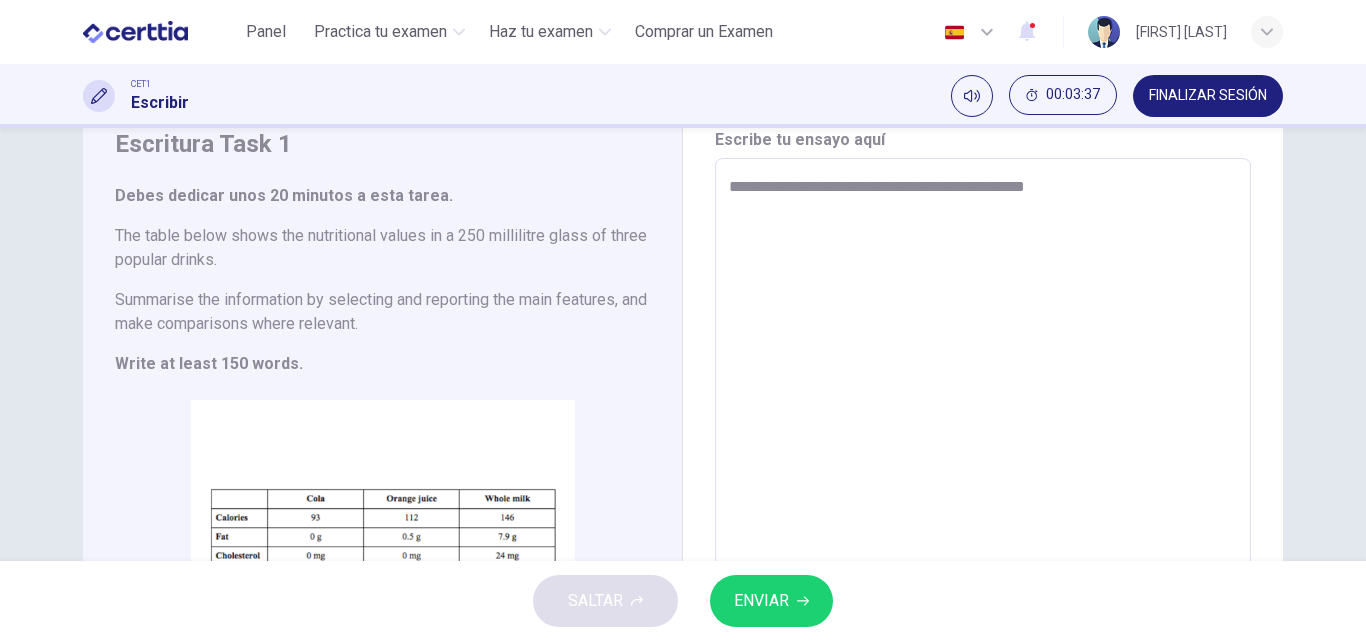 type on "**********" 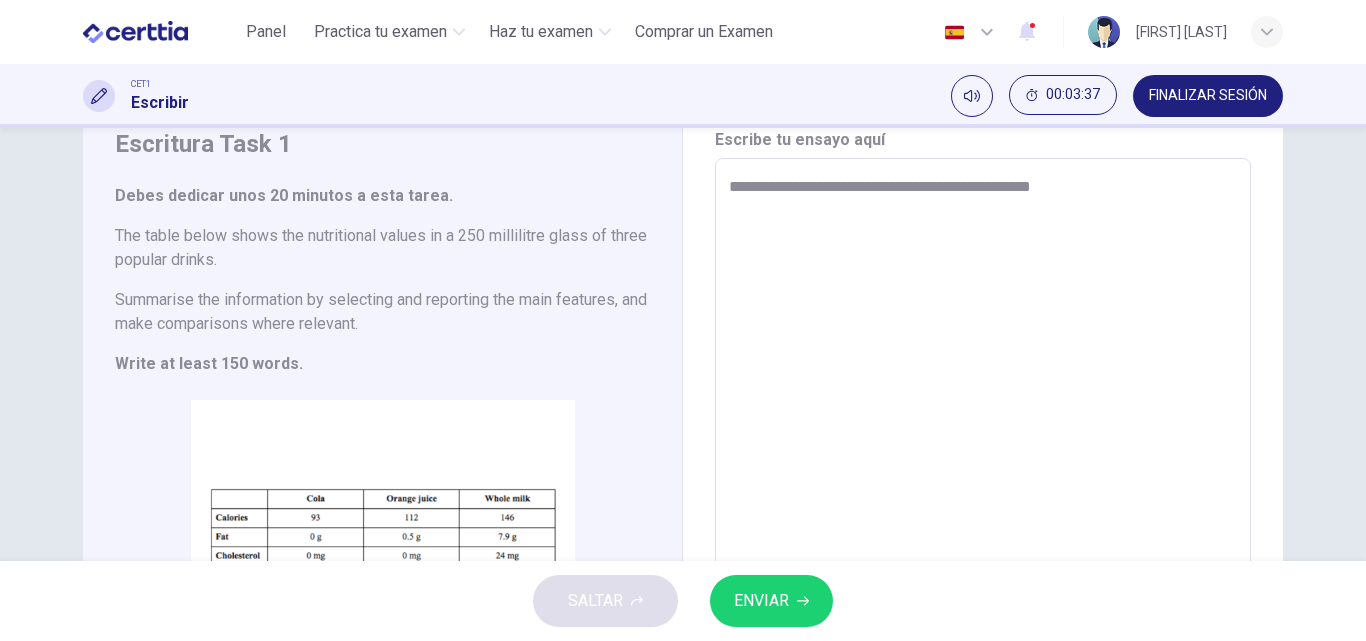 type on "*" 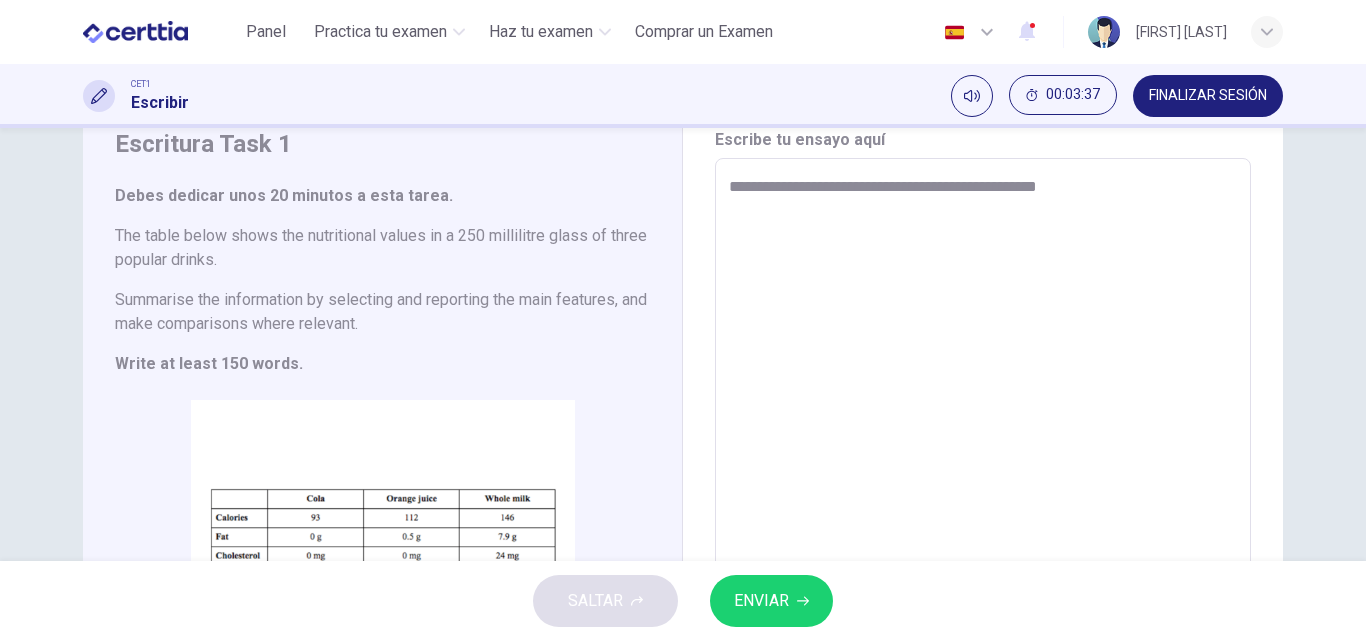 type on "*" 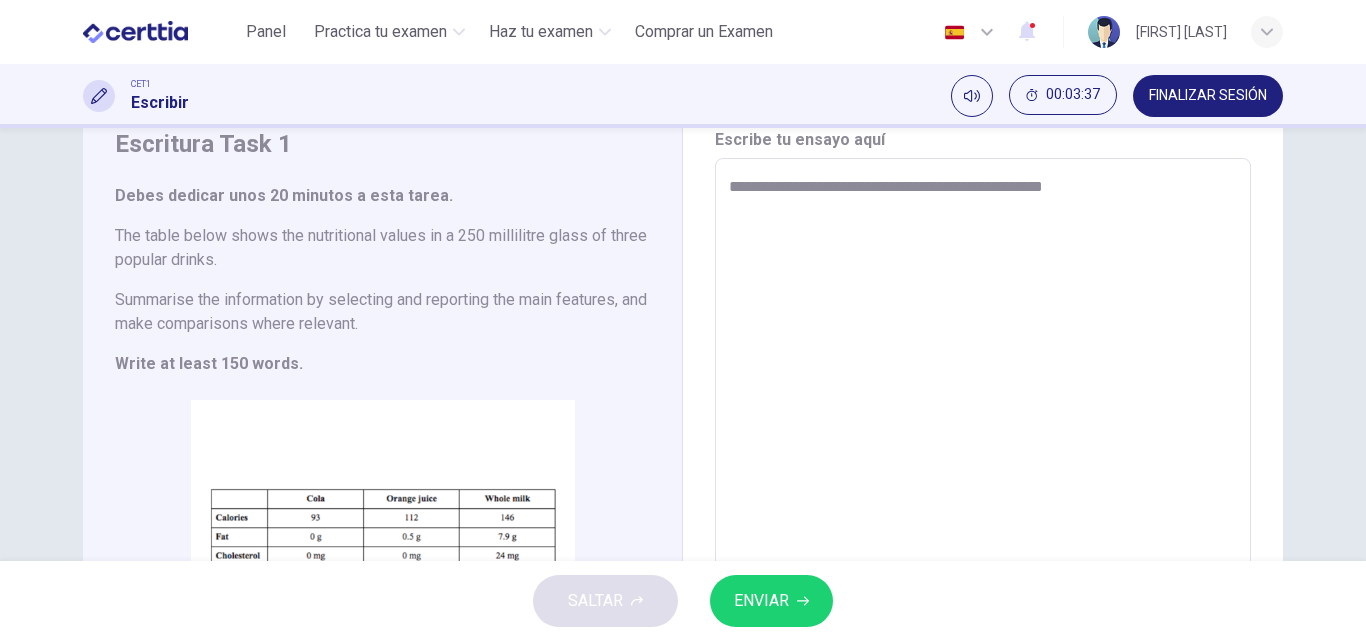 type on "*" 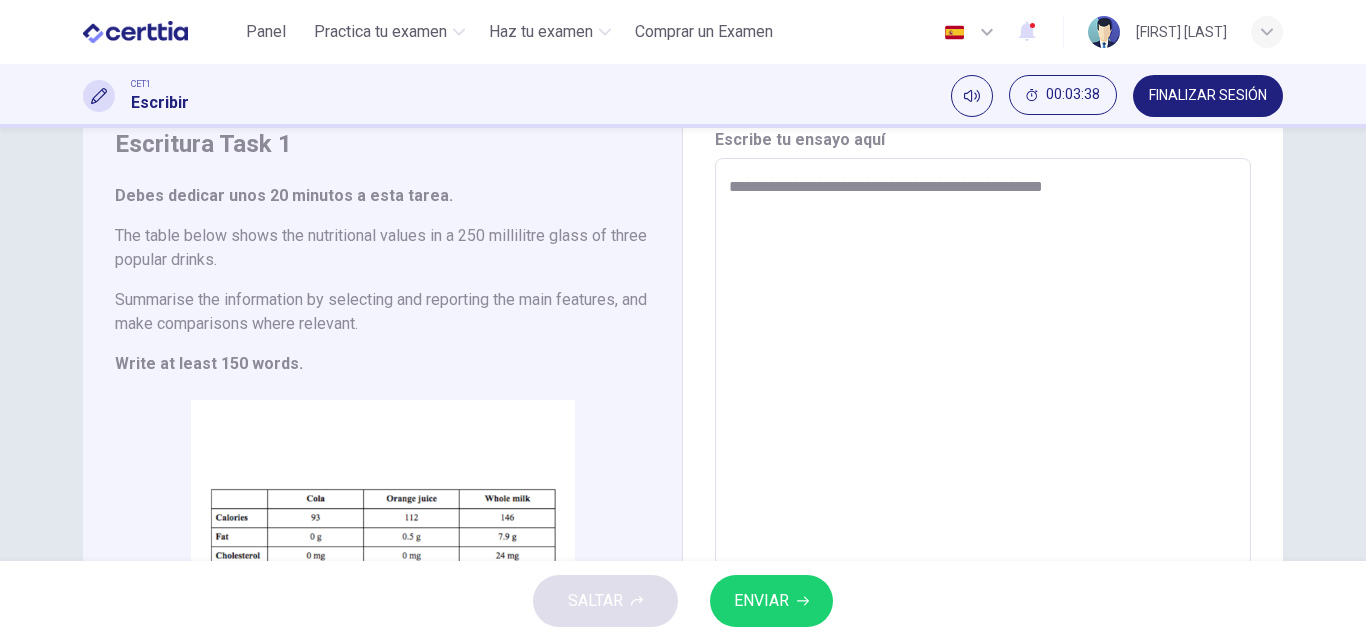 type on "**********" 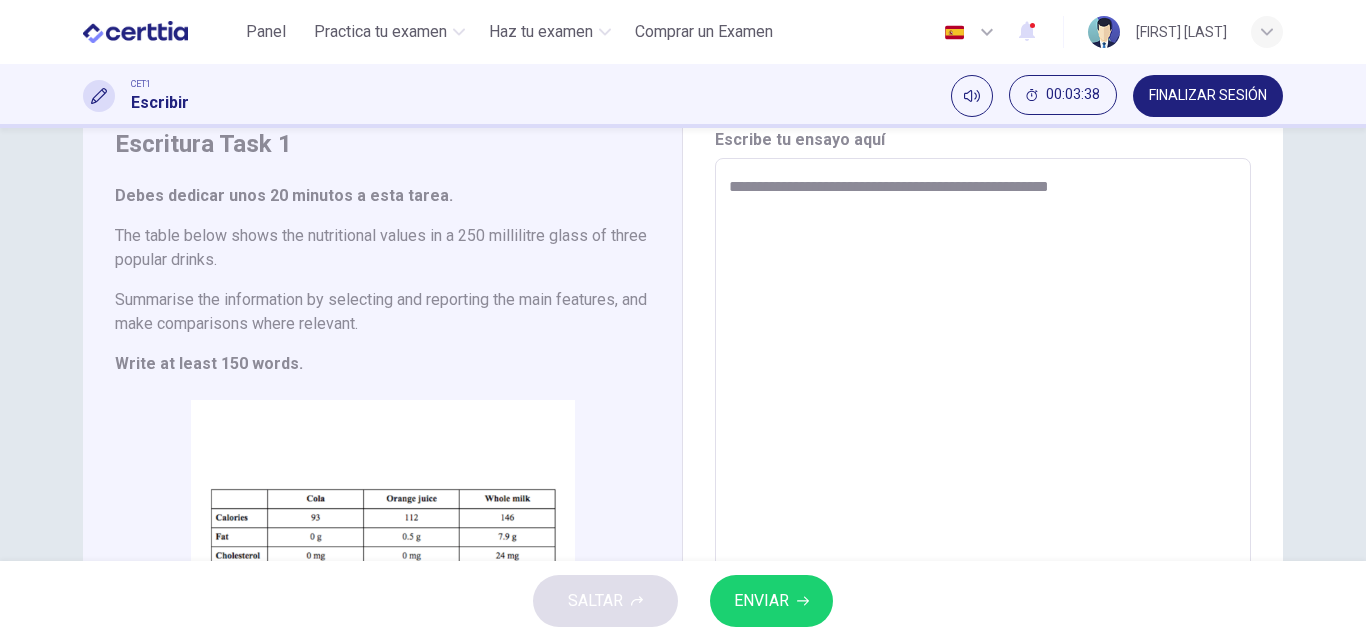 type on "*" 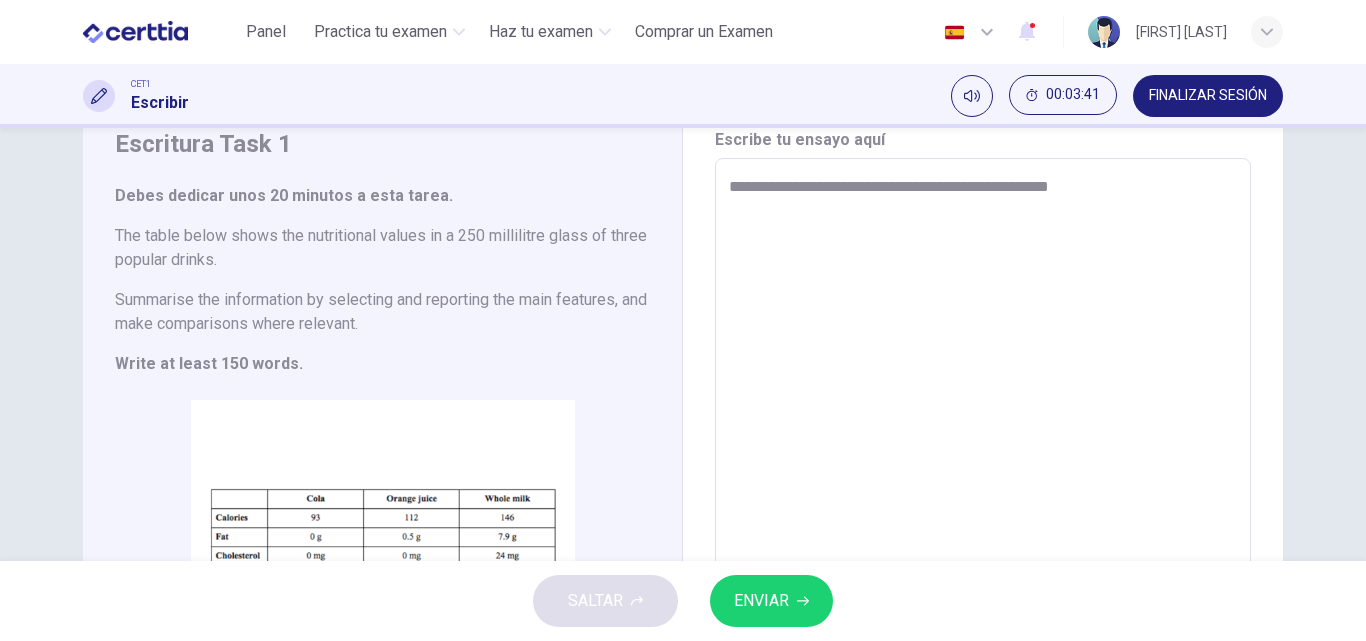 type on "**********" 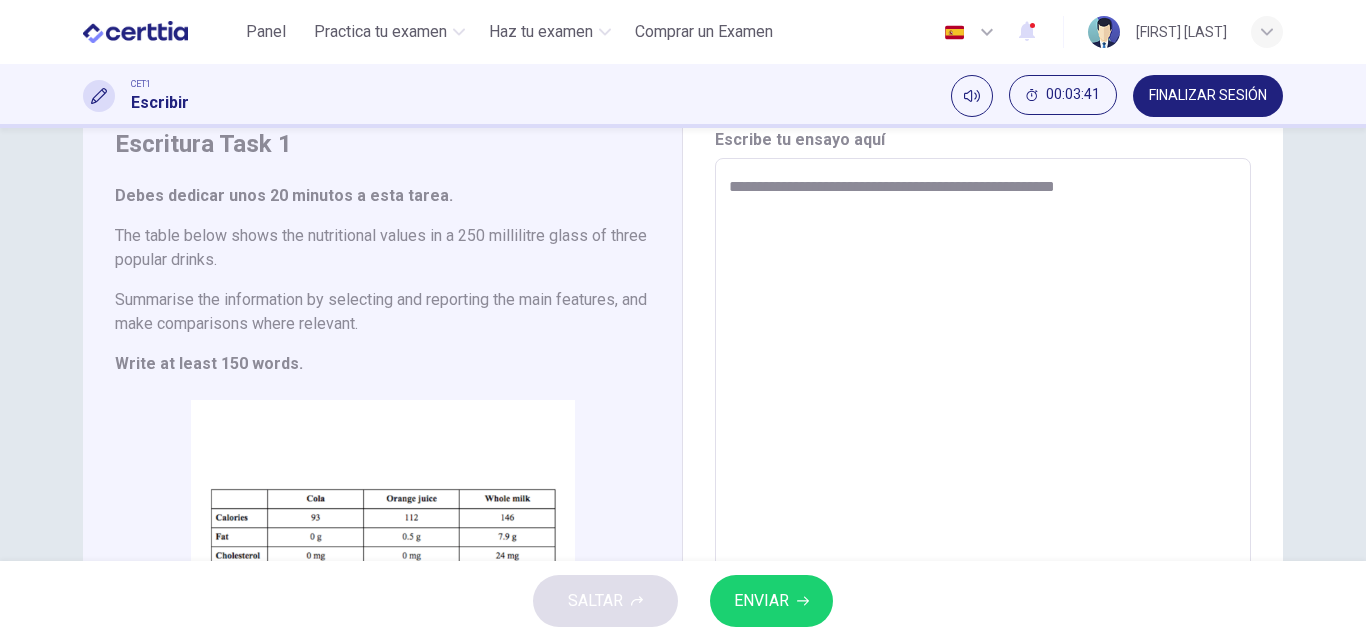 type on "*" 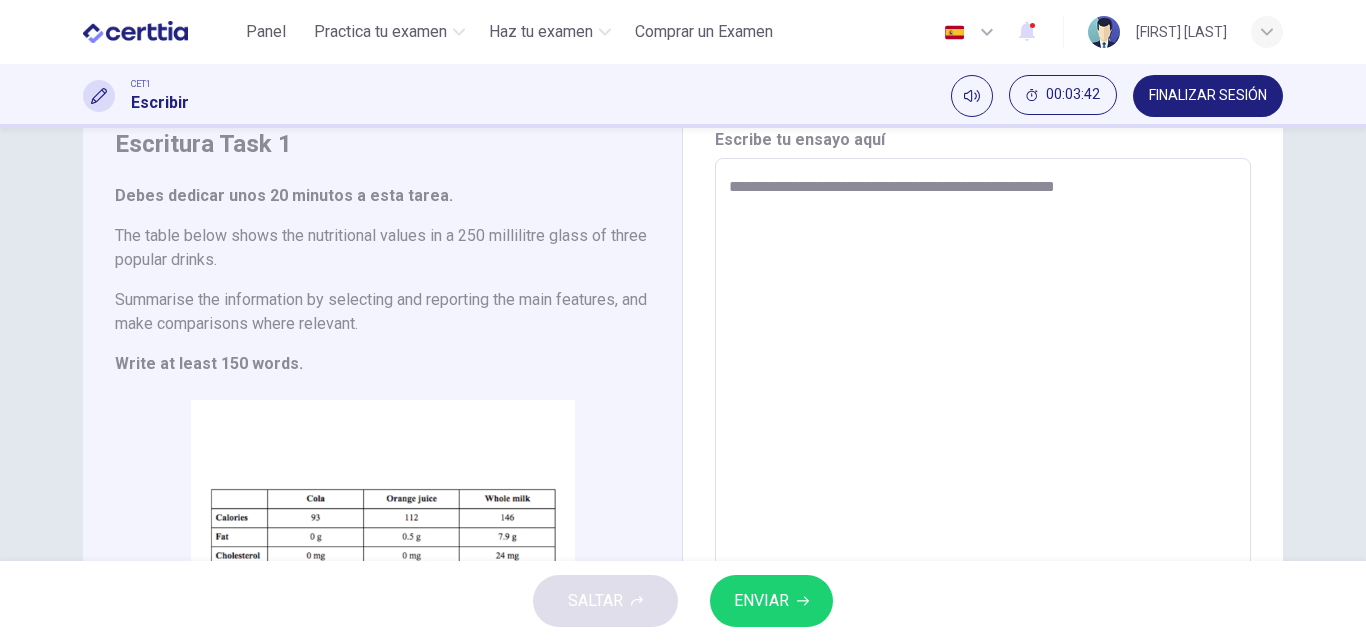 type on "**********" 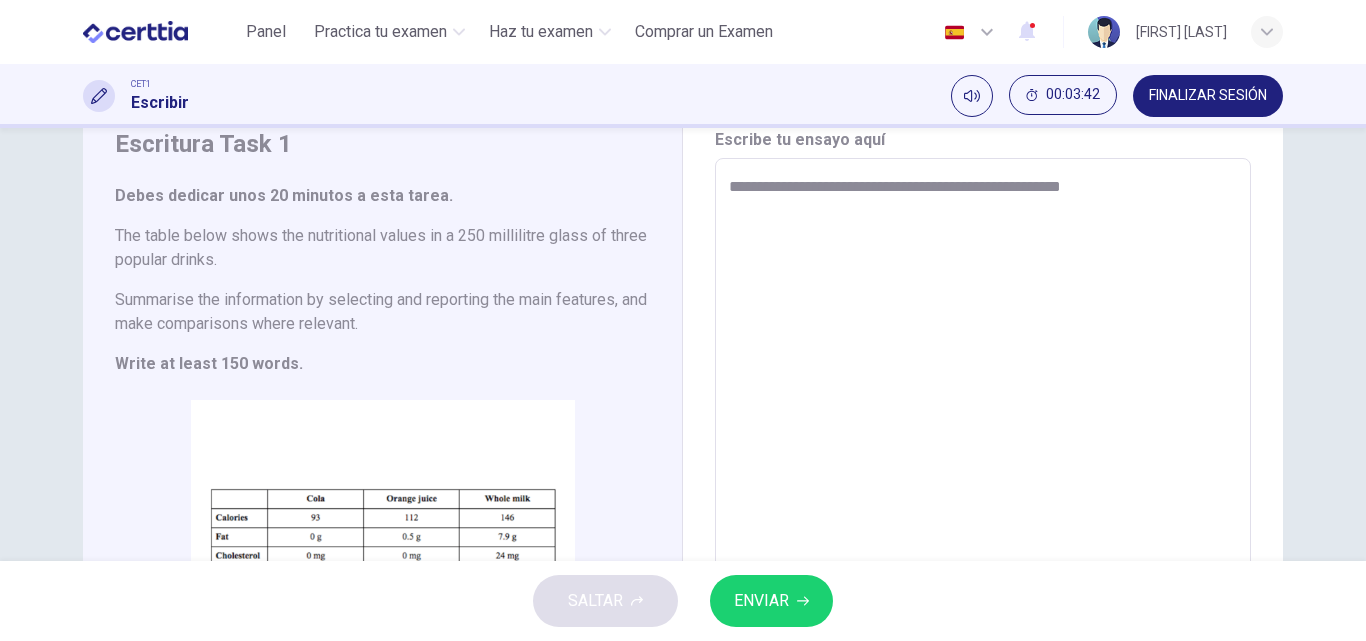 type on "*" 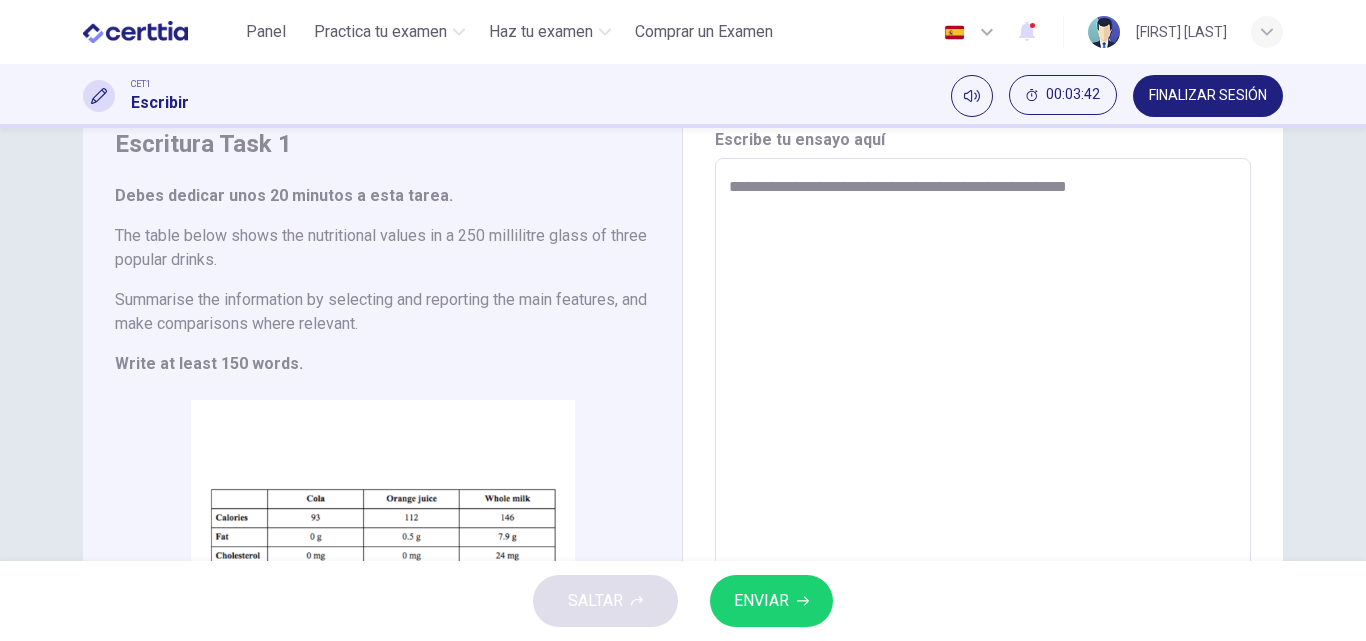 type on "**********" 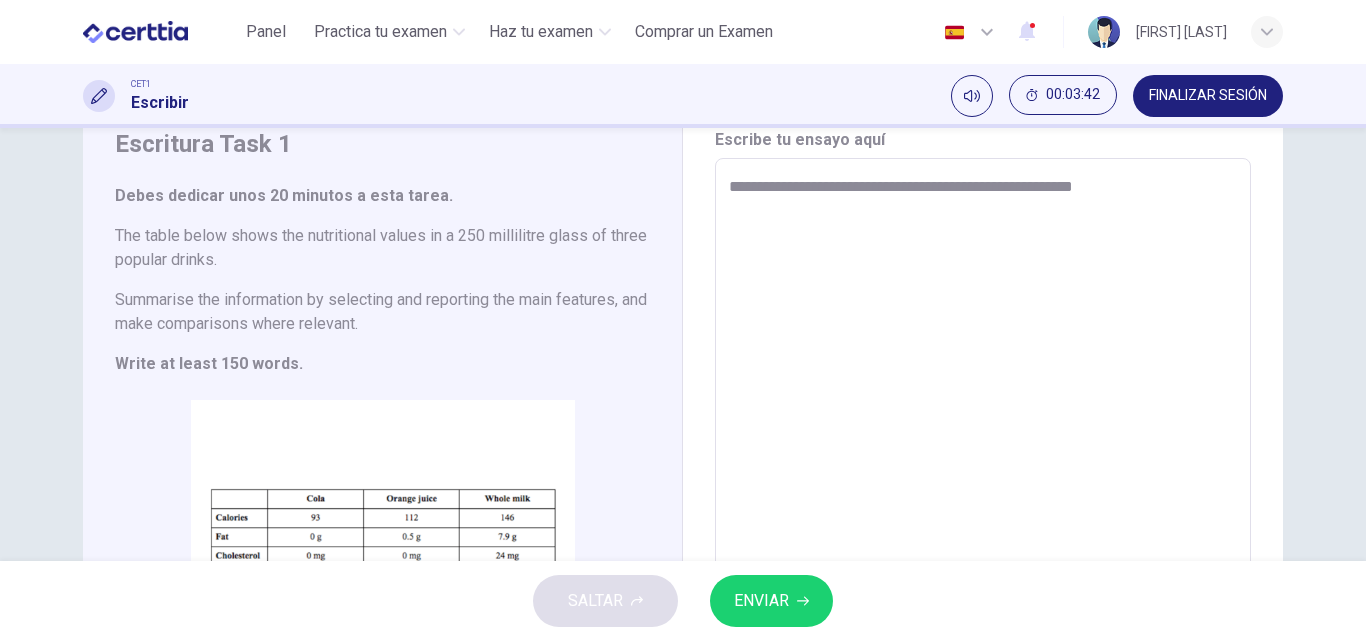 type on "*" 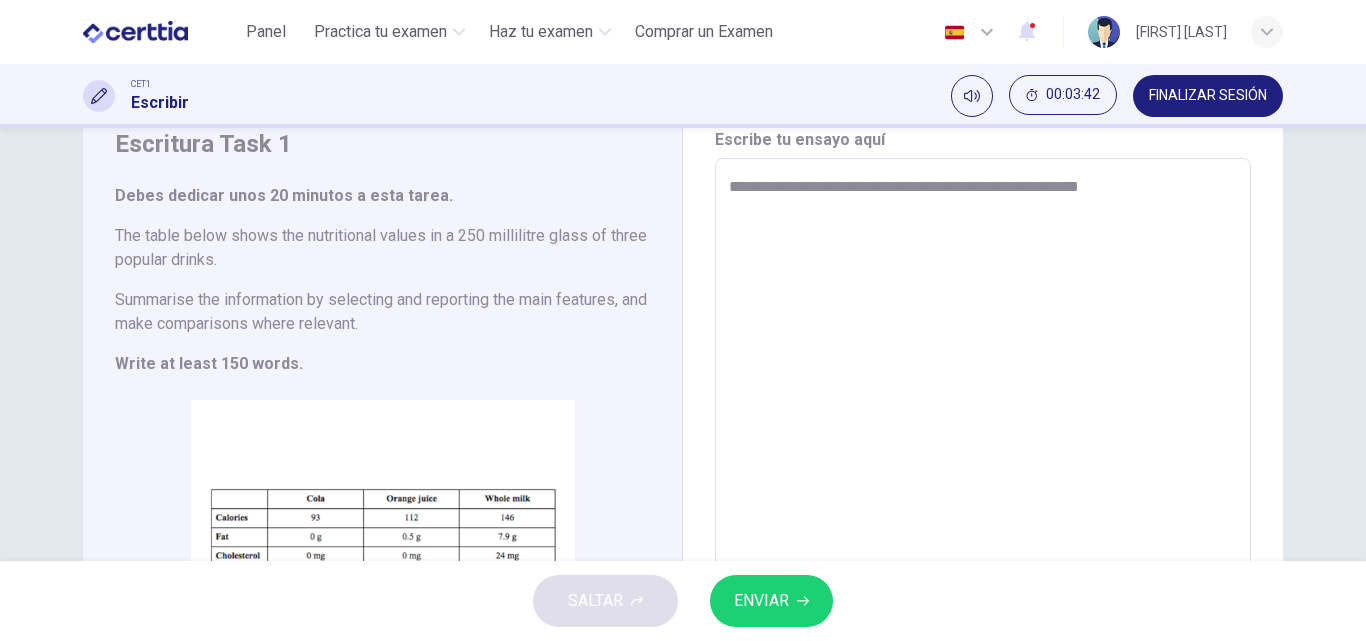 type on "**********" 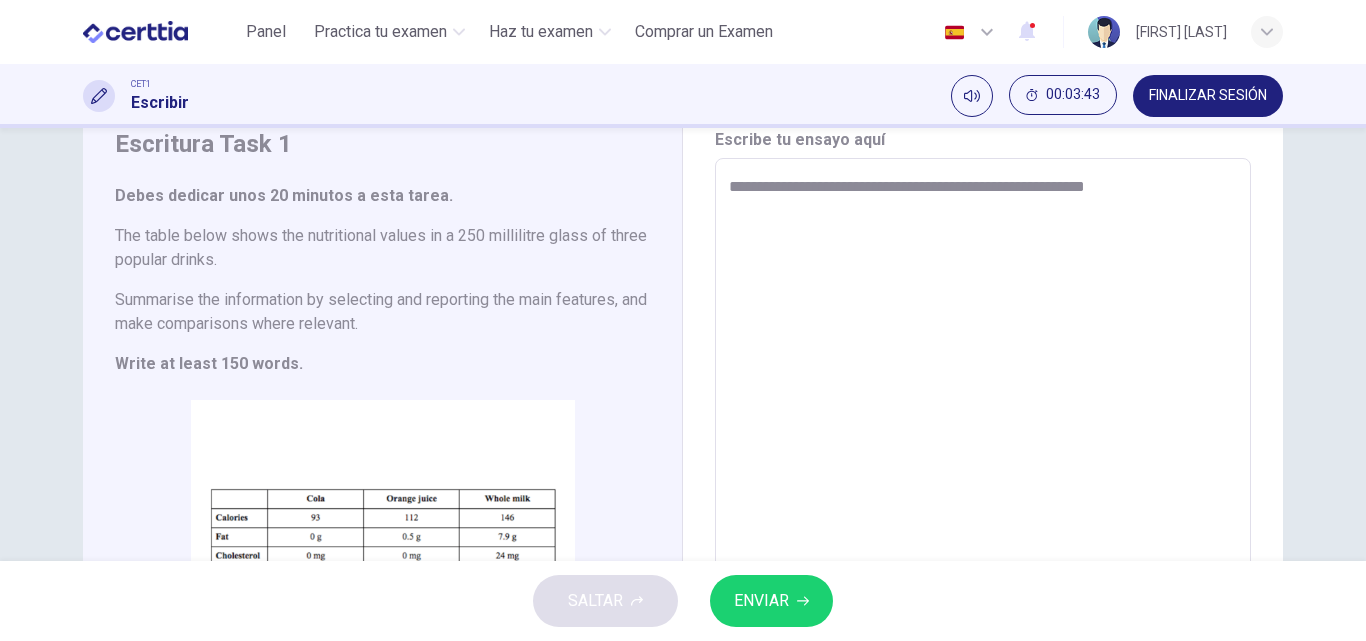type on "*" 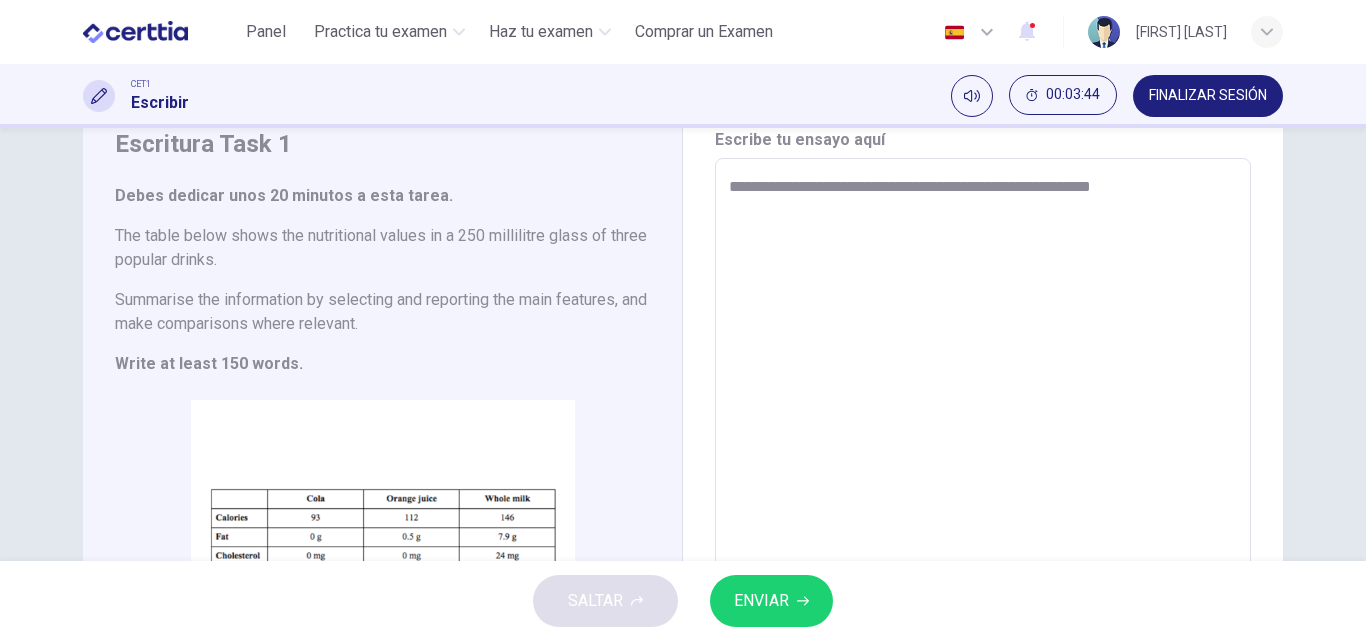 type on "**********" 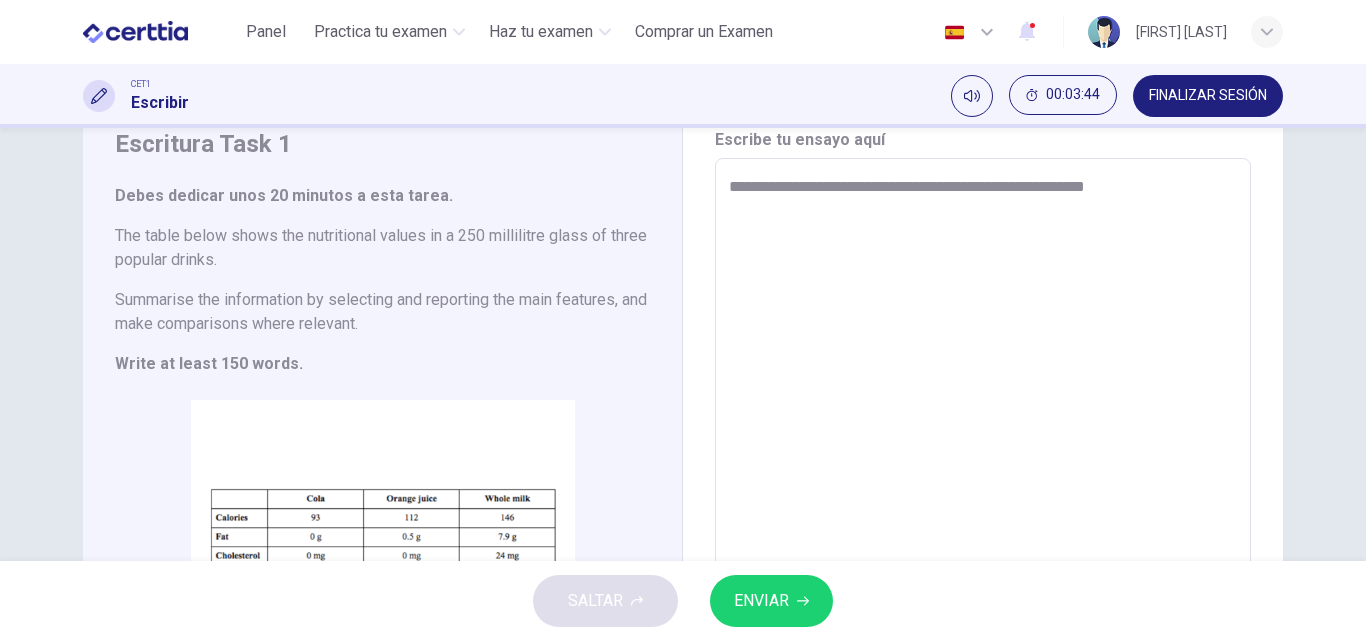 type on "*" 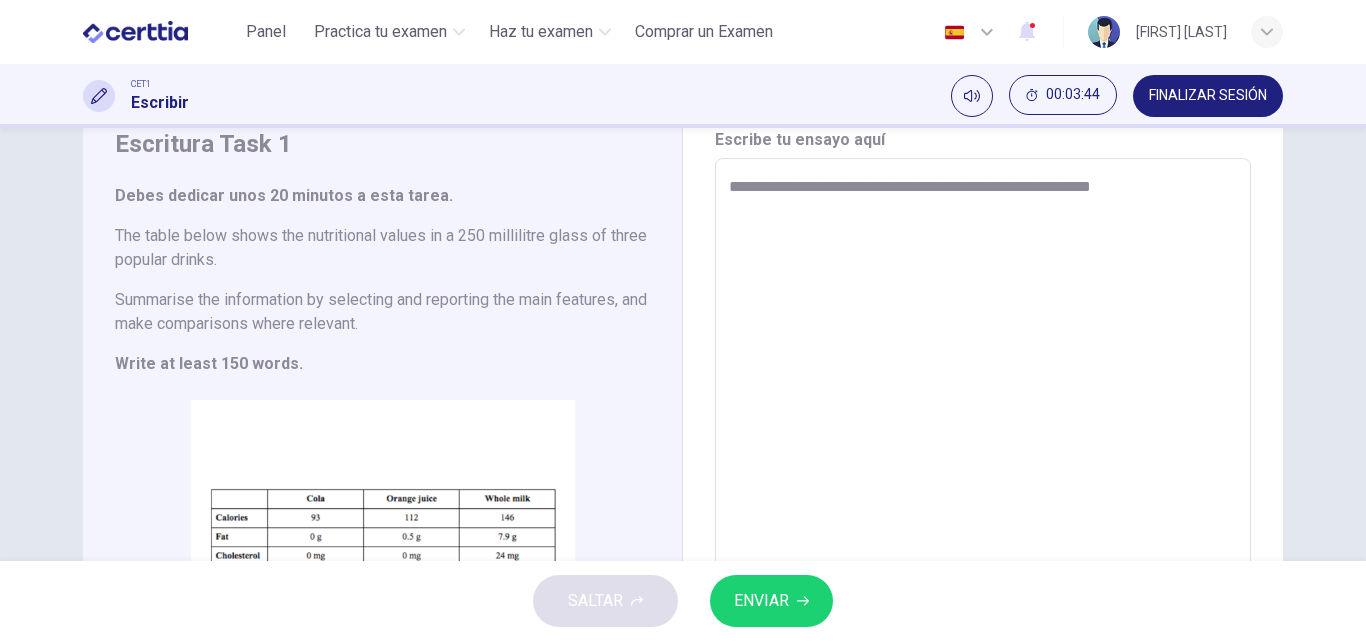type on "*" 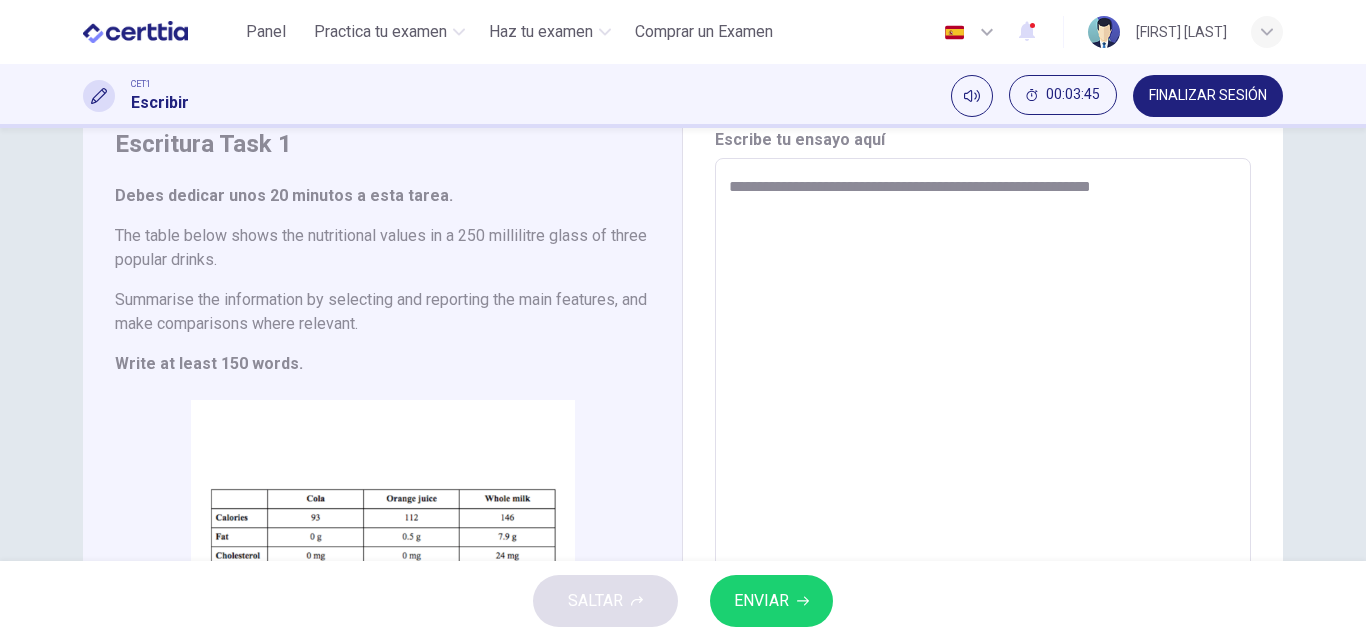 type on "**********" 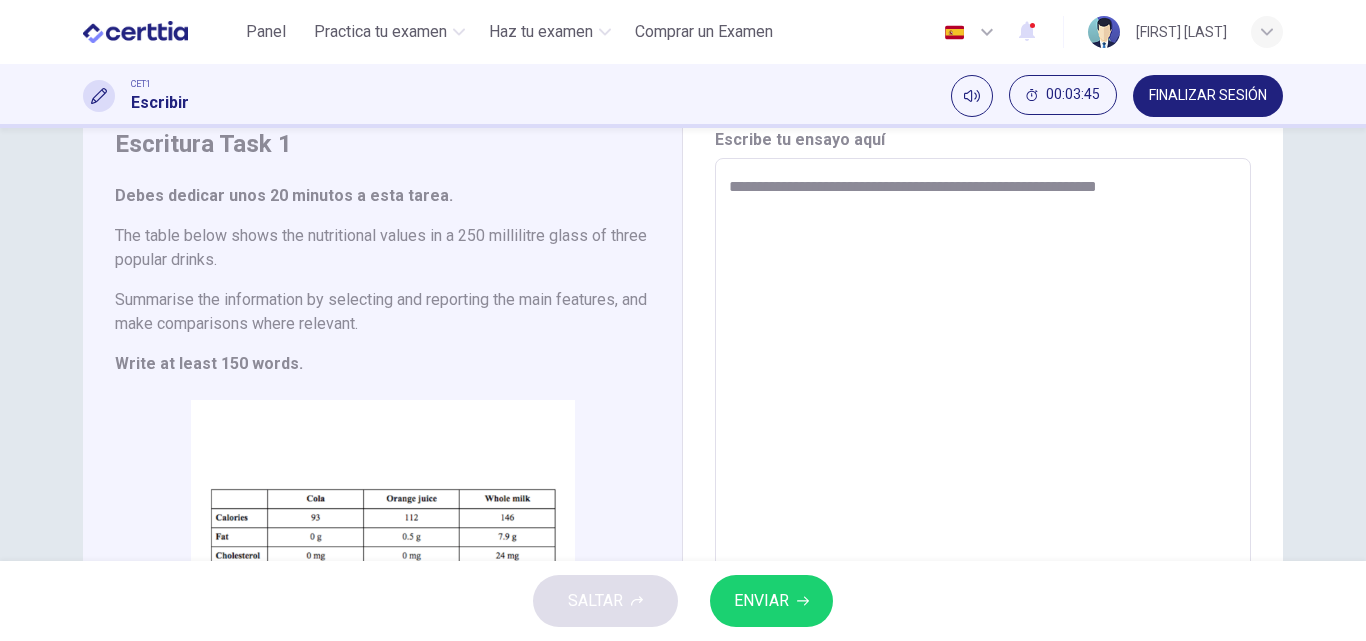 type on "*" 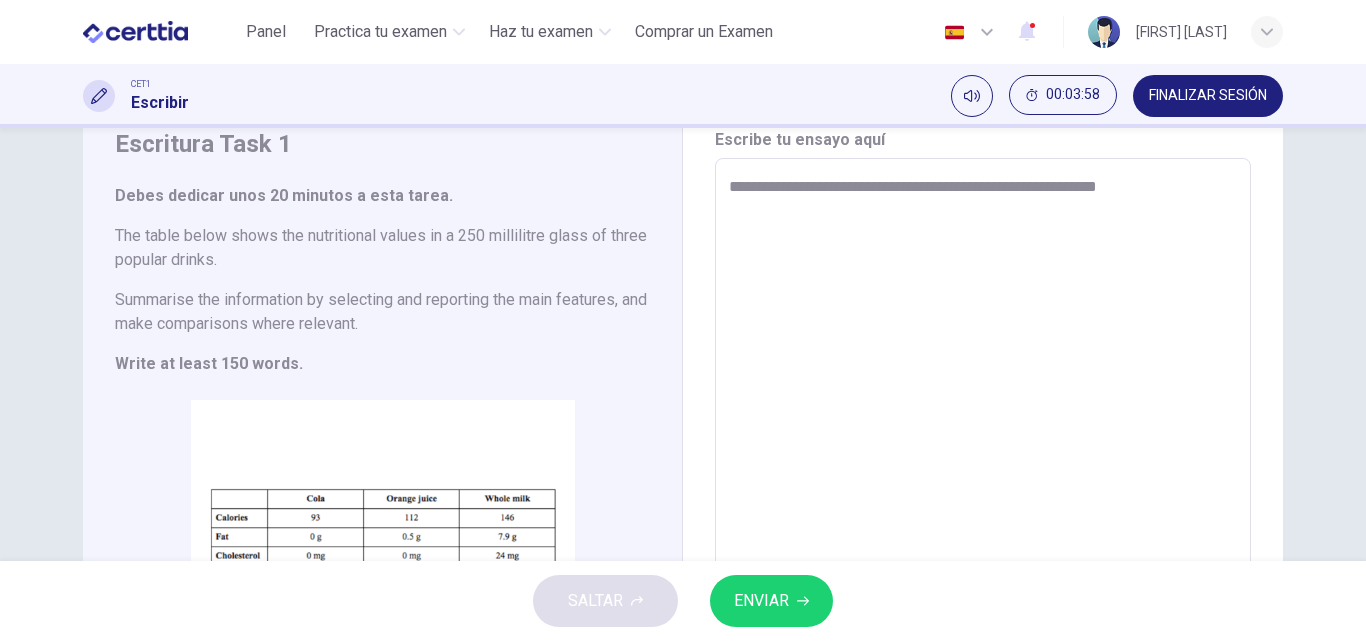 scroll, scrollTop: 180, scrollLeft: 0, axis: vertical 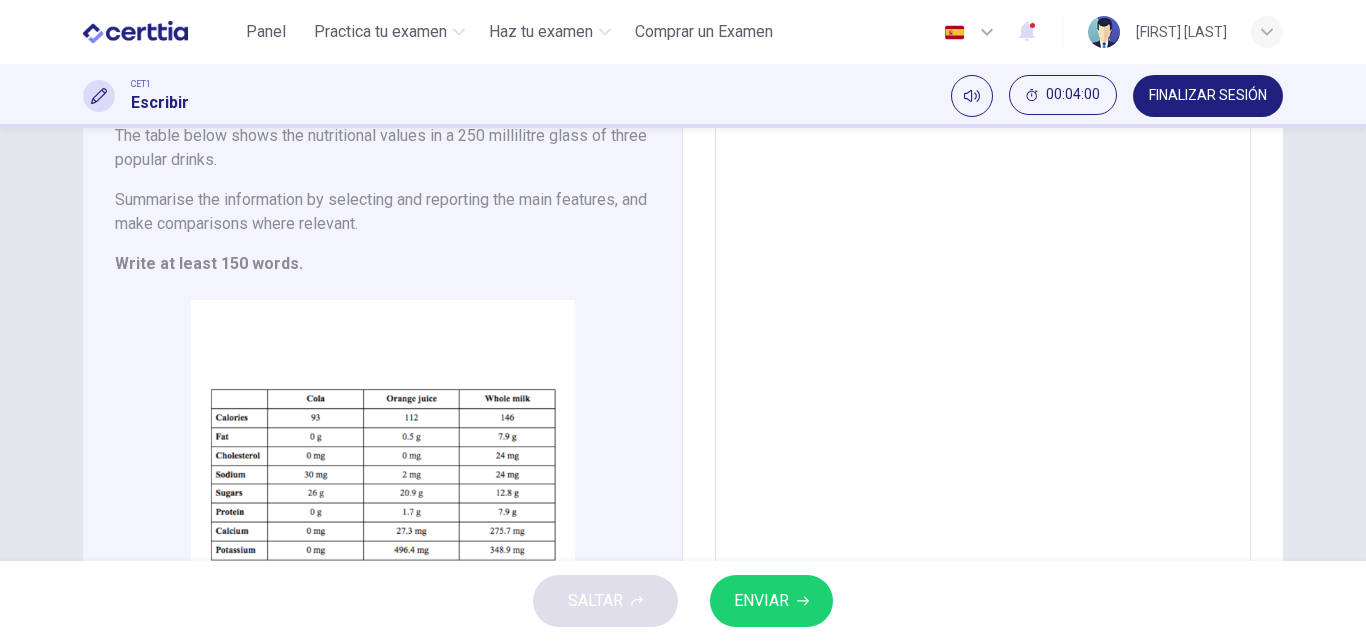 click on "**********" at bounding box center [983, 354] 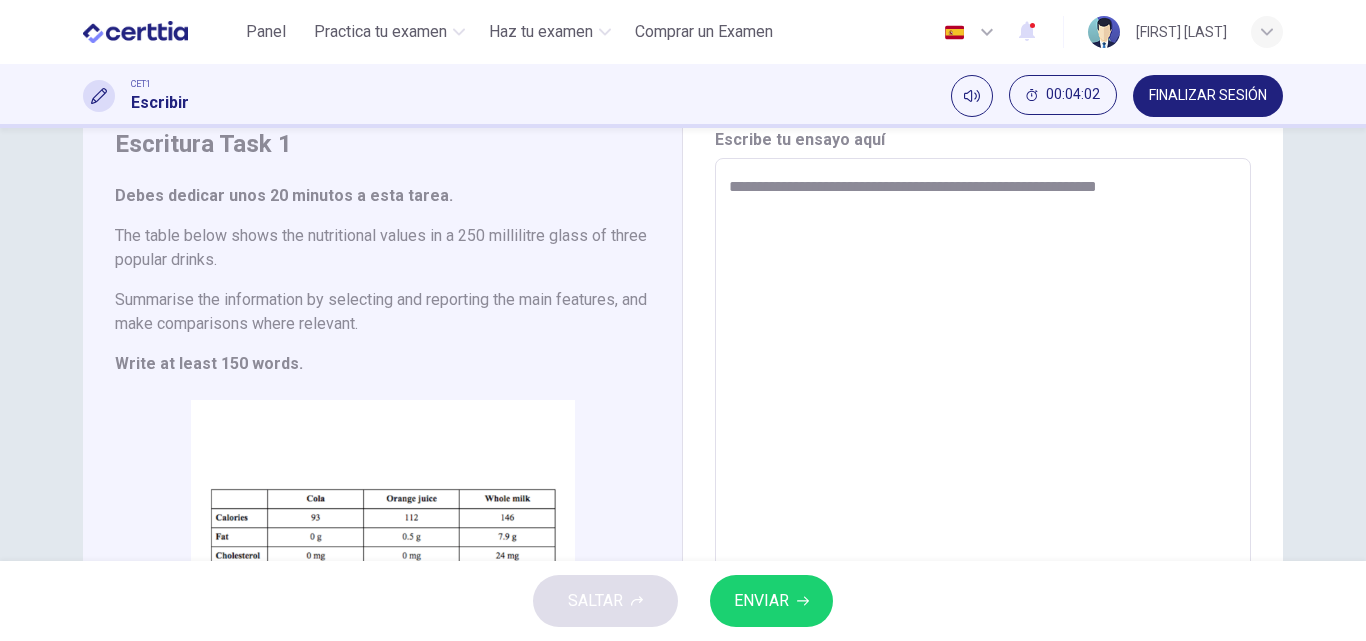 click on "**********" at bounding box center [983, 454] 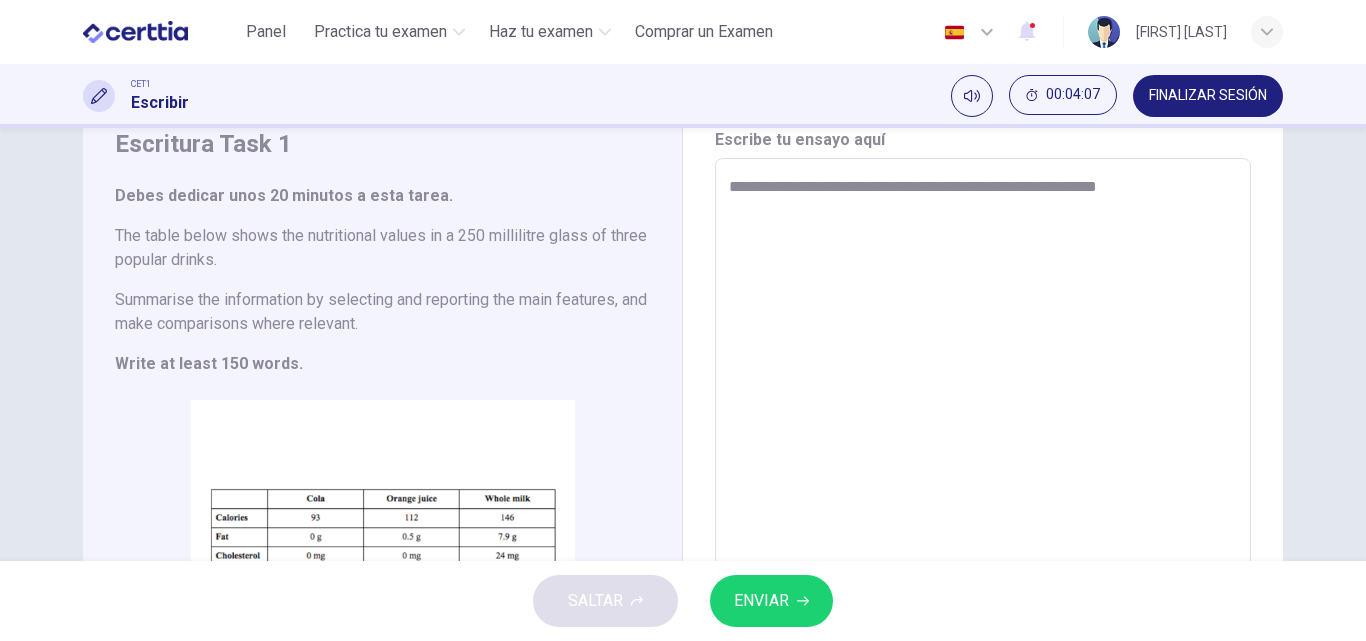 type on "**********" 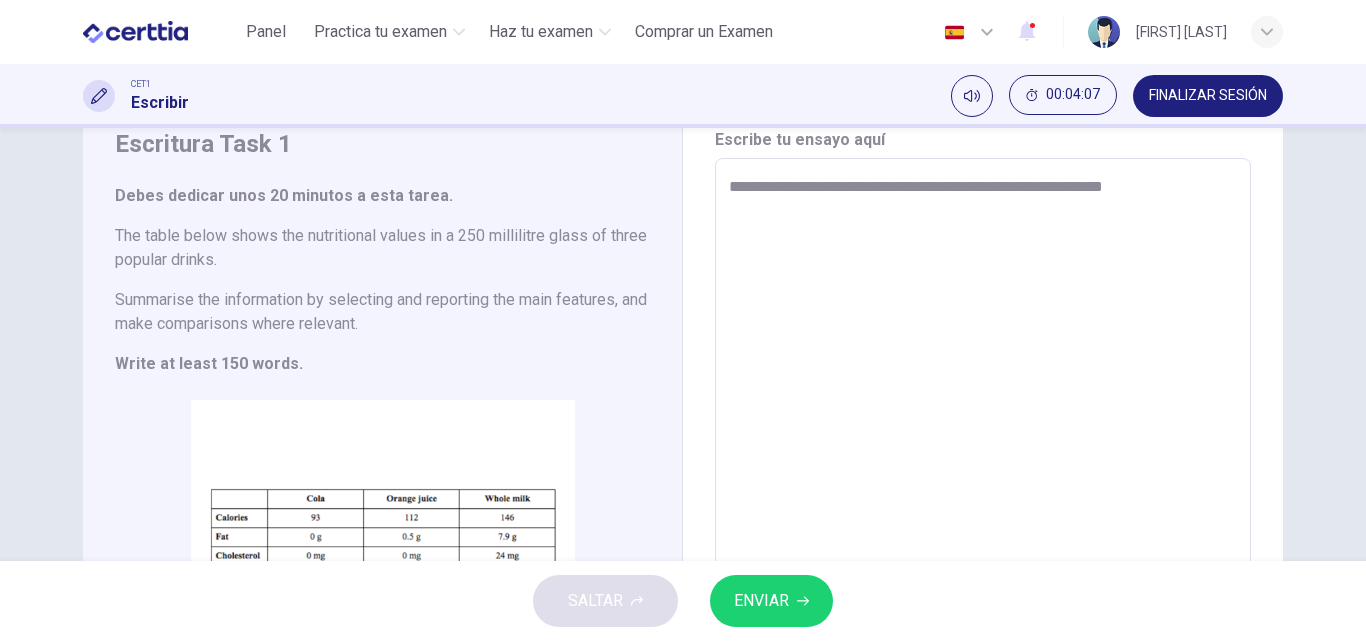 type on "*" 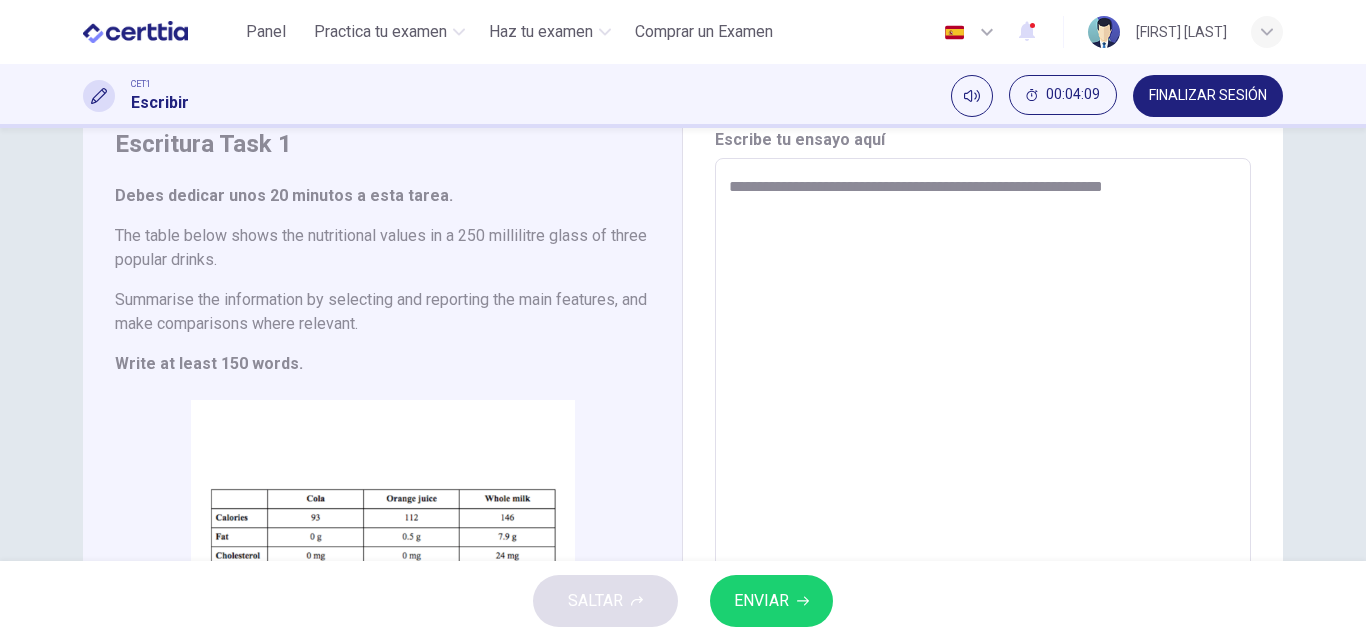 type on "**********" 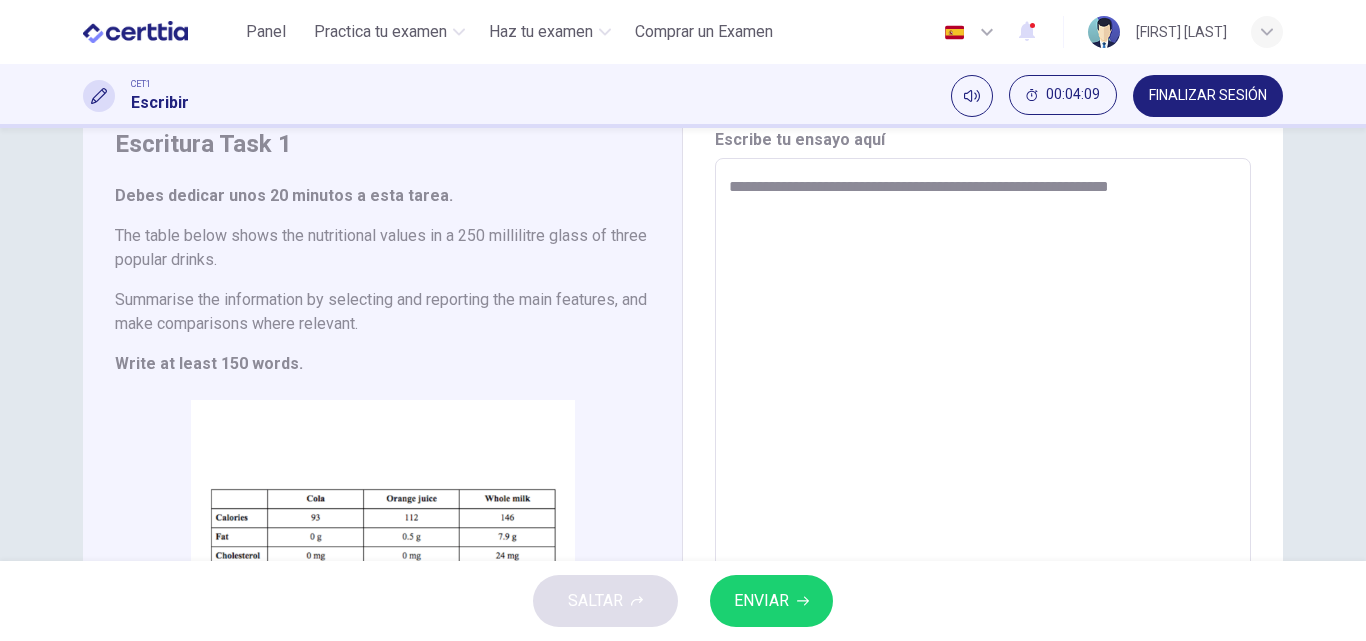 type on "*" 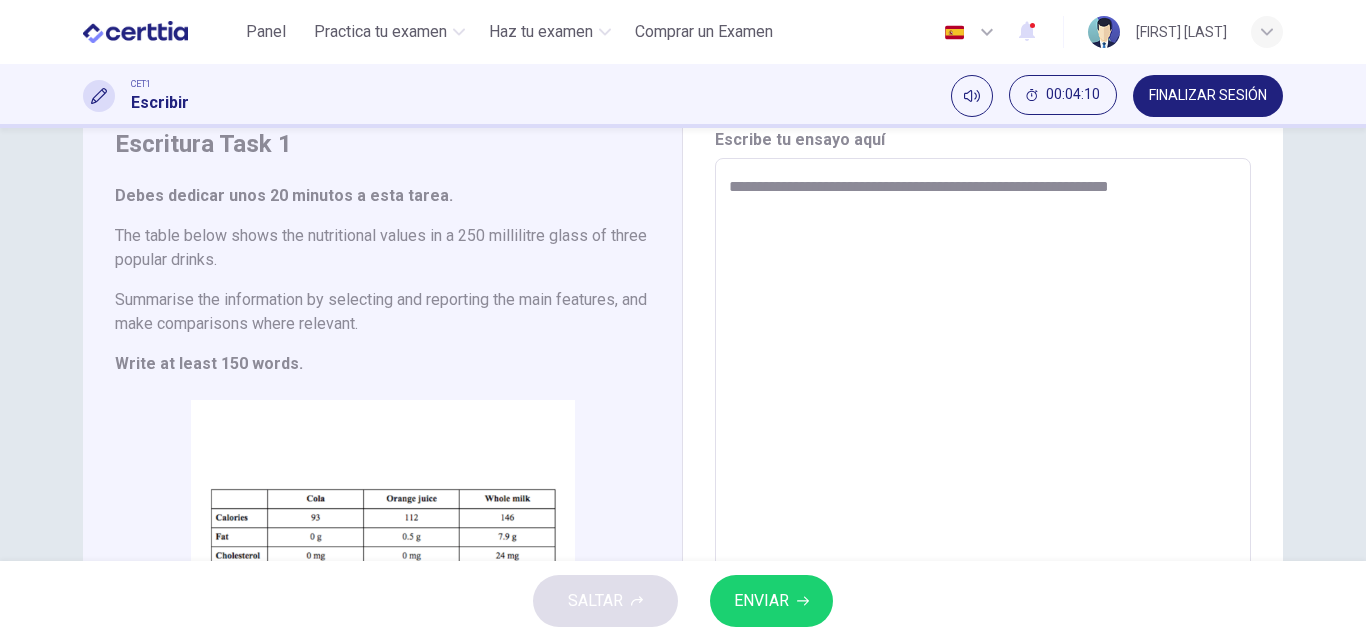 type on "**********" 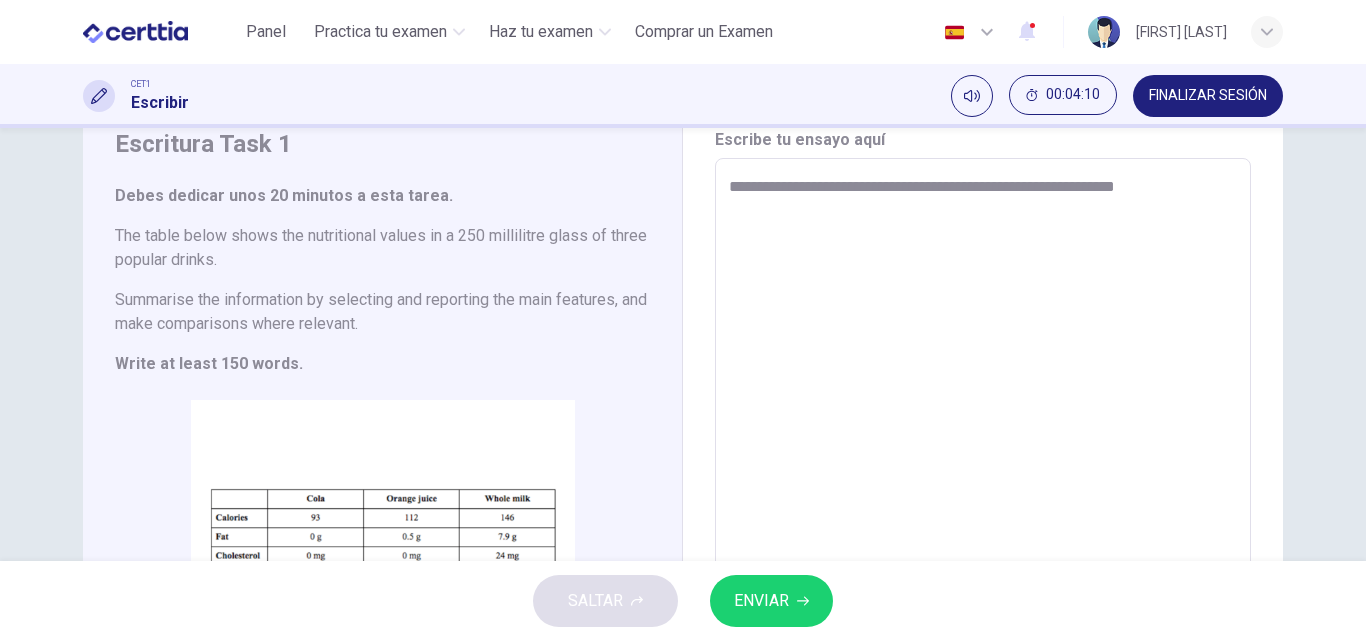 type on "*" 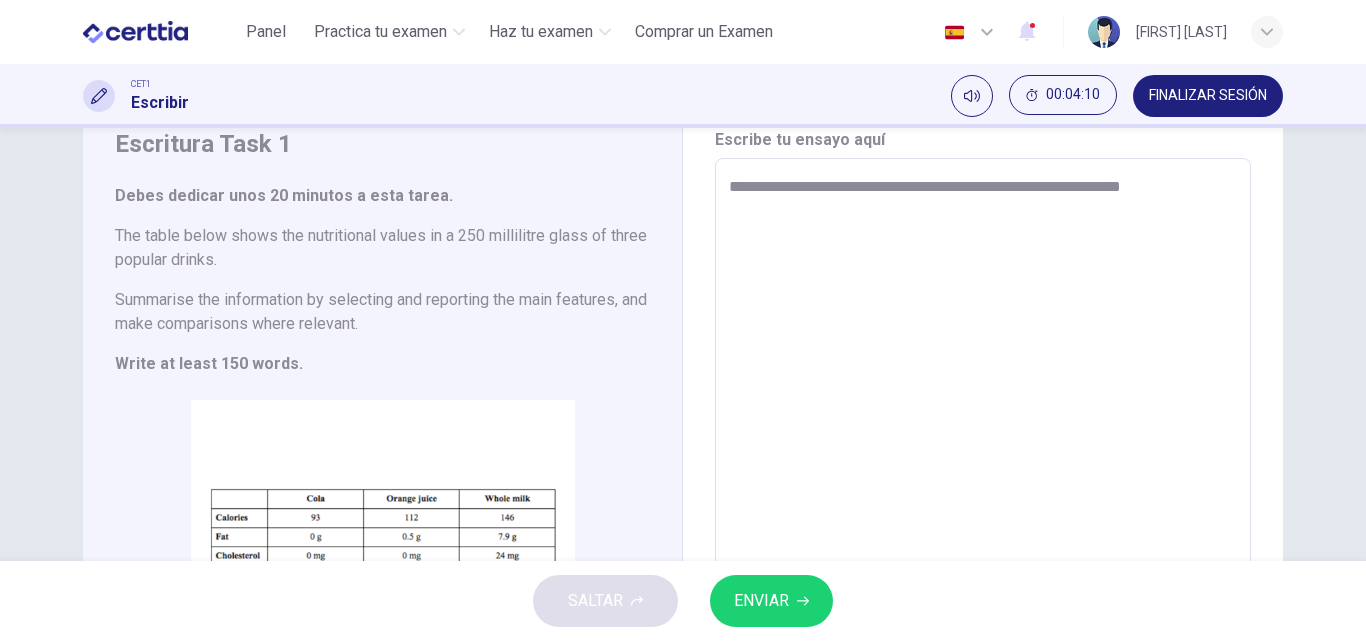 type on "*" 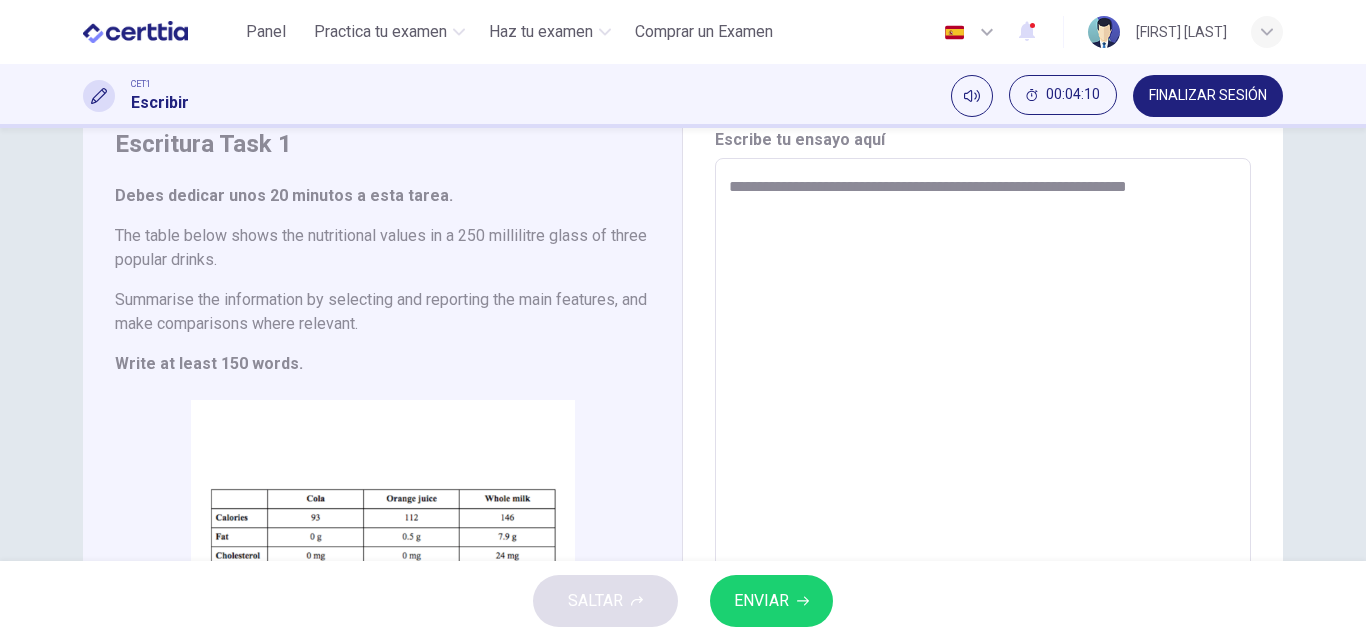 type on "*" 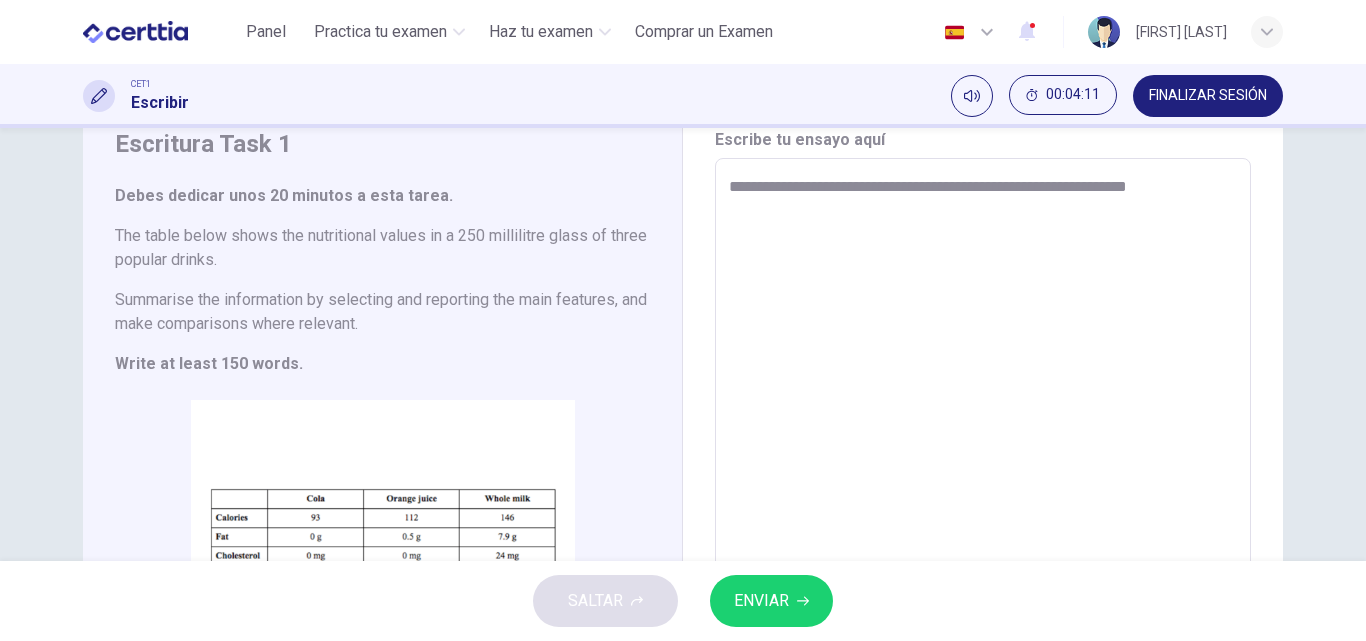 type on "**********" 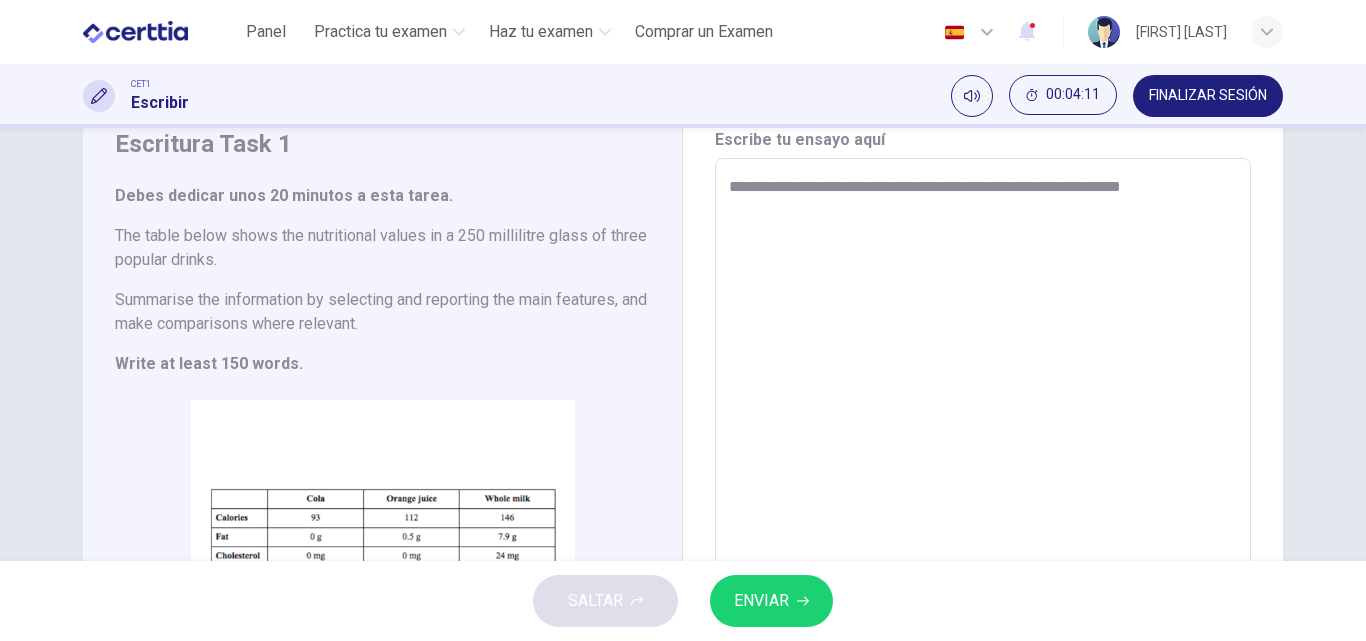 type on "*" 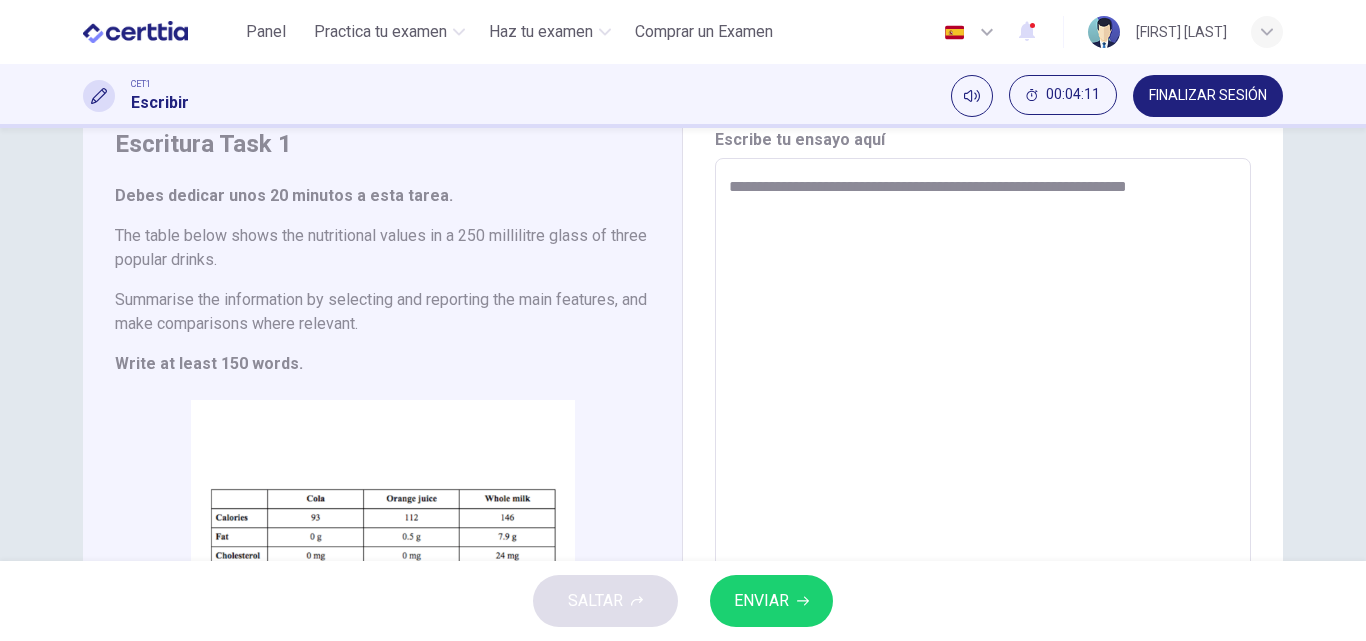 type on "*" 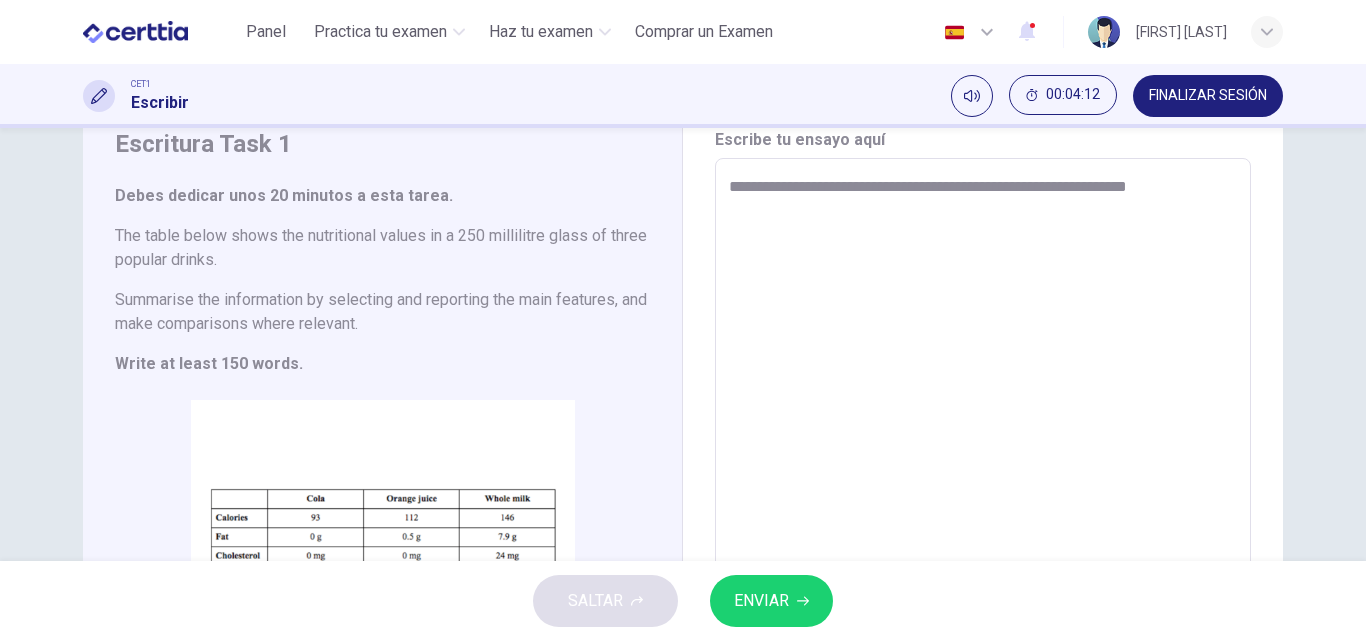 type on "**********" 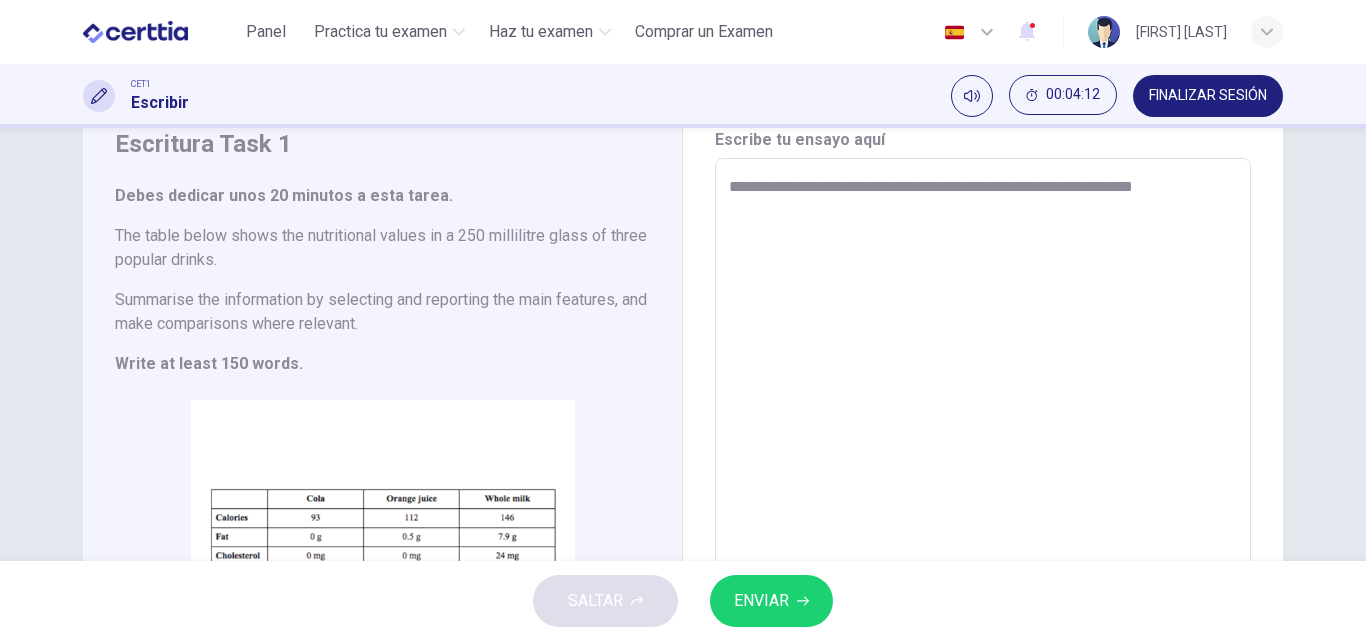 type on "*" 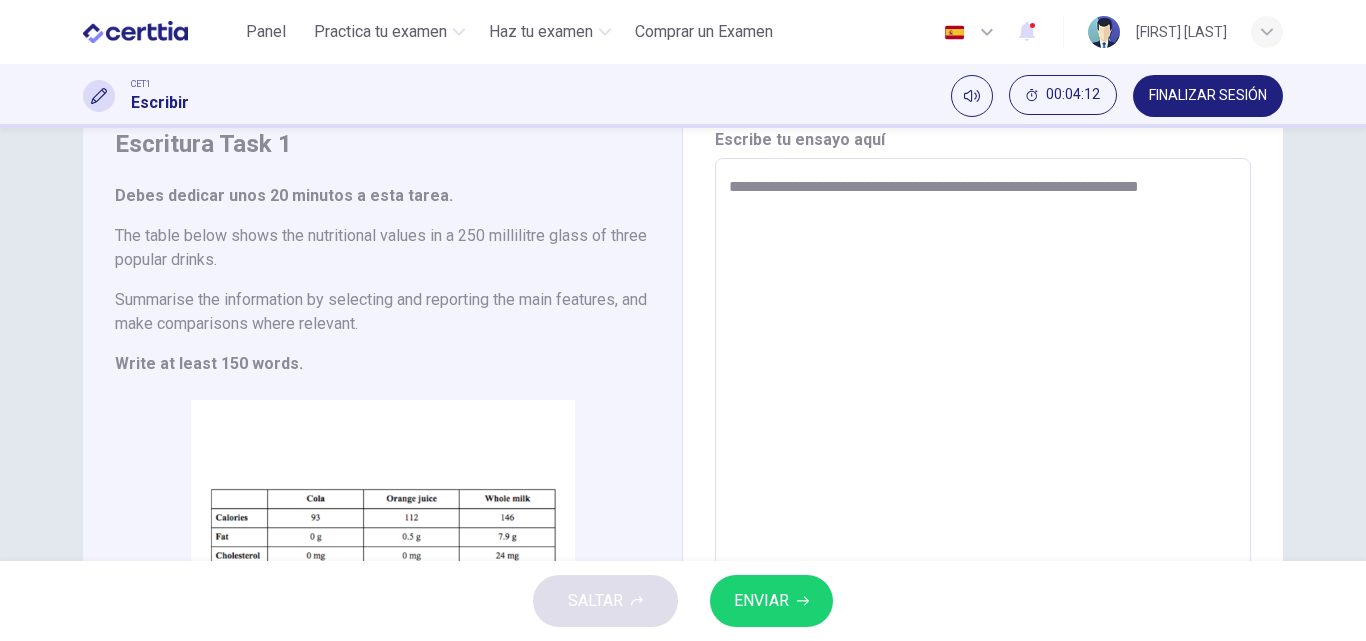 type on "*" 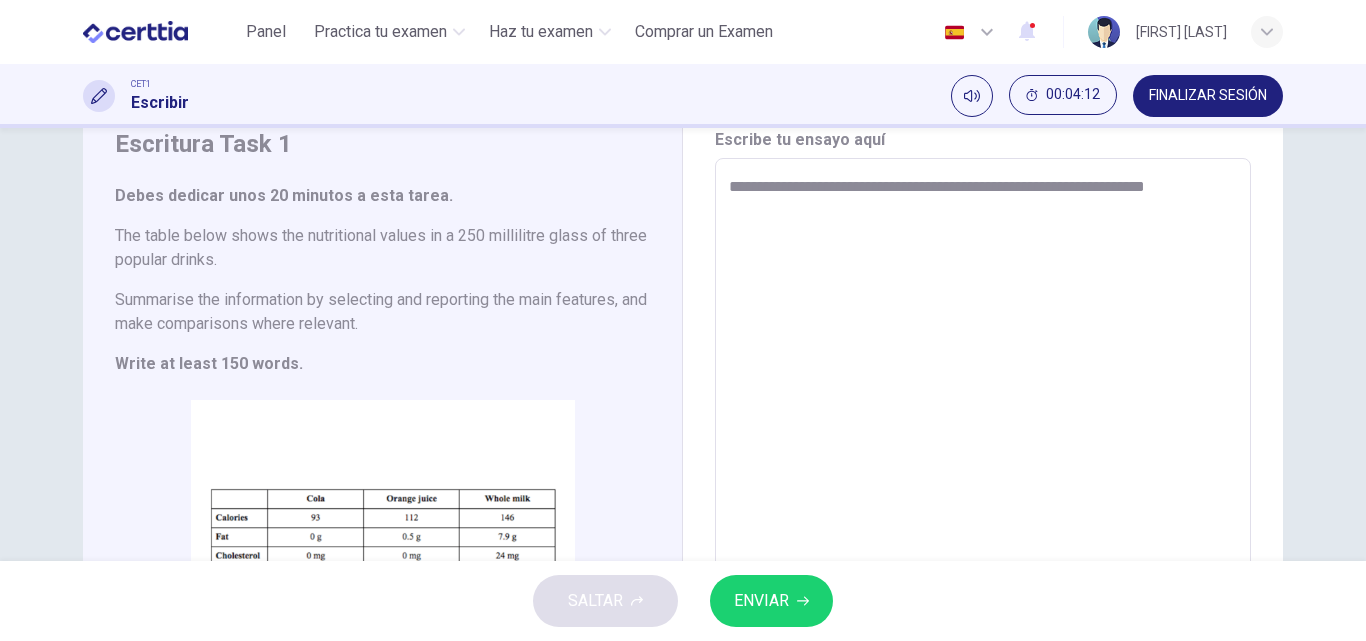type on "*" 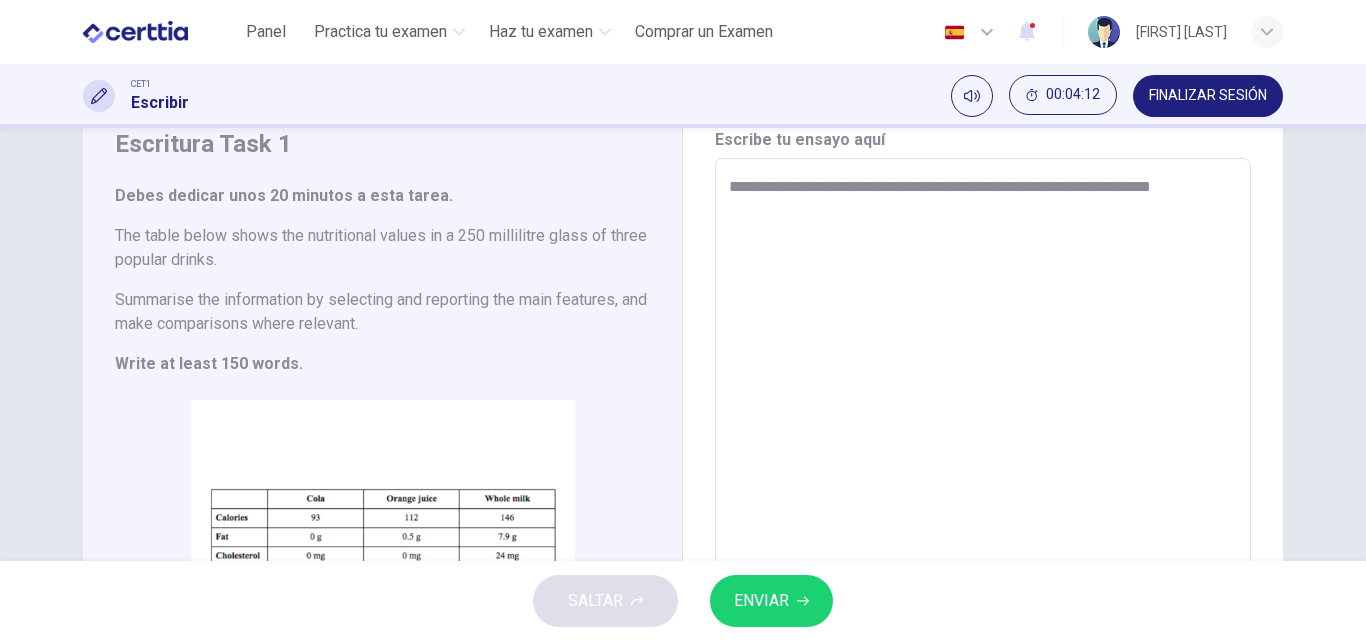 type on "*" 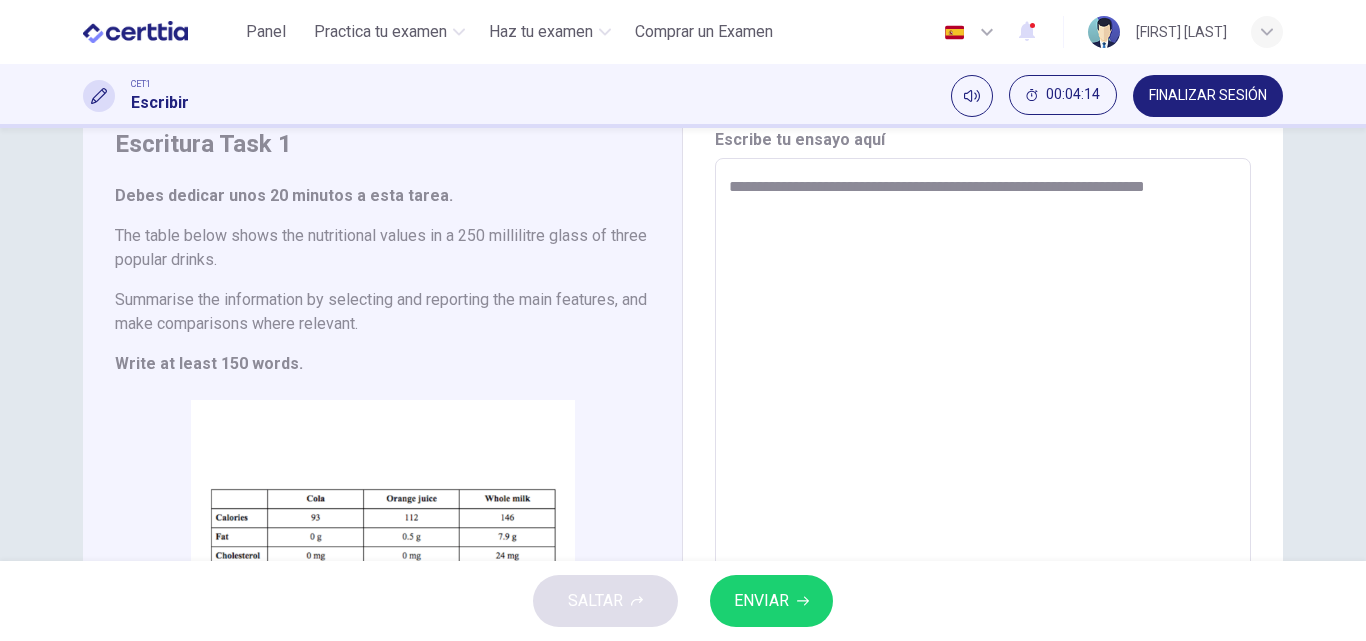 type on "**********" 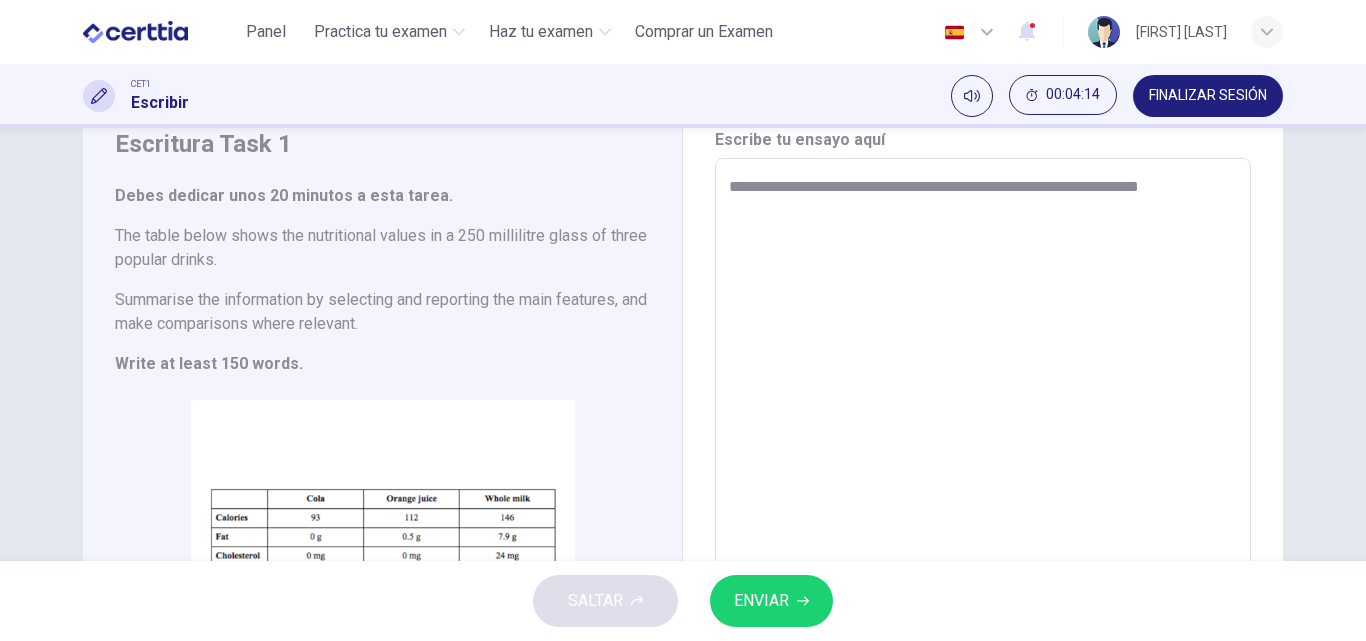 type on "*" 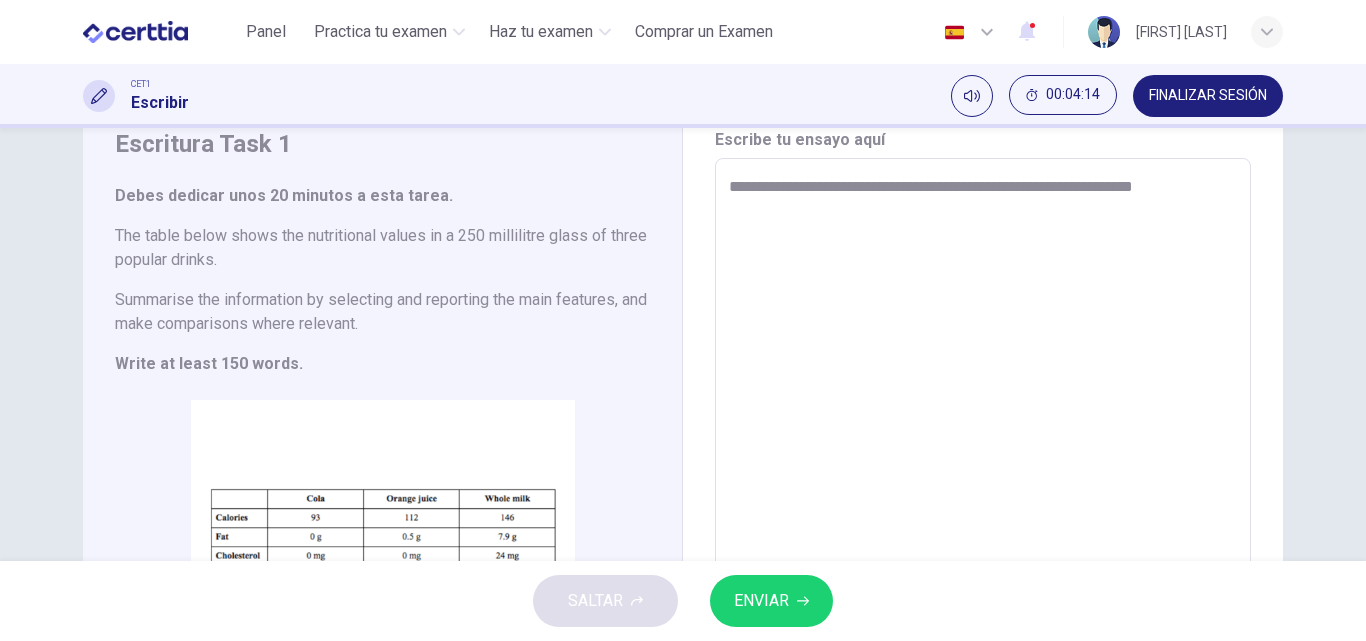 type on "*" 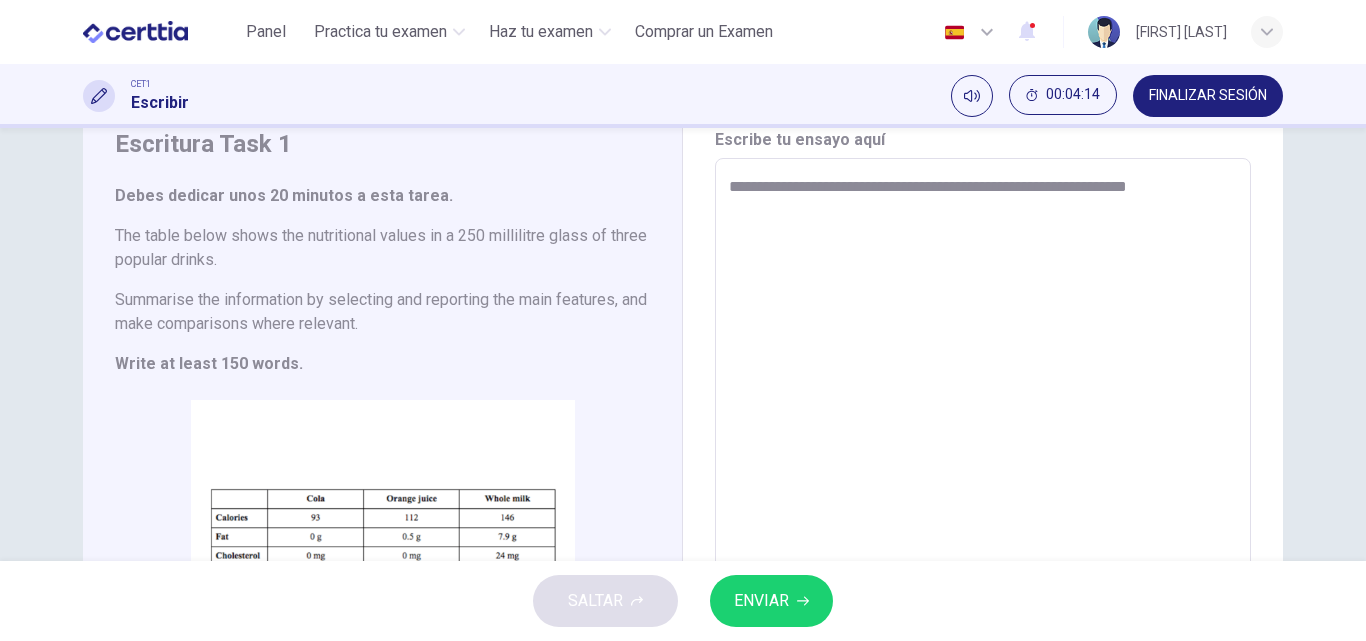 type on "*" 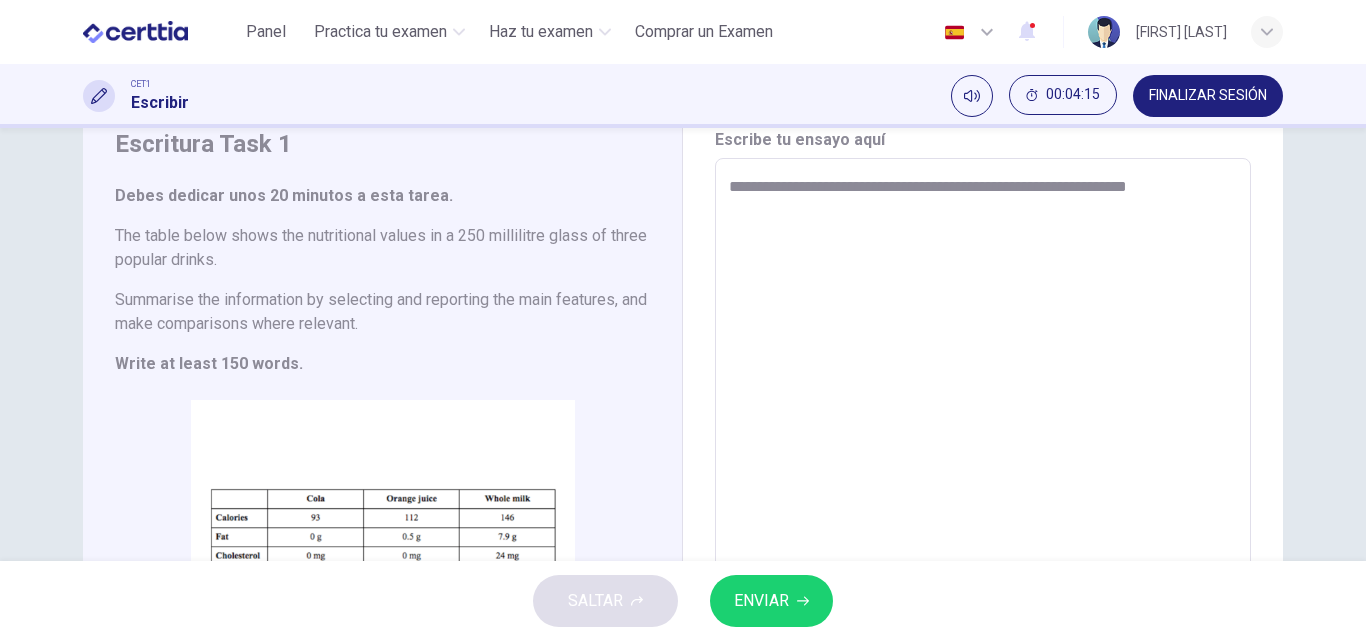 type on "**********" 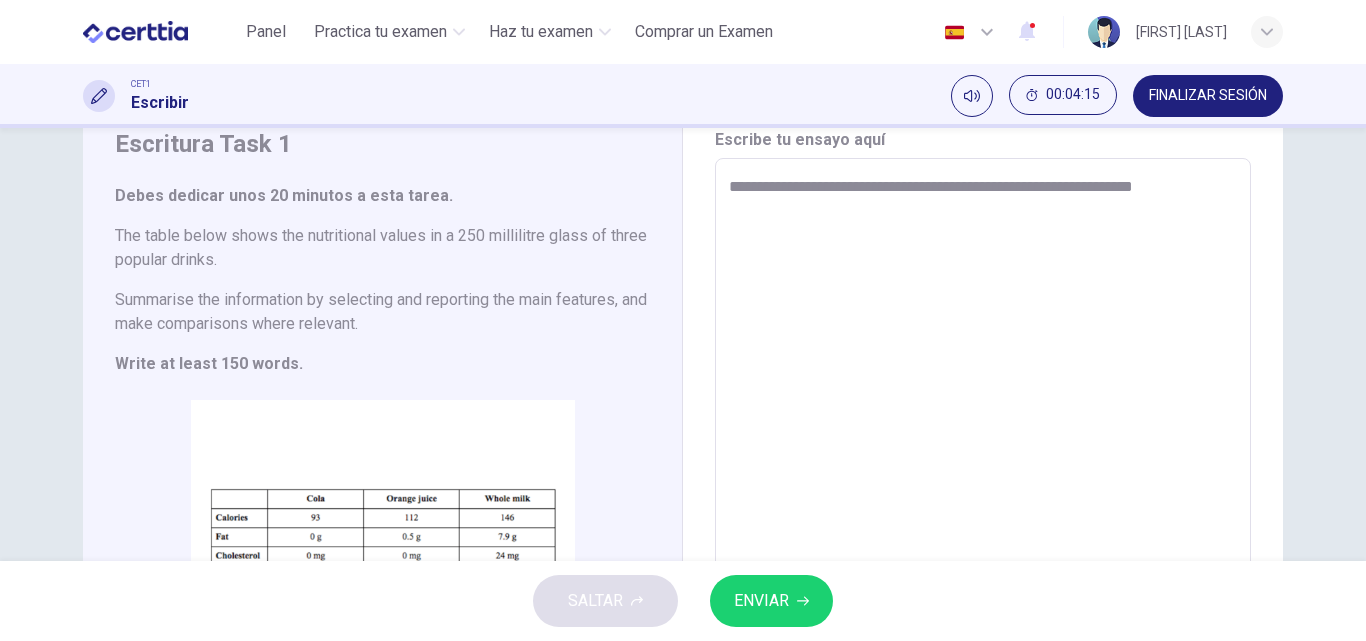 type on "*" 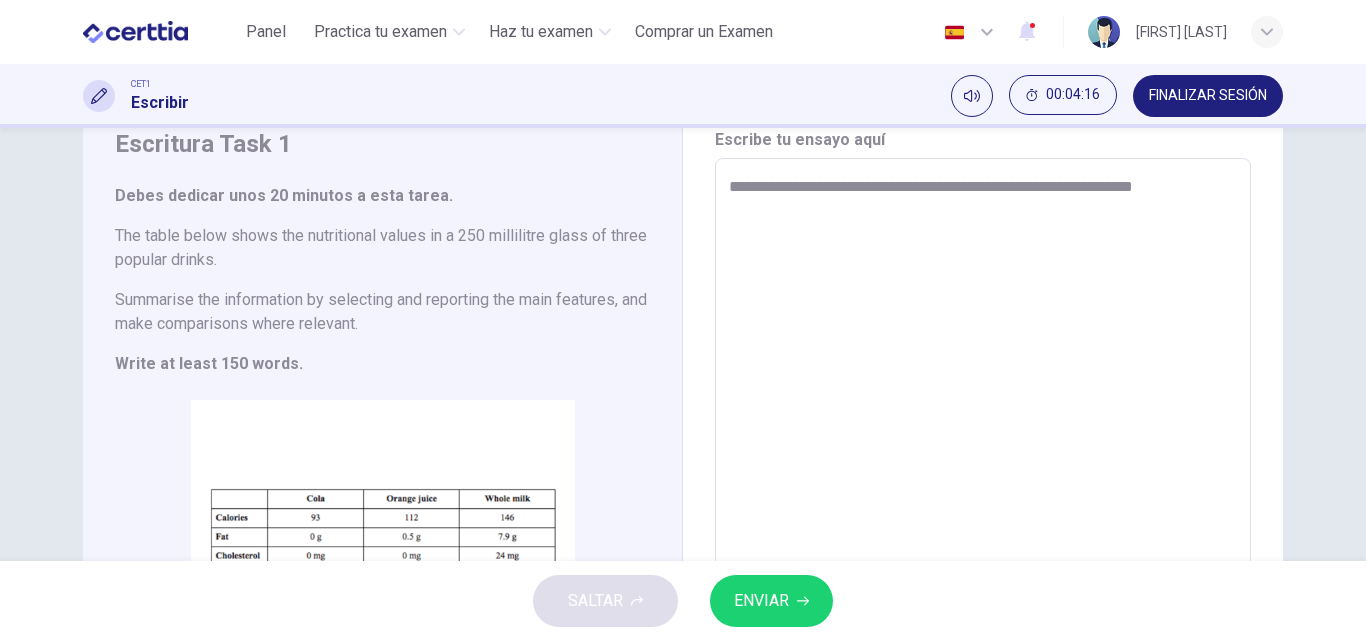 type on "**********" 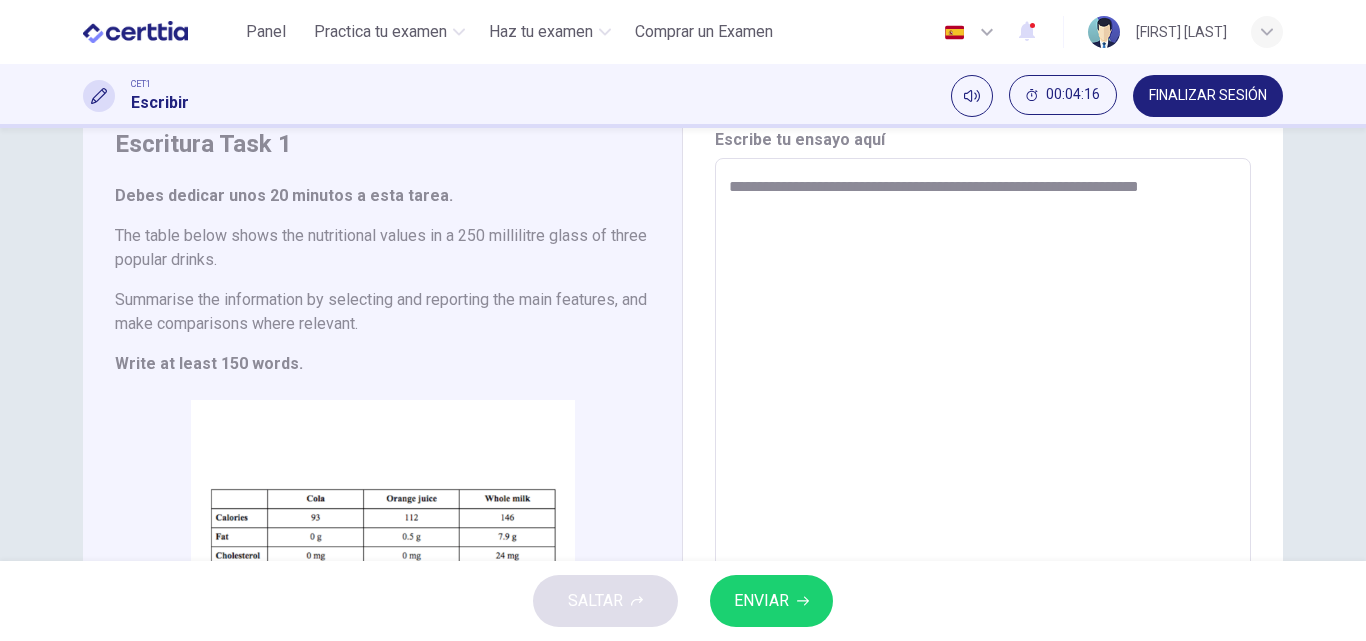 type on "*" 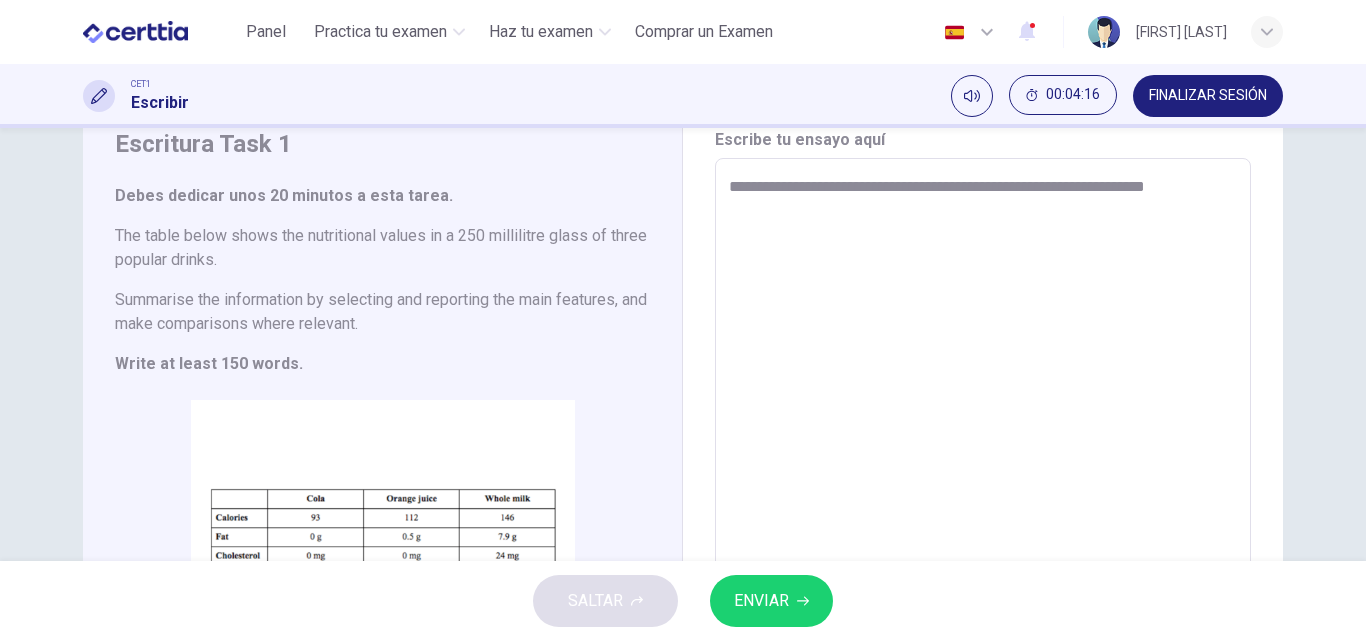 type on "*" 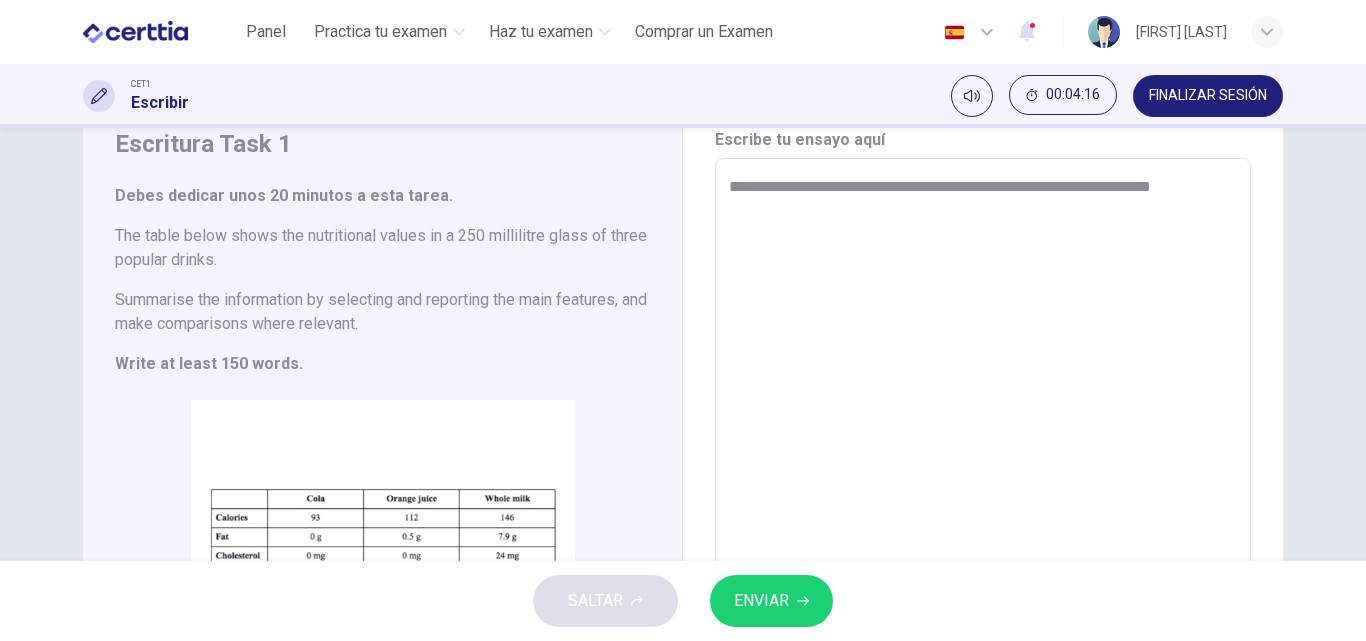 type on "*" 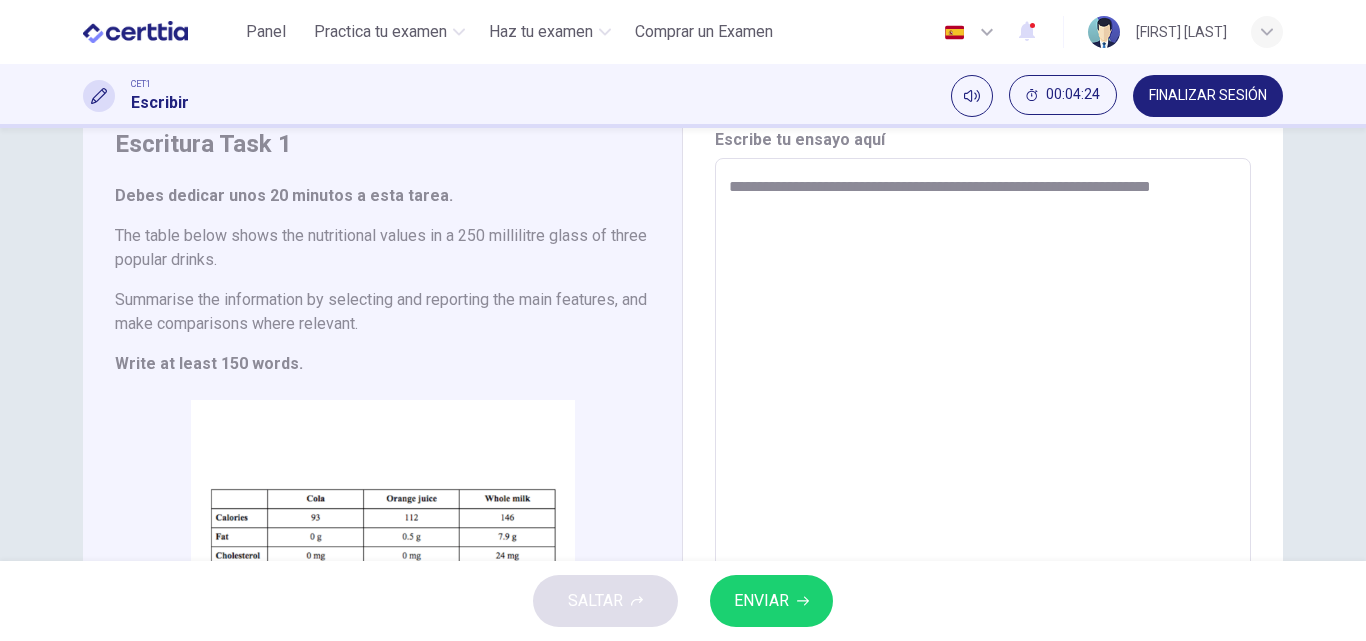 type on "**********" 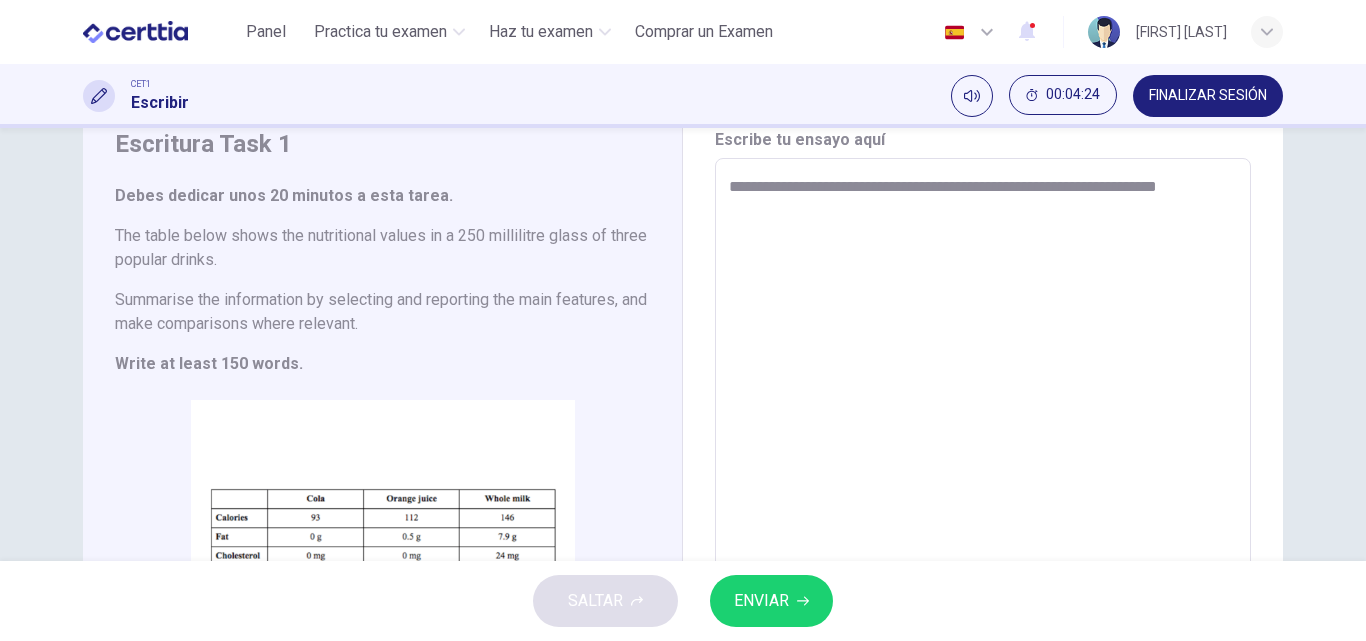 type on "*" 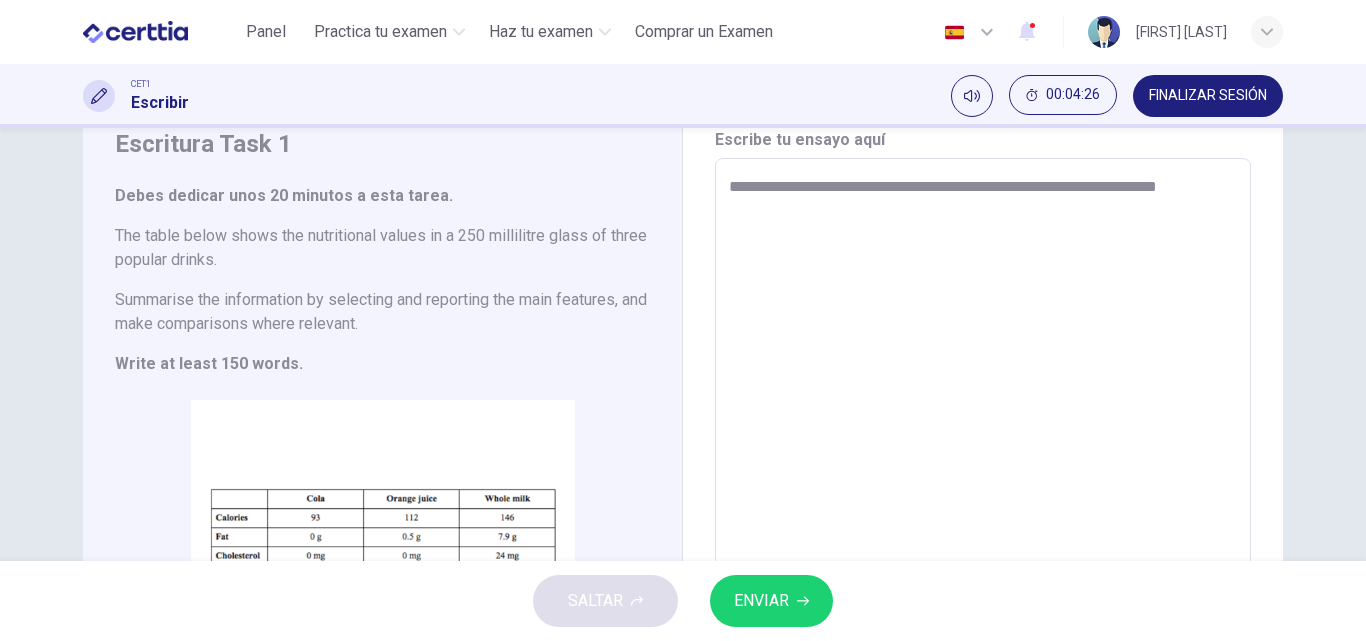 type on "**********" 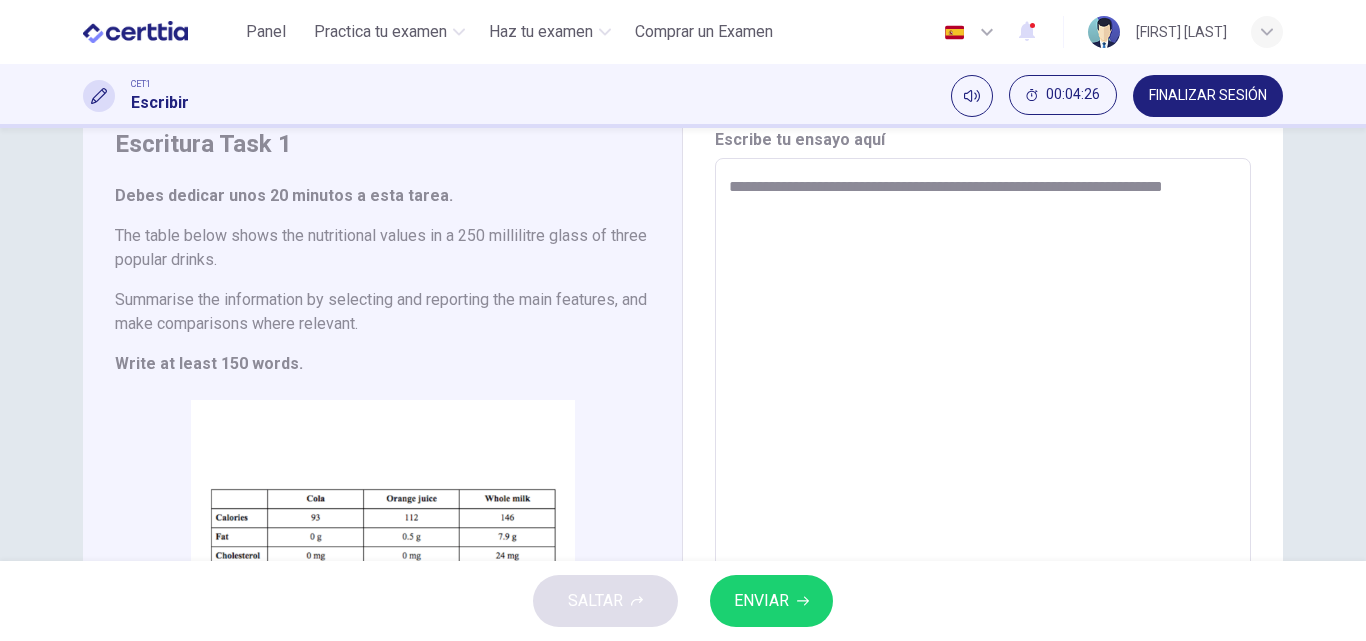 type on "*" 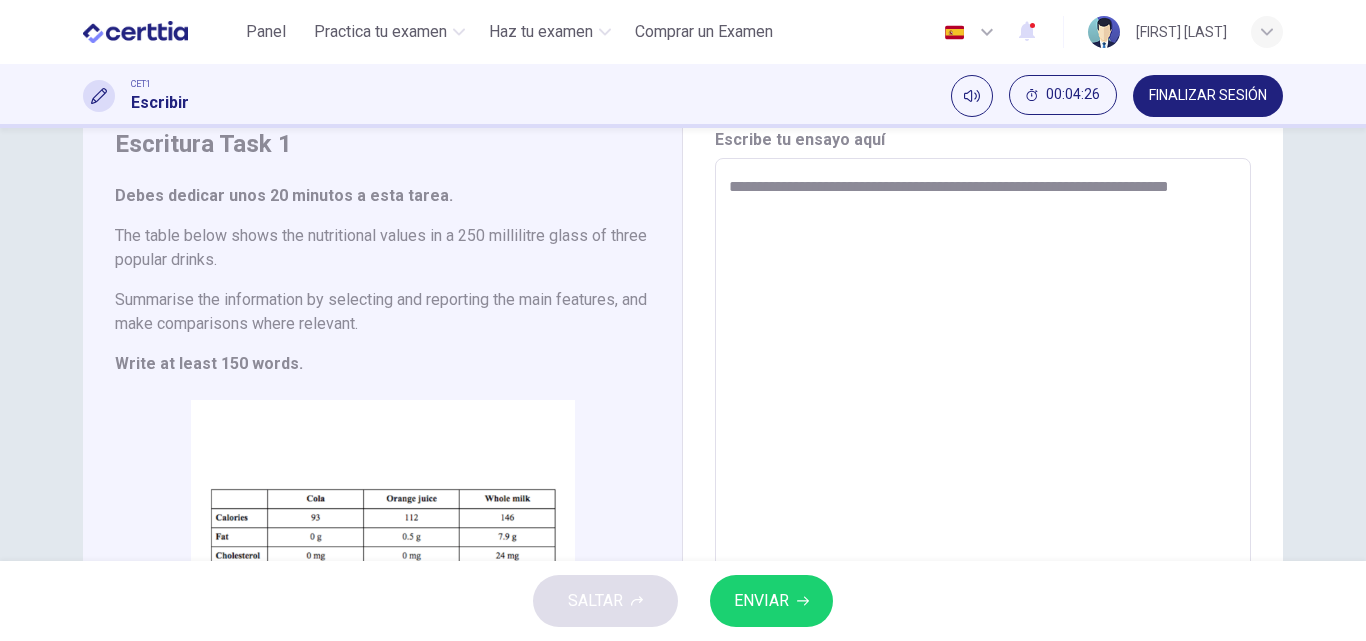 type on "*" 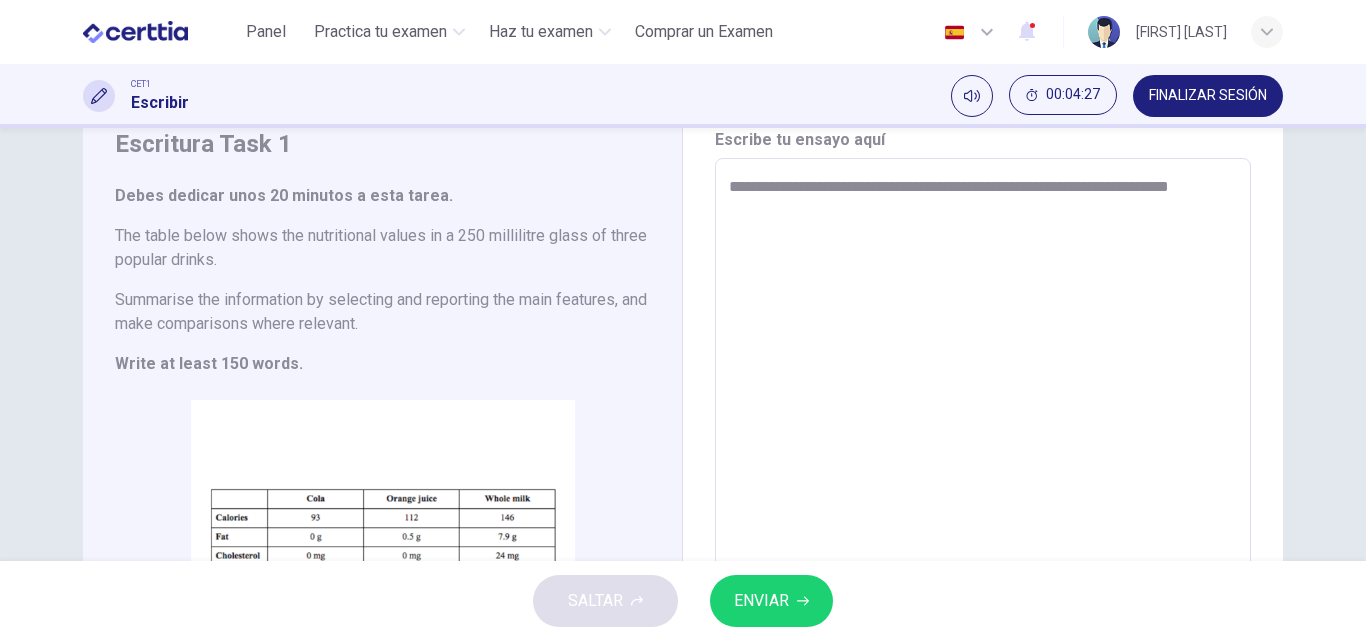 type on "**********" 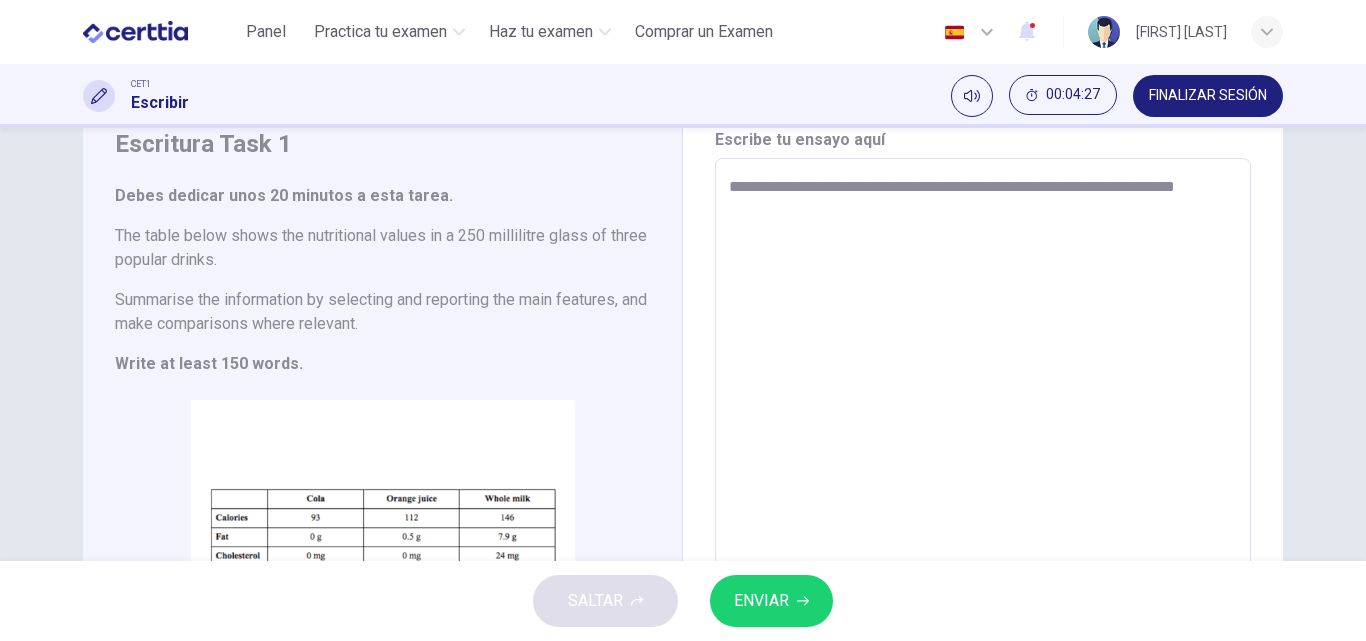 type on "*" 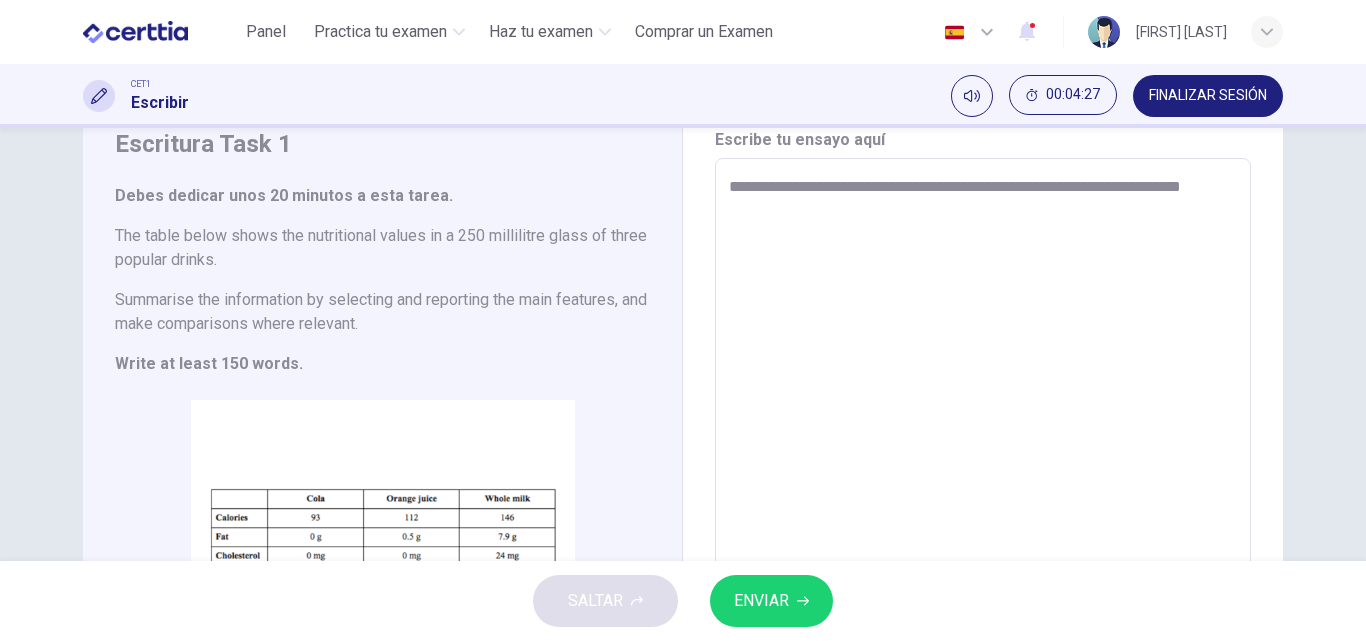 type on "*" 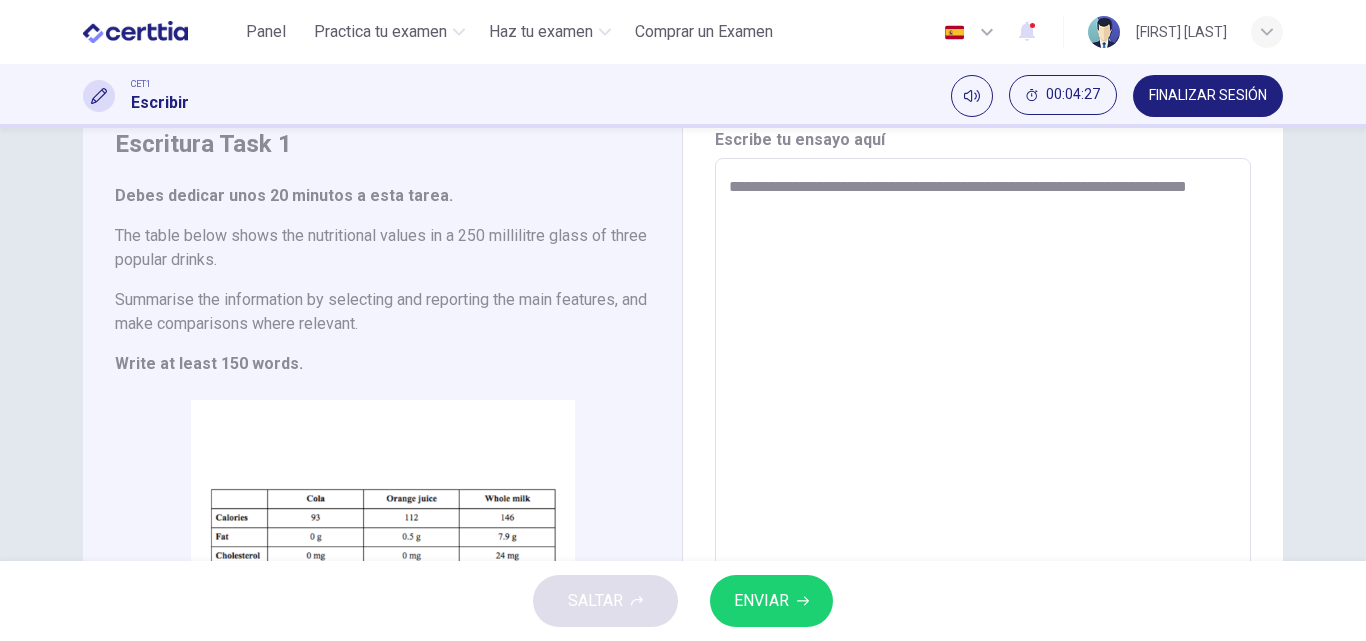 type on "*" 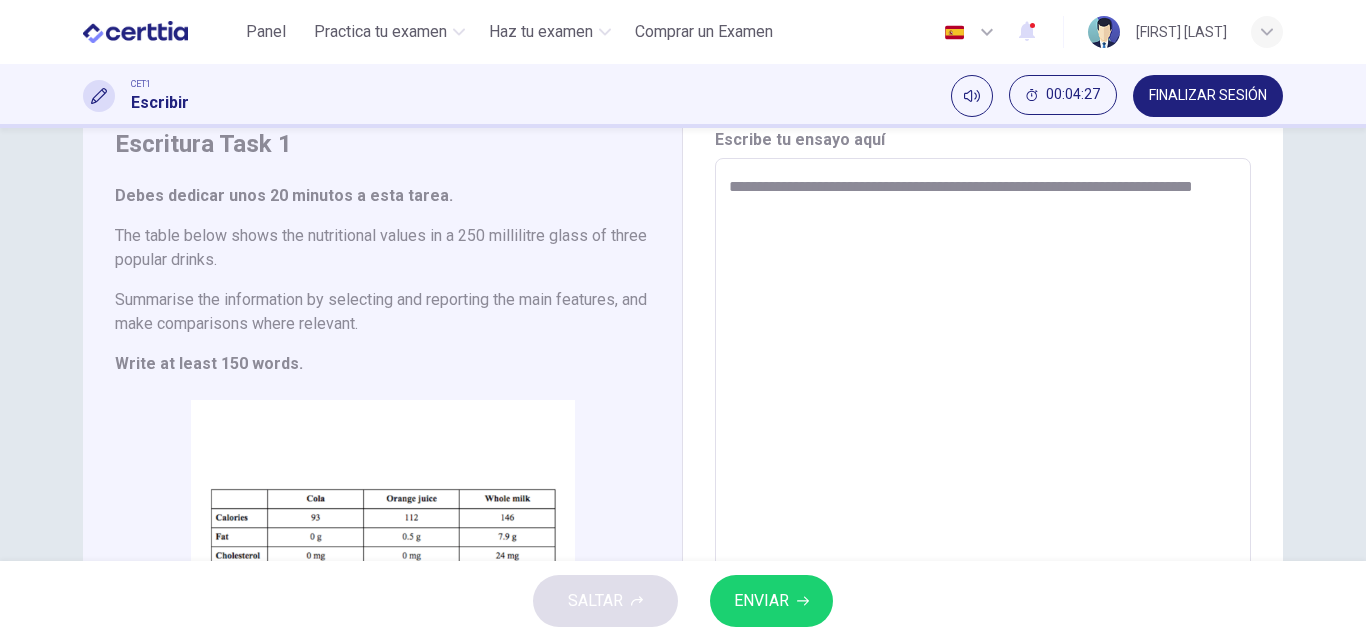 type on "*" 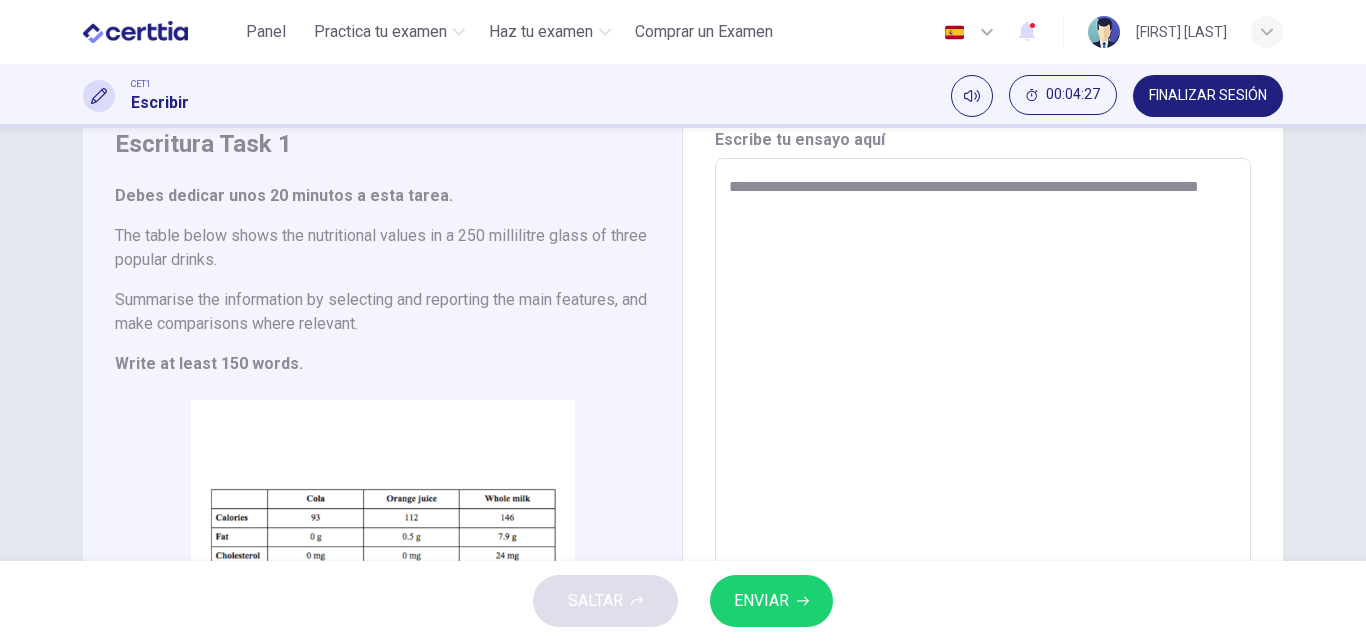 type on "*" 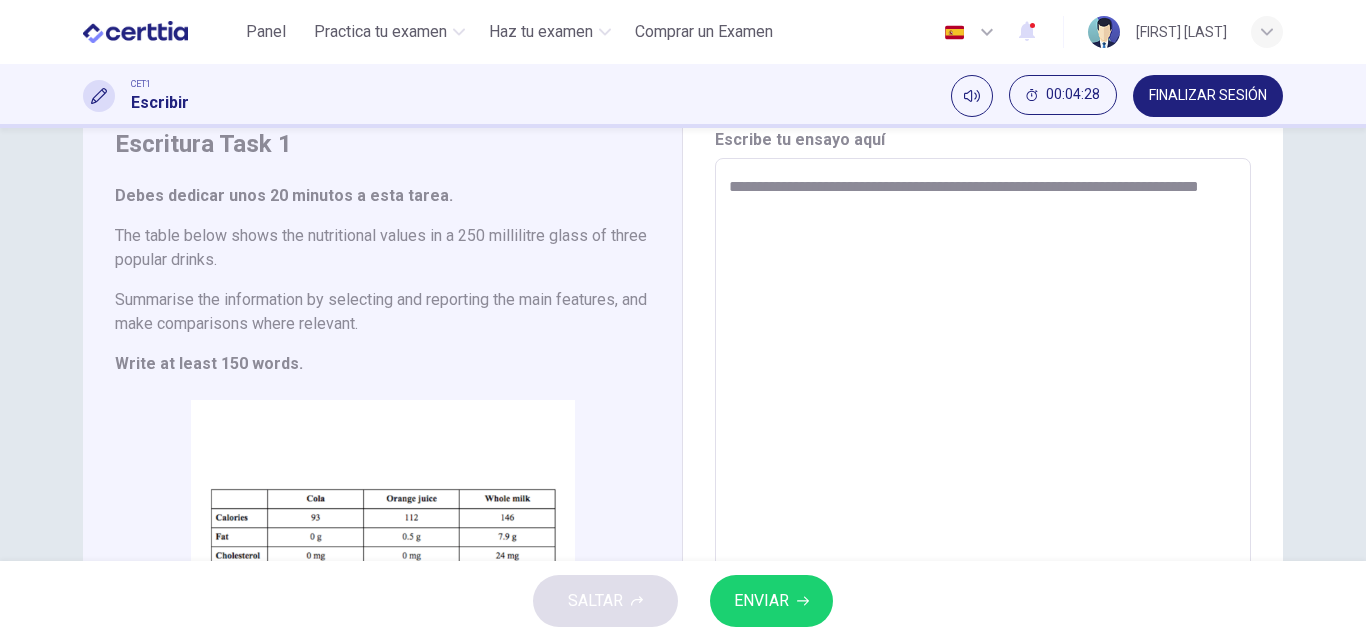 type on "**********" 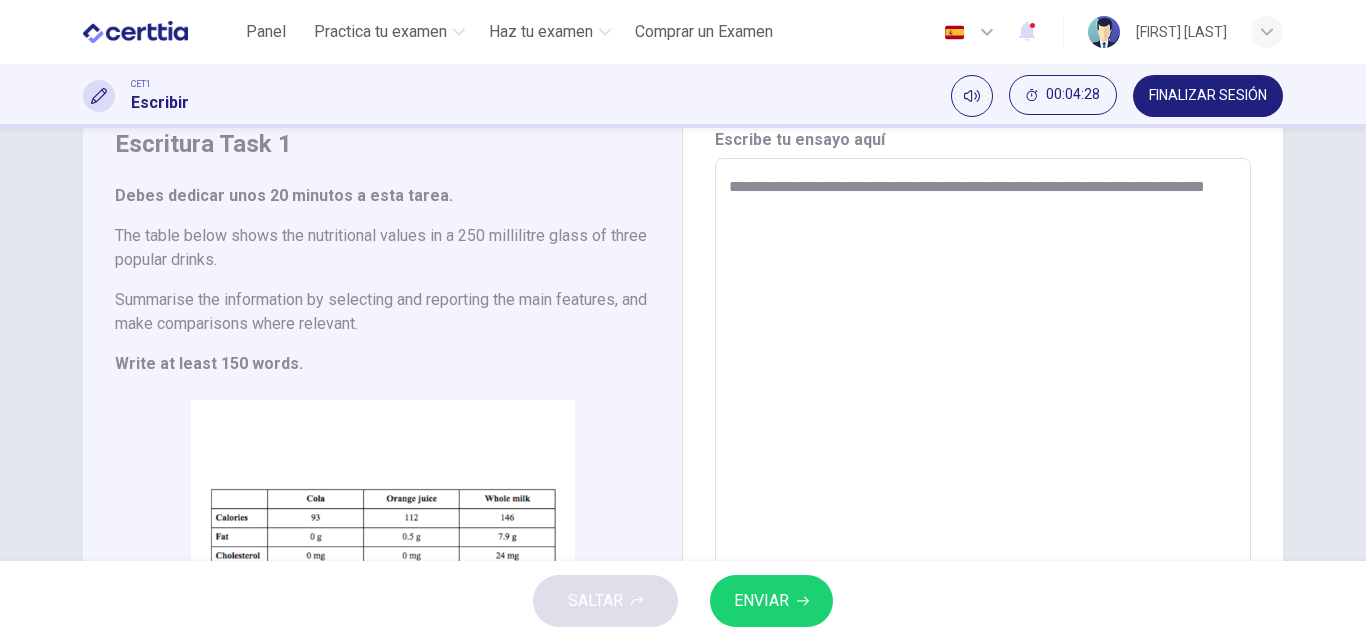type on "*" 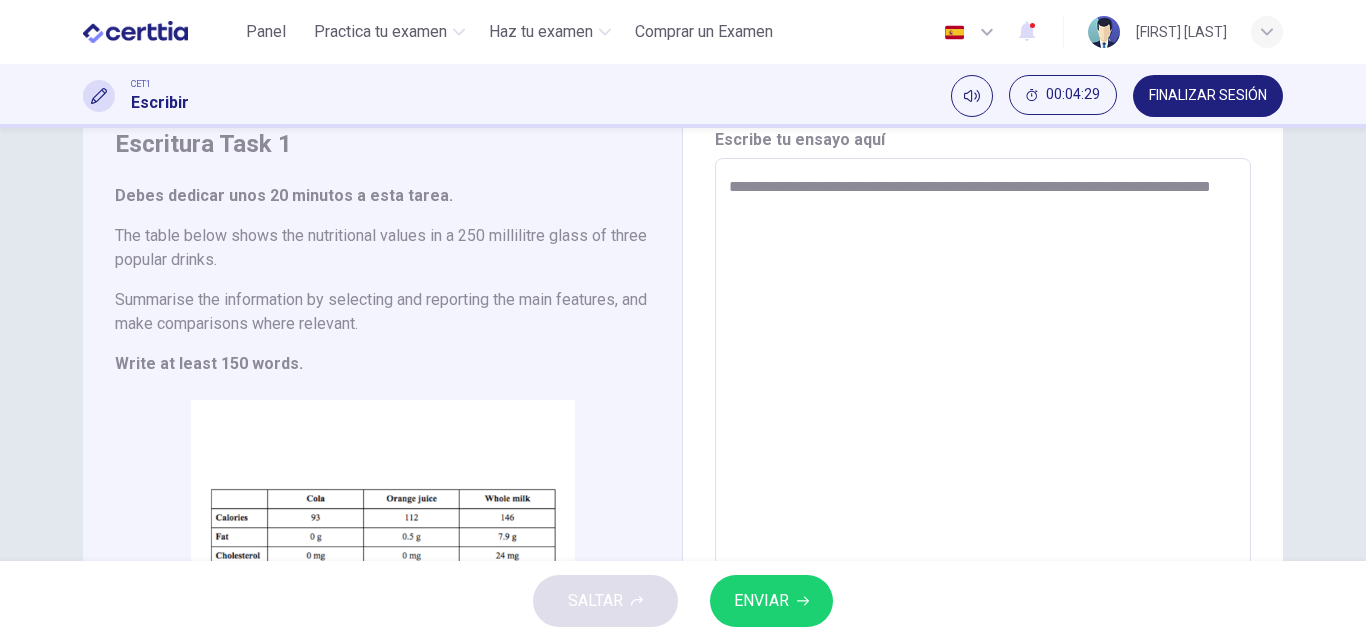 type on "**********" 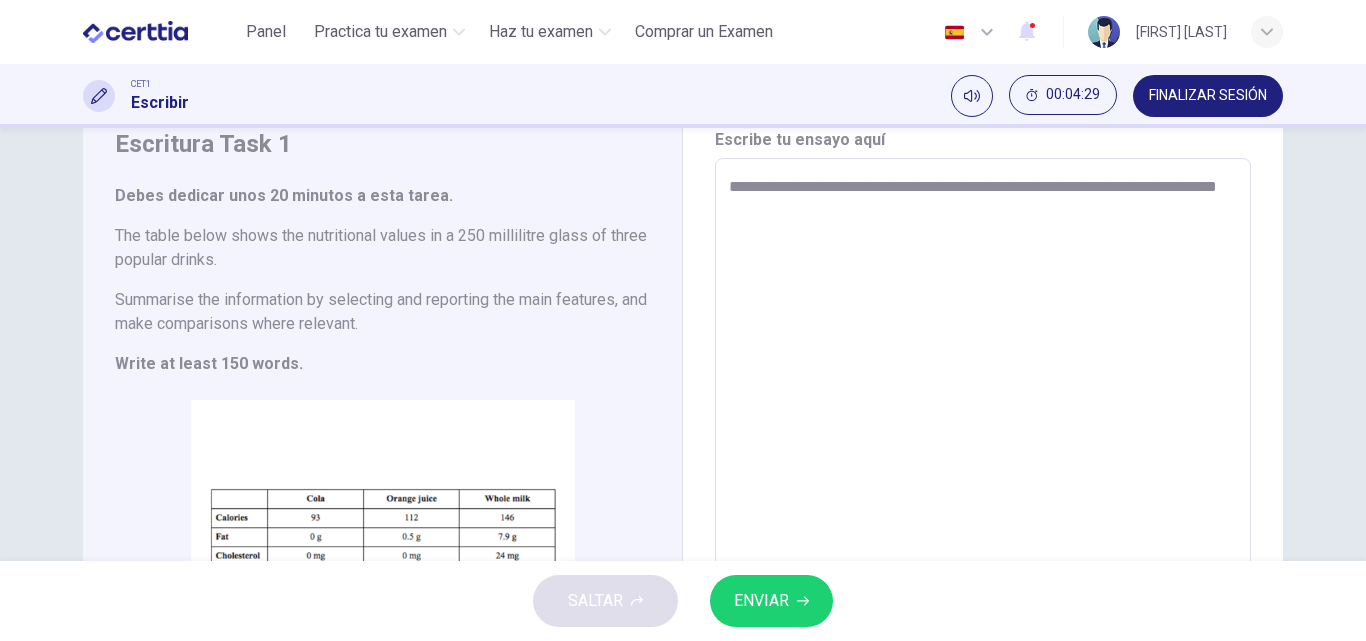 type on "*" 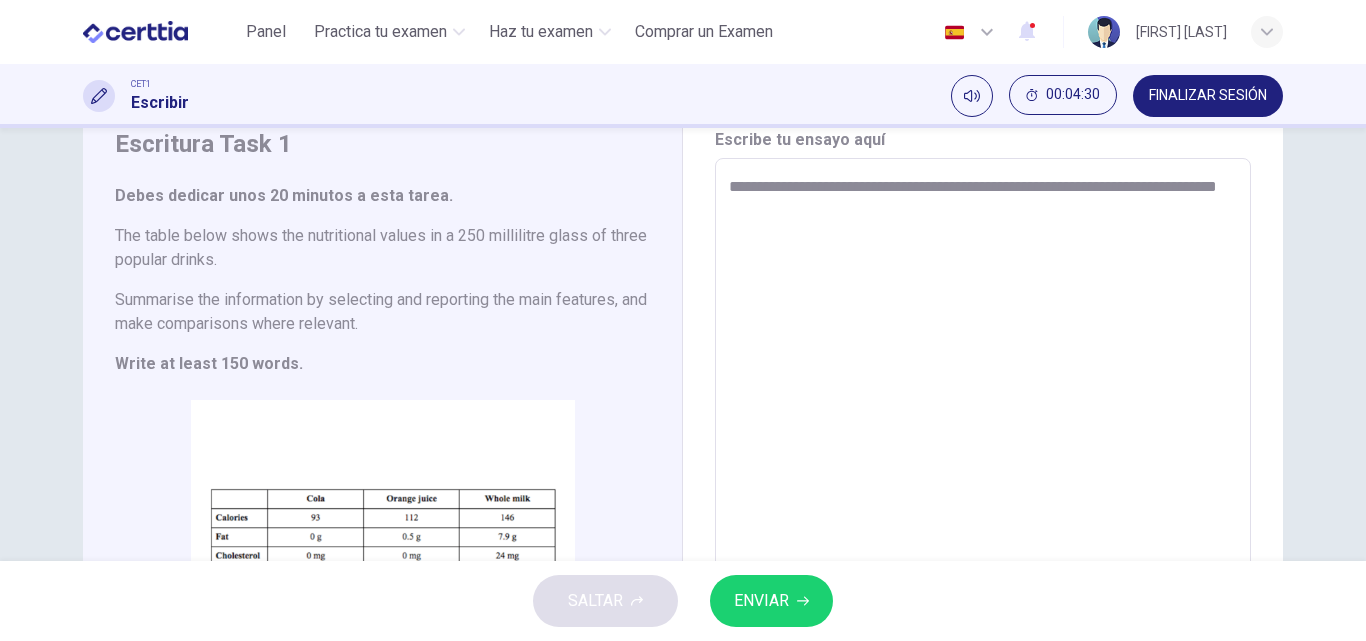 type on "**********" 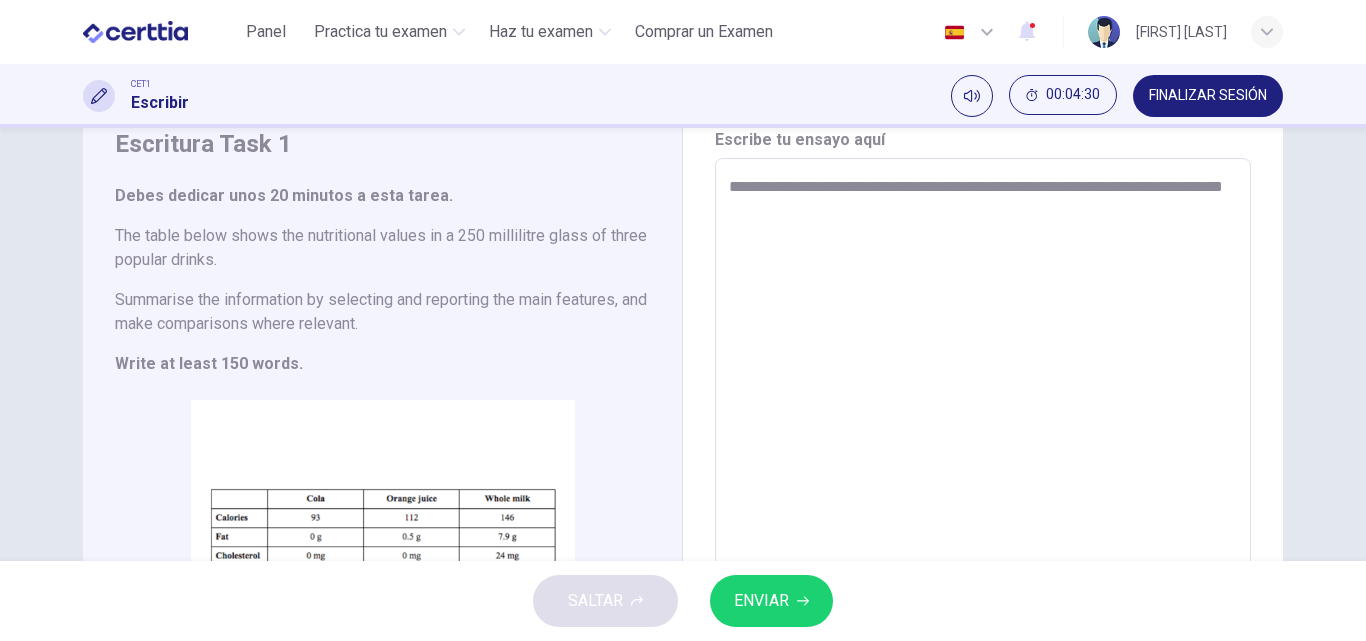 type on "*" 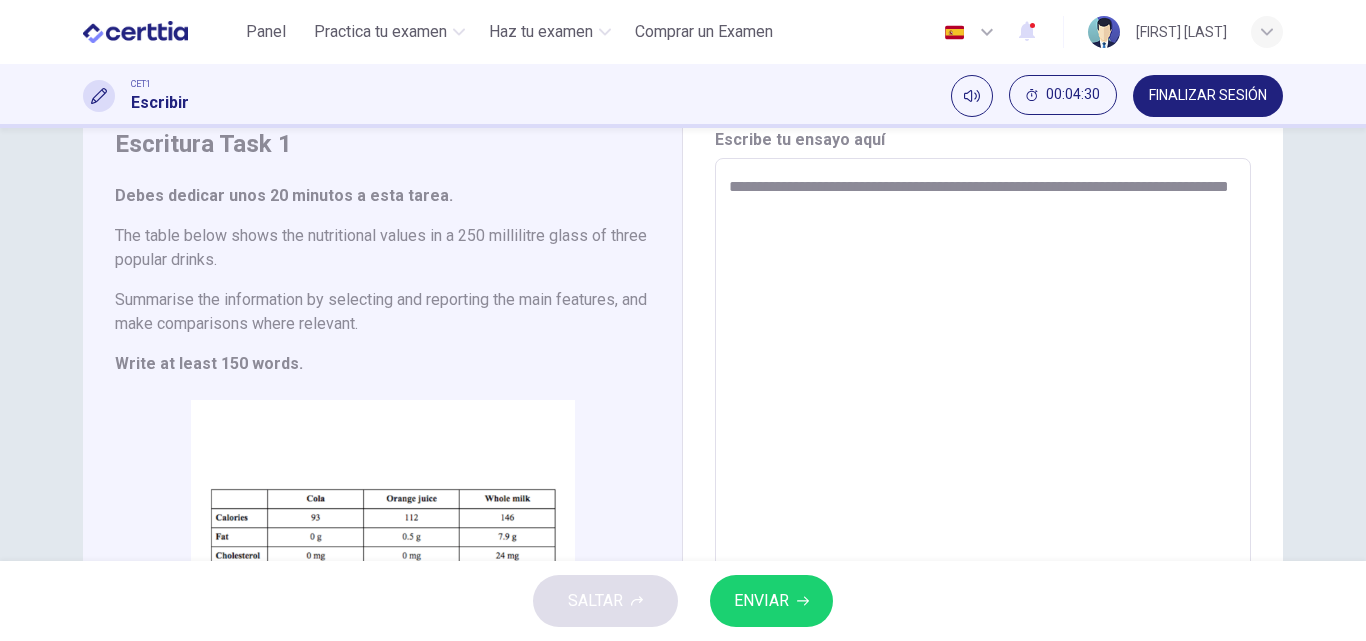 type on "*" 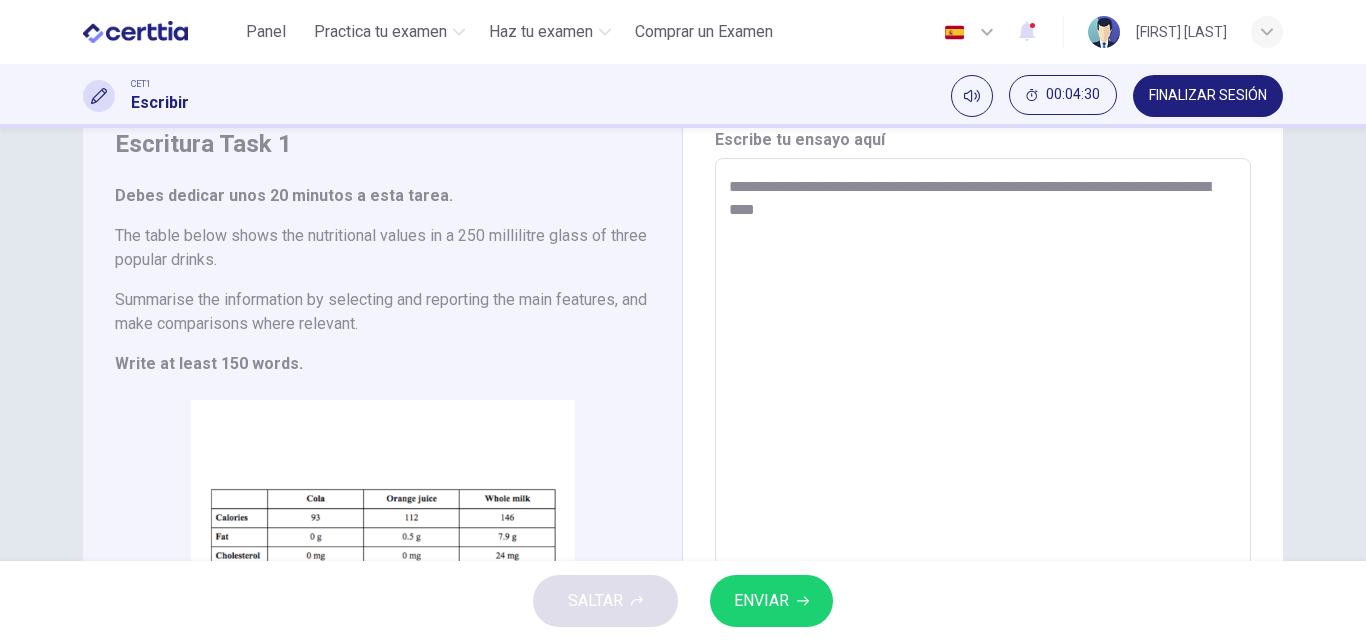 type on "*" 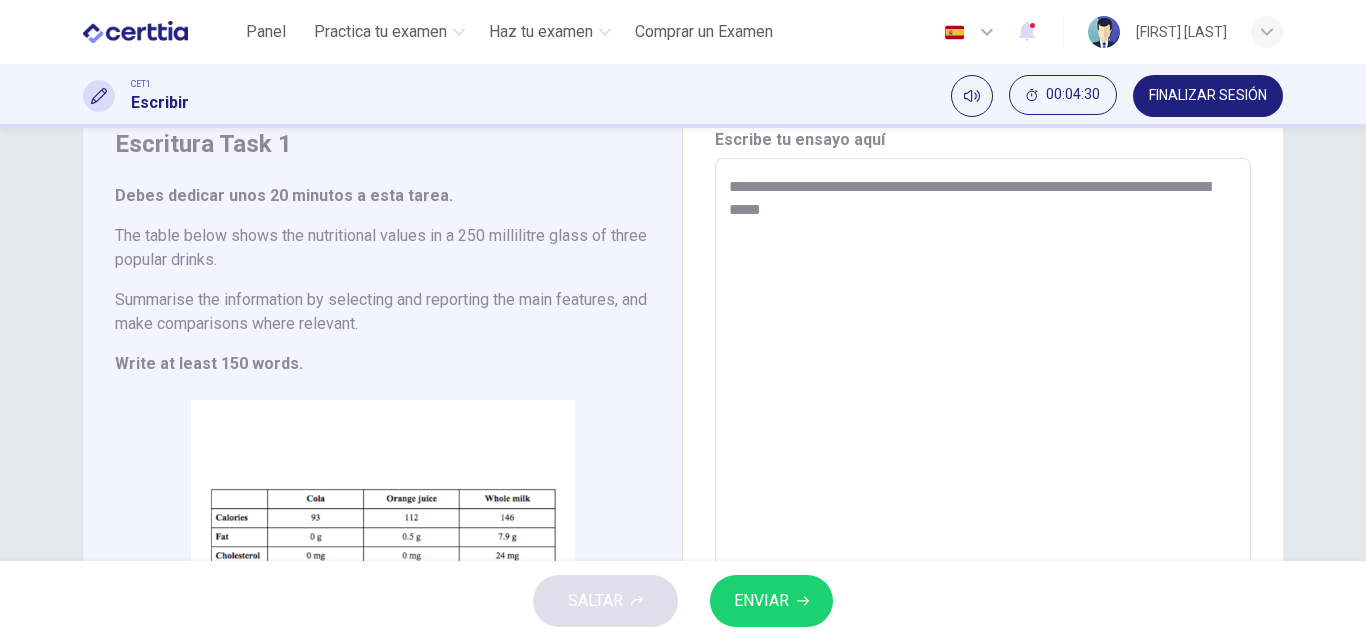 type on "*" 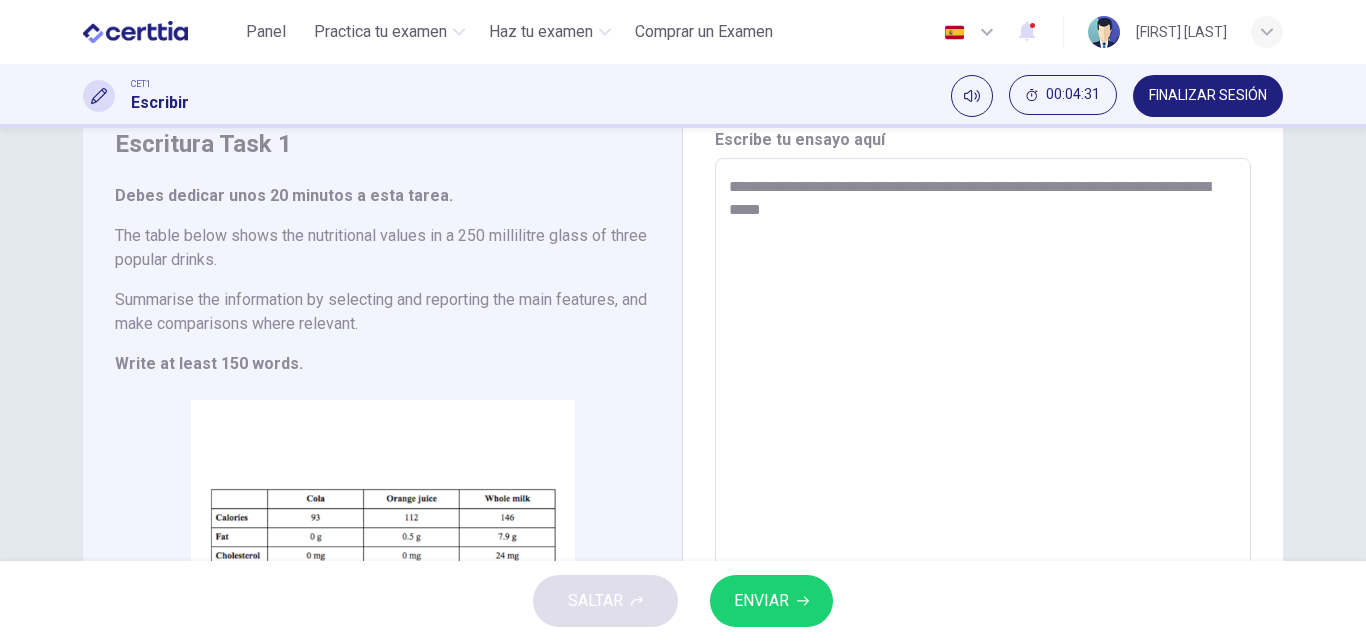 type on "**********" 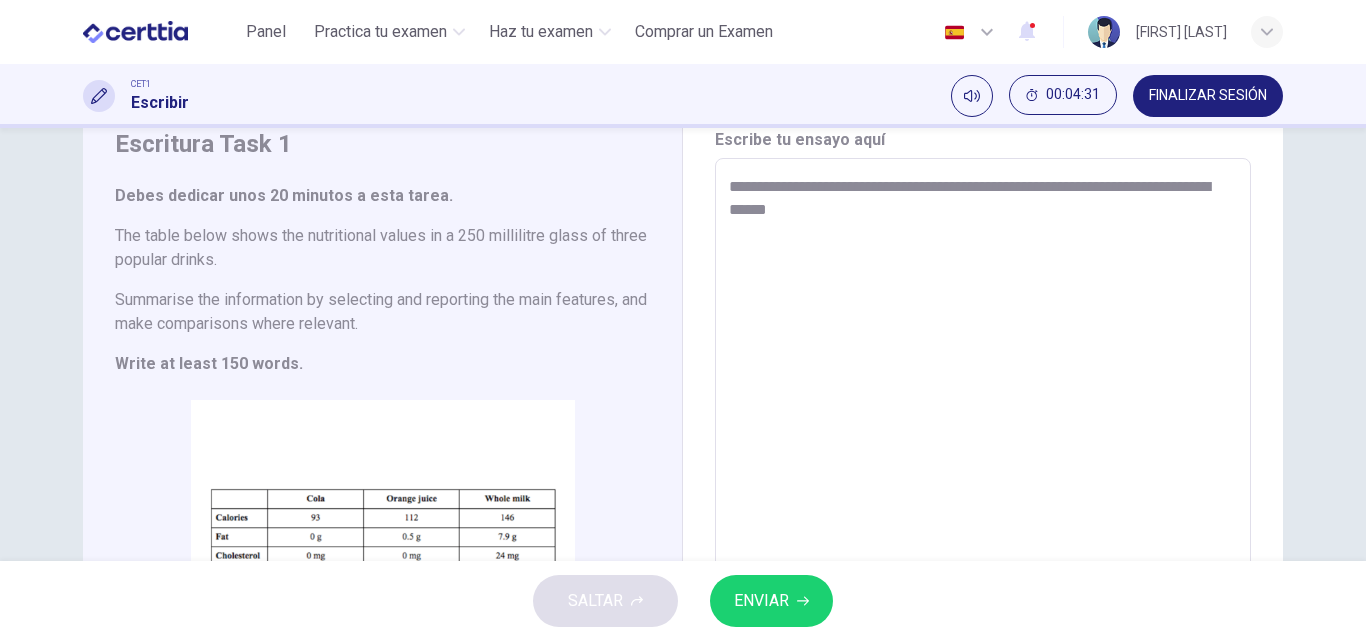 type on "*" 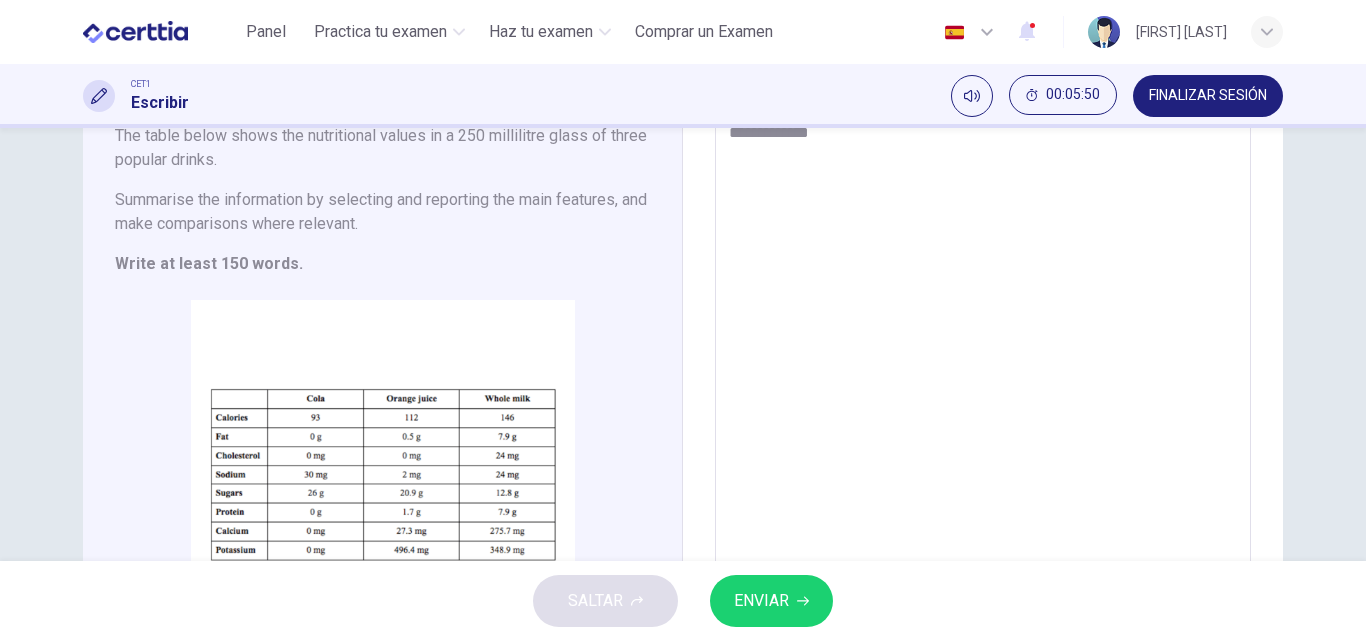scroll, scrollTop: 174, scrollLeft: 0, axis: vertical 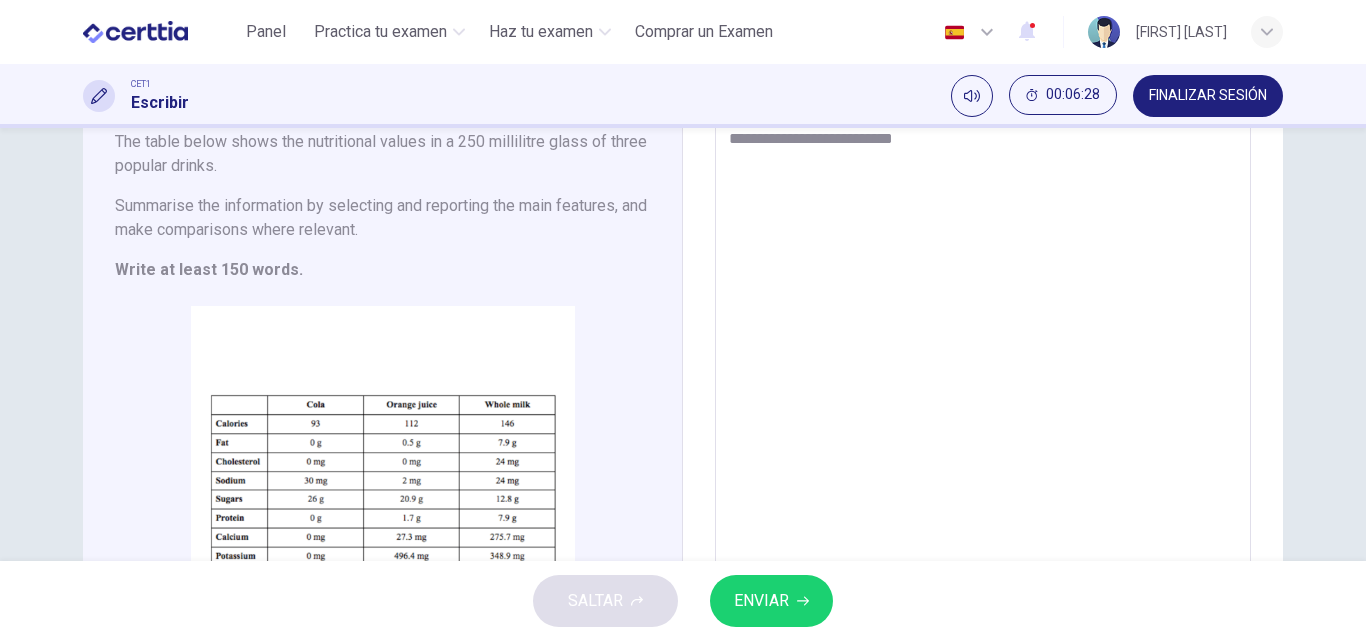 click on "**********" at bounding box center [983, 360] 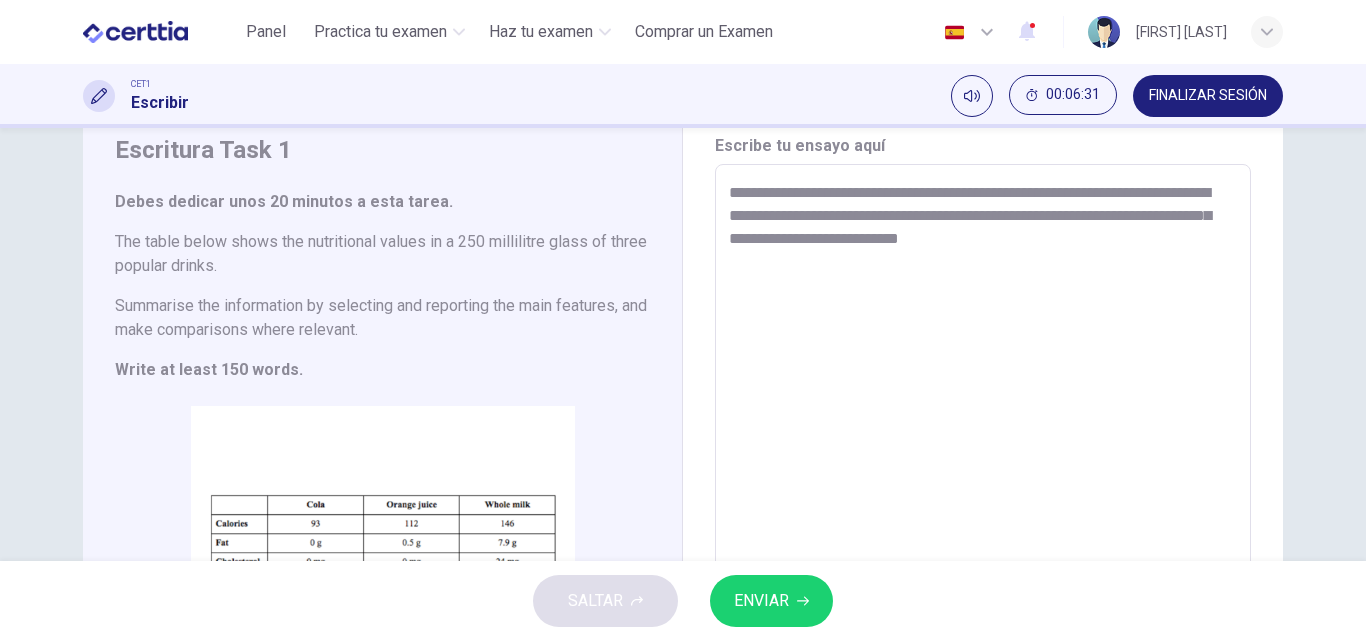 scroll, scrollTop: 0, scrollLeft: 0, axis: both 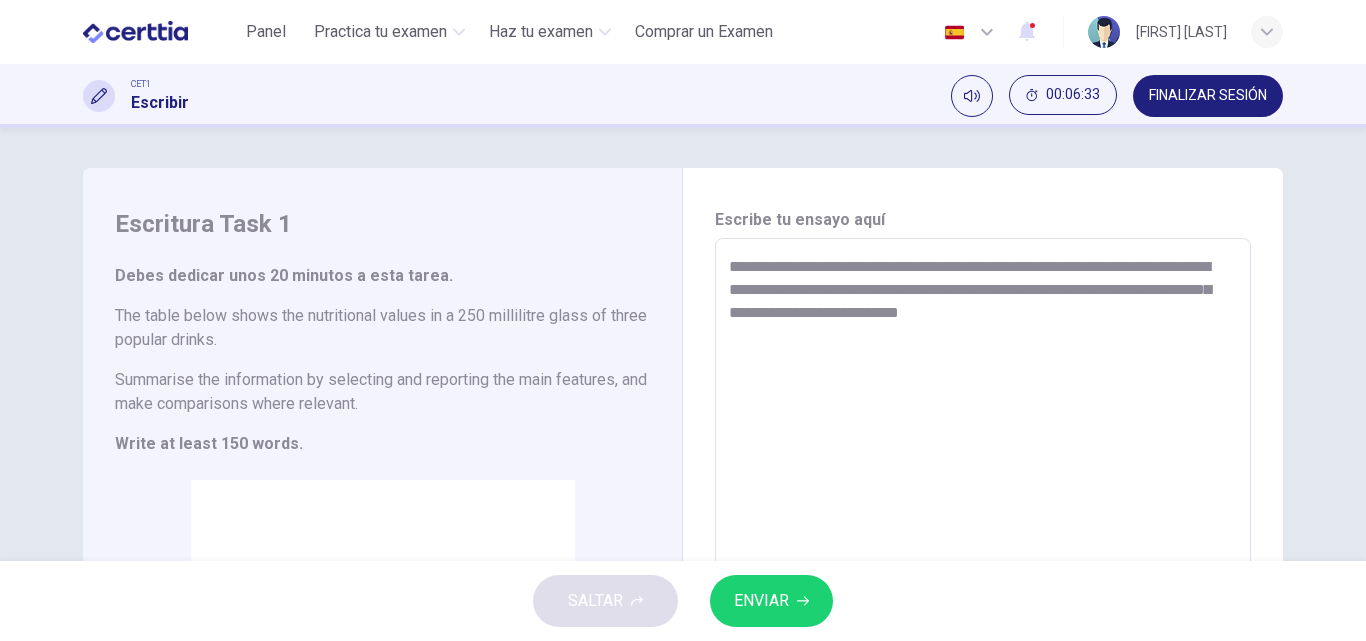 click on "**********" at bounding box center [983, 534] 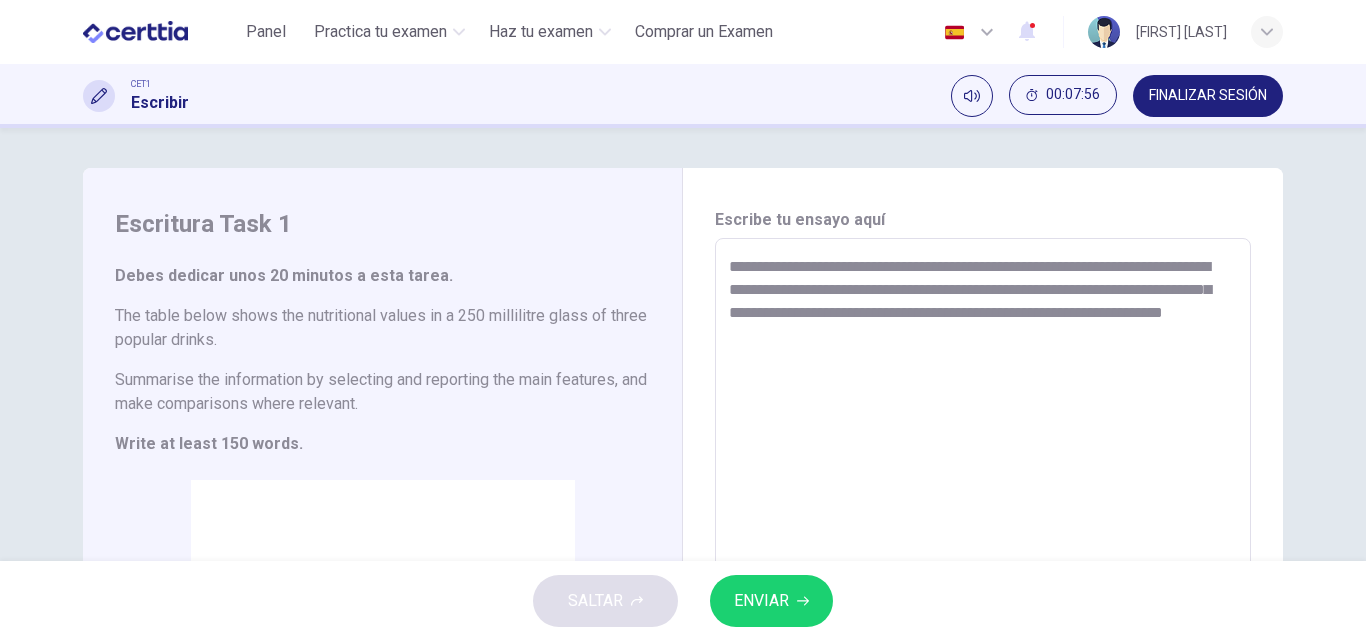 scroll, scrollTop: 100, scrollLeft: 0, axis: vertical 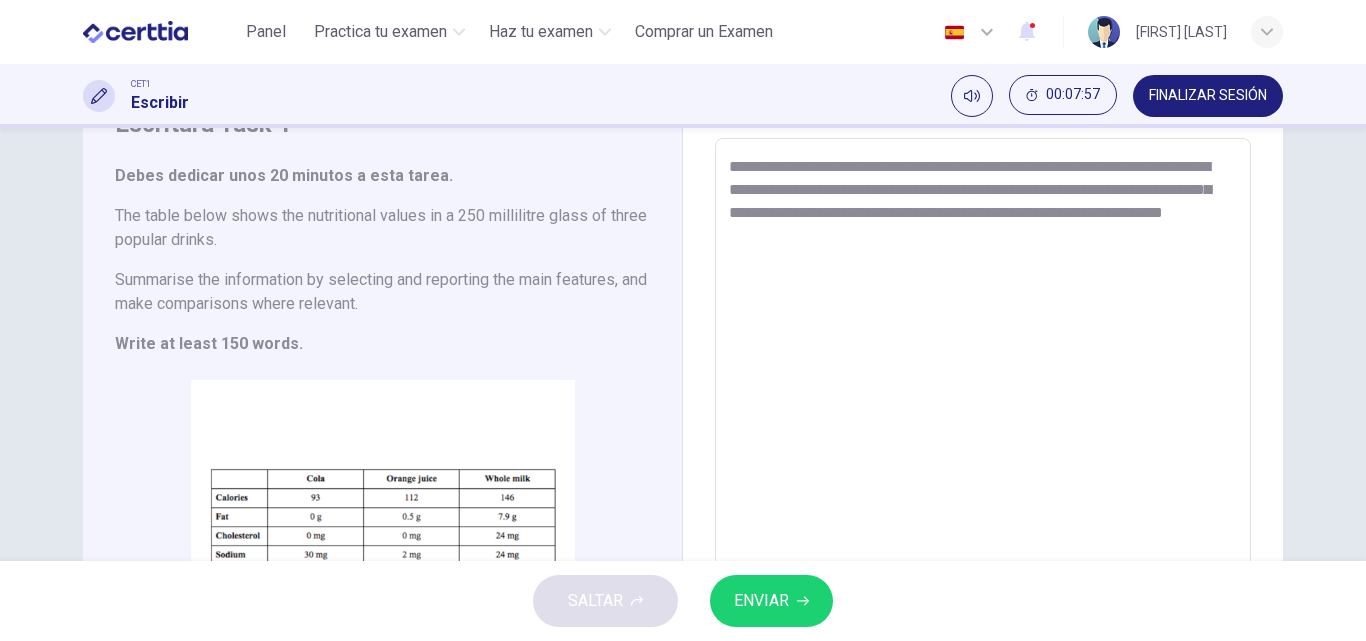 click on "**********" at bounding box center (983, 434) 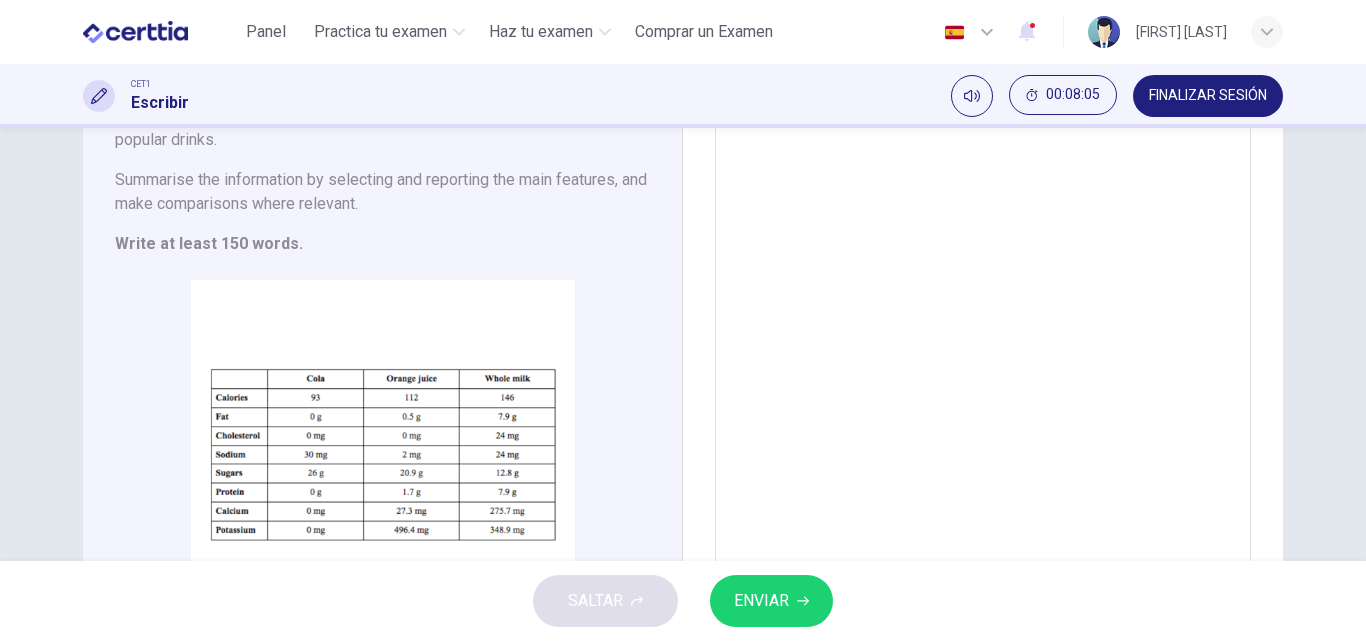 scroll, scrollTop: 197, scrollLeft: 0, axis: vertical 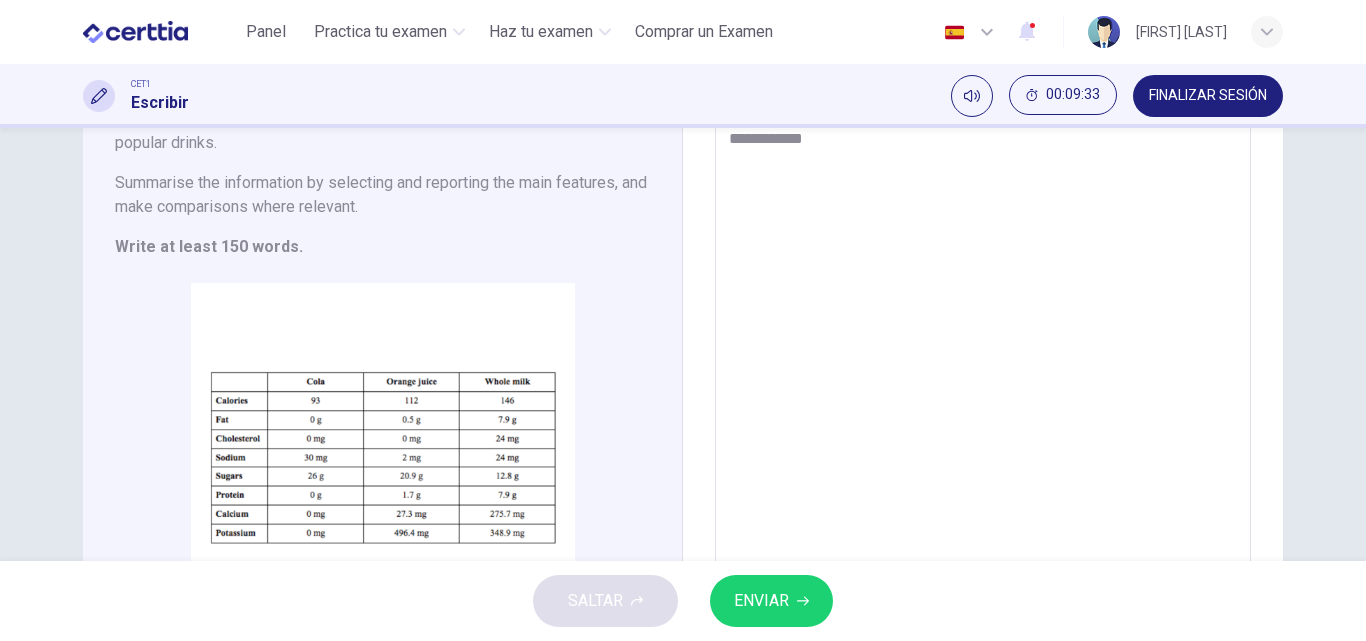 drag, startPoint x: 930, startPoint y: 143, endPoint x: 979, endPoint y: 167, distance: 54.56189 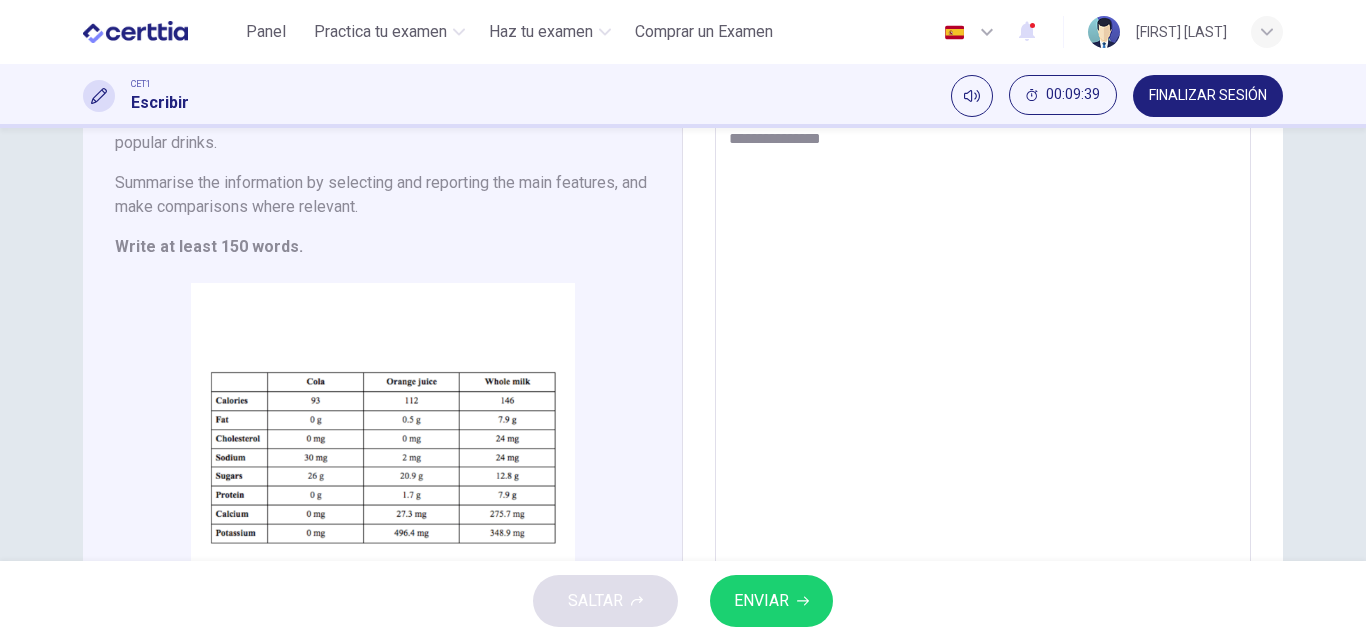 click on "**********" at bounding box center [983, 337] 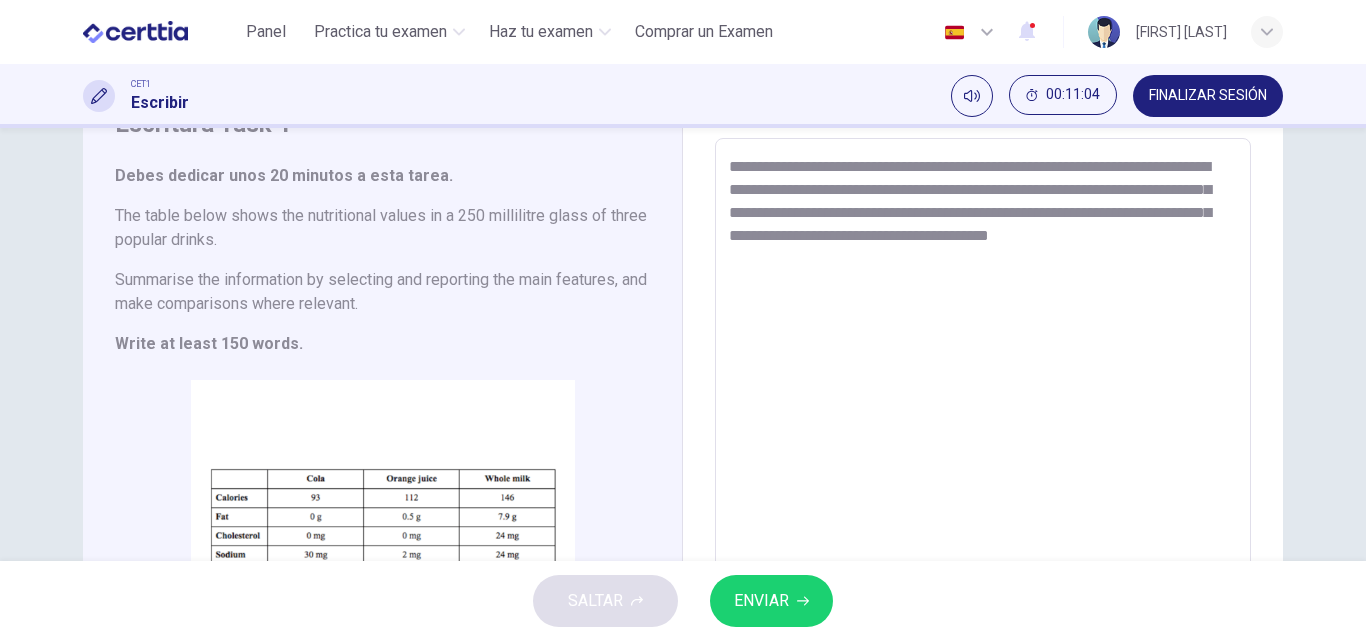 scroll, scrollTop: 200, scrollLeft: 0, axis: vertical 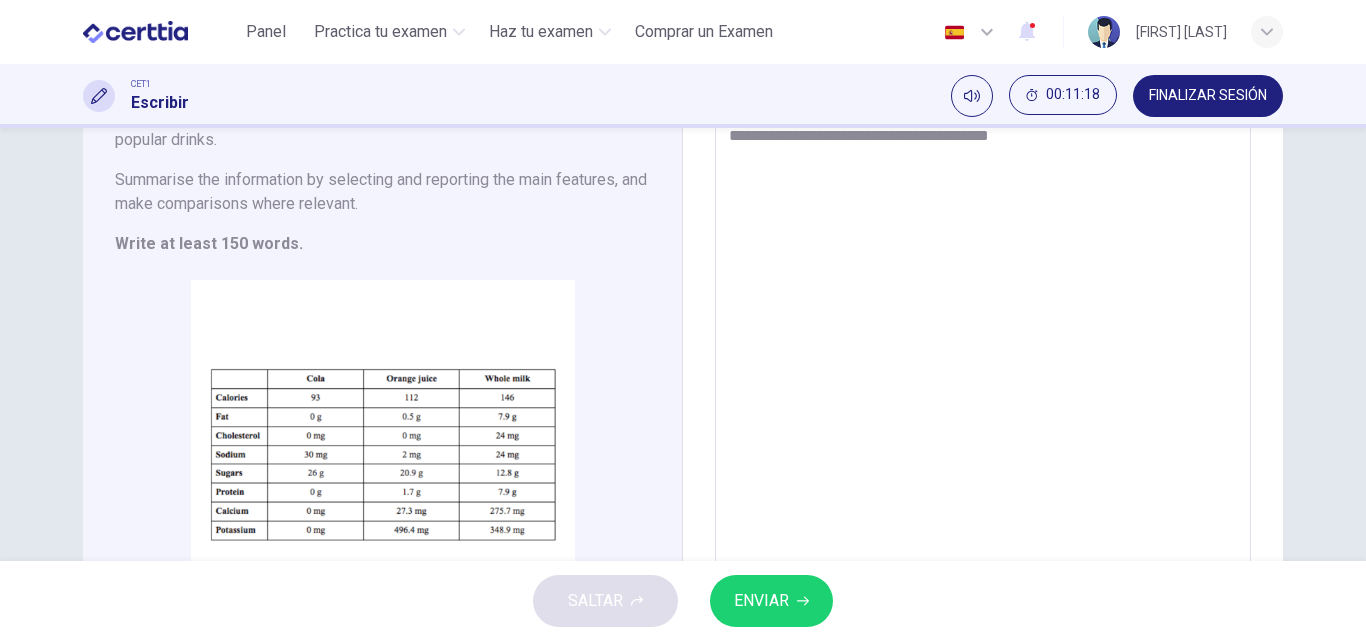 click on "**********" at bounding box center (983, 334) 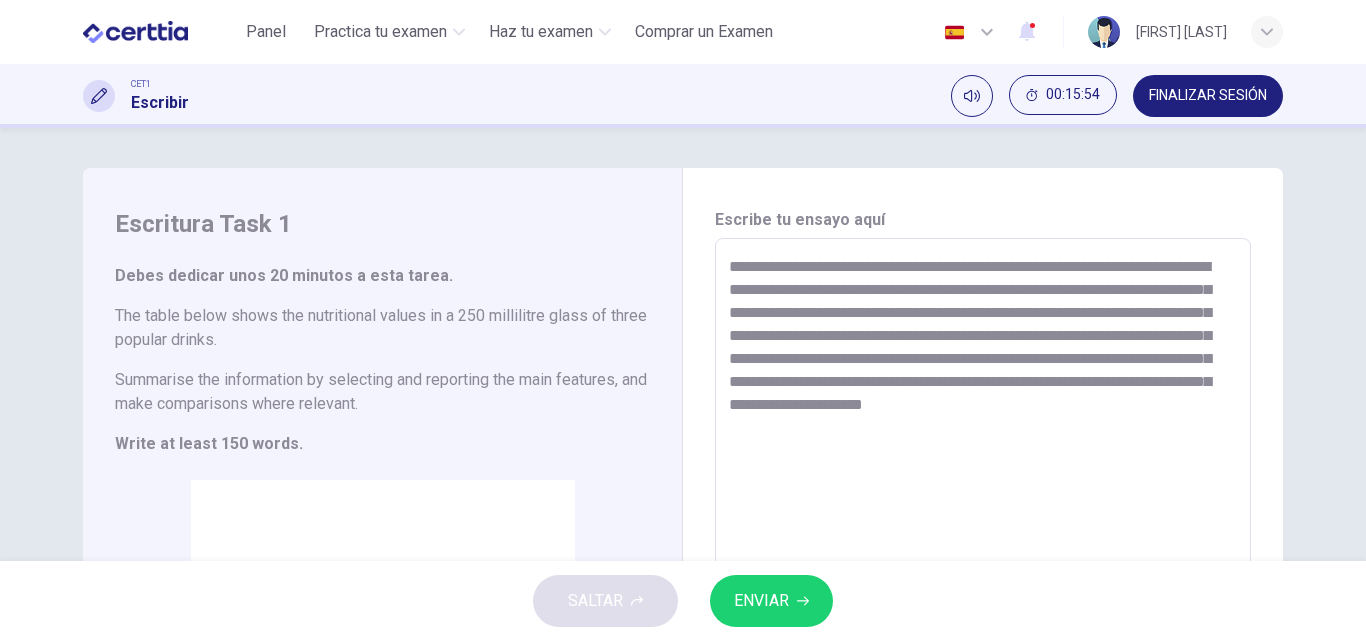 scroll, scrollTop: 100, scrollLeft: 0, axis: vertical 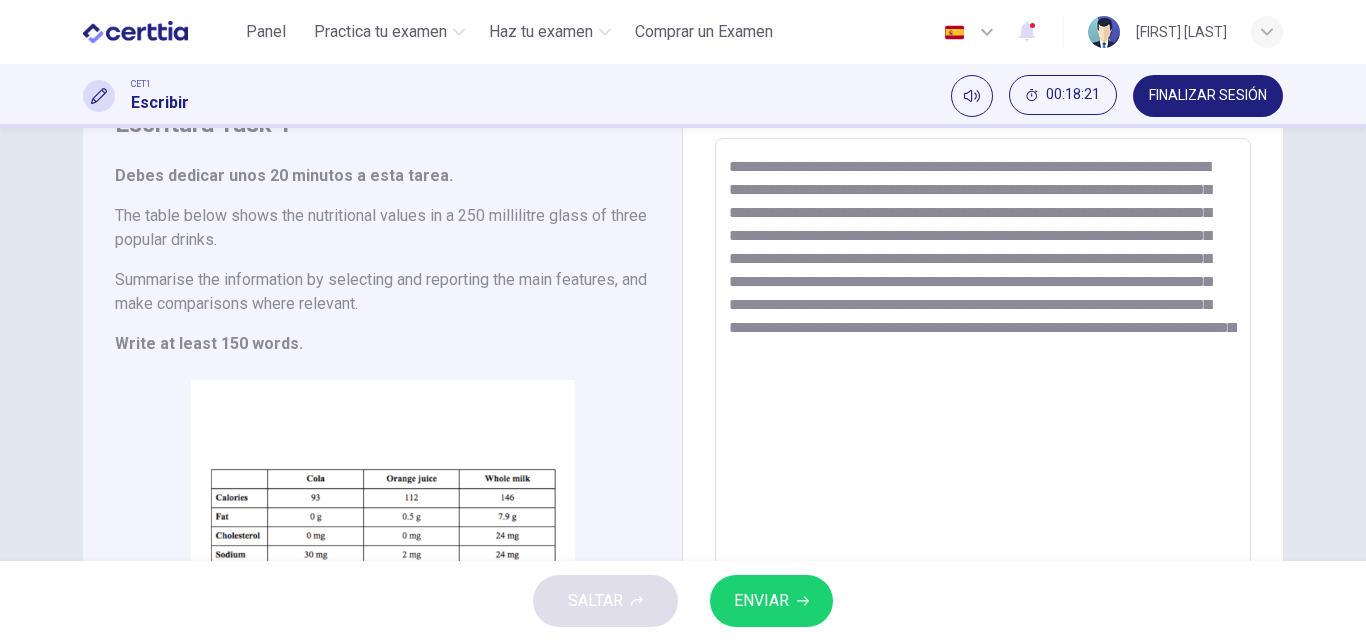 click on "**********" at bounding box center [983, 434] 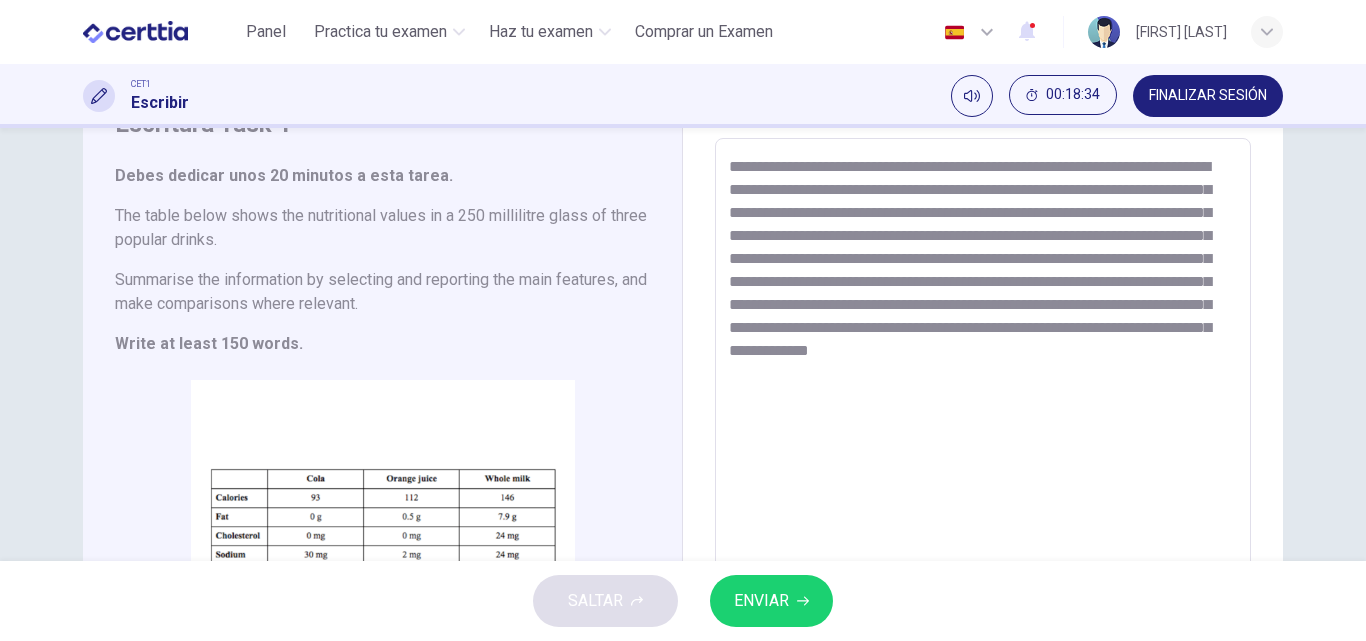 click on "**********" at bounding box center (983, 434) 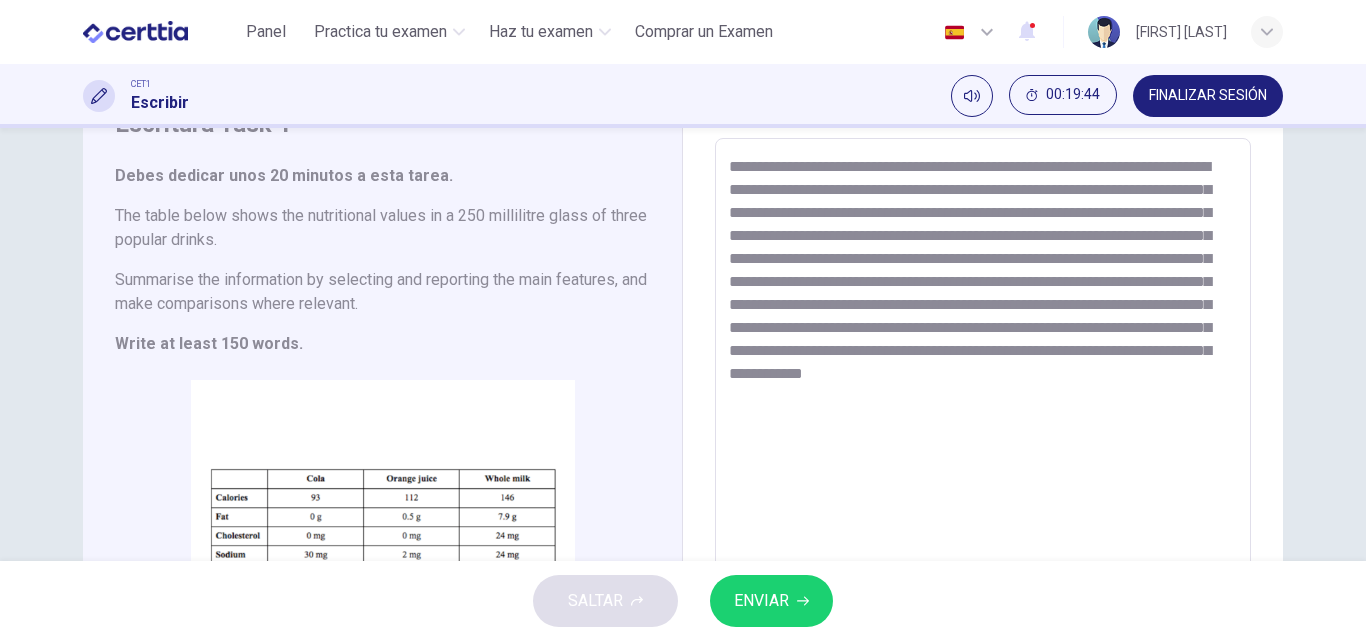 click on "**********" at bounding box center [983, 434] 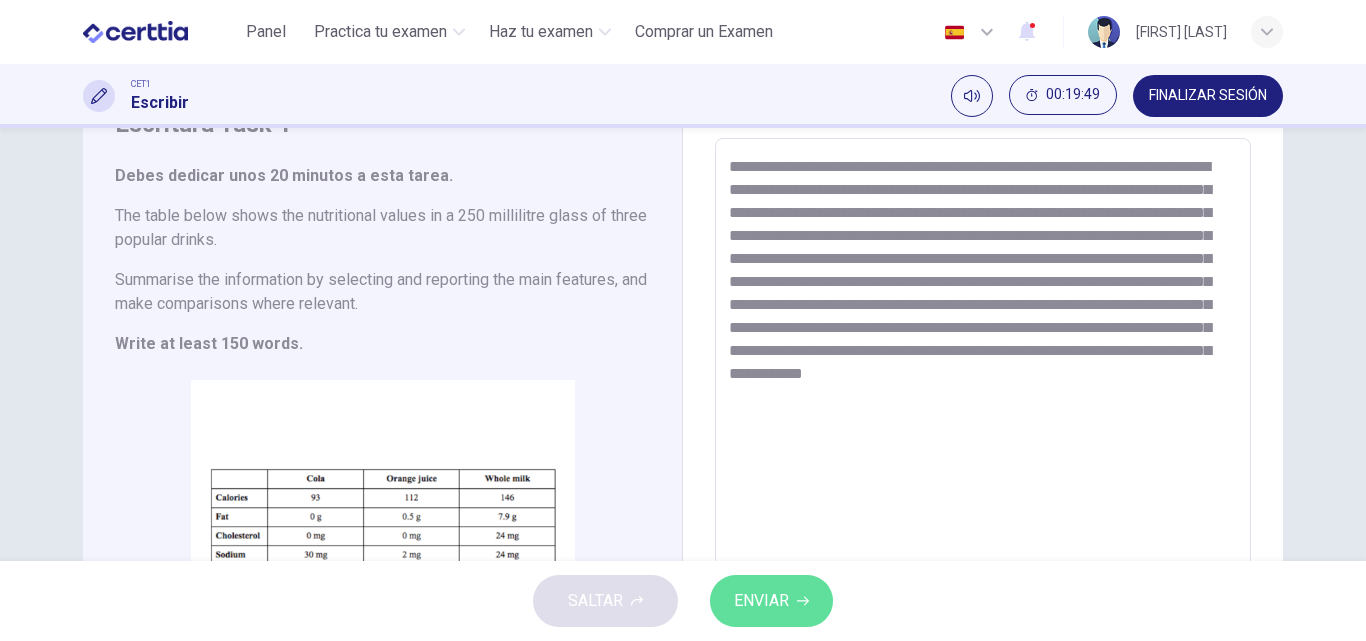 click on "ENVIAR" at bounding box center [771, 601] 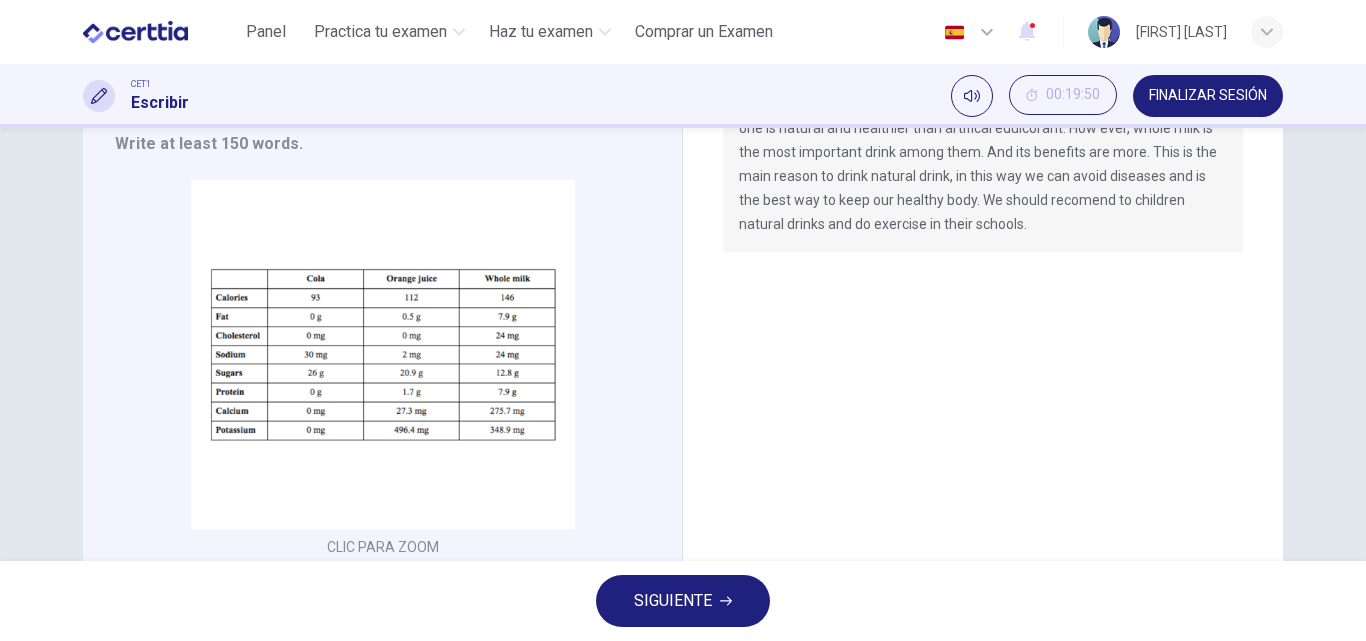 scroll, scrollTop: 380, scrollLeft: 0, axis: vertical 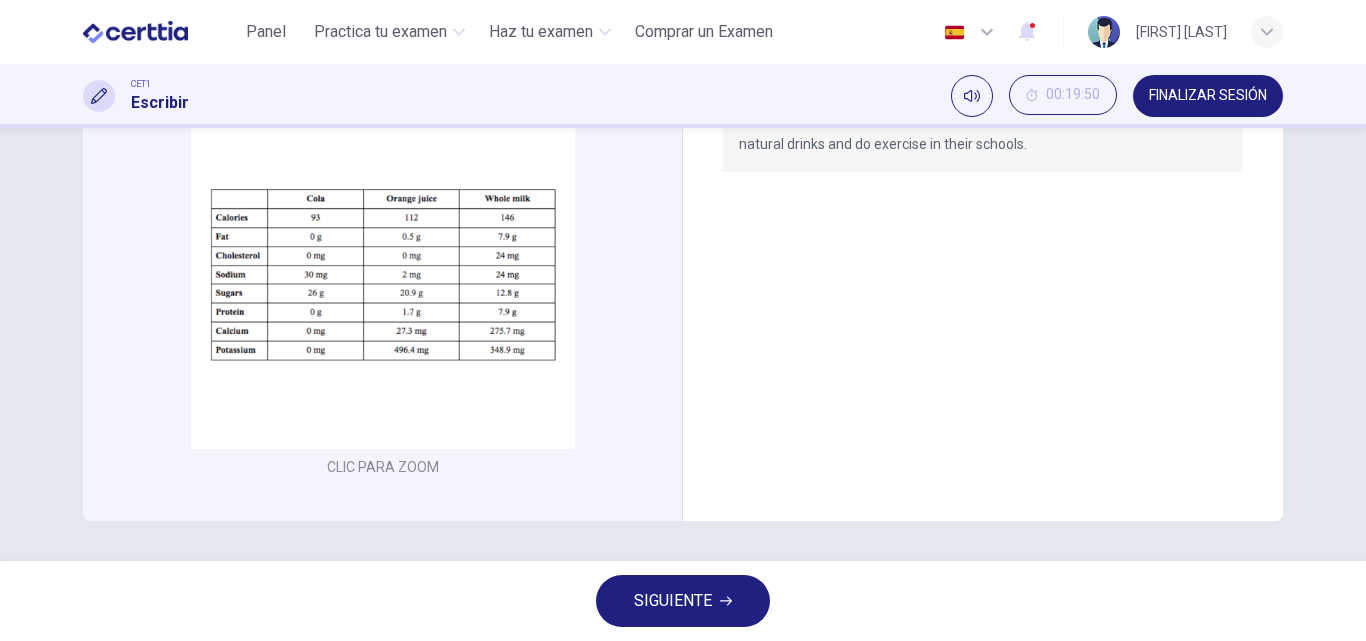 click on "SIGUIENTE" at bounding box center (673, 601) 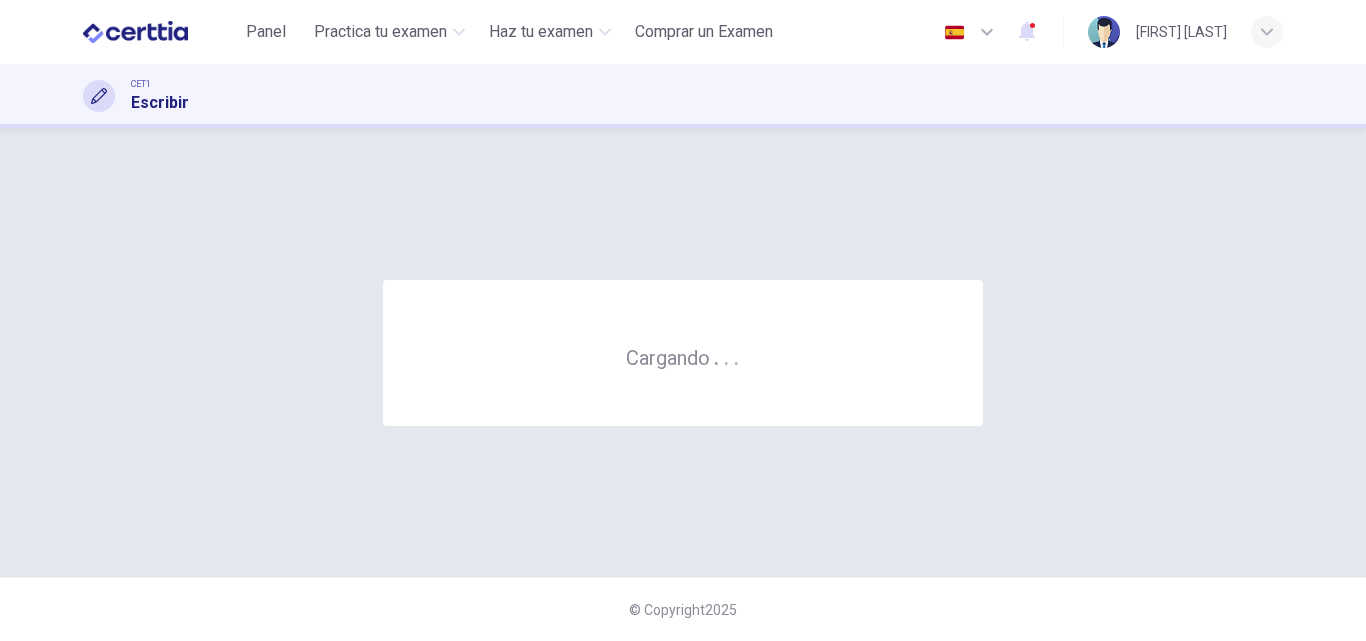scroll, scrollTop: 0, scrollLeft: 0, axis: both 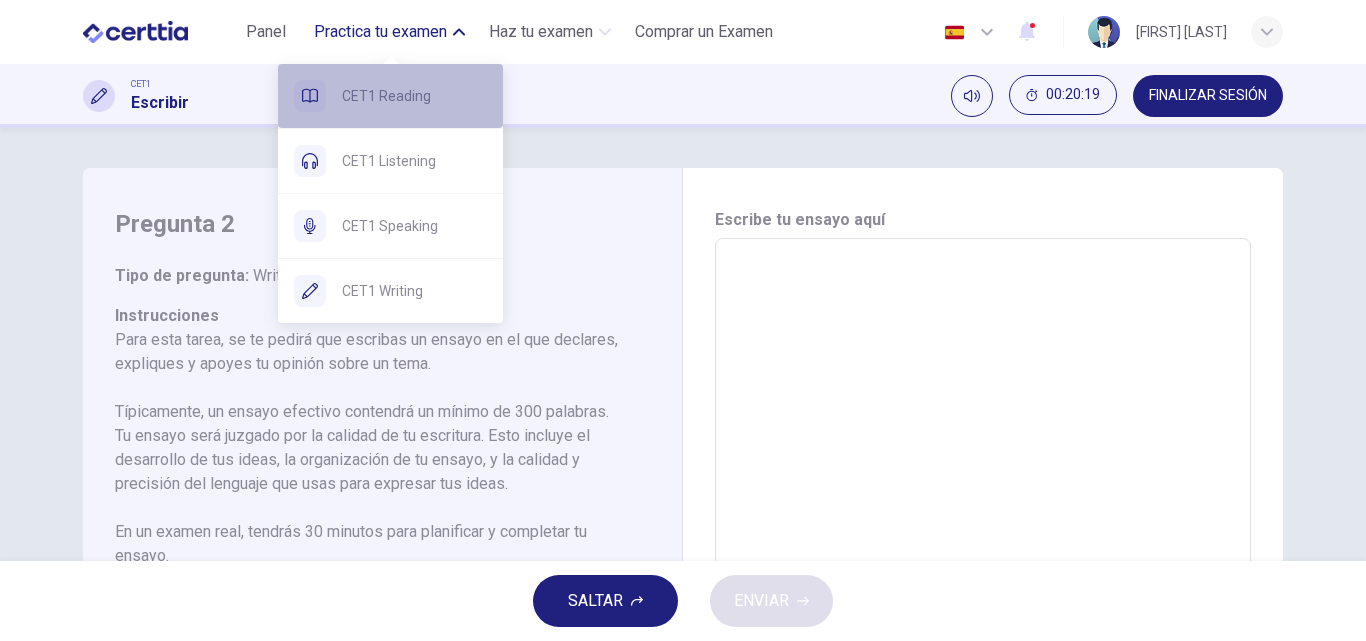 drag, startPoint x: 384, startPoint y: 92, endPoint x: 769, endPoint y: 165, distance: 391.85968 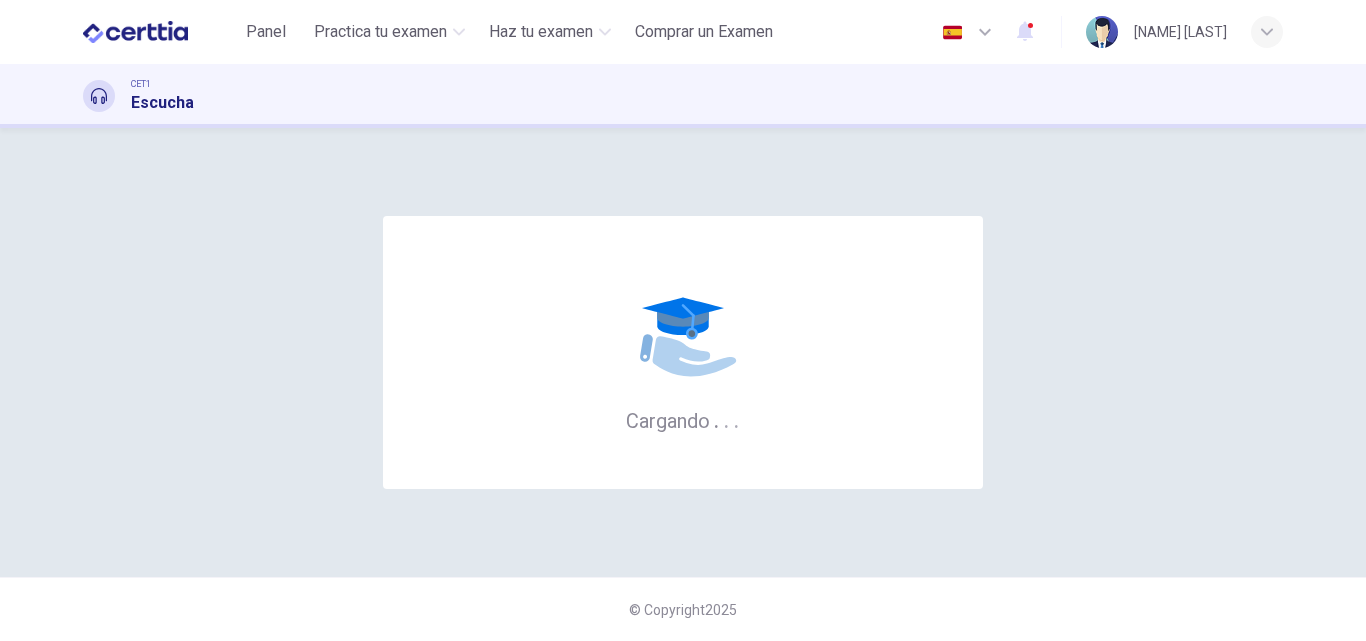 scroll, scrollTop: 0, scrollLeft: 0, axis: both 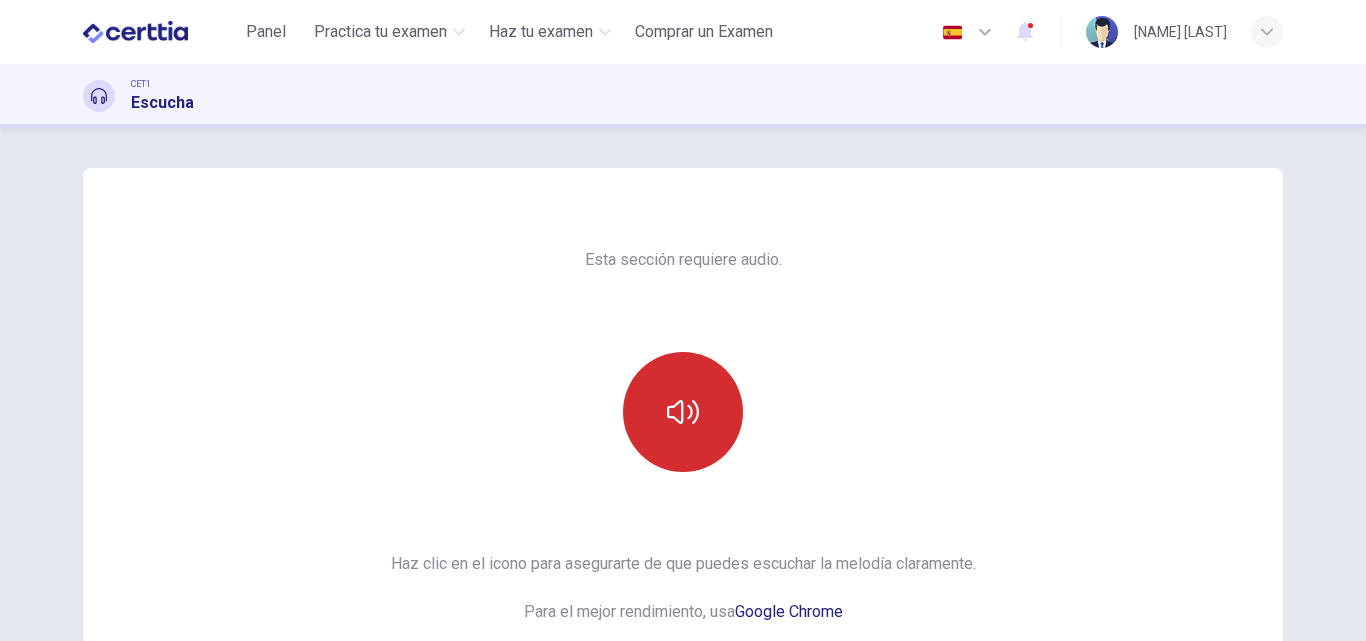 click 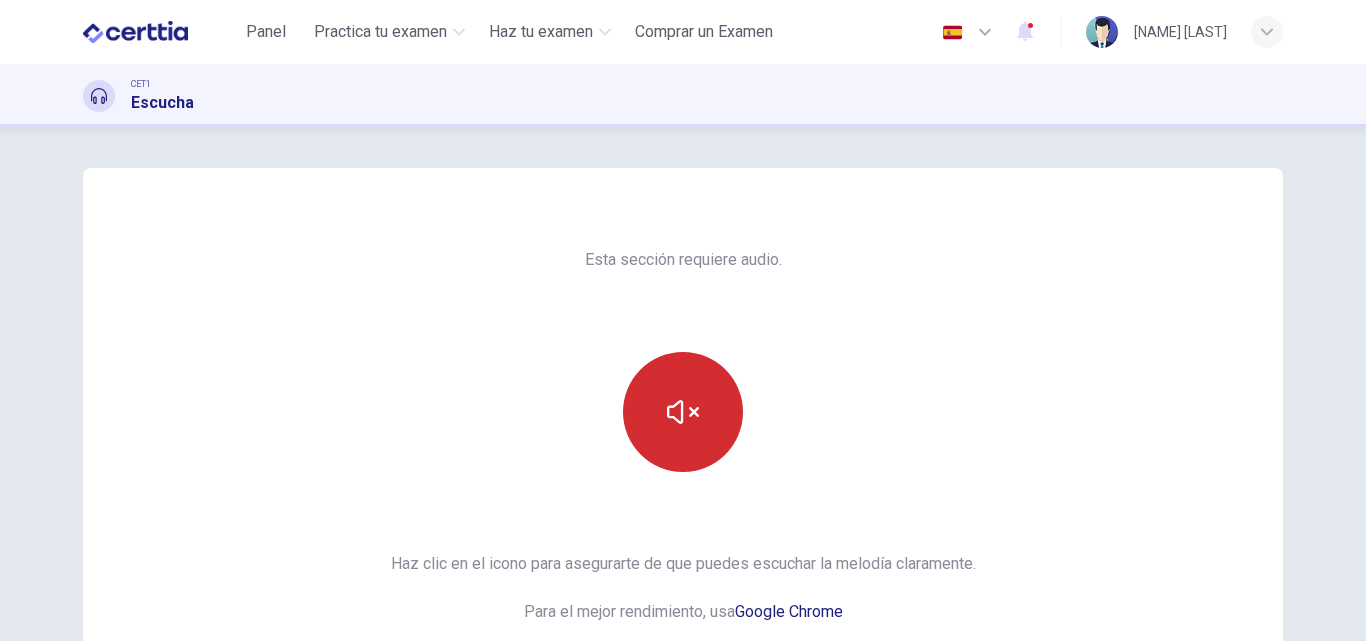 click 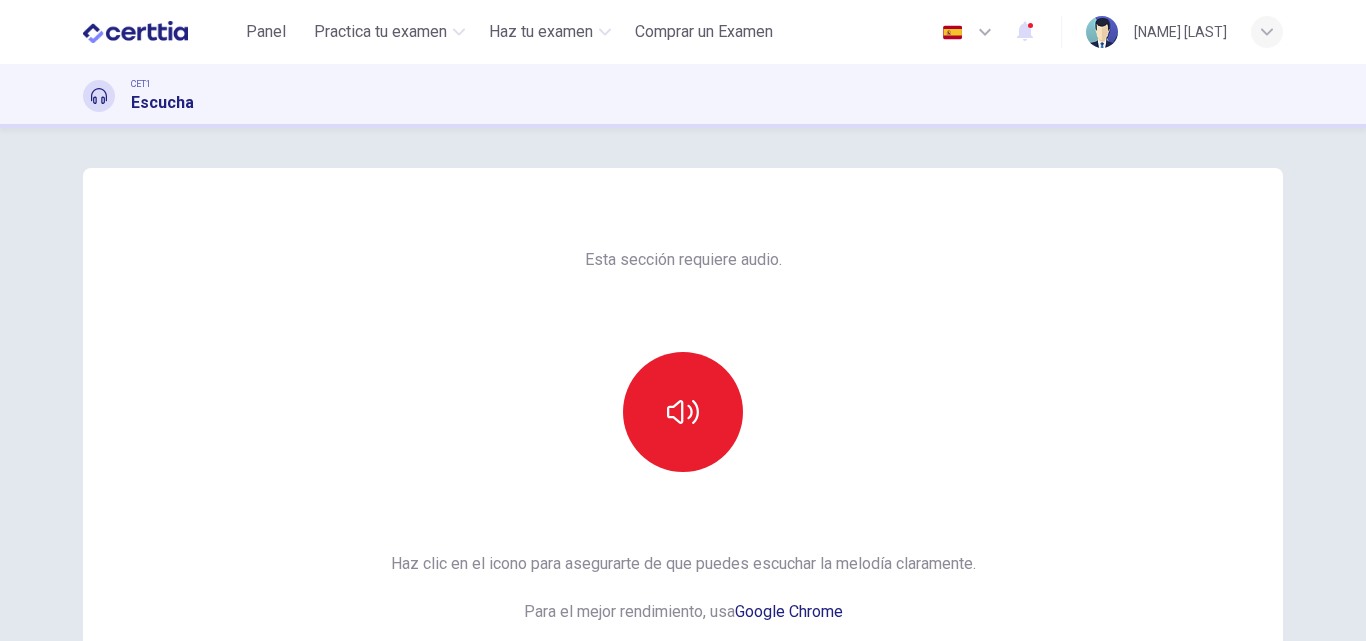 scroll, scrollTop: 100, scrollLeft: 0, axis: vertical 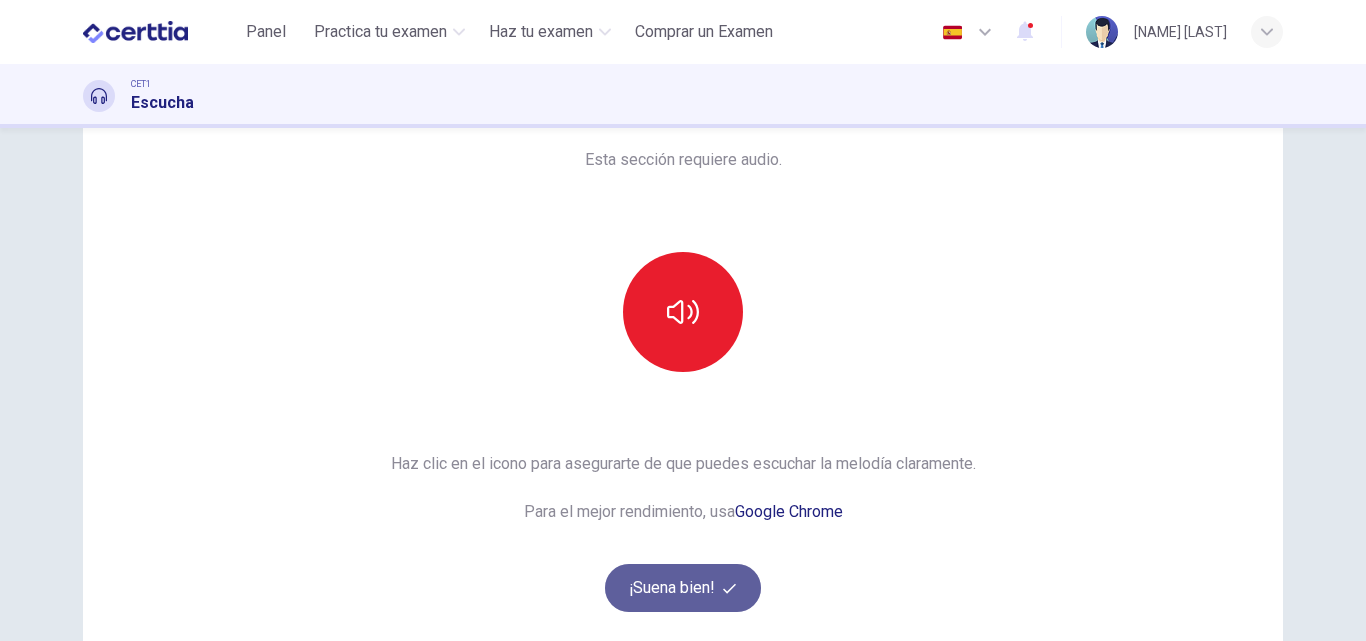 click on "¡Suena bien!" at bounding box center [683, 588] 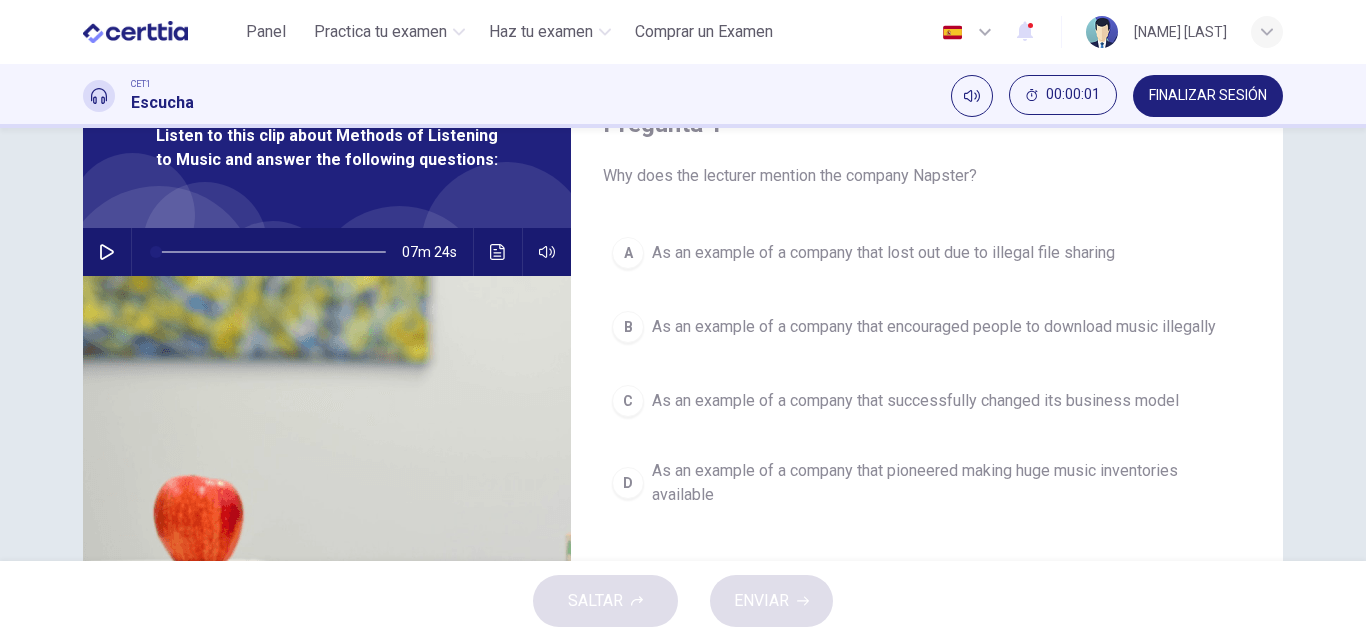 scroll, scrollTop: 0, scrollLeft: 0, axis: both 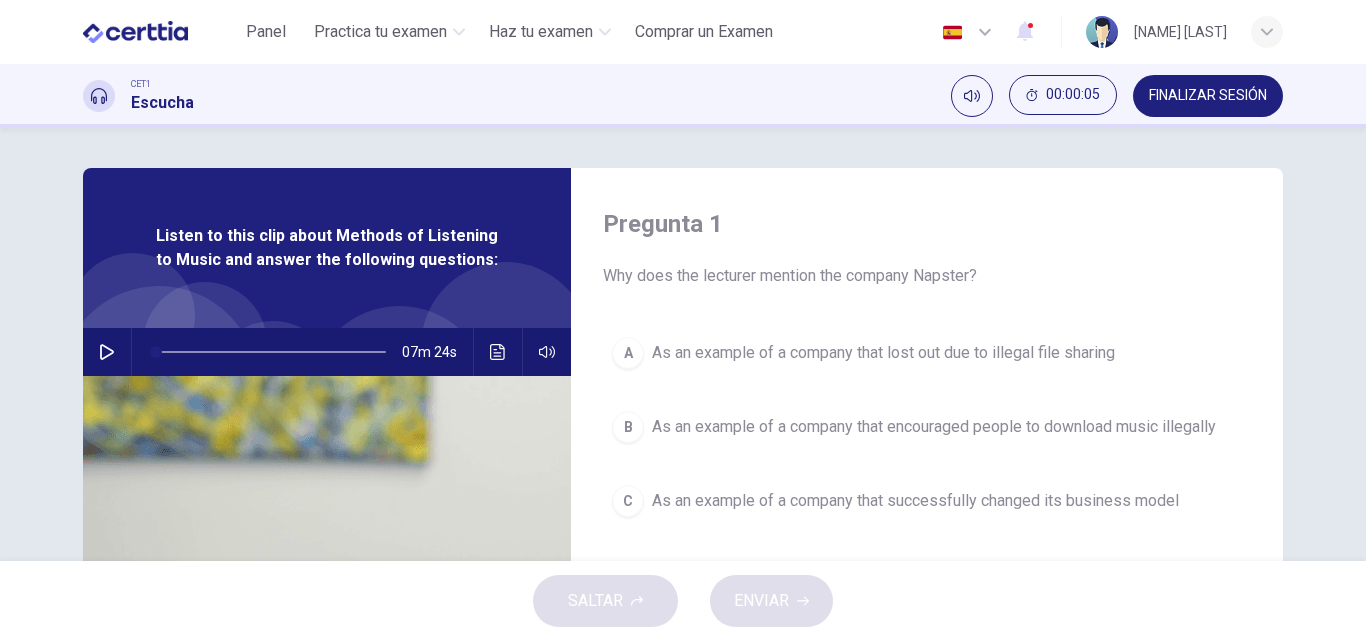 click 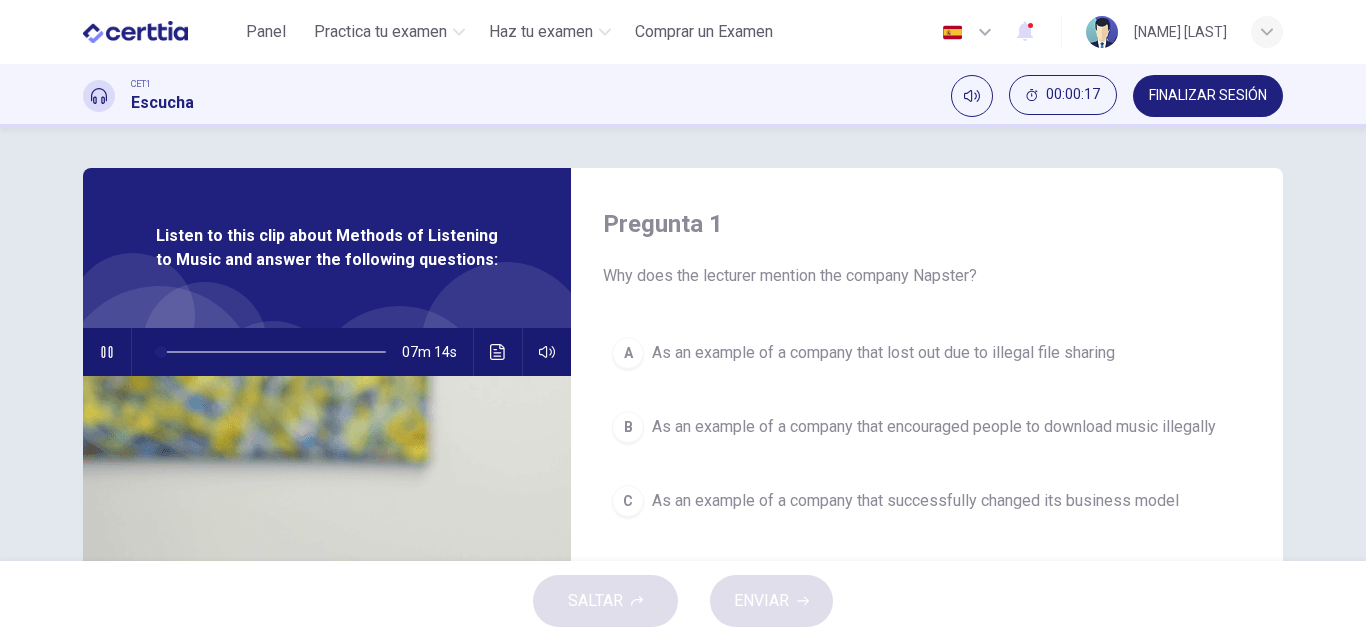 type on "*" 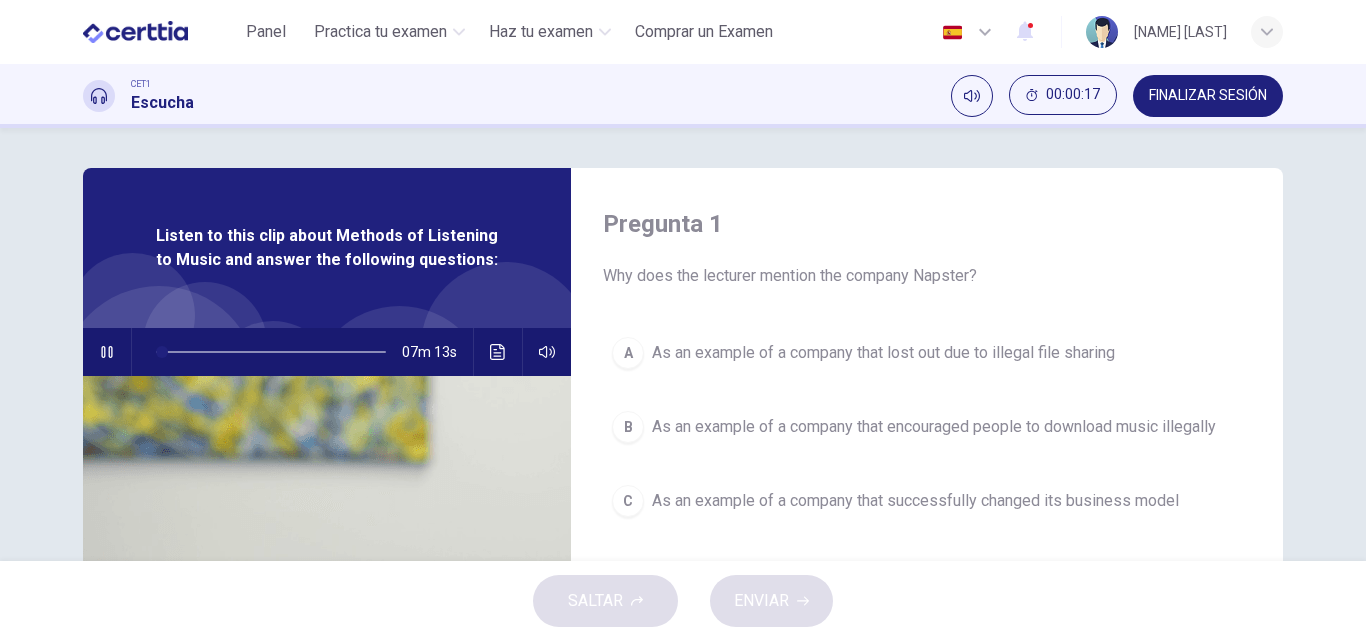 type 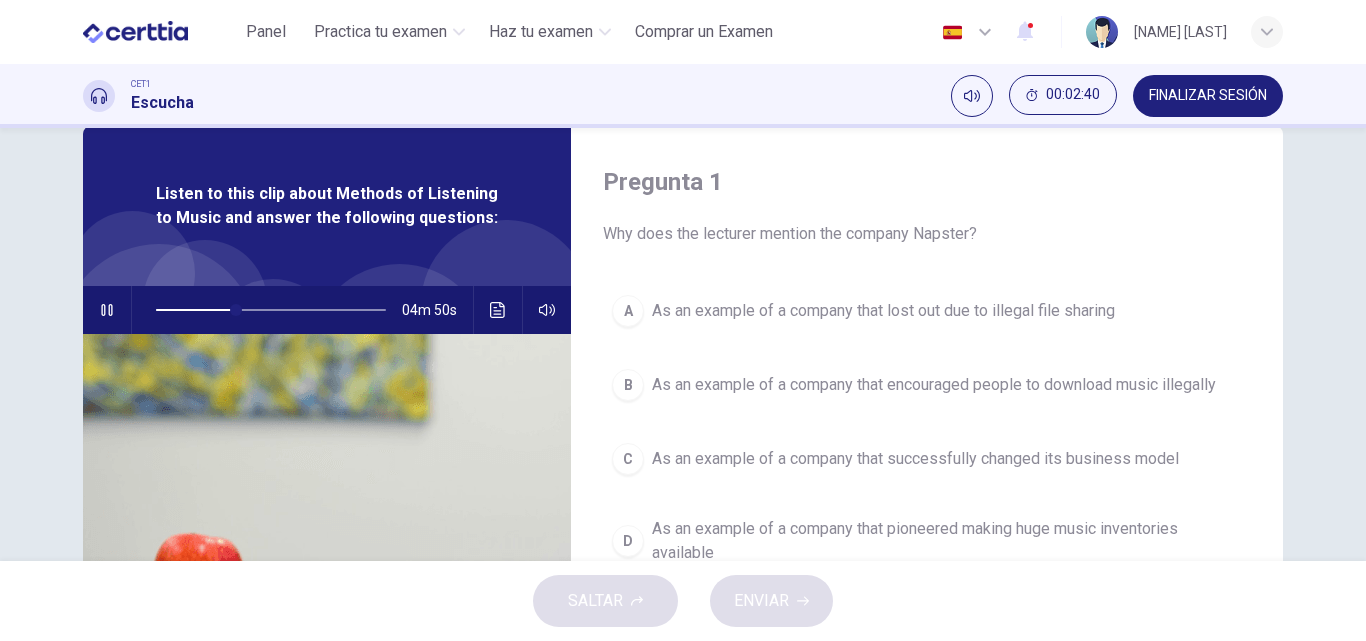 scroll, scrollTop: 142, scrollLeft: 0, axis: vertical 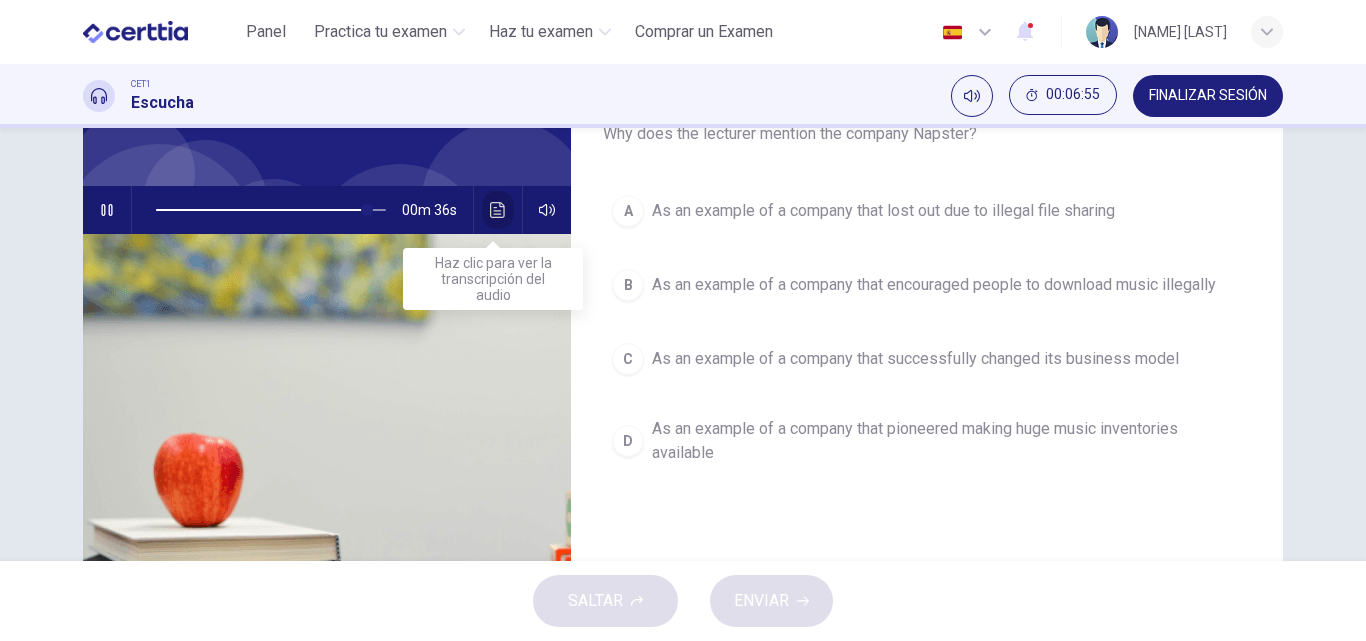 click 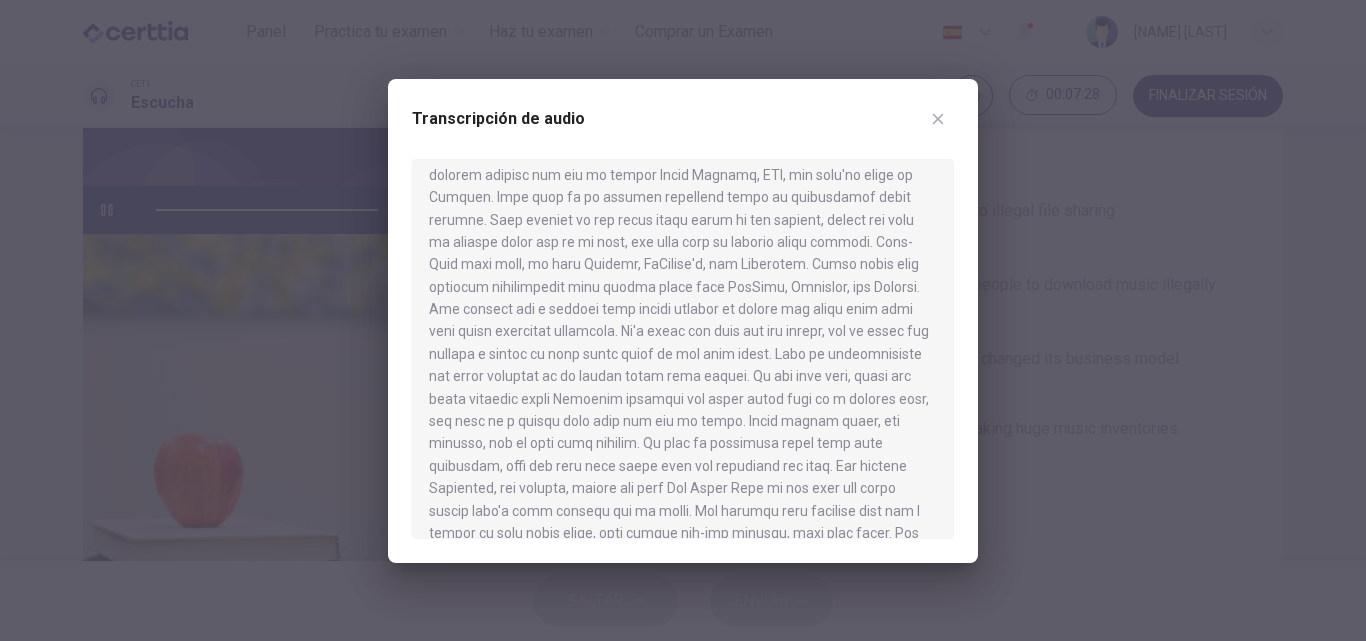 scroll, scrollTop: 1422, scrollLeft: 0, axis: vertical 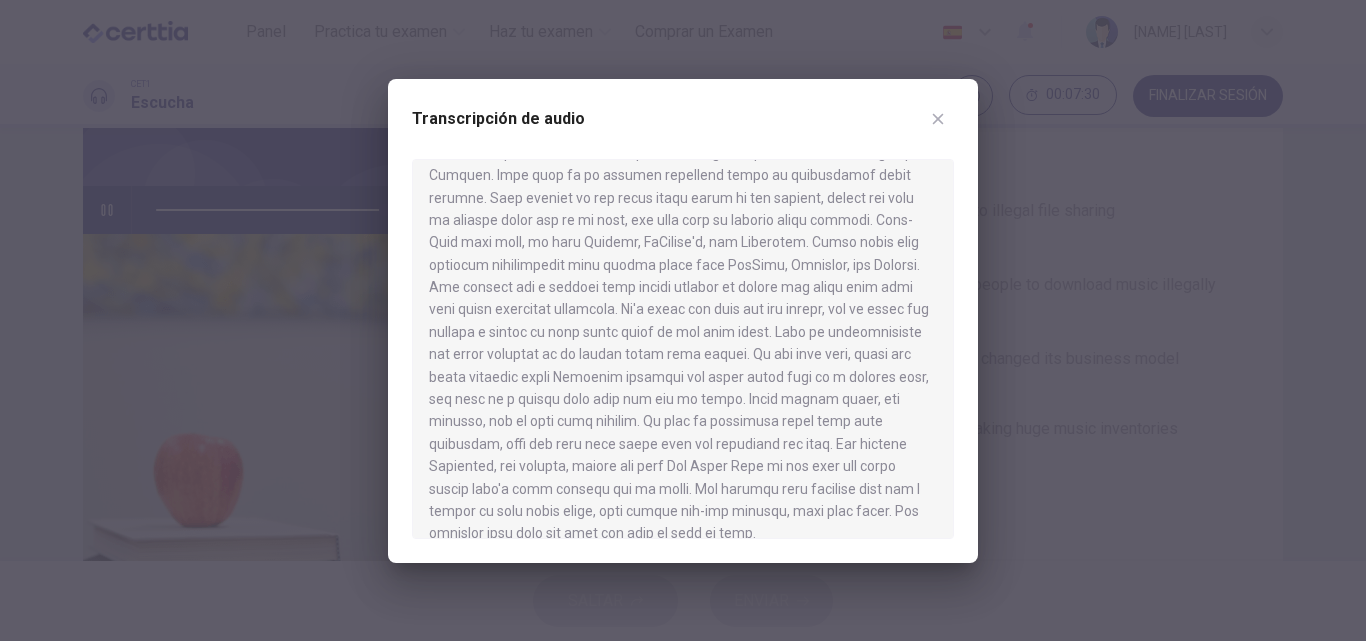 type on "*" 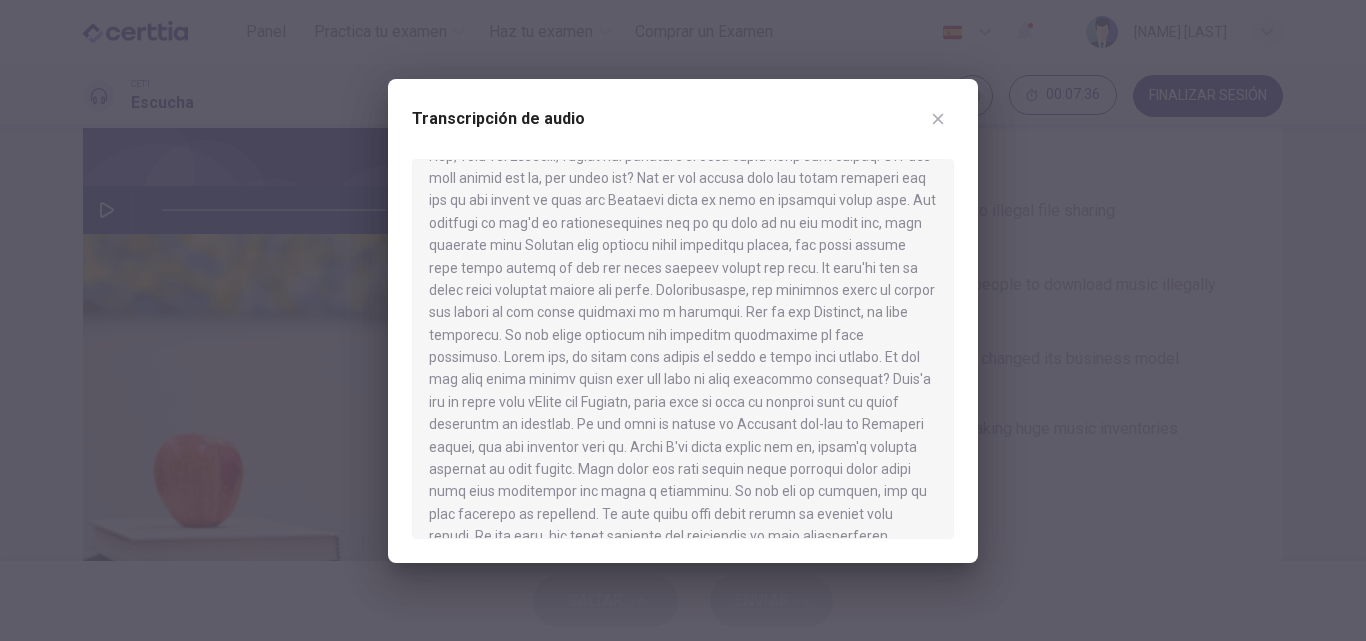 scroll, scrollTop: 0, scrollLeft: 0, axis: both 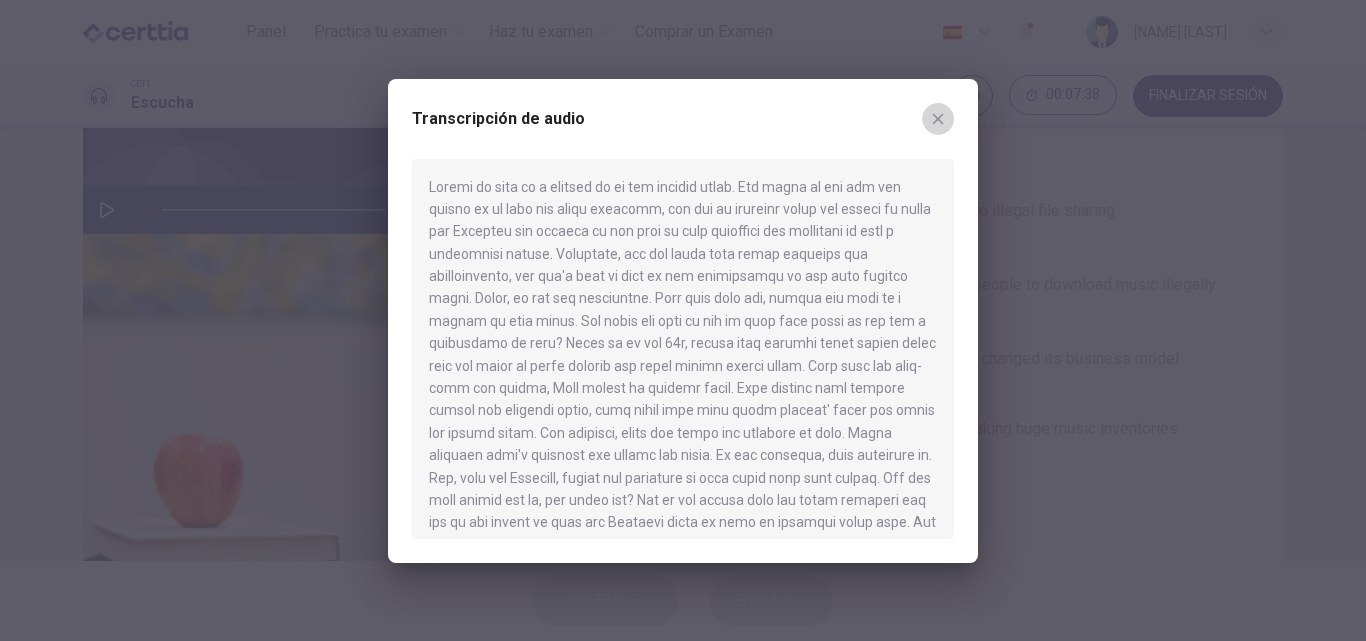 click 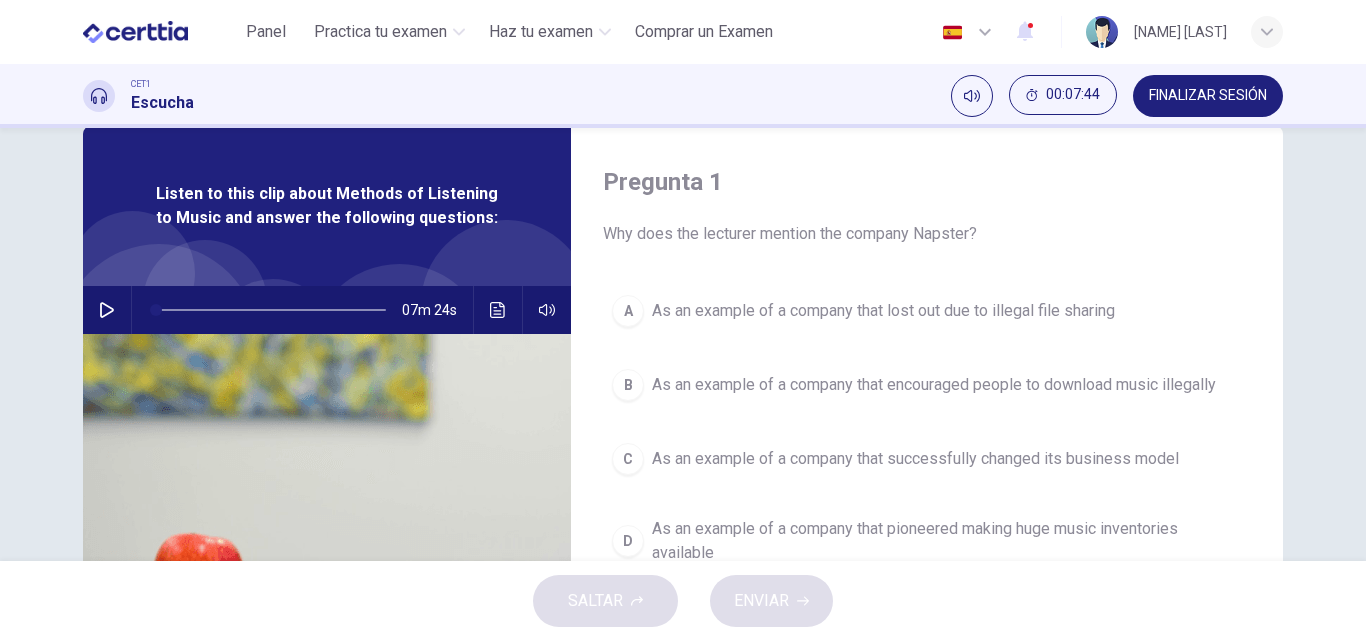 scroll, scrollTop: 142, scrollLeft: 0, axis: vertical 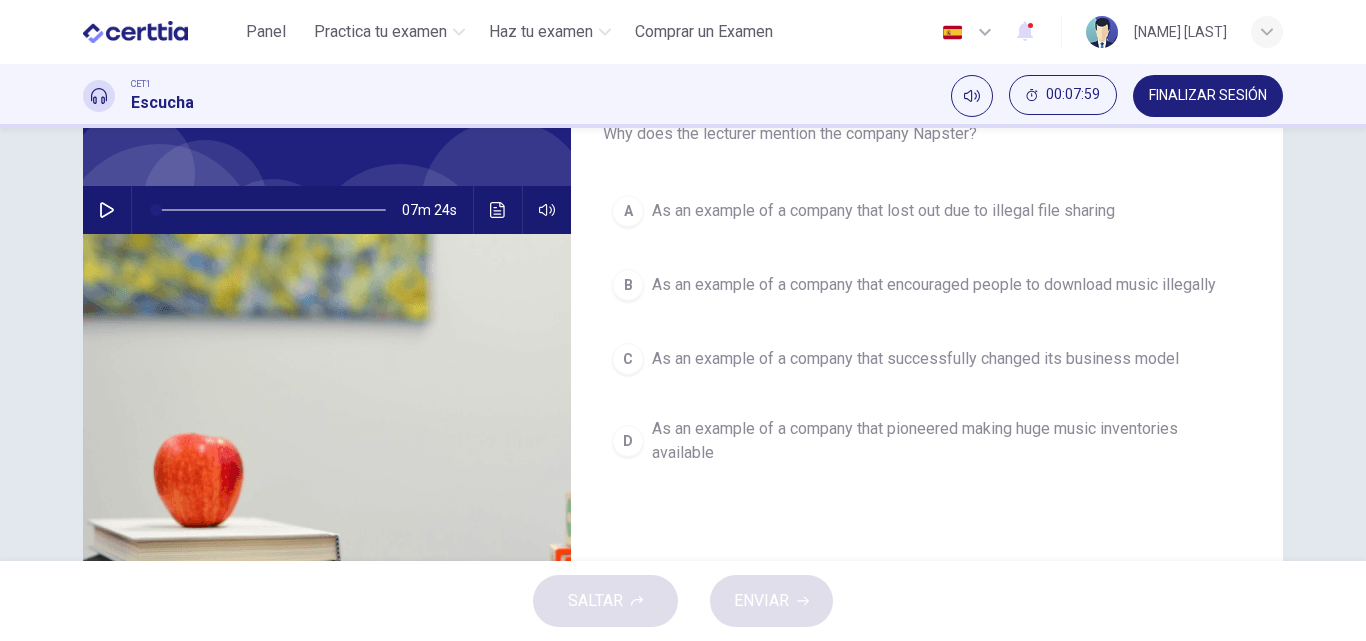 click on "As an example of a company that encouraged people to download music illegally" at bounding box center (934, 285) 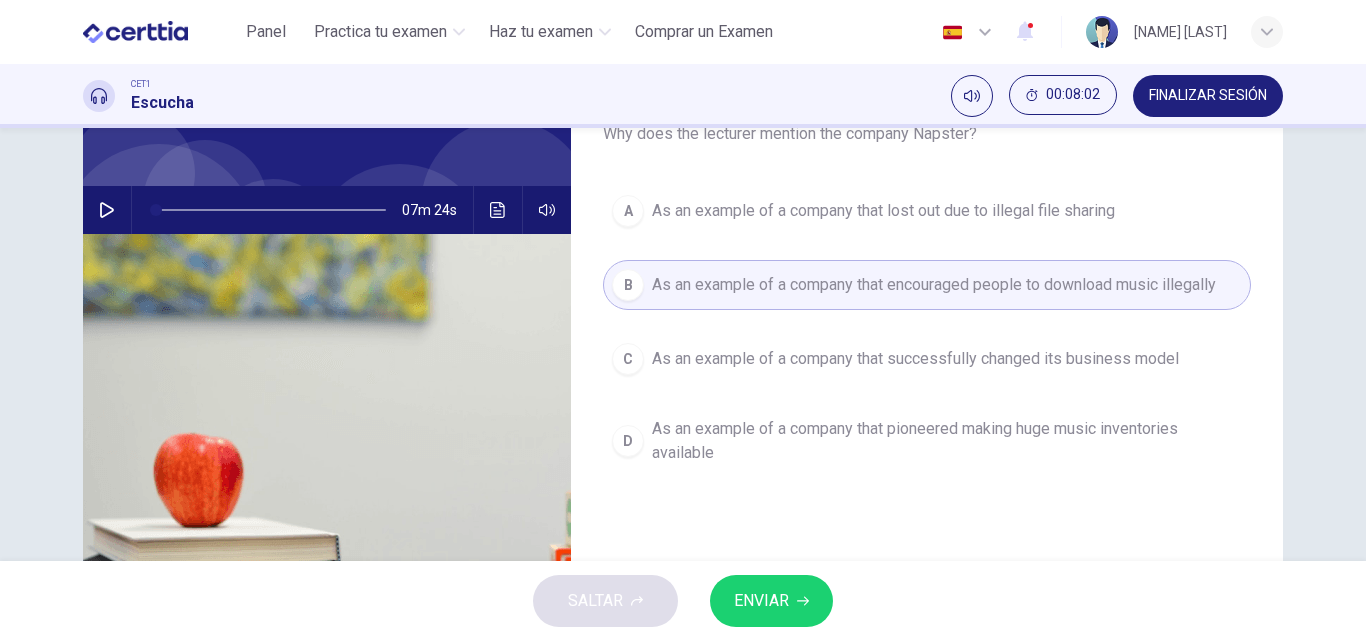 click on "ENVIAR" at bounding box center (761, 601) 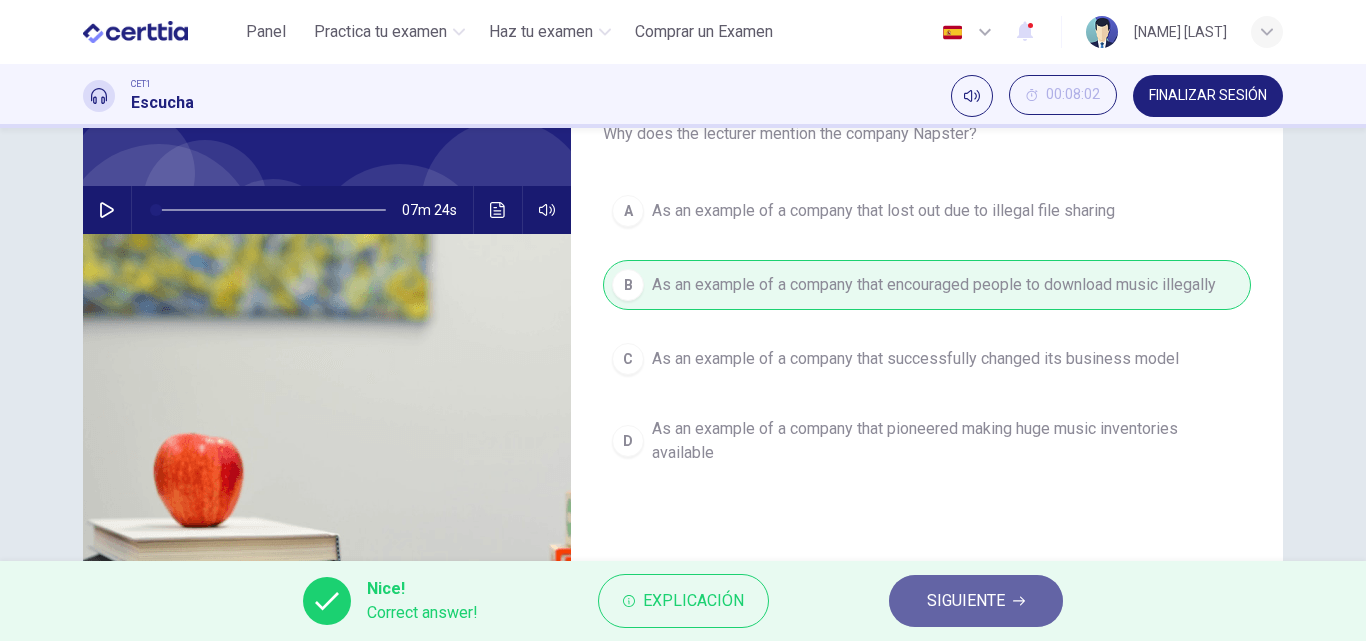 click on "SIGUIENTE" at bounding box center (966, 601) 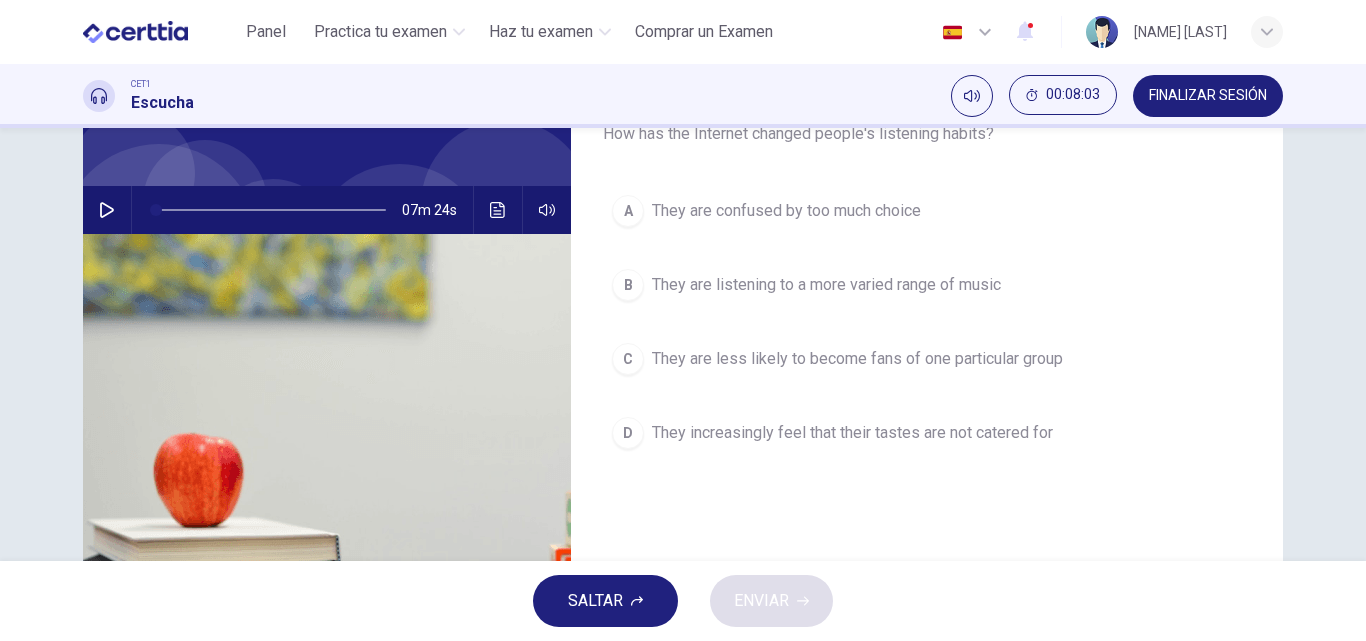 scroll, scrollTop: 42, scrollLeft: 0, axis: vertical 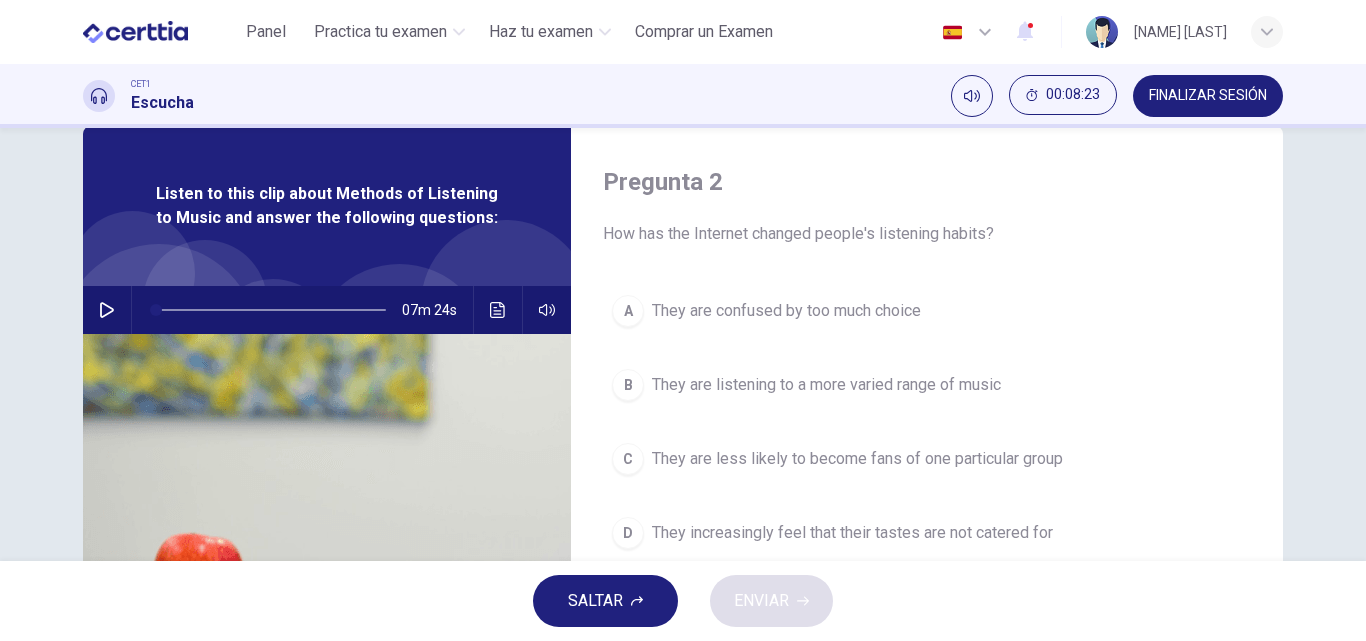 click on "They are listening to a more varied range of music" at bounding box center [826, 385] 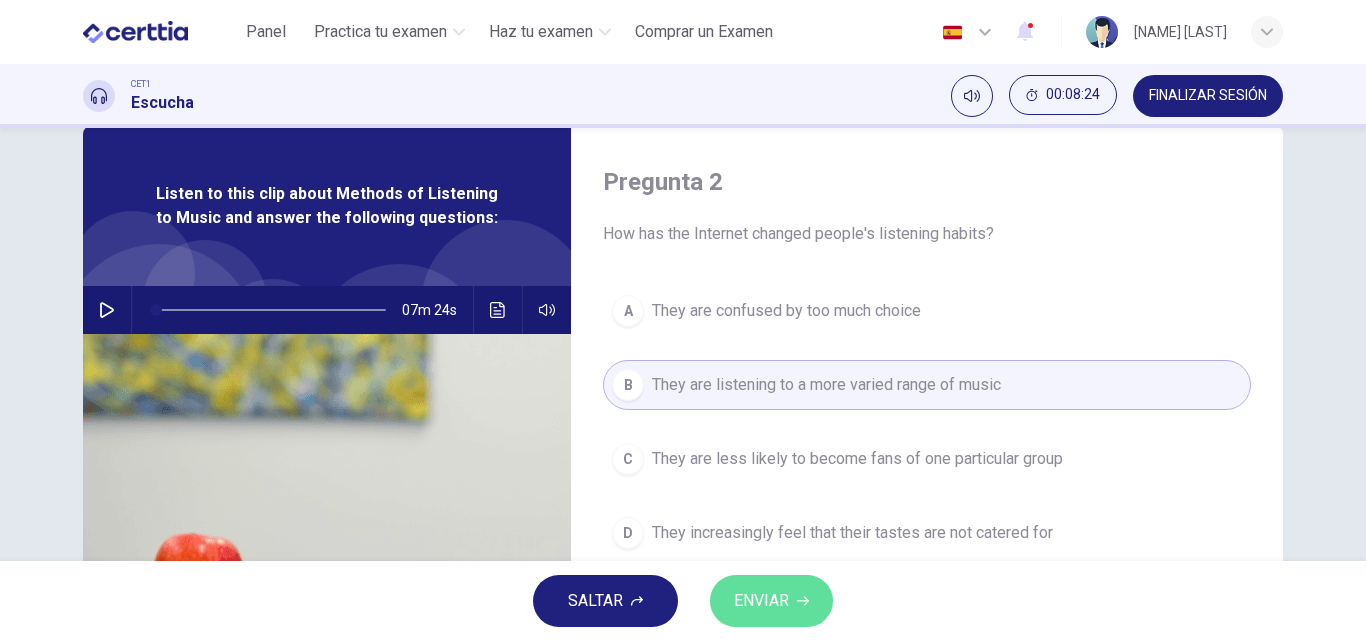 click 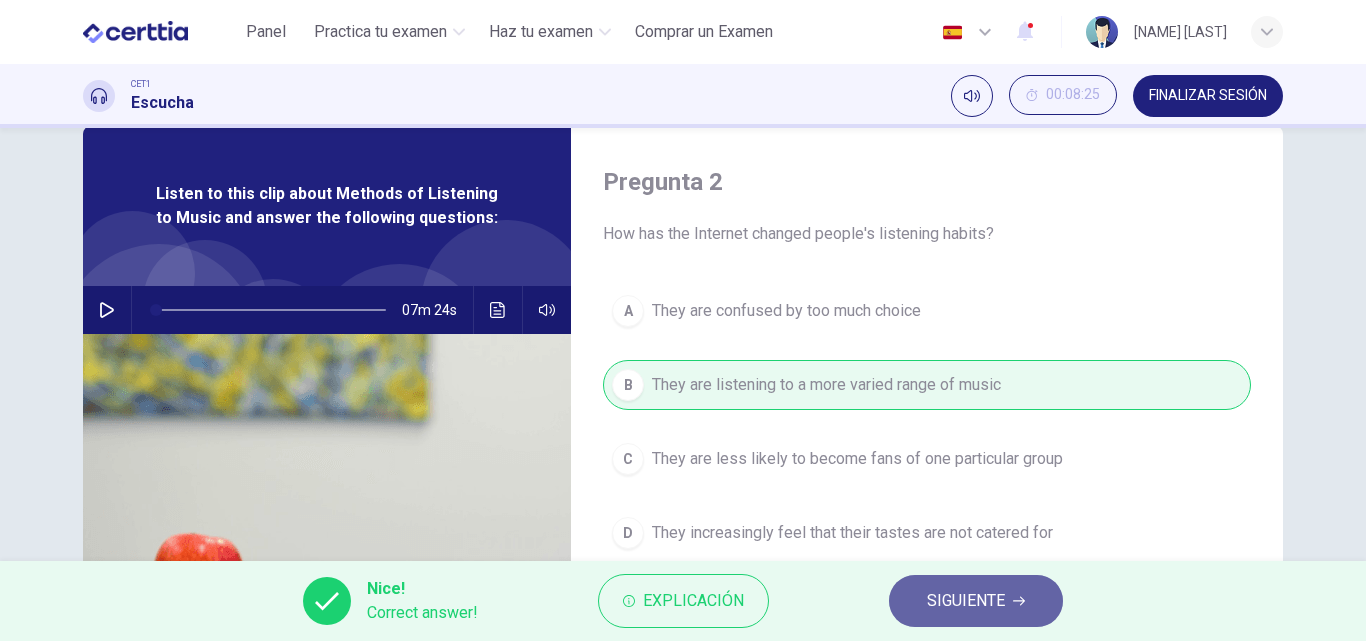 click on "SIGUIENTE" at bounding box center (976, 601) 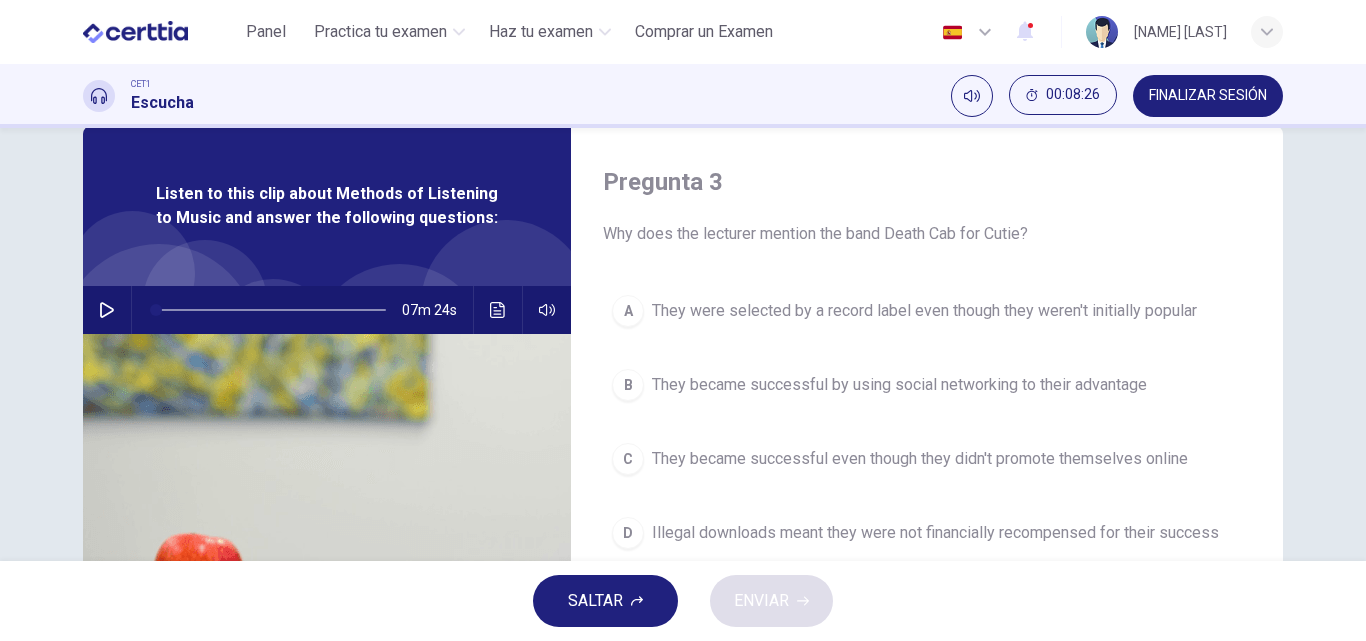 scroll, scrollTop: 142, scrollLeft: 0, axis: vertical 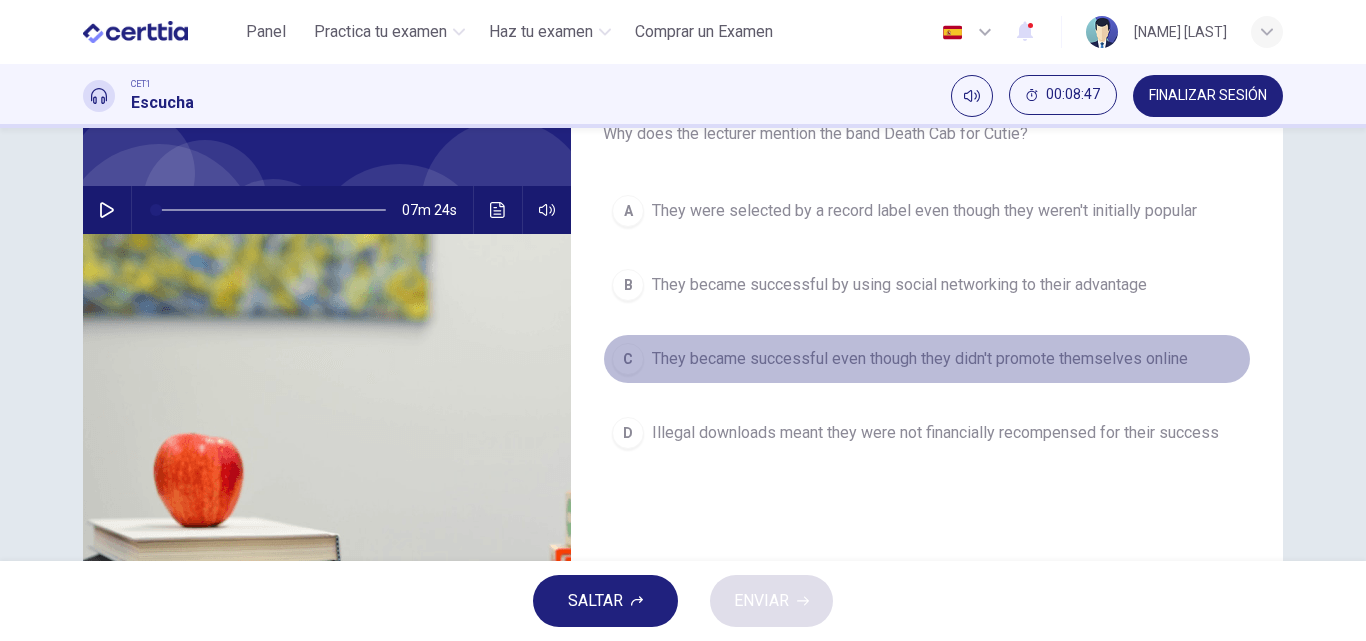 click on "They became successful even though they didn't promote themselves online" at bounding box center (920, 359) 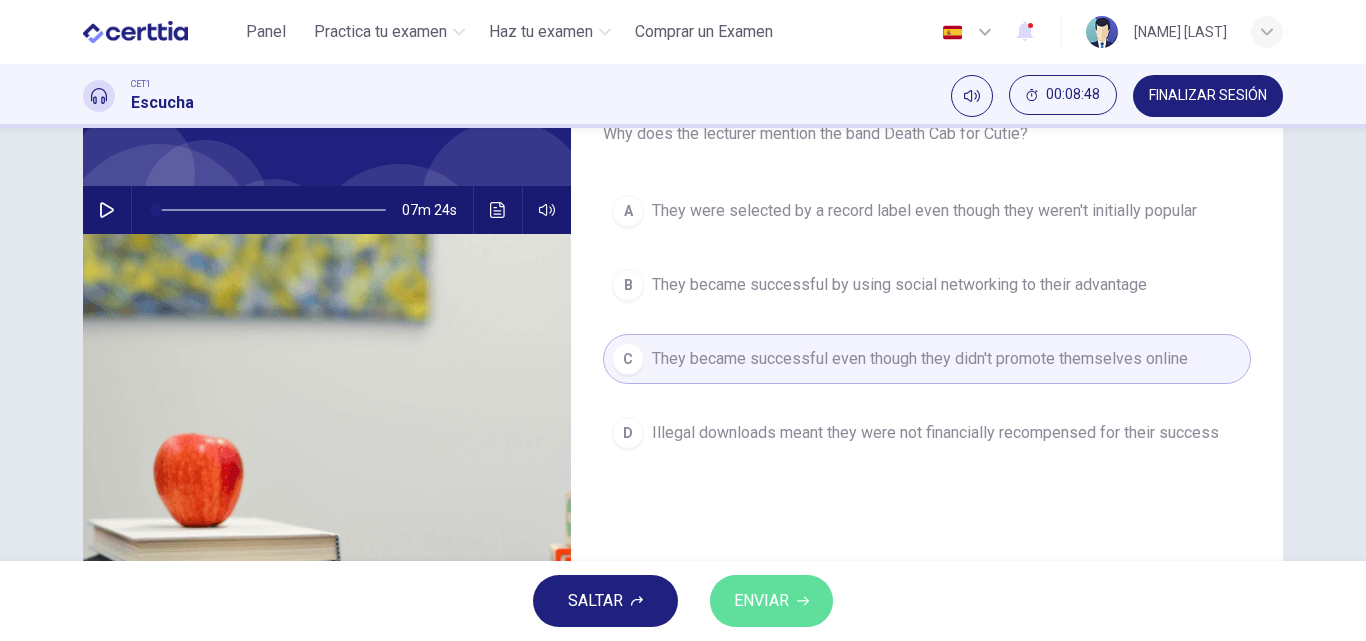 click on "ENVIAR" at bounding box center (761, 601) 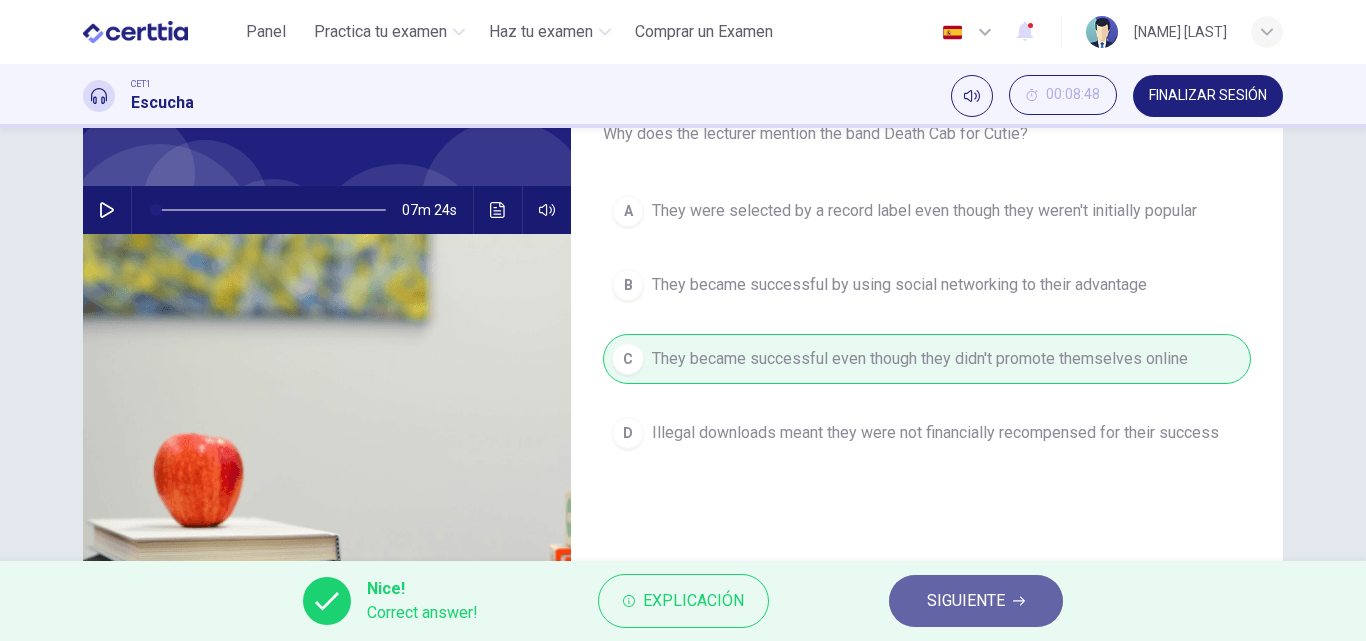 click on "SIGUIENTE" at bounding box center [966, 601] 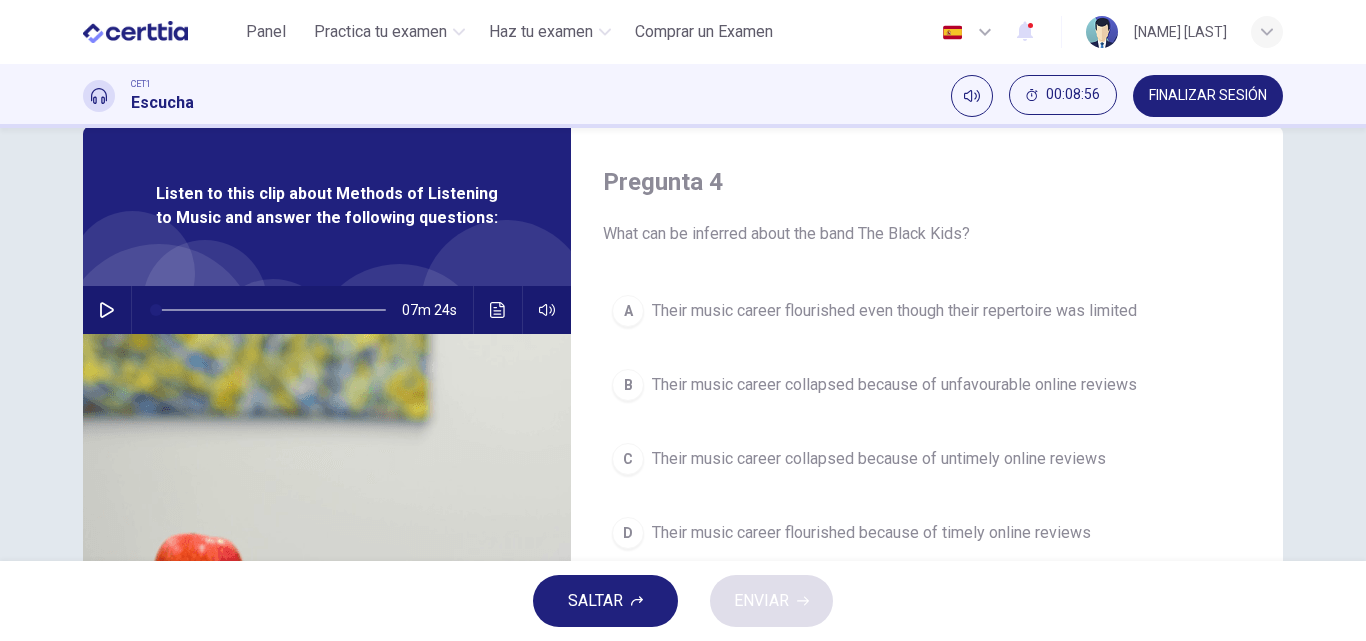 scroll, scrollTop: 142, scrollLeft: 0, axis: vertical 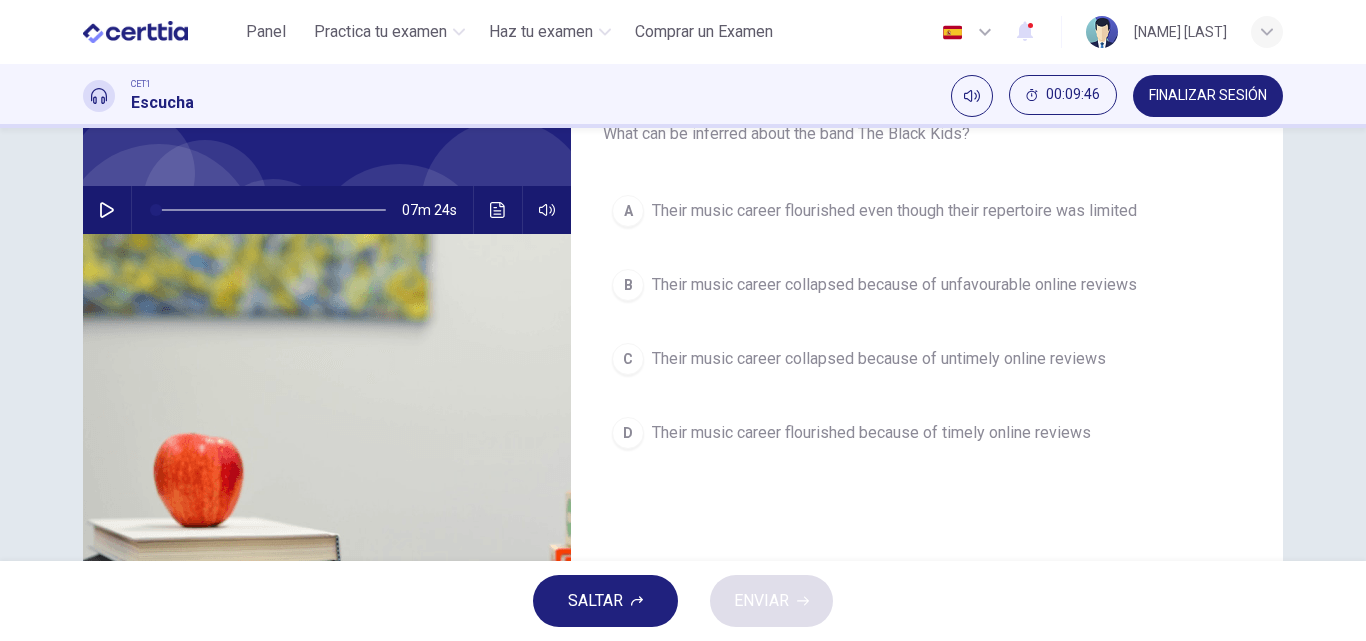 click on "Their music career flourished because of timely online reviews" at bounding box center [871, 433] 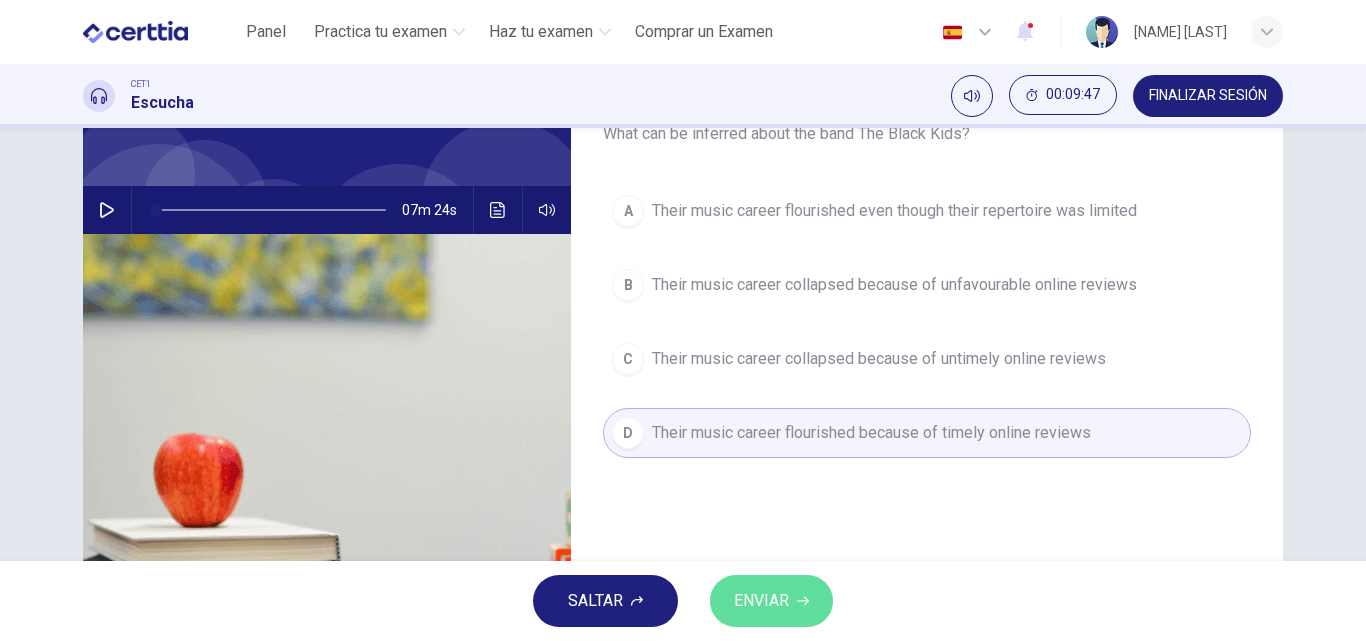 click on "ENVIAR" at bounding box center (761, 601) 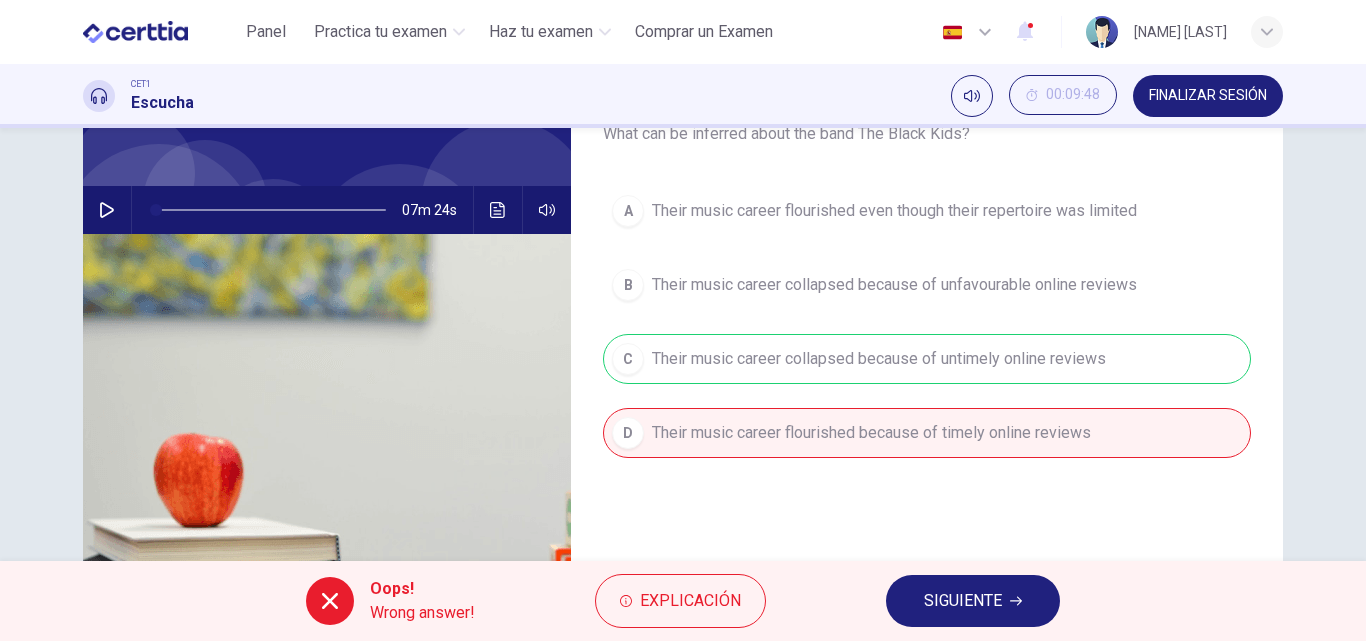 click on "SIGUIENTE" at bounding box center (963, 601) 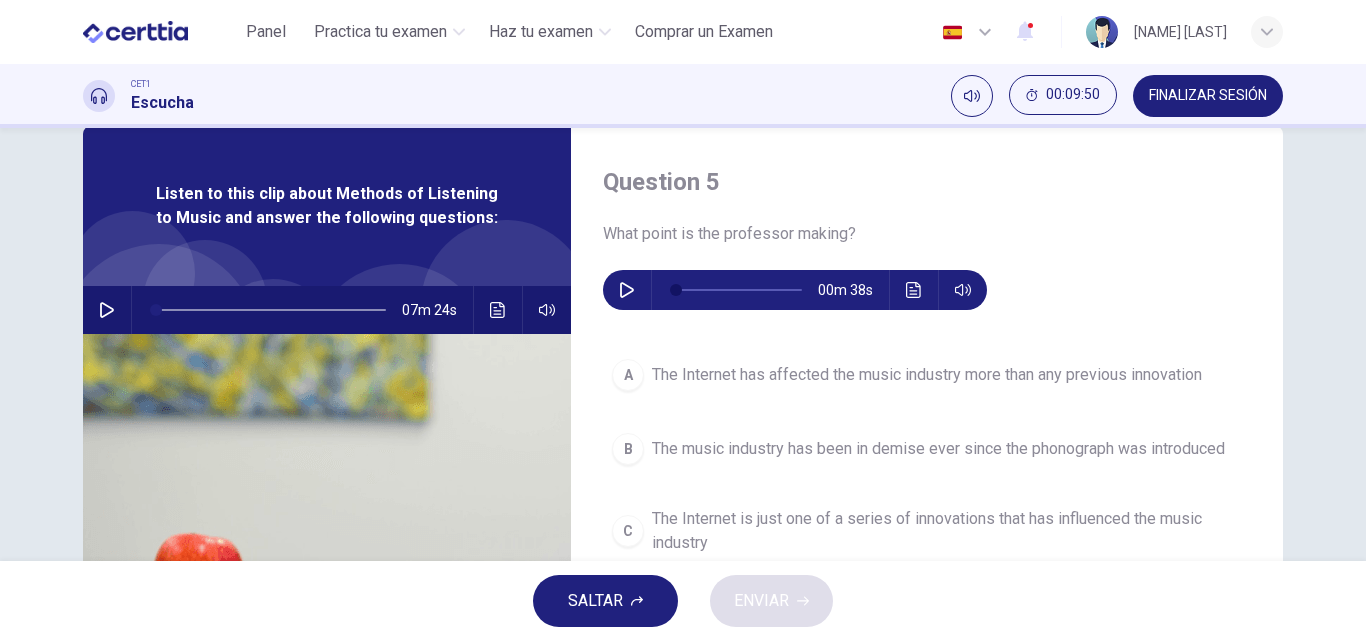 scroll, scrollTop: 142, scrollLeft: 0, axis: vertical 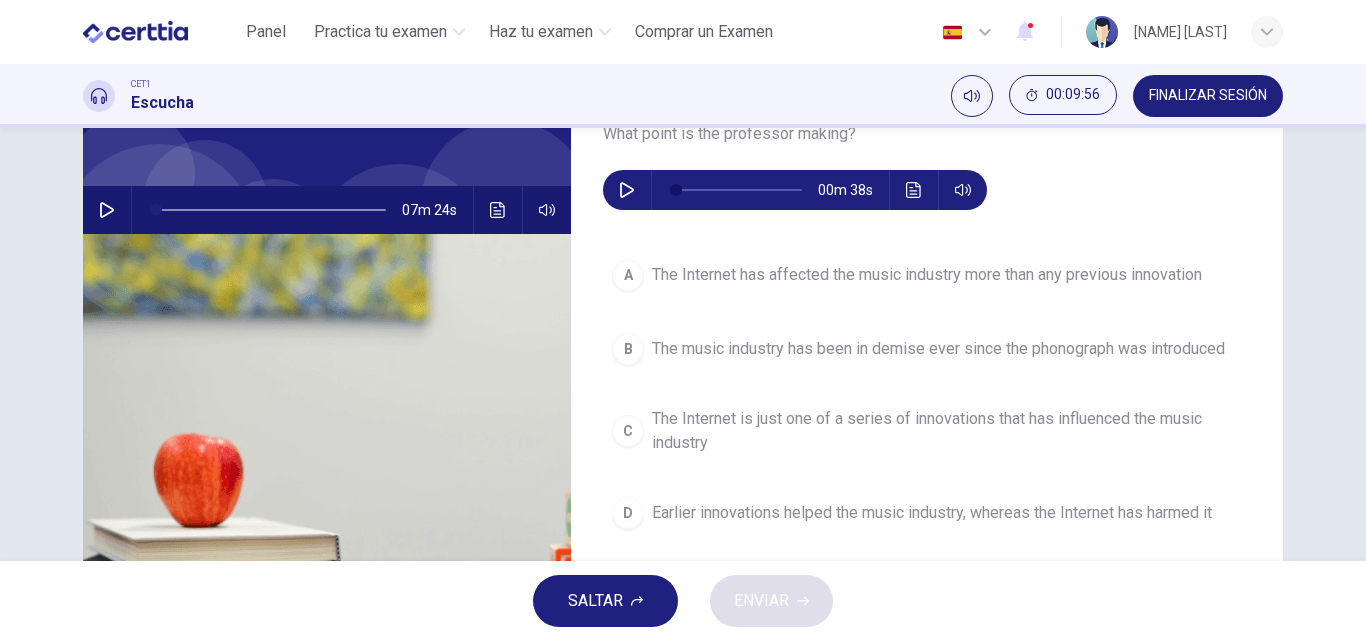 click 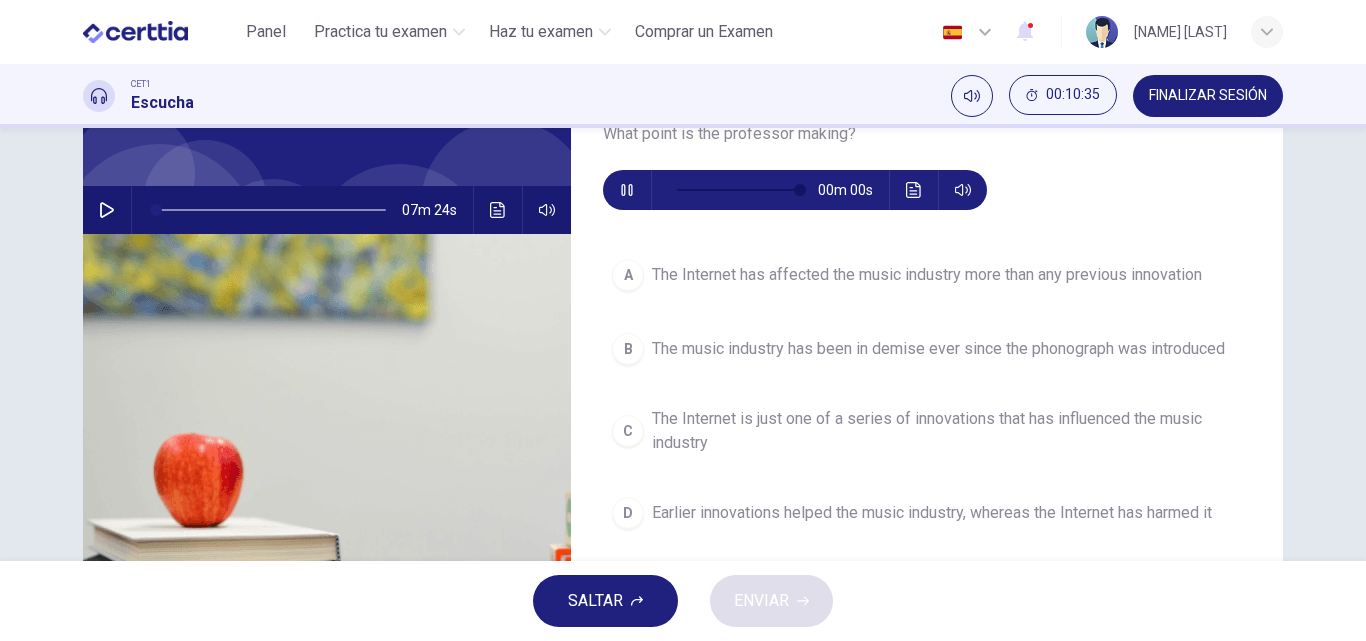 type on "*" 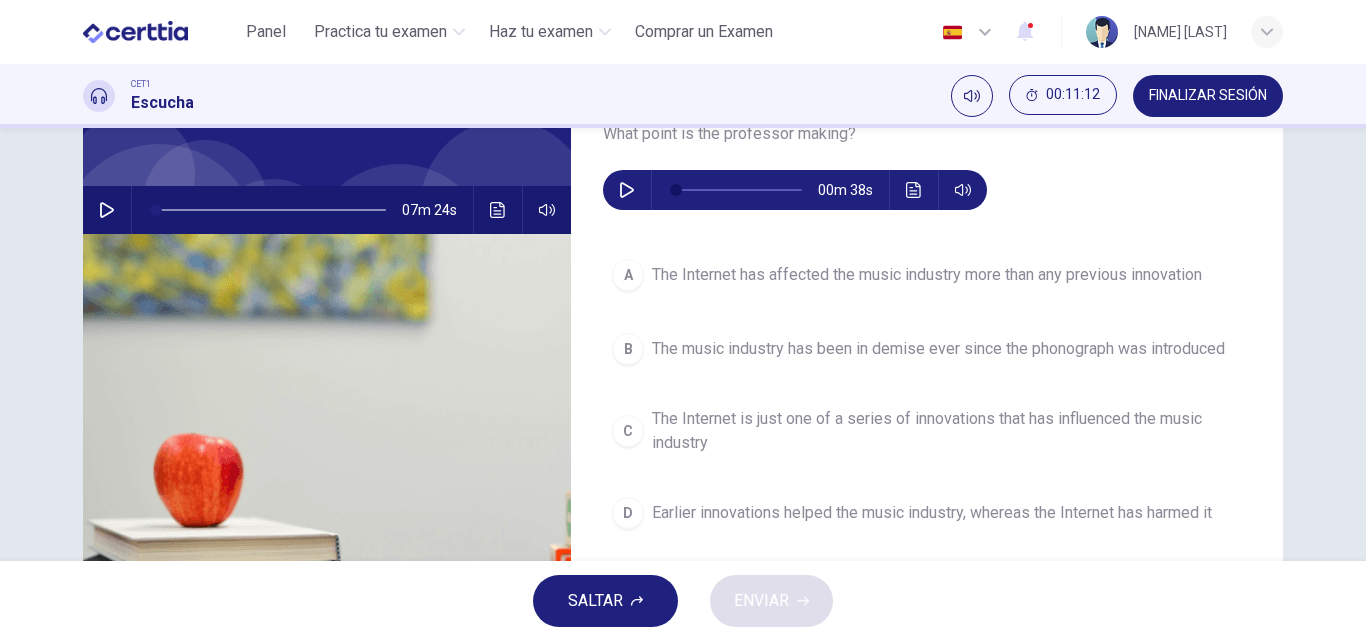 click on "Earlier innovations helped the music industry, whereas the Internet has harmed it" at bounding box center (932, 513) 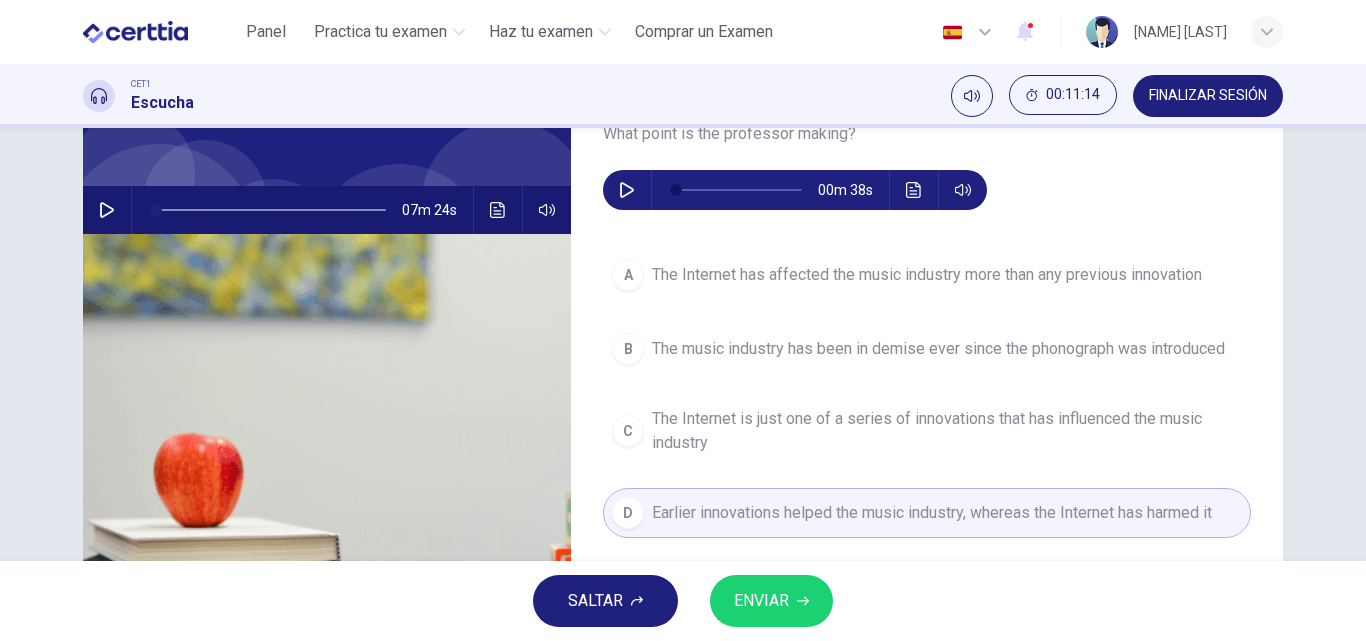 click 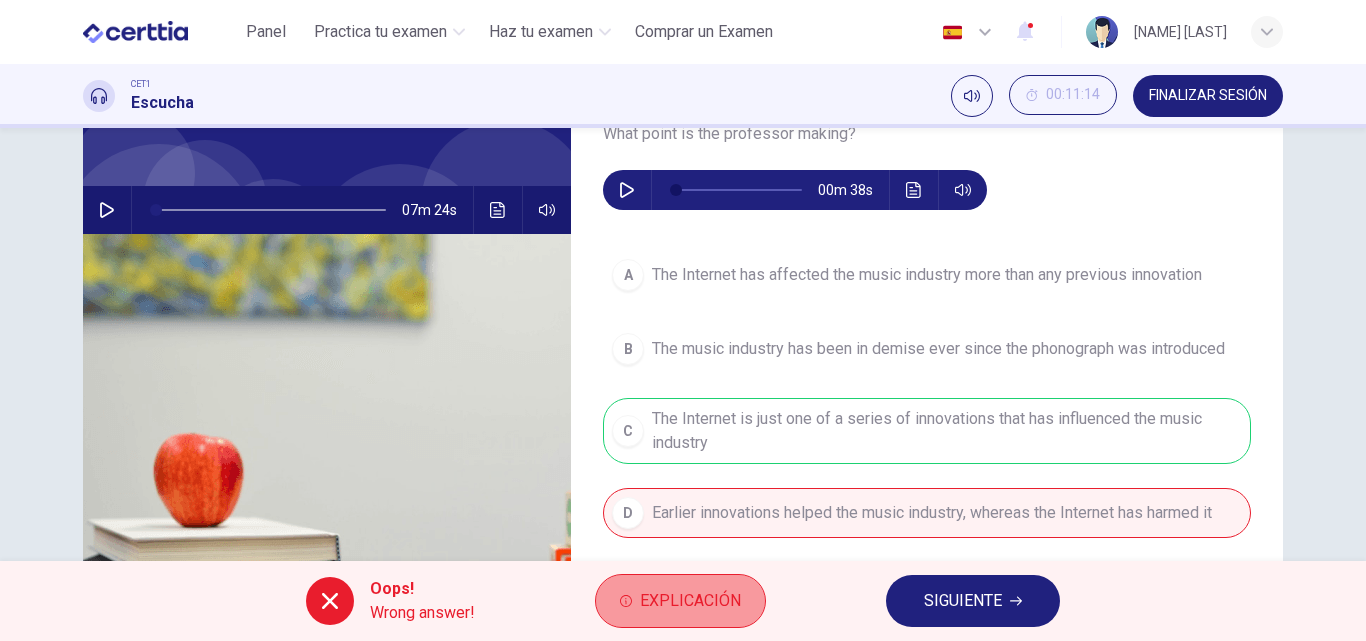 click on "Explicación" at bounding box center (690, 601) 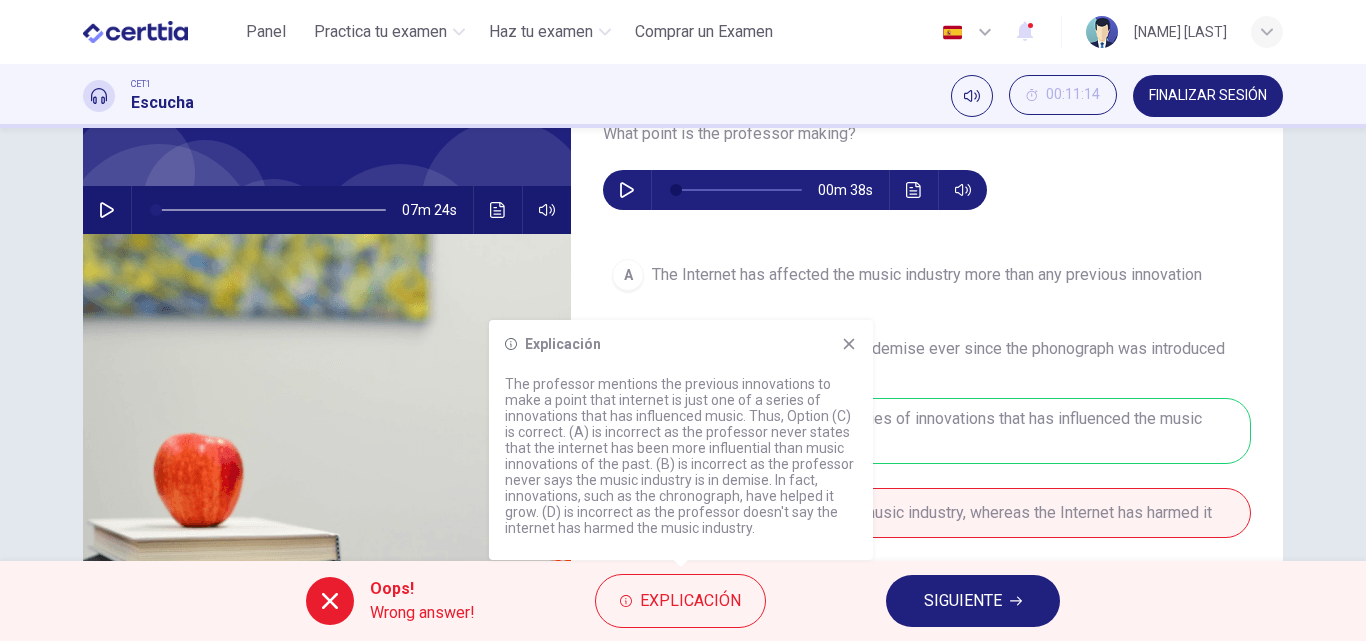 click 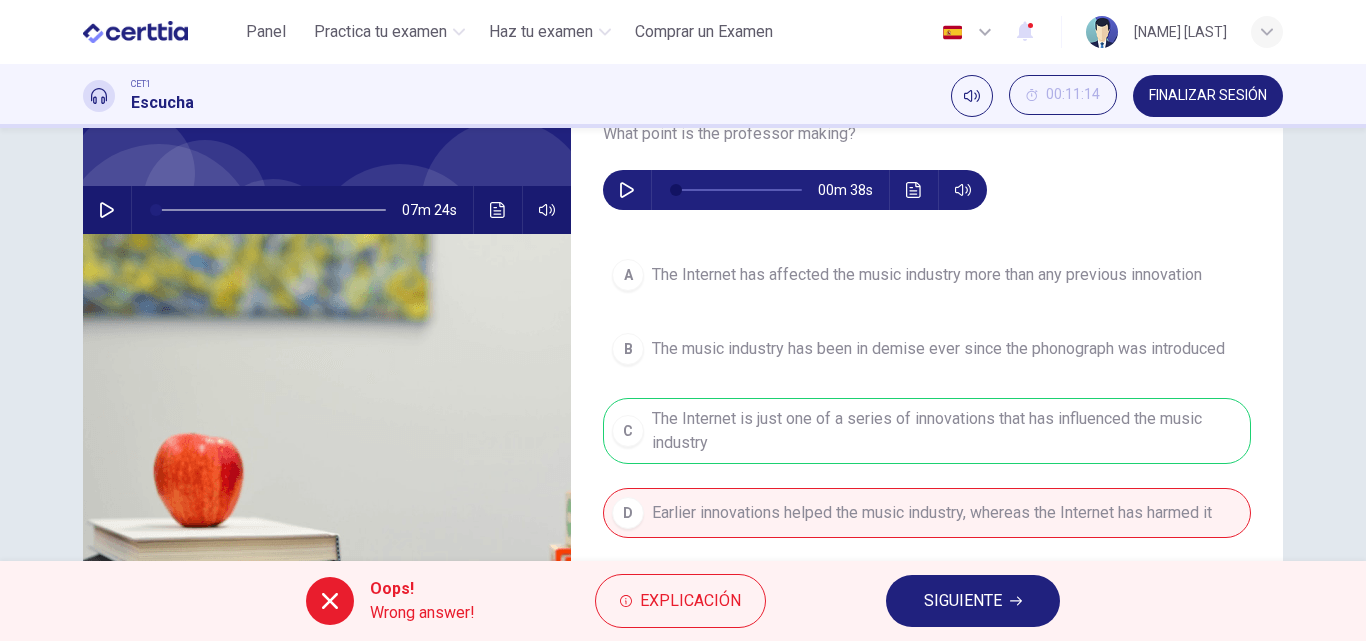 click on "SIGUIENTE" at bounding box center [963, 601] 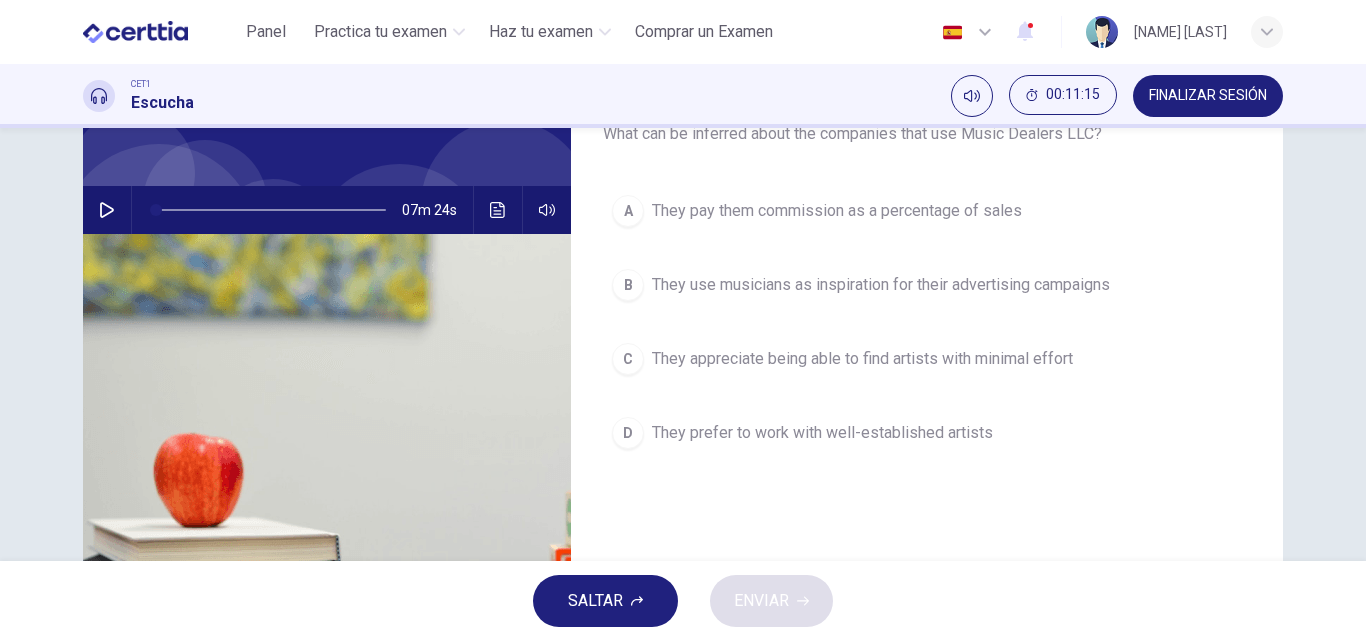 scroll, scrollTop: 42, scrollLeft: 0, axis: vertical 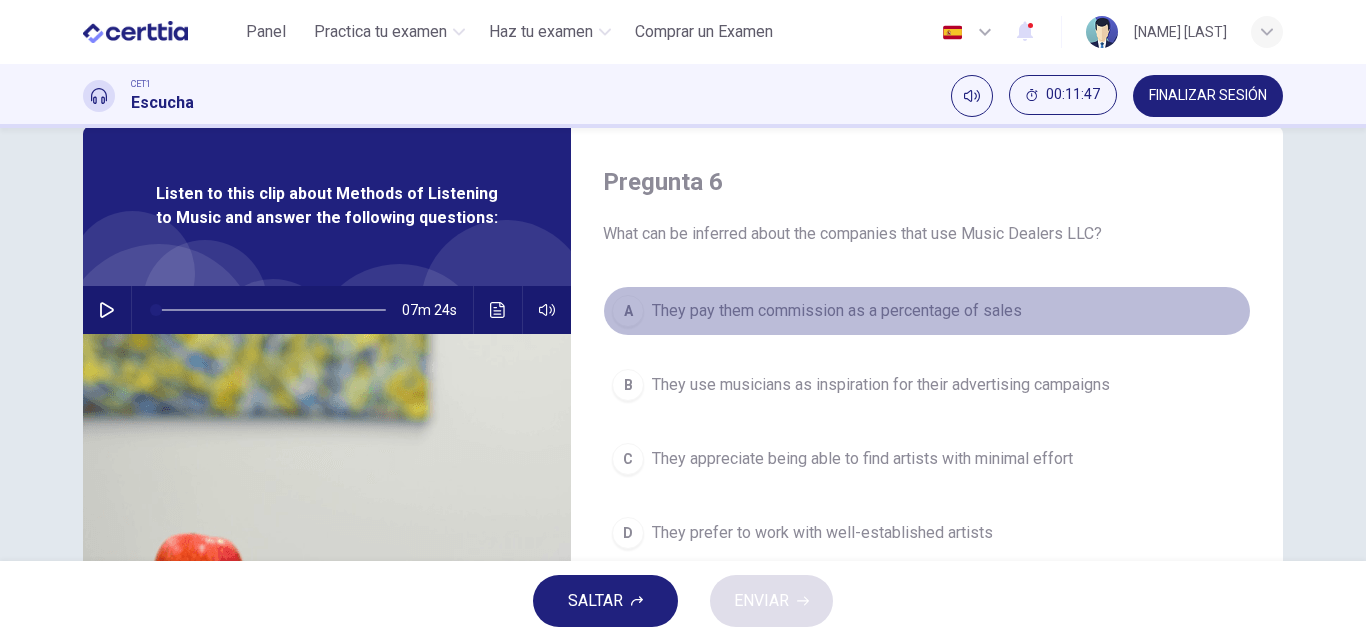 click on "They pay them commission as a percentage of sales" at bounding box center (837, 311) 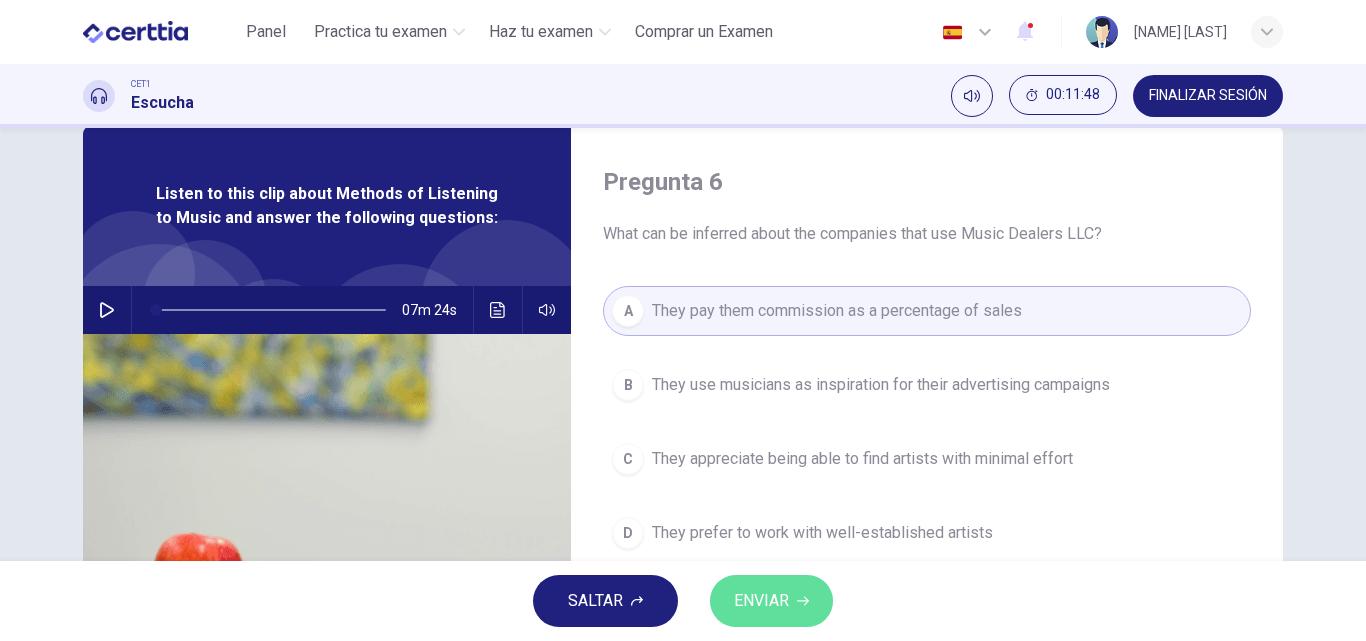 click on "ENVIAR" at bounding box center (761, 601) 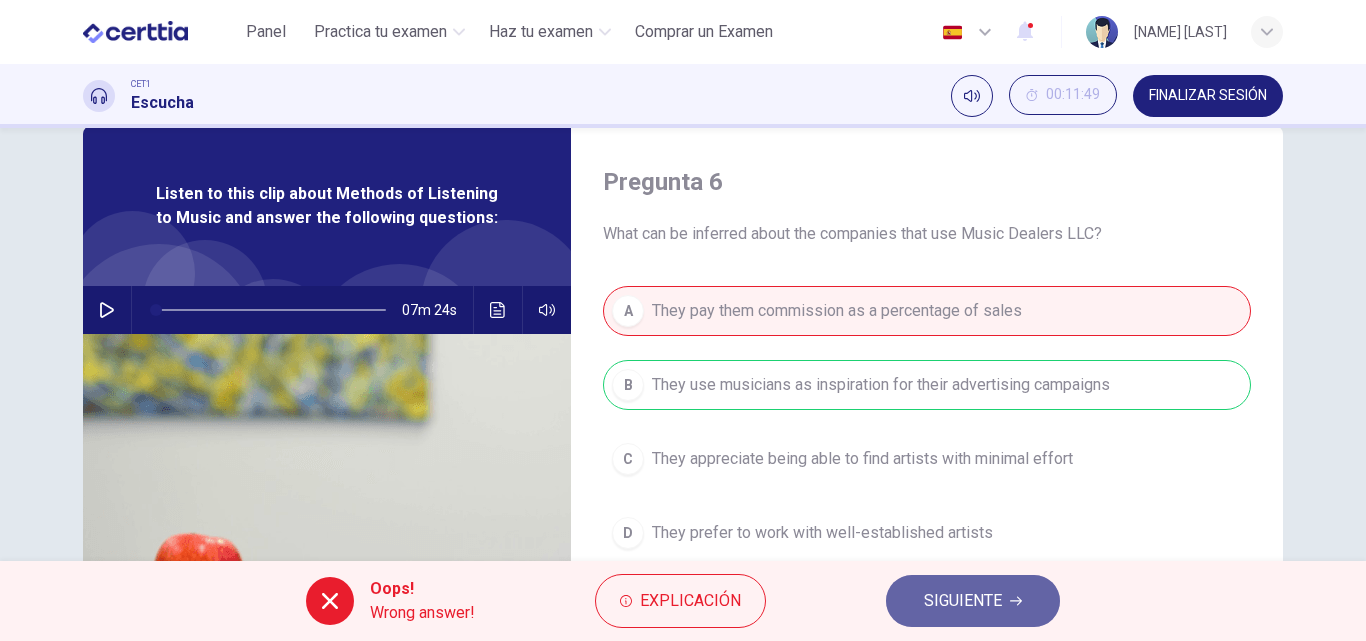 click on "SIGUIENTE" at bounding box center (963, 601) 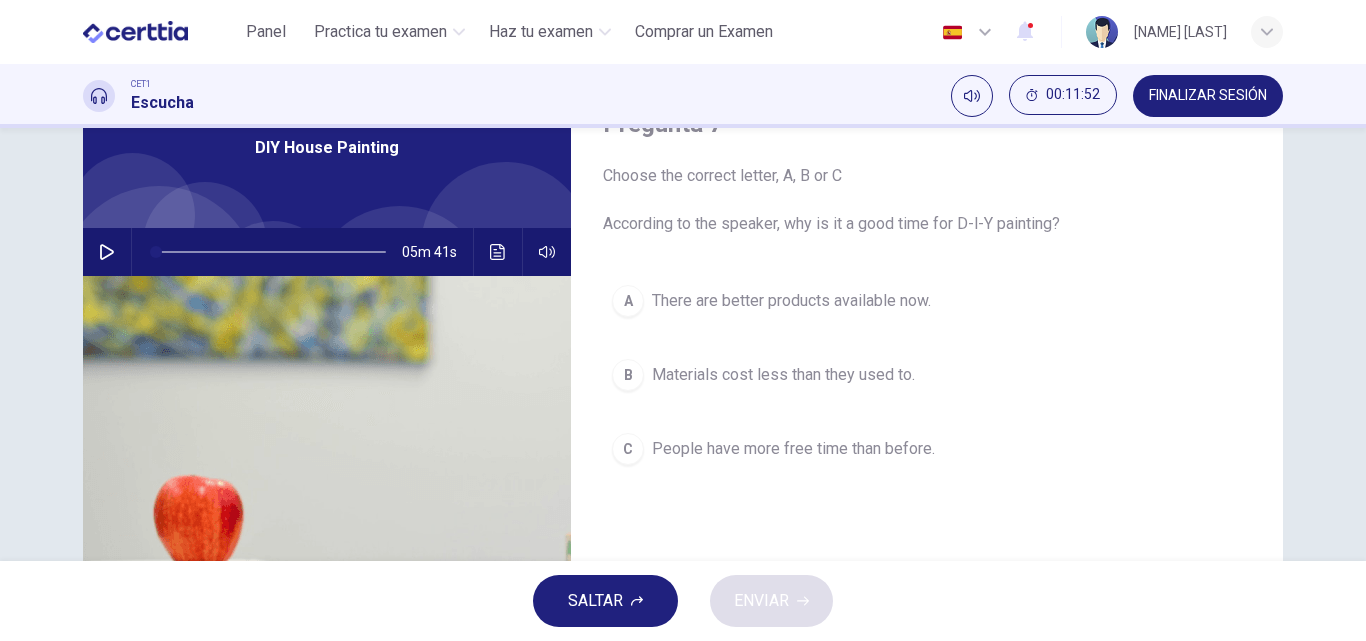 scroll, scrollTop: 0, scrollLeft: 0, axis: both 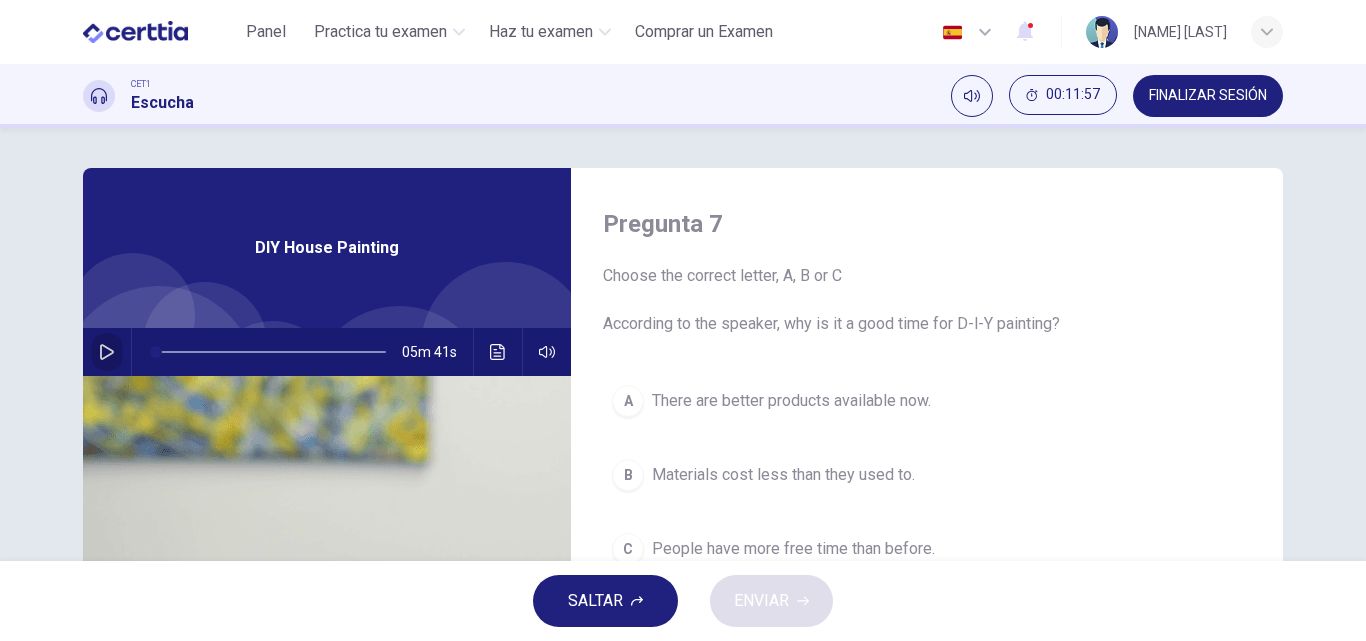 click 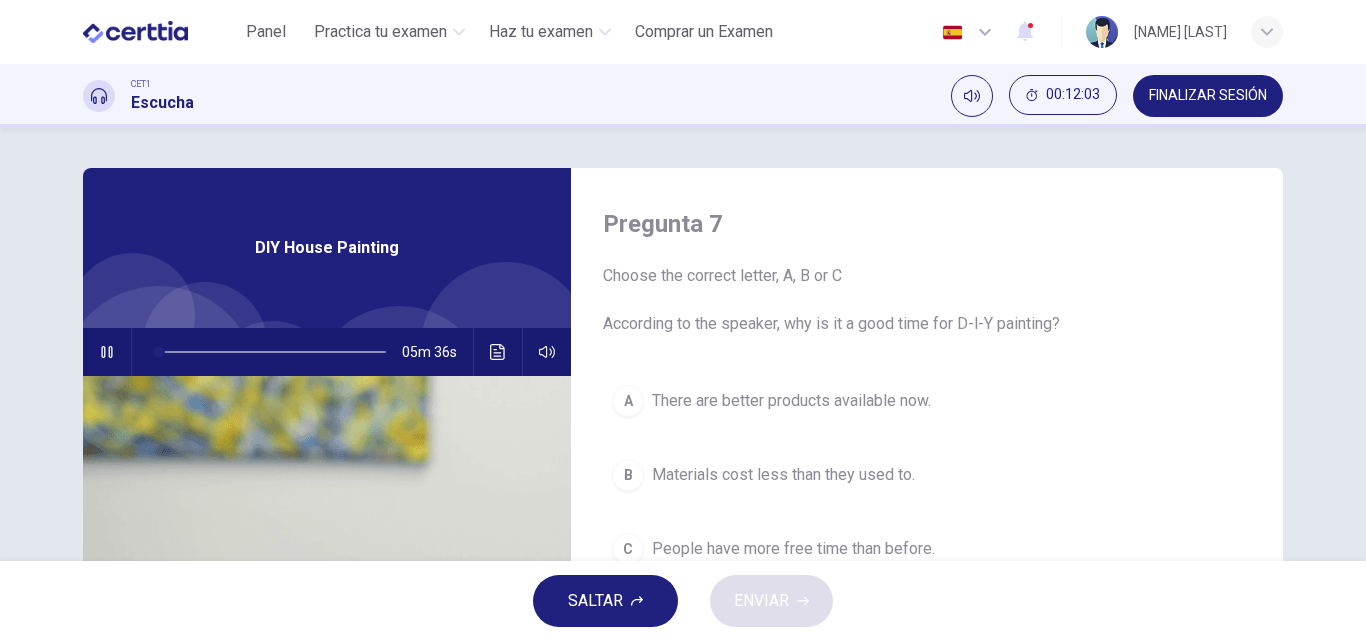 scroll, scrollTop: 100, scrollLeft: 0, axis: vertical 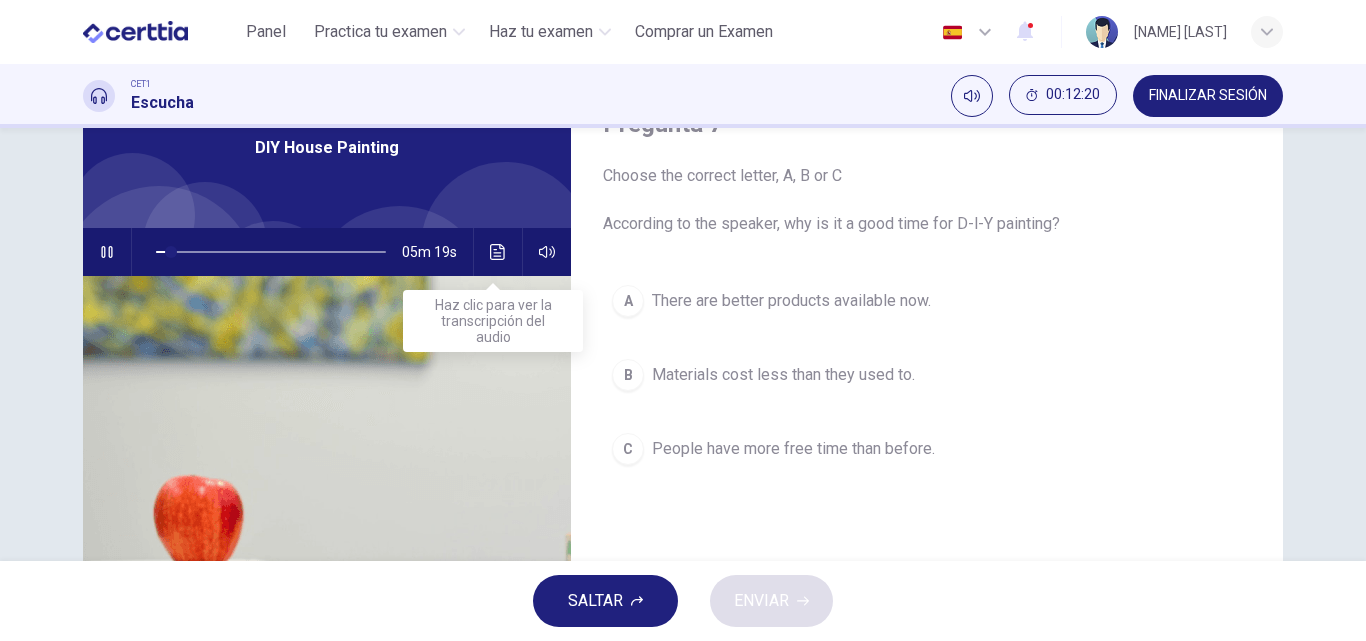 click 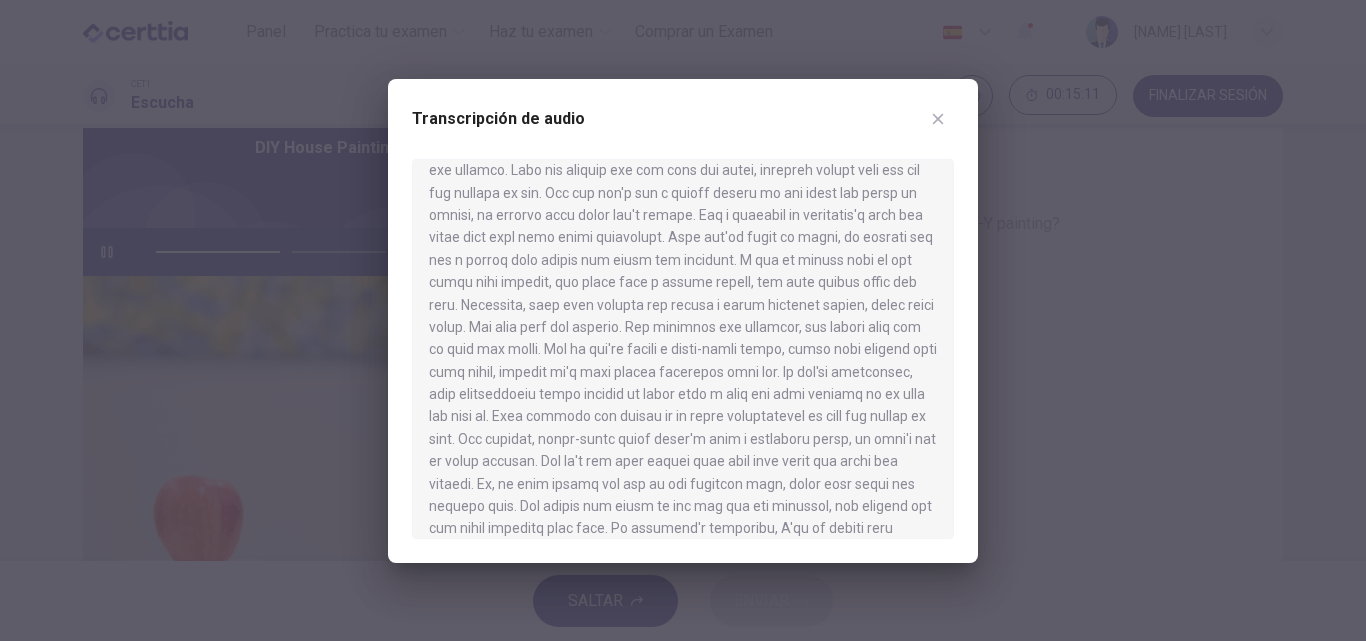 scroll, scrollTop: 818, scrollLeft: 0, axis: vertical 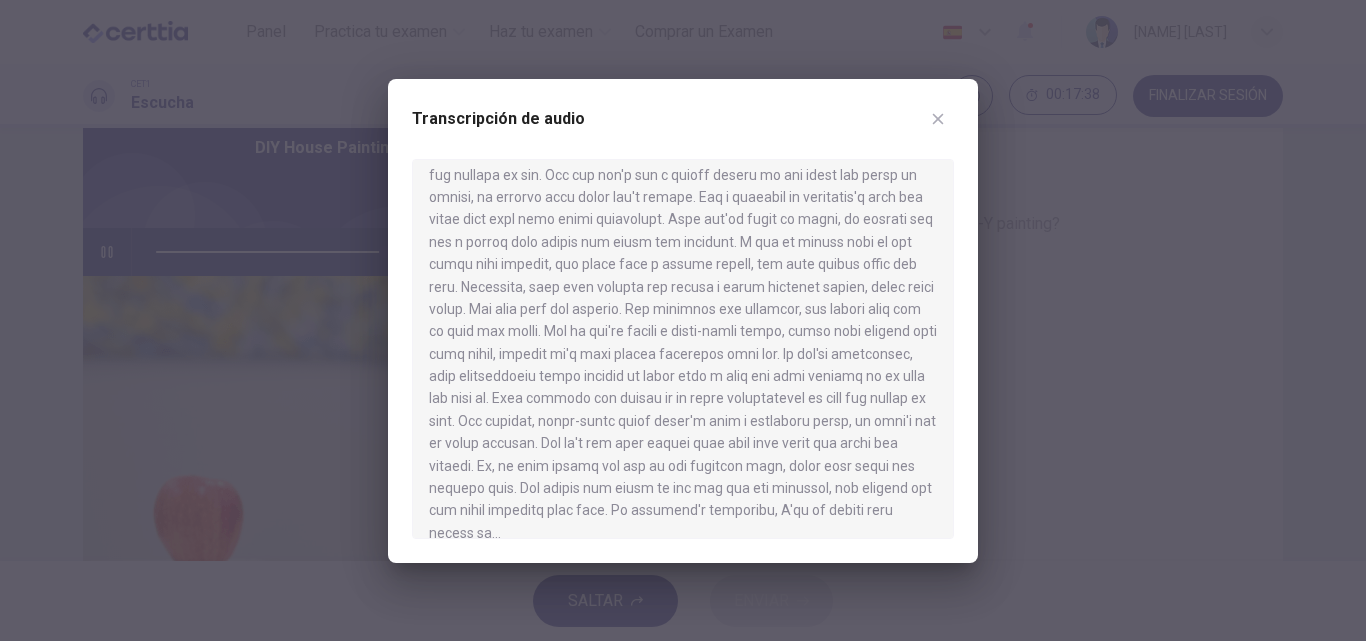click 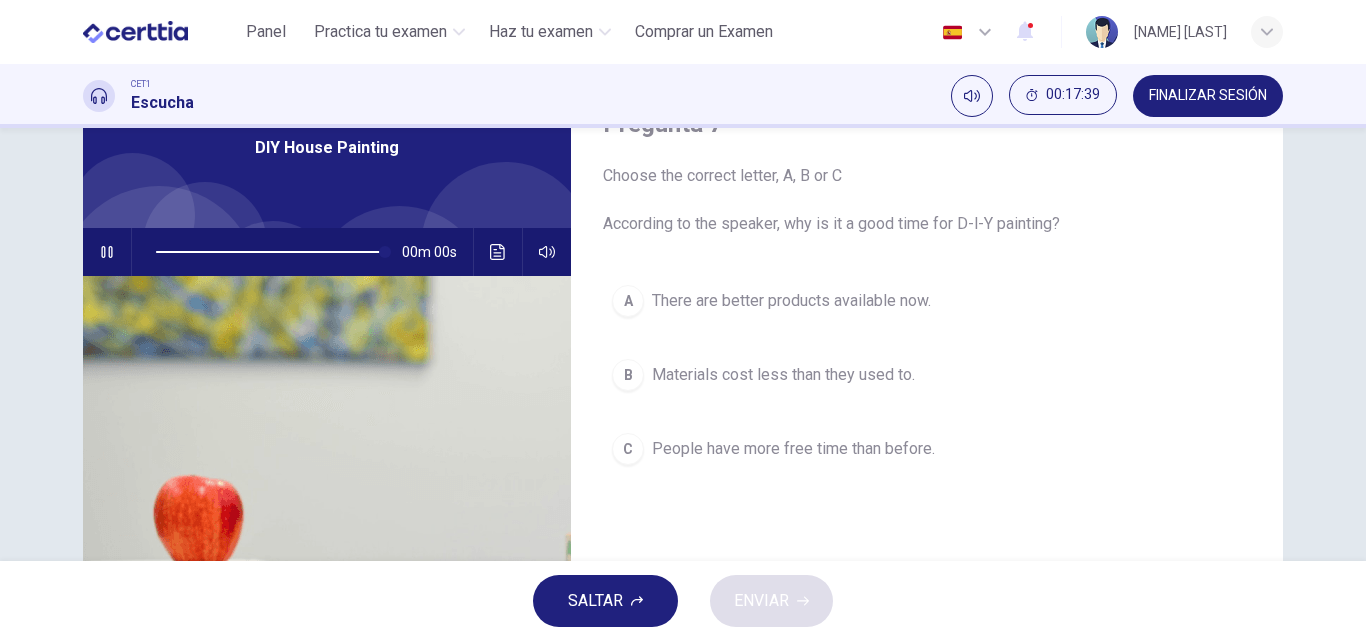 type on "*" 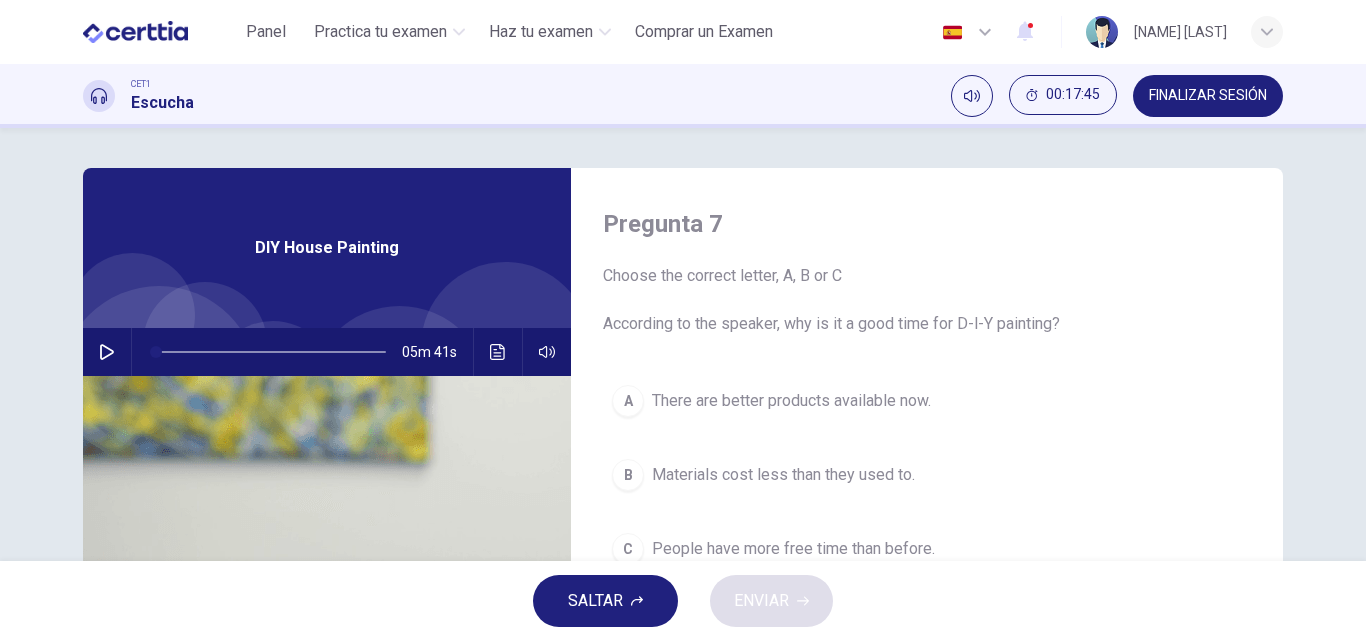 scroll, scrollTop: 100, scrollLeft: 0, axis: vertical 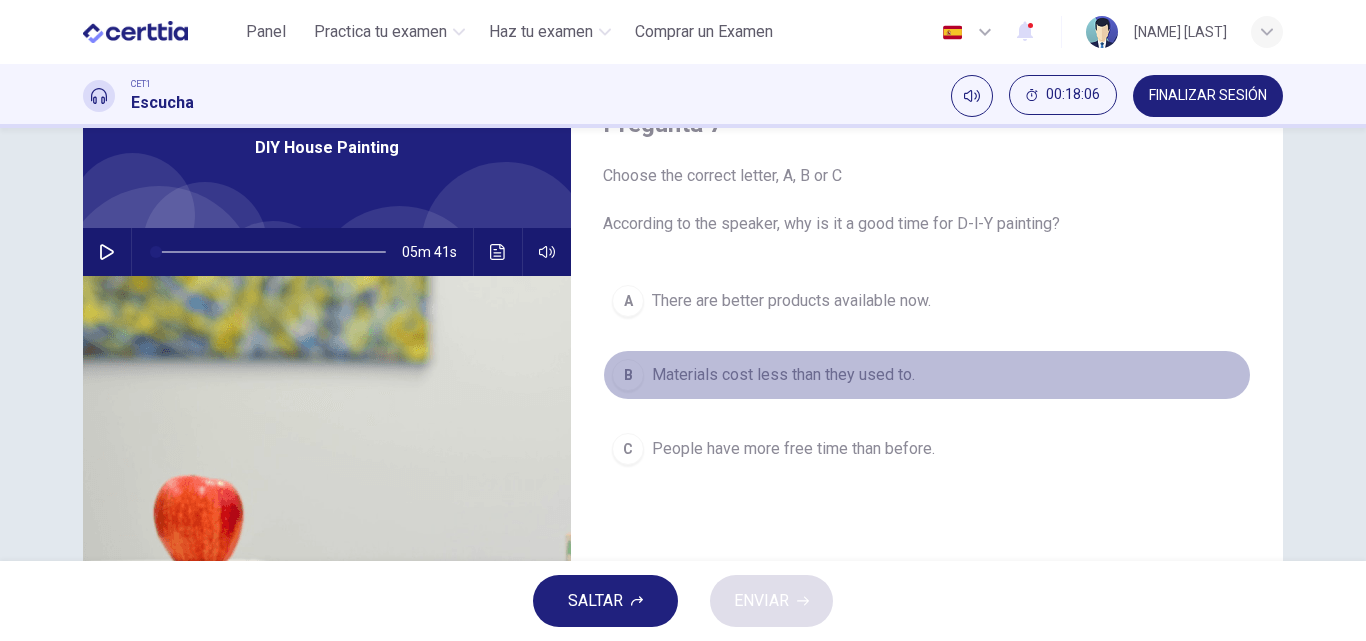 click on "Materials cost less than they used to." at bounding box center (783, 375) 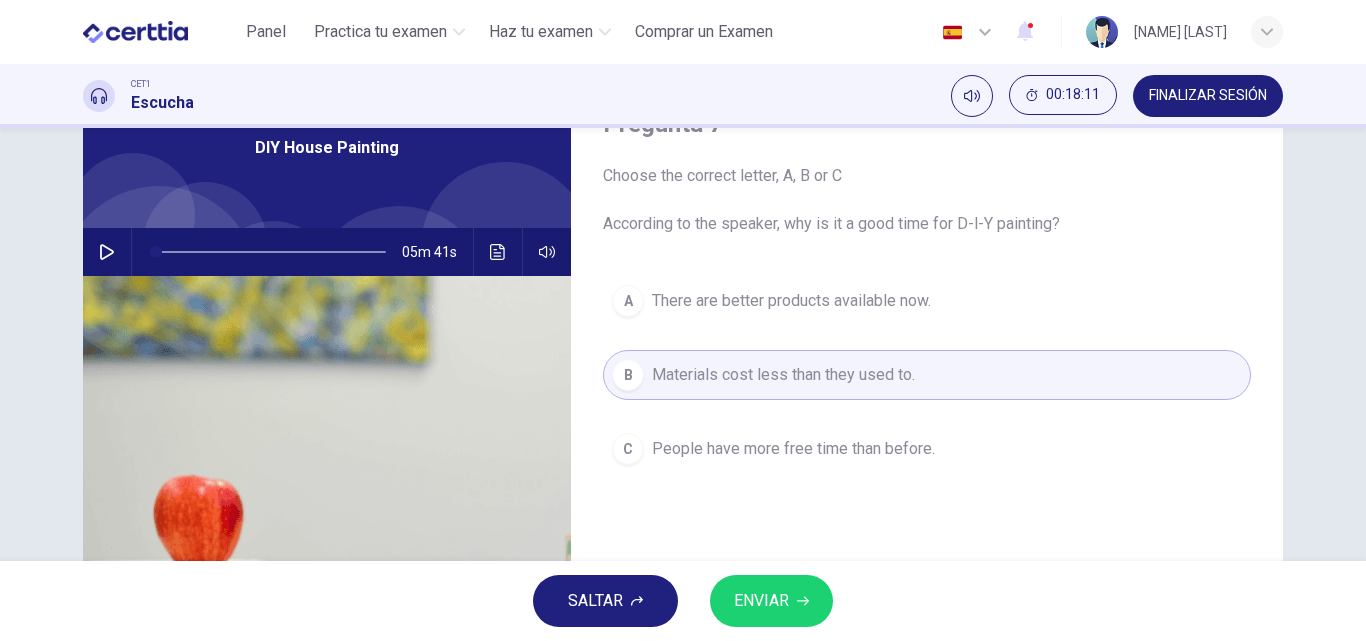 click on "ENVIAR" at bounding box center (761, 601) 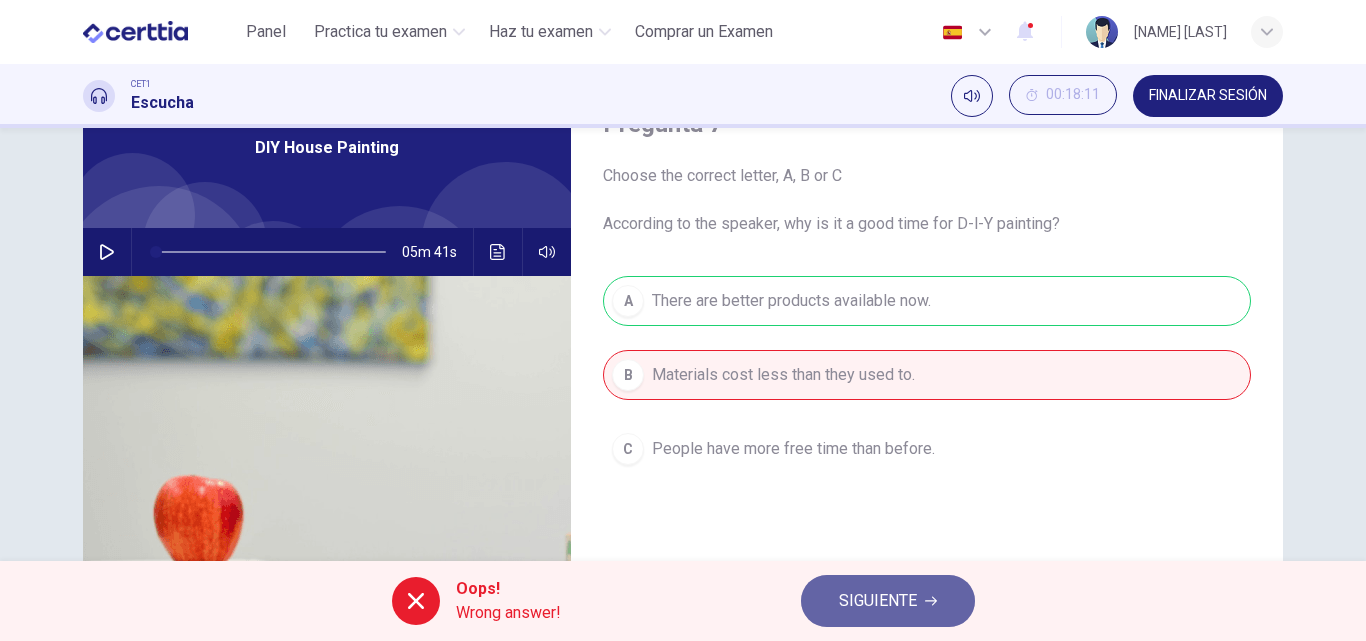 click on "SIGUIENTE" at bounding box center (878, 601) 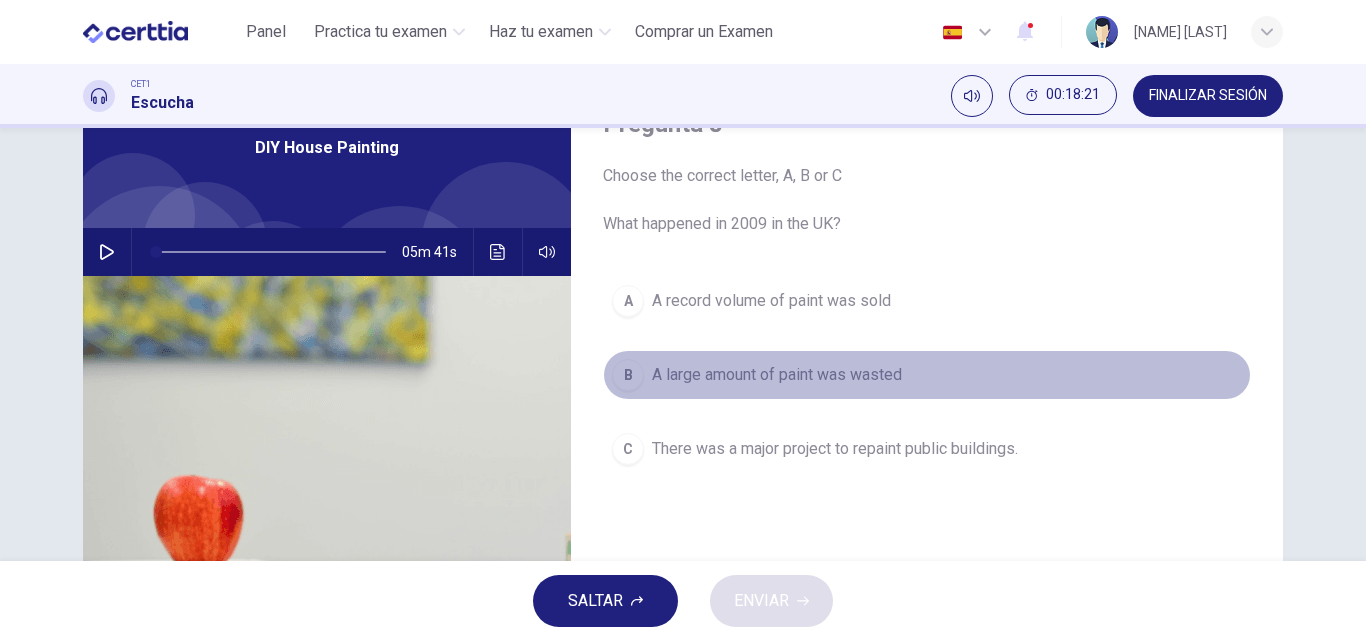 click on "A large amount of paint was wasted" at bounding box center [777, 375] 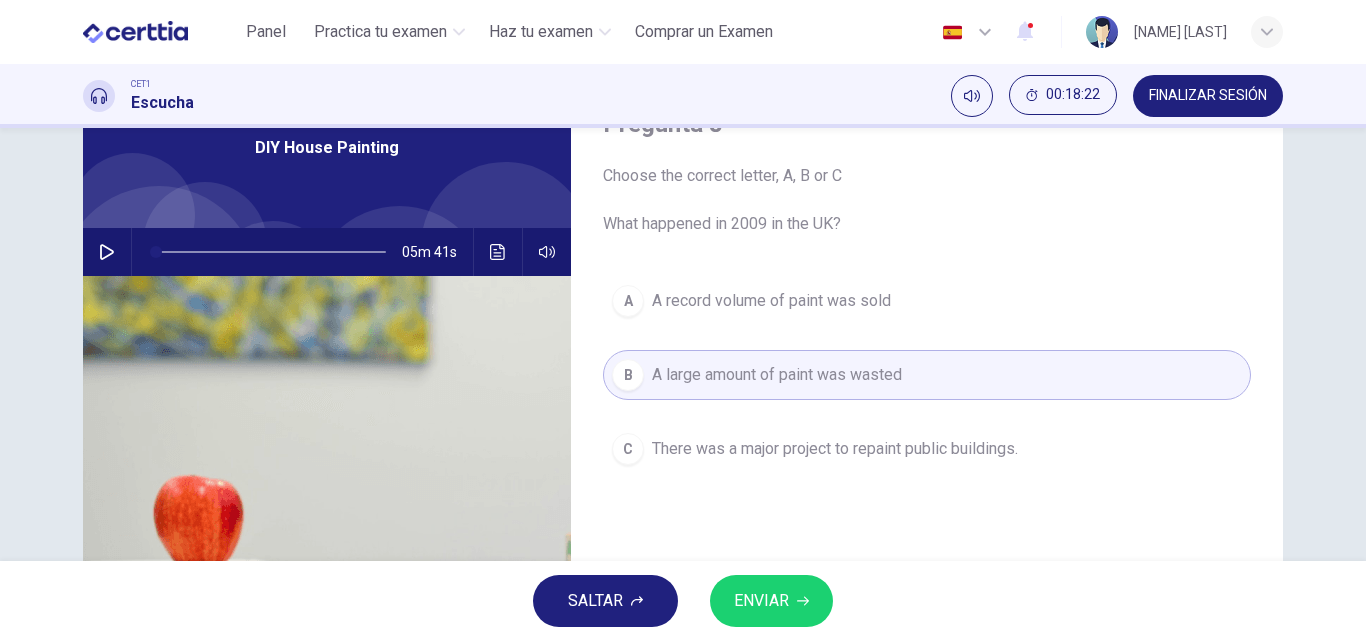 drag, startPoint x: 772, startPoint y: 599, endPoint x: 801, endPoint y: 621, distance: 36.40055 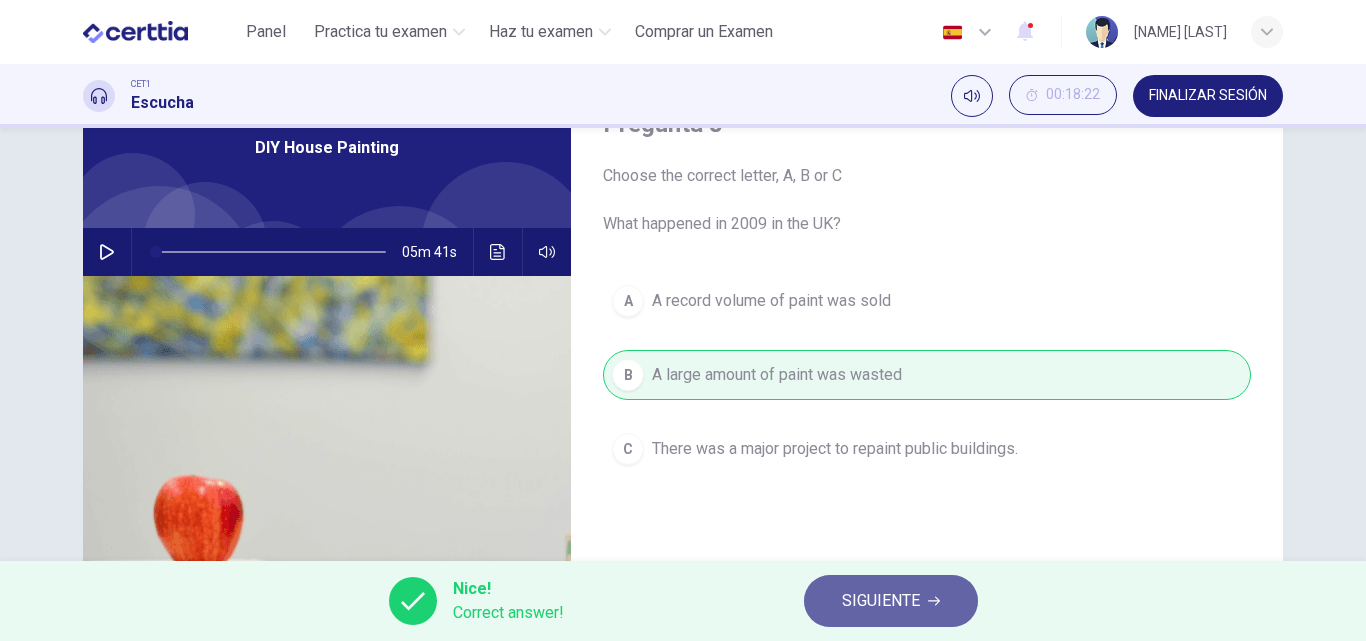 click on "SIGUIENTE" at bounding box center [881, 601] 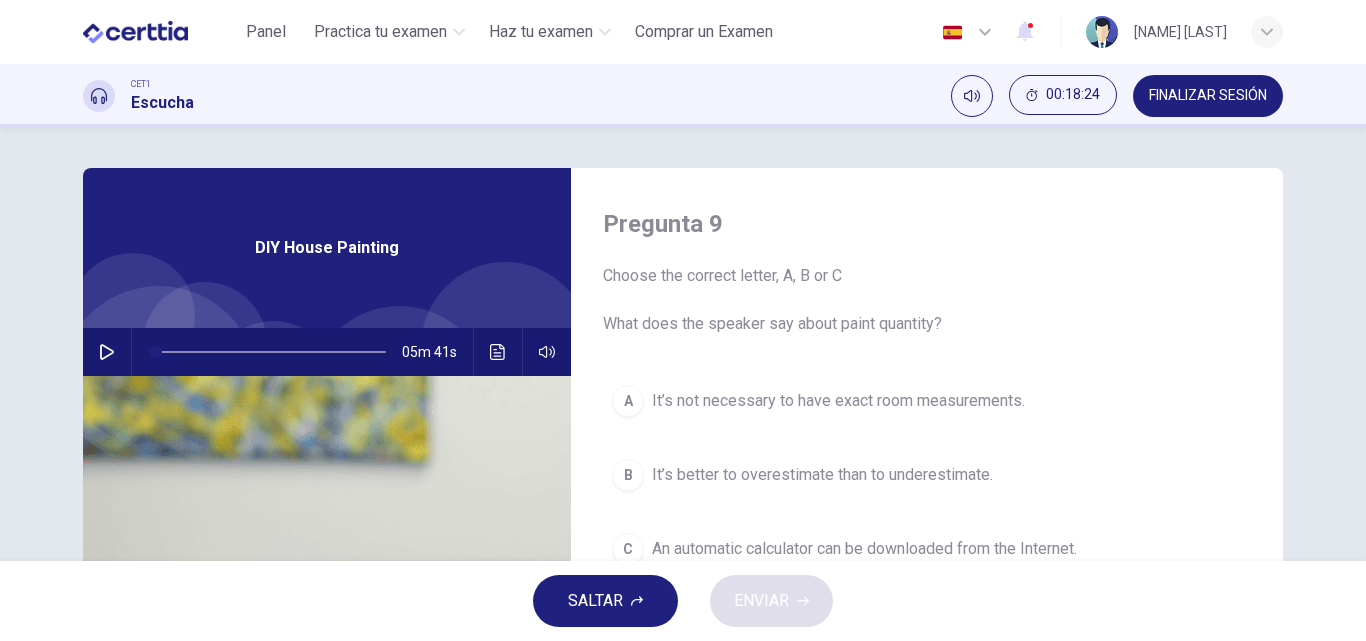 scroll, scrollTop: 100, scrollLeft: 0, axis: vertical 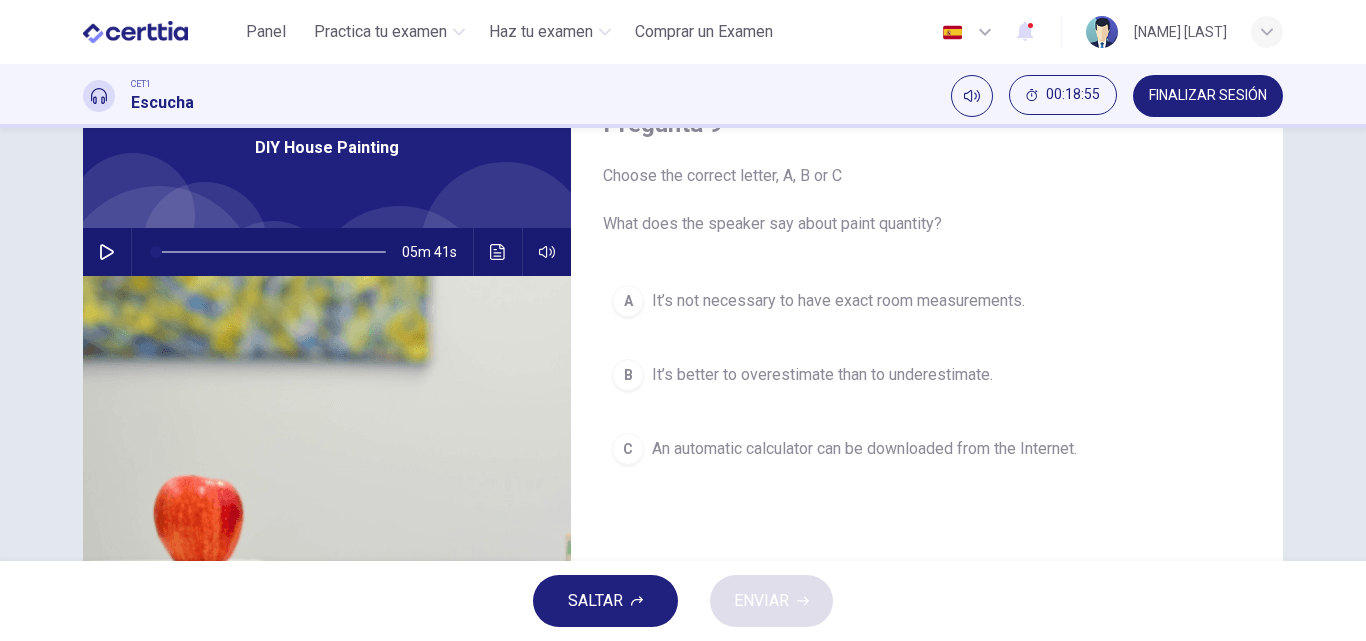 click on "An automatic calculator can be downloaded from the Internet." at bounding box center (864, 449) 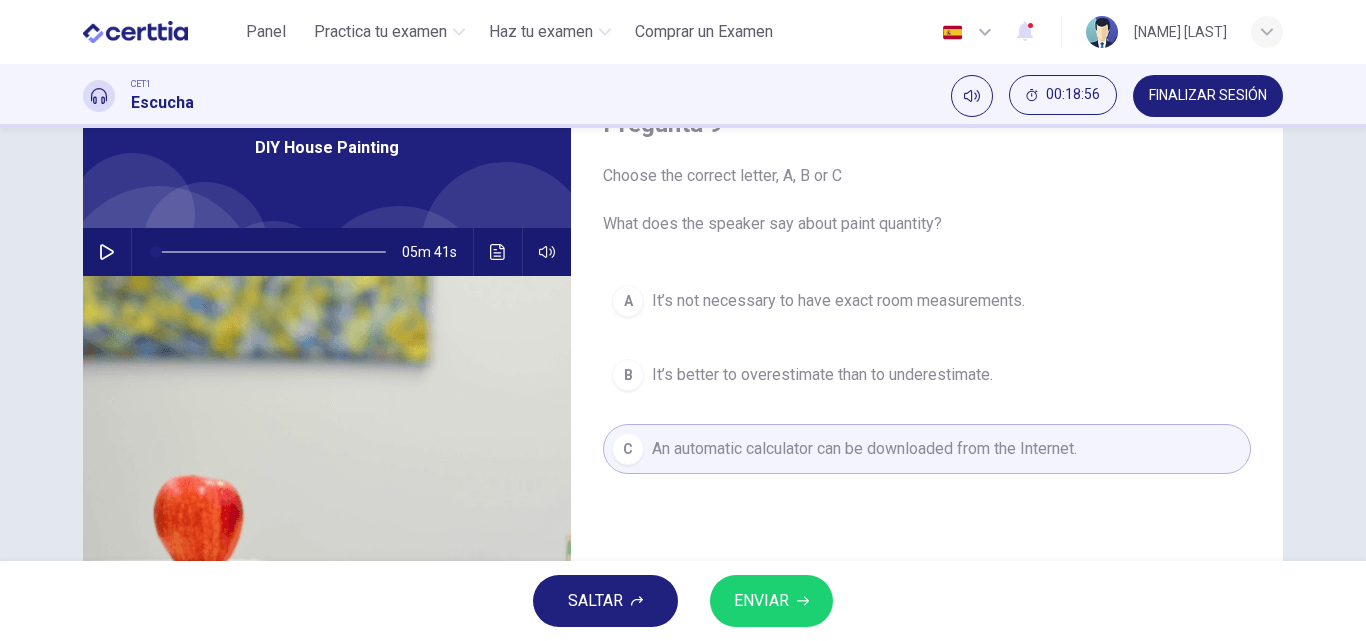 click on "ENVIAR" at bounding box center (771, 601) 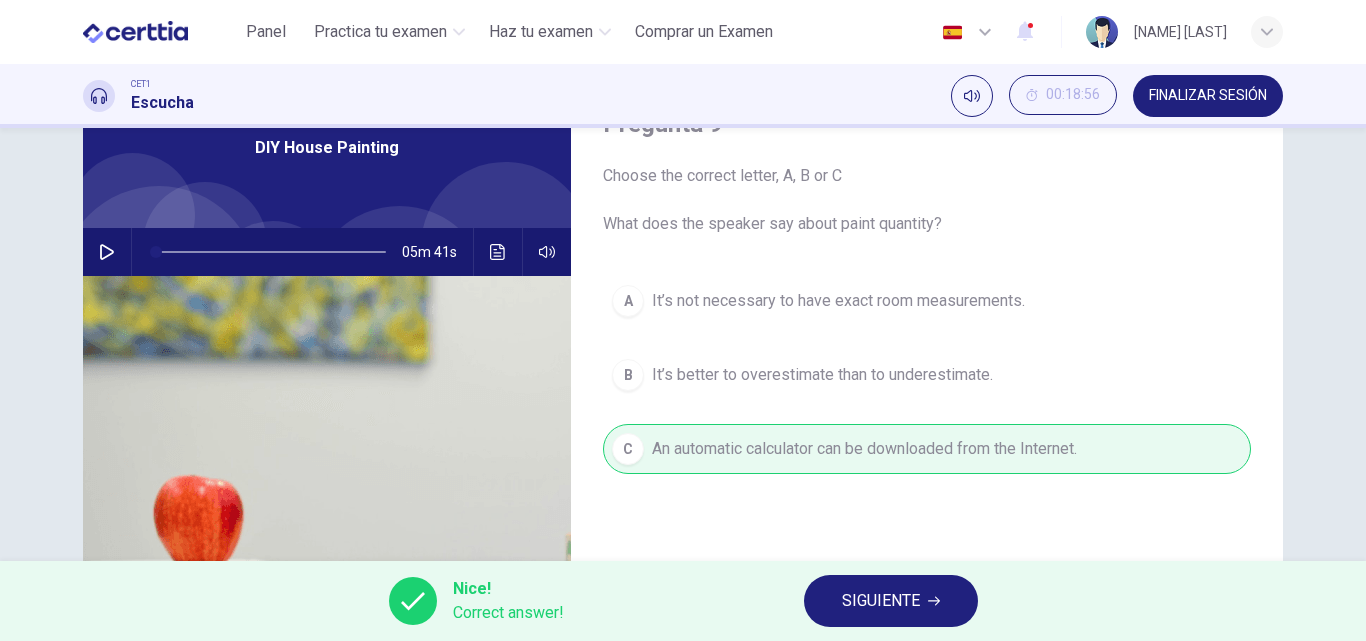 click on "SIGUIENTE" at bounding box center (881, 601) 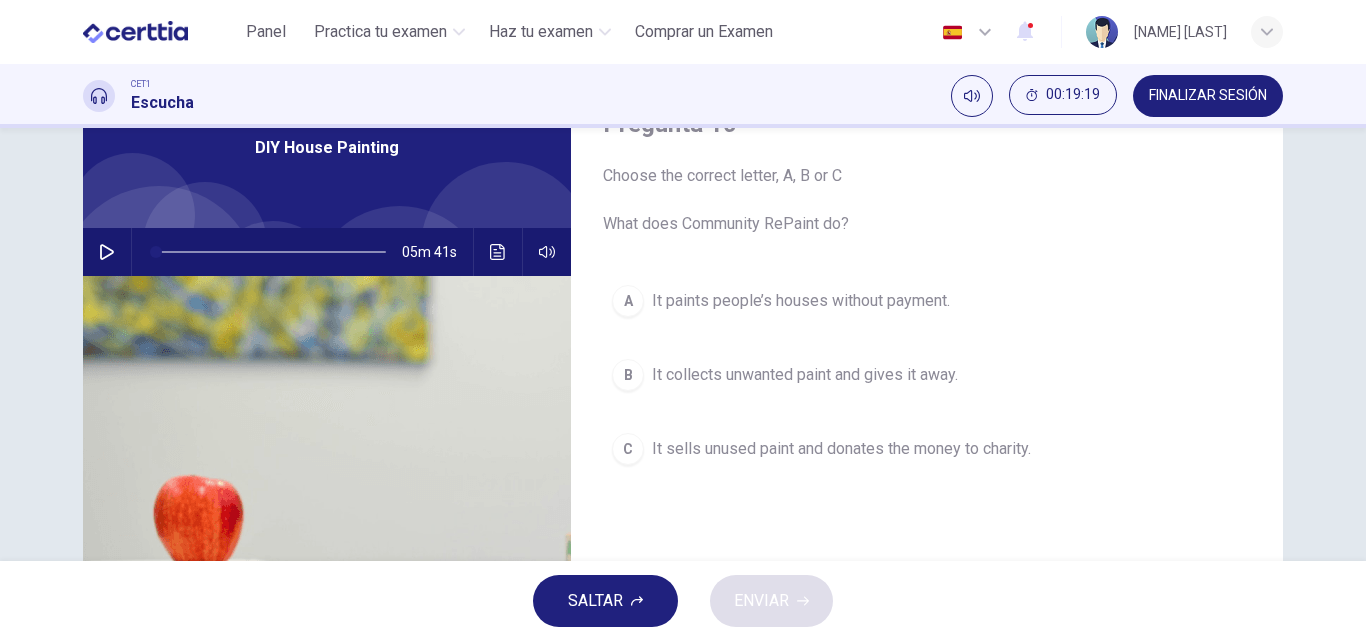 click on "It sells unused paint and donates the money to charity." at bounding box center [841, 449] 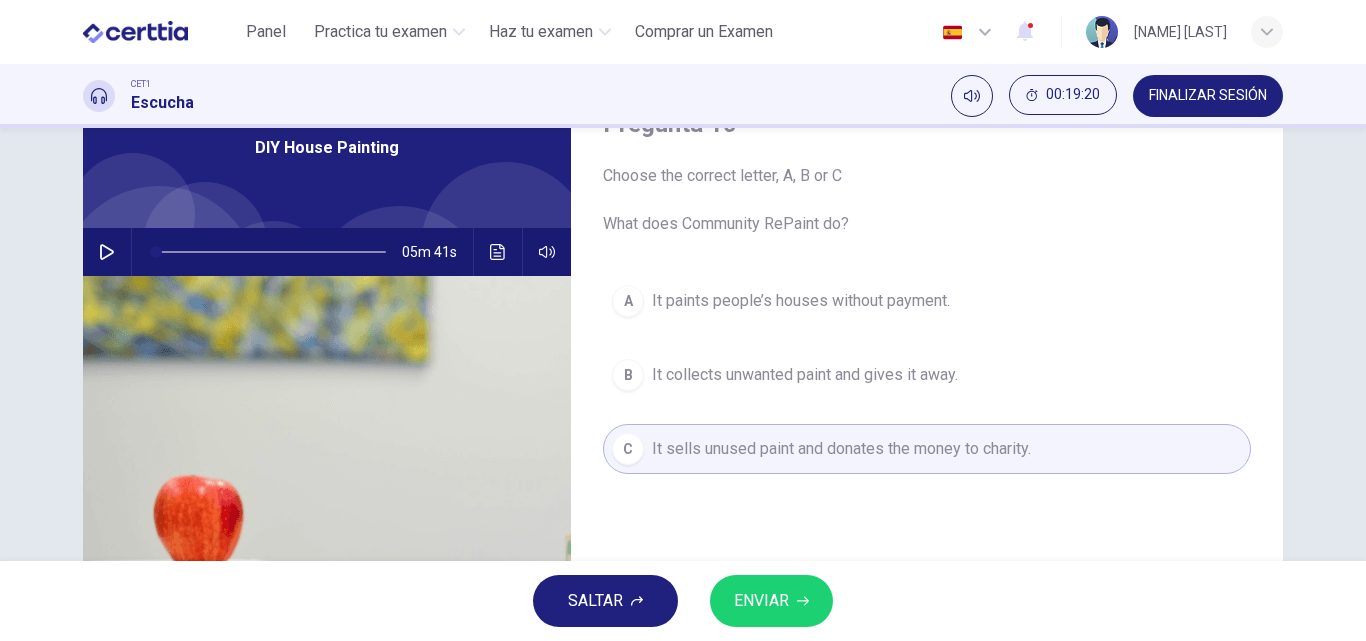 click on "ENVIAR" at bounding box center [761, 601] 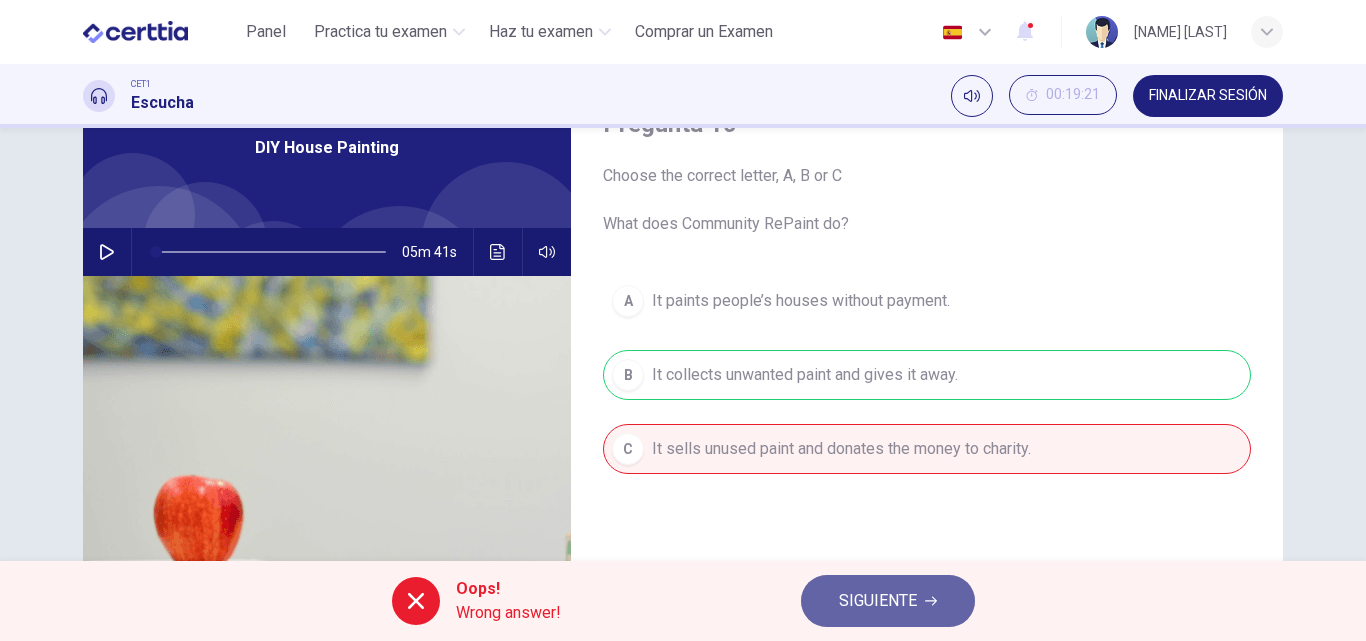 click 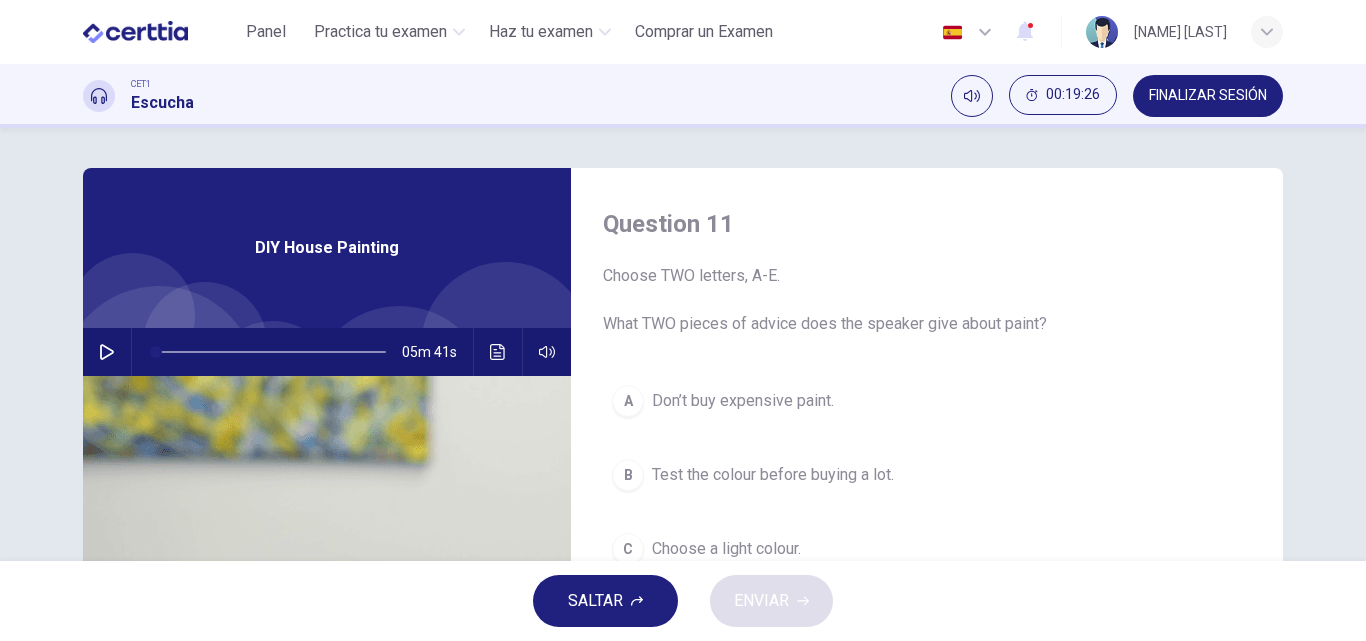 scroll, scrollTop: 100, scrollLeft: 0, axis: vertical 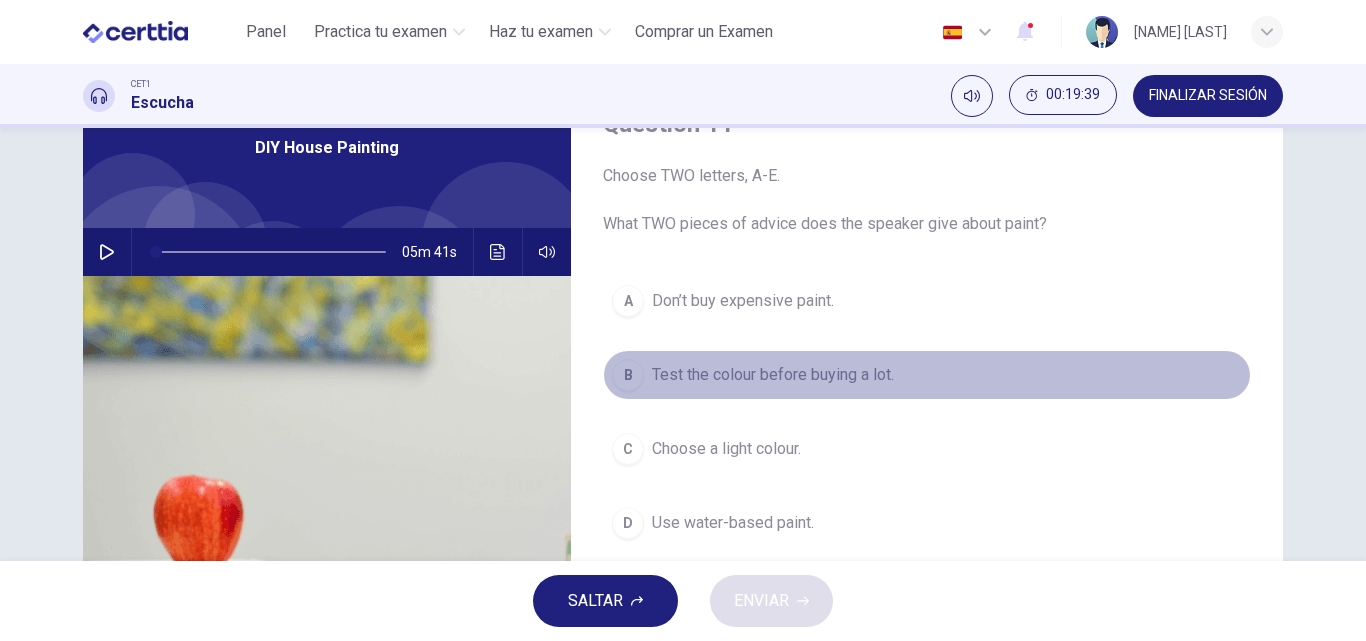 click on "Test the colour before buying a lot." at bounding box center [773, 375] 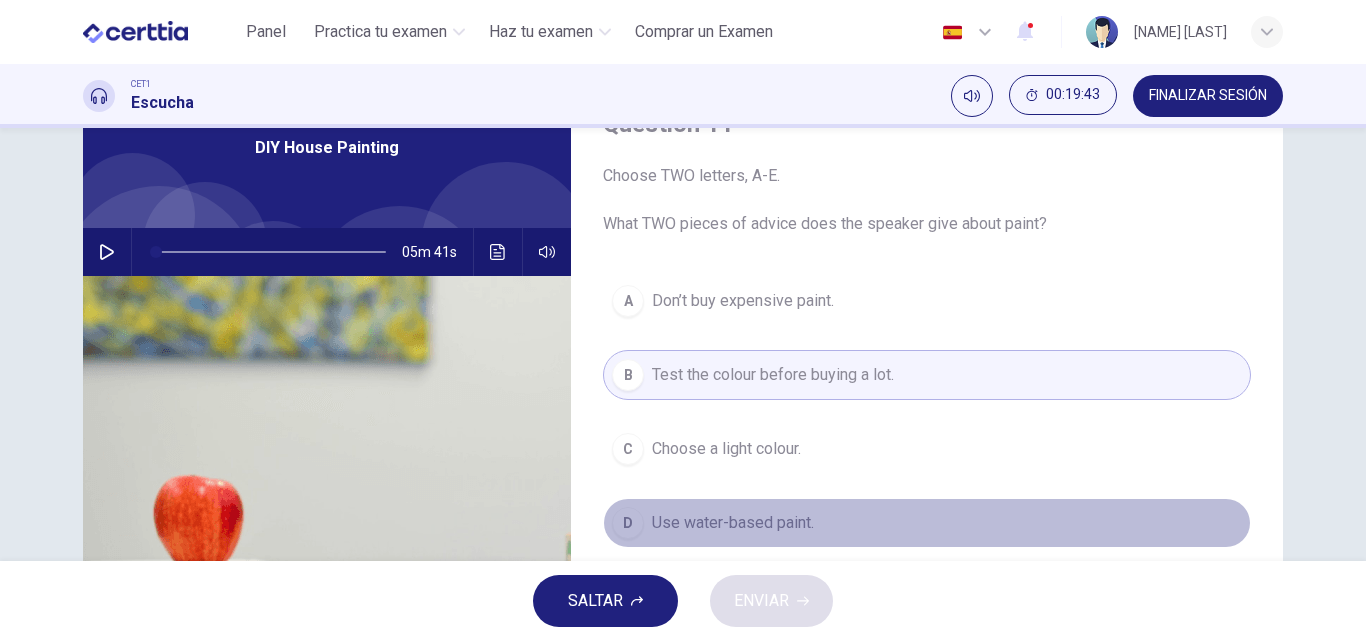 click on "Use water-based paint." at bounding box center (733, 523) 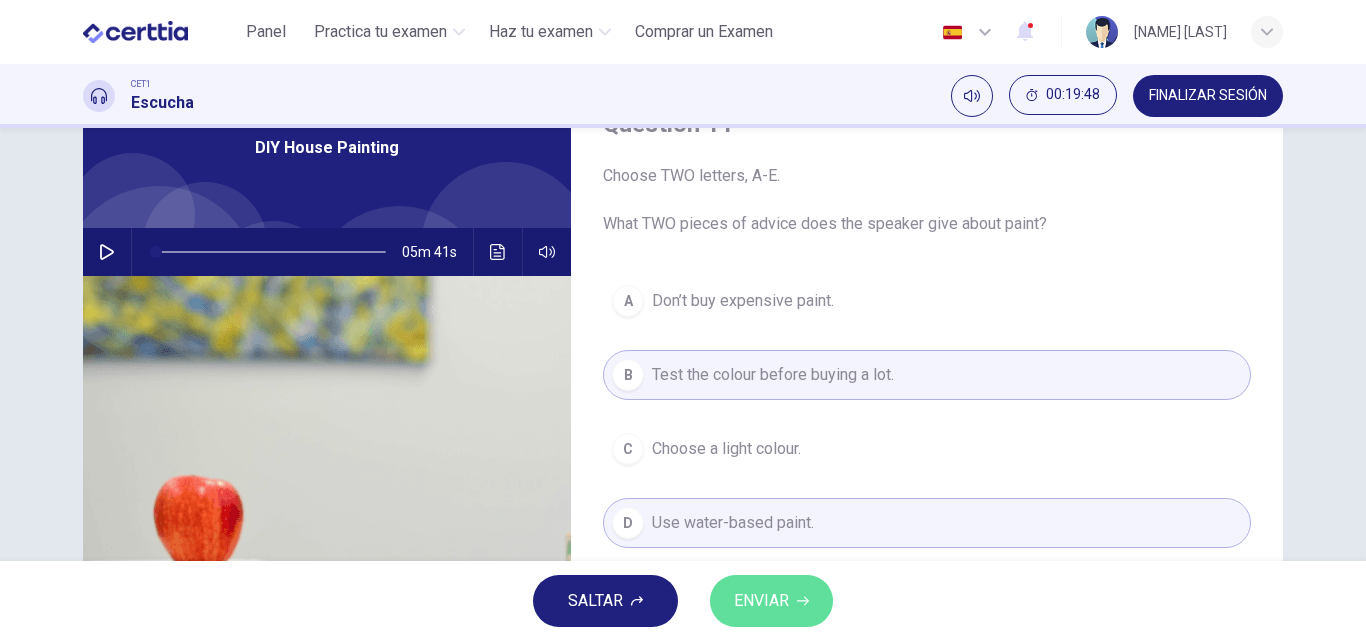 click on "ENVIAR" at bounding box center (761, 601) 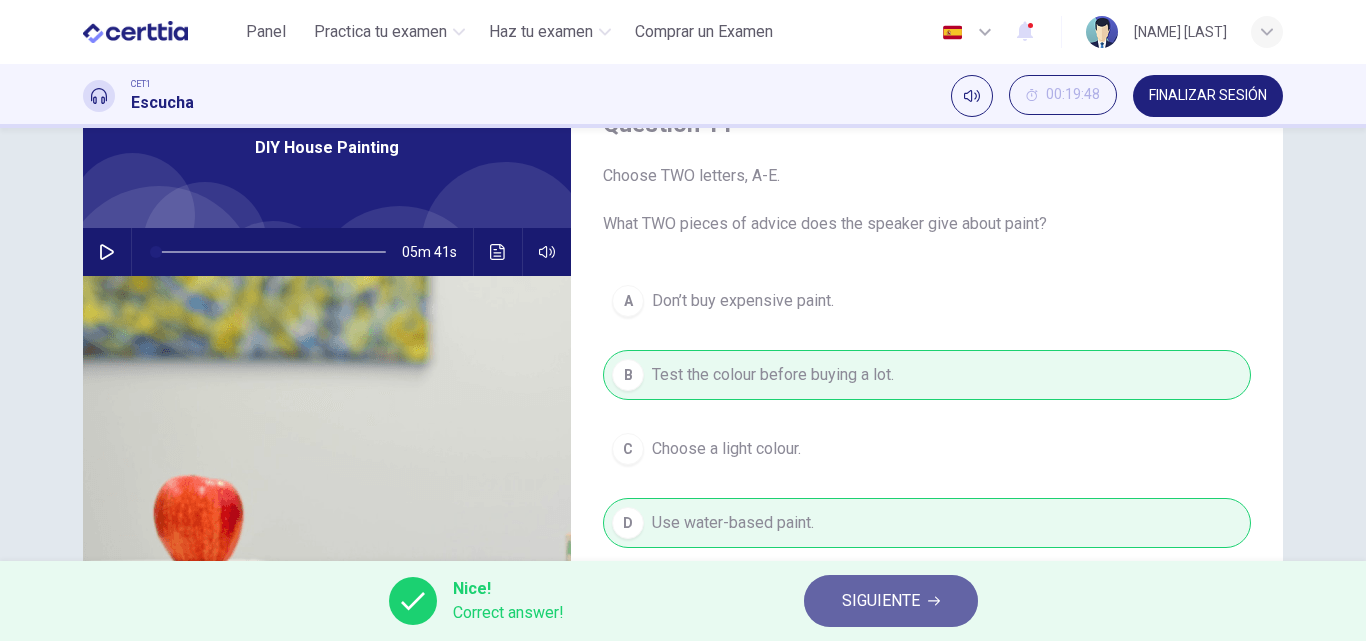click on "SIGUIENTE" at bounding box center (881, 601) 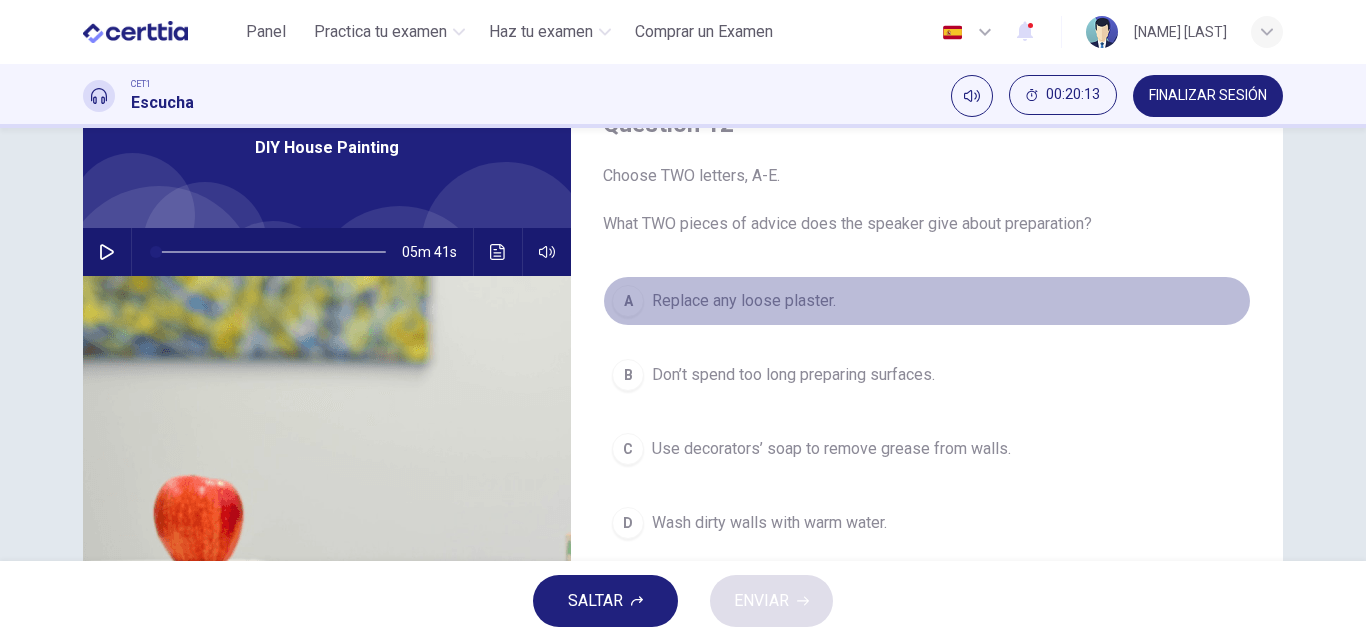 click on "Replace any loose plaster." at bounding box center [744, 301] 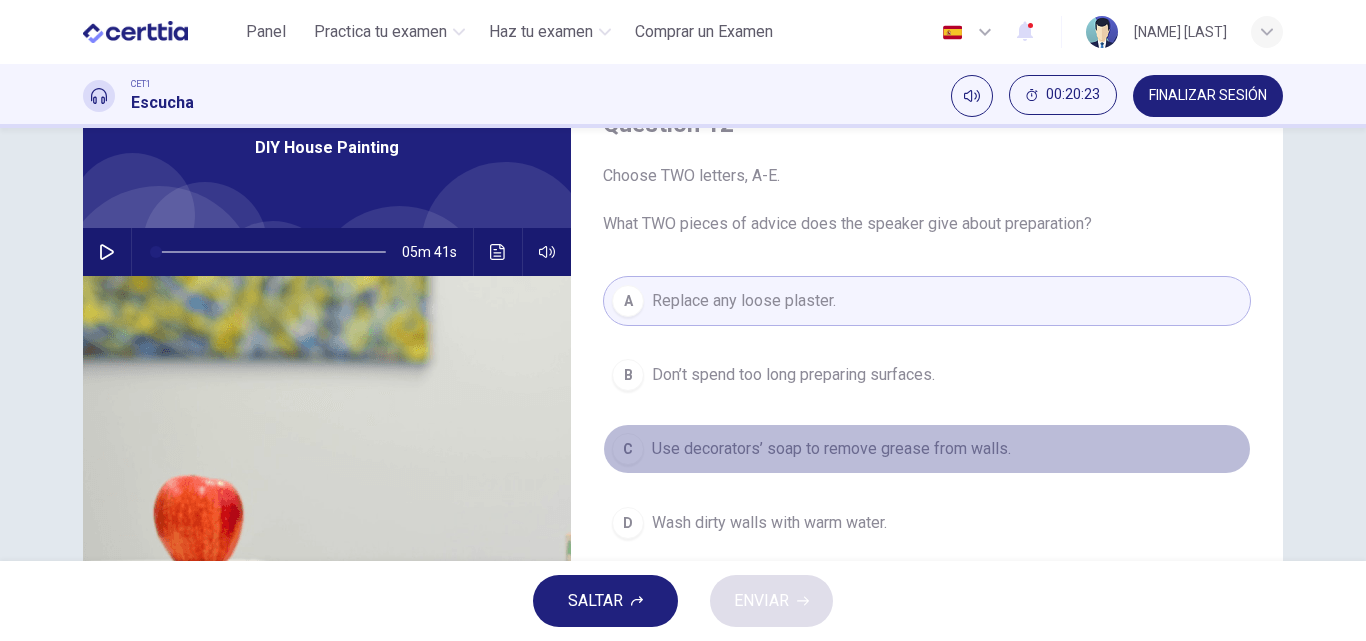 click on "Use decorators’ soap to remove grease from walls." at bounding box center [831, 449] 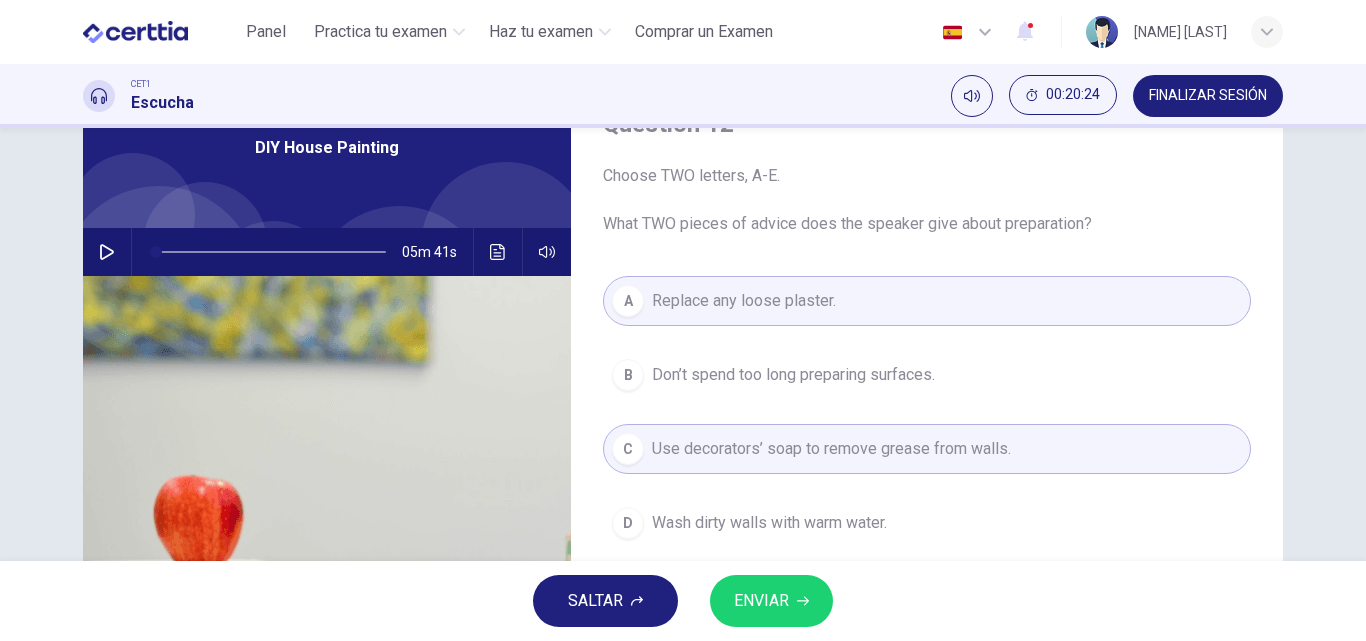 click on "ENVIAR" at bounding box center [761, 601] 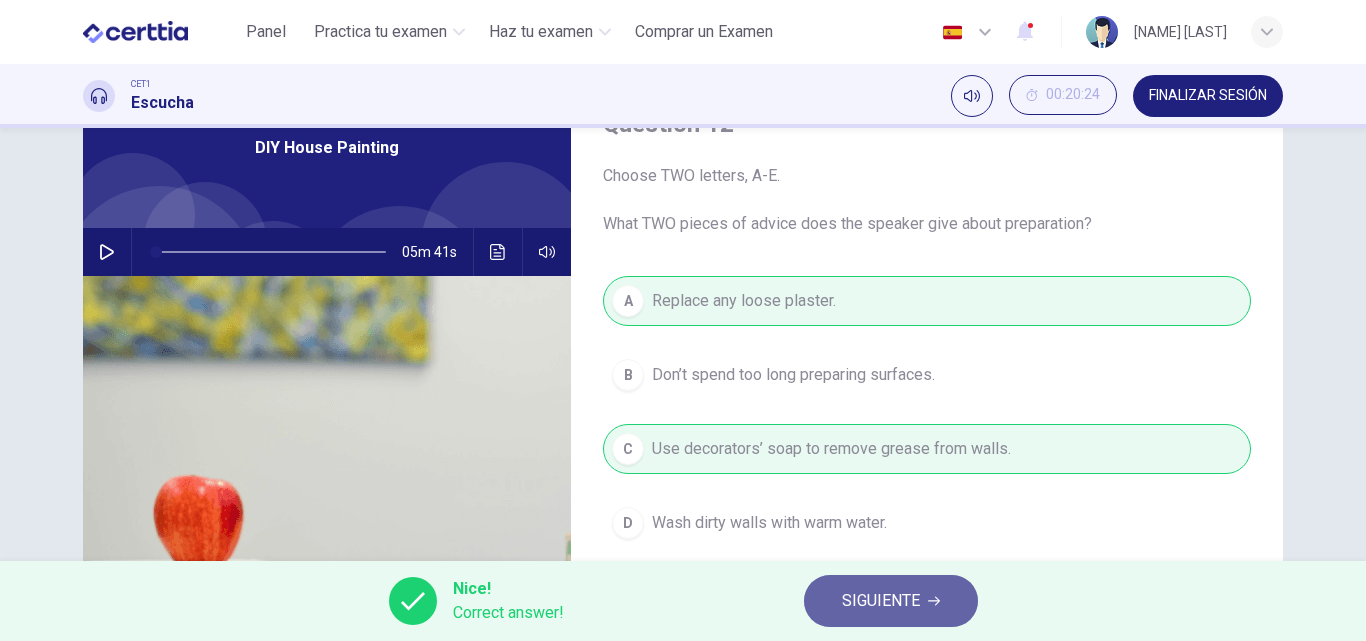 click on "SIGUIENTE" at bounding box center (881, 601) 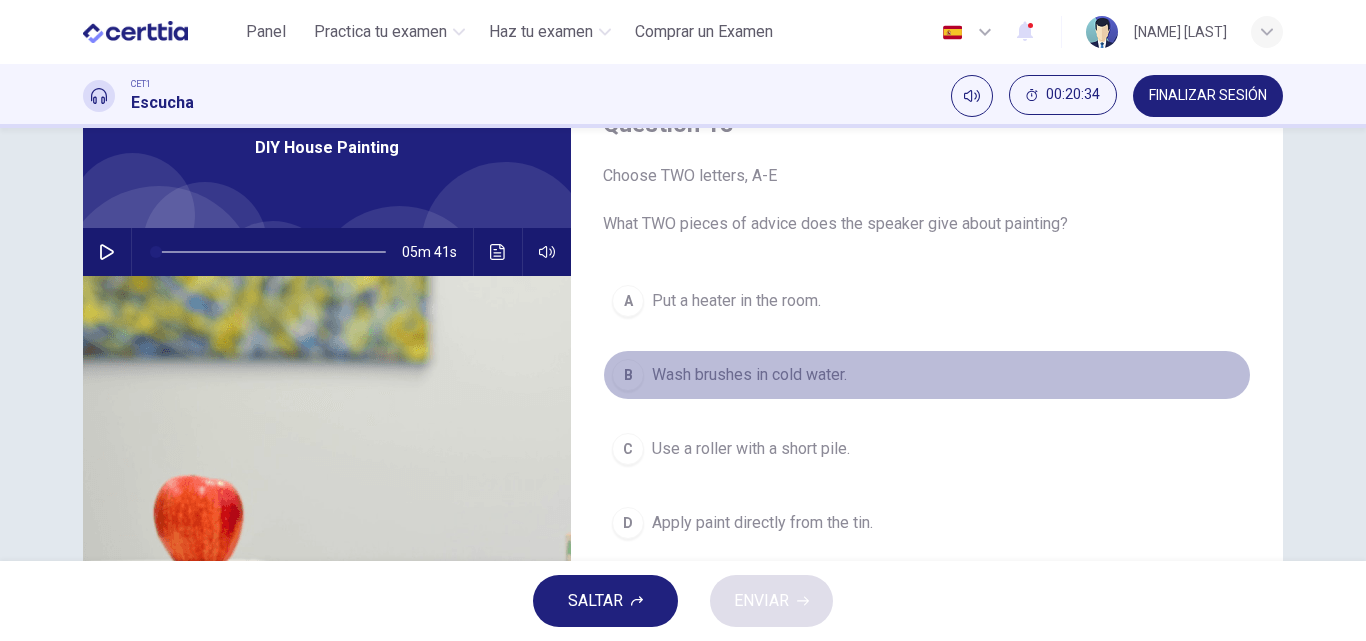 drag, startPoint x: 784, startPoint y: 376, endPoint x: 806, endPoint y: 388, distance: 25.059929 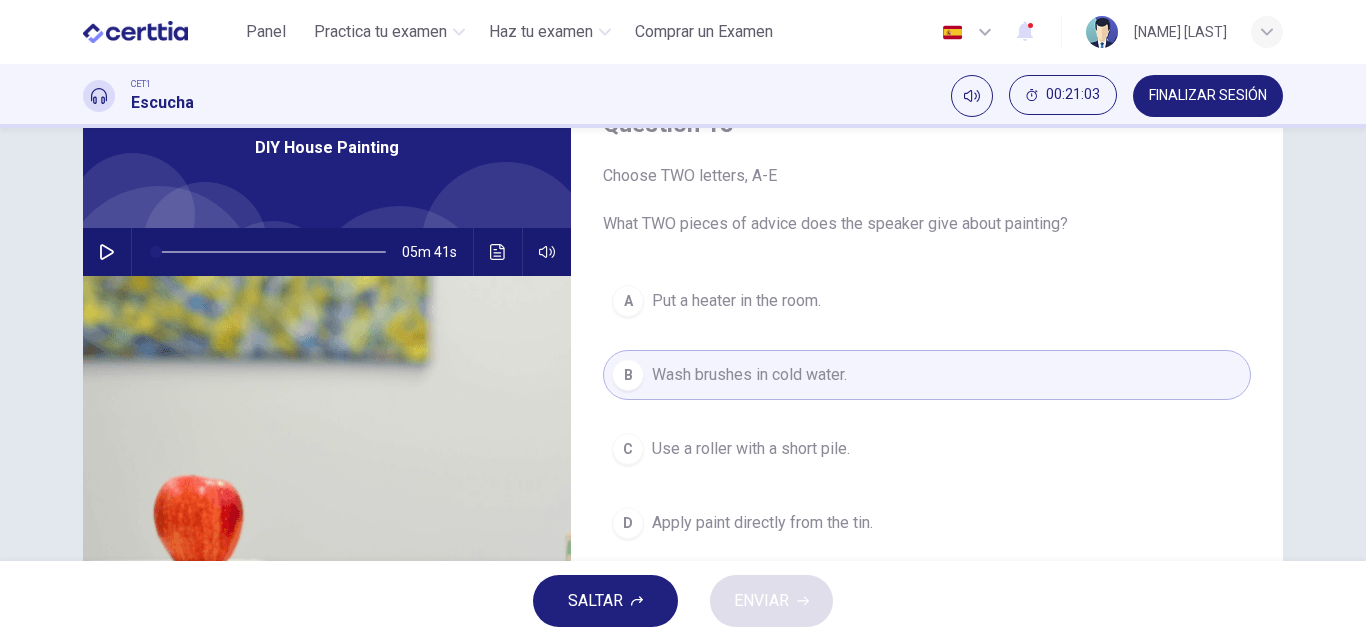 click on "Use a roller with a short pile." at bounding box center (751, 449) 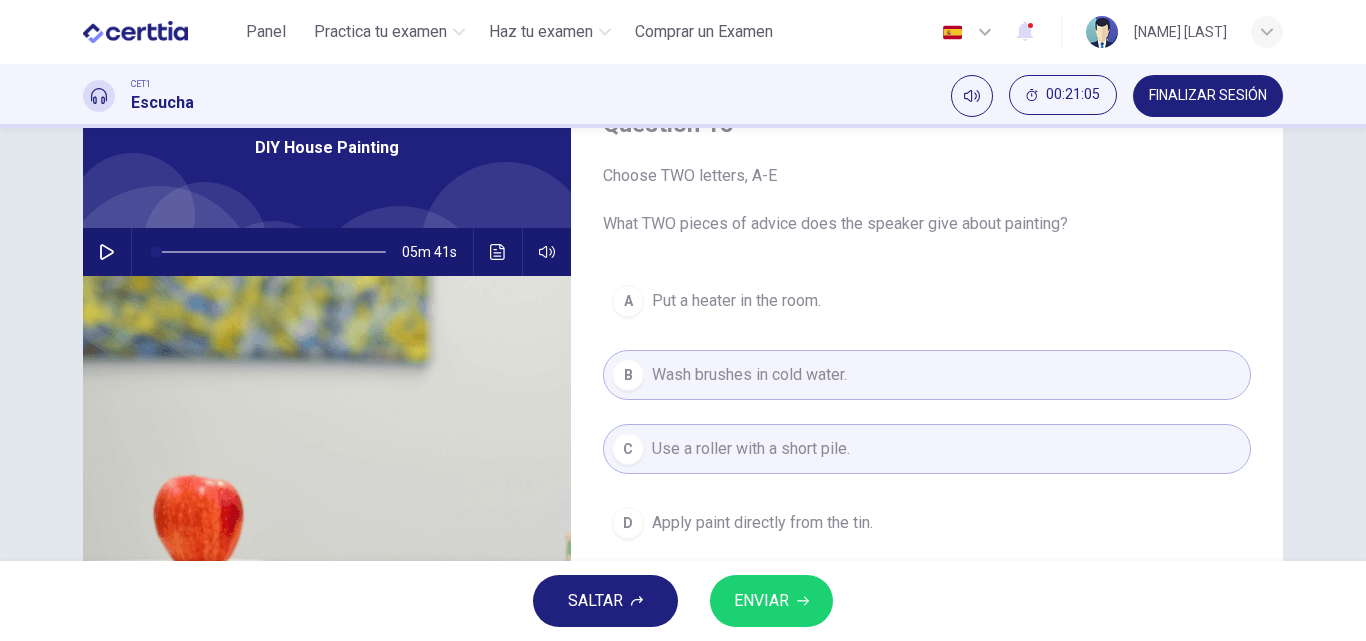 drag, startPoint x: 792, startPoint y: 600, endPoint x: 840, endPoint y: 621, distance: 52.392746 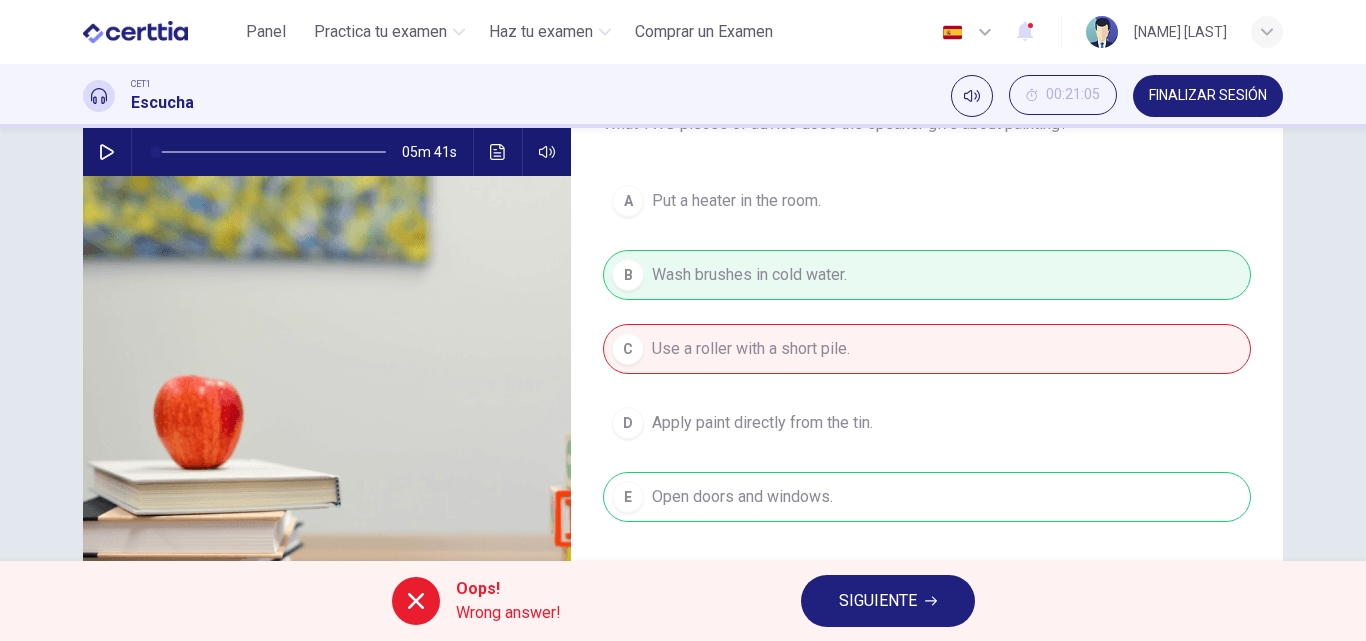 scroll, scrollTop: 300, scrollLeft: 0, axis: vertical 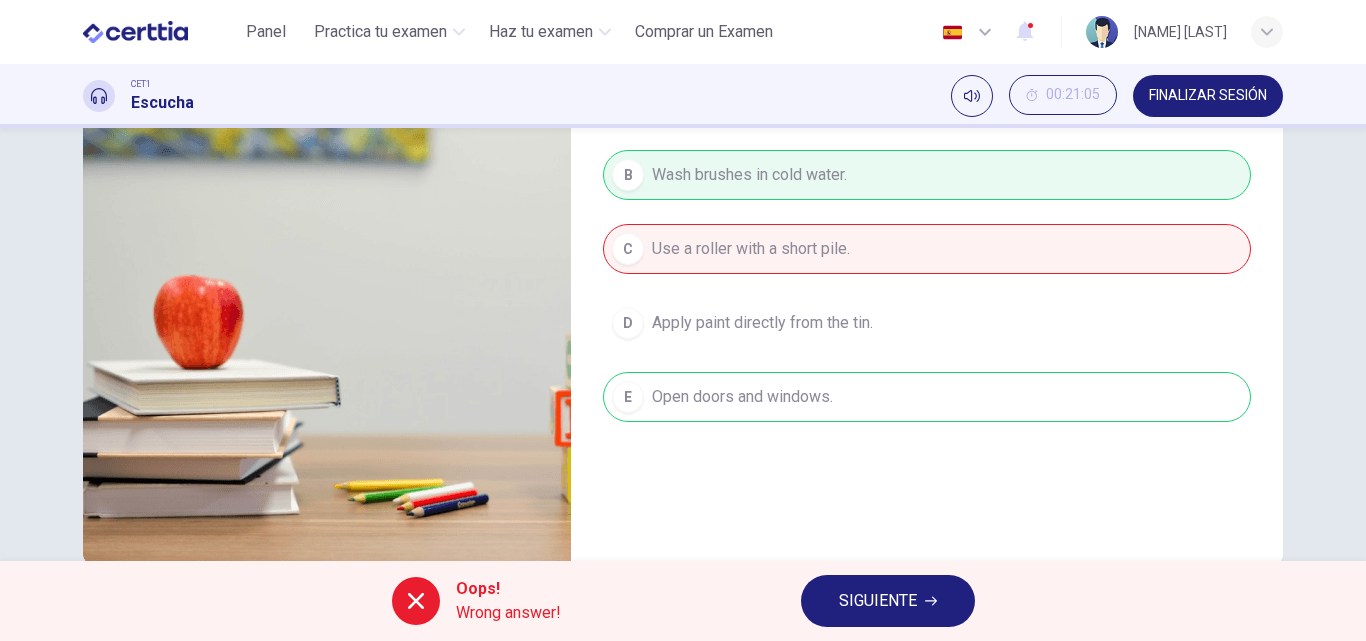click on "SIGUIENTE" at bounding box center [878, 601] 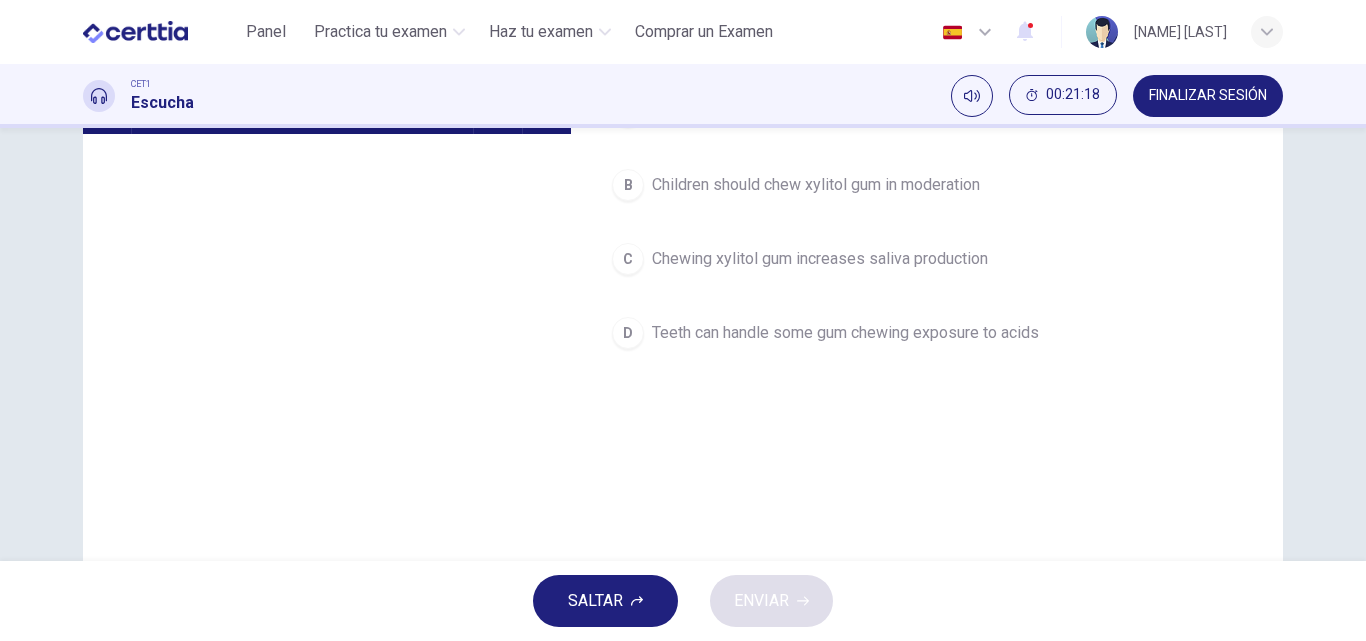 scroll, scrollTop: 0, scrollLeft: 0, axis: both 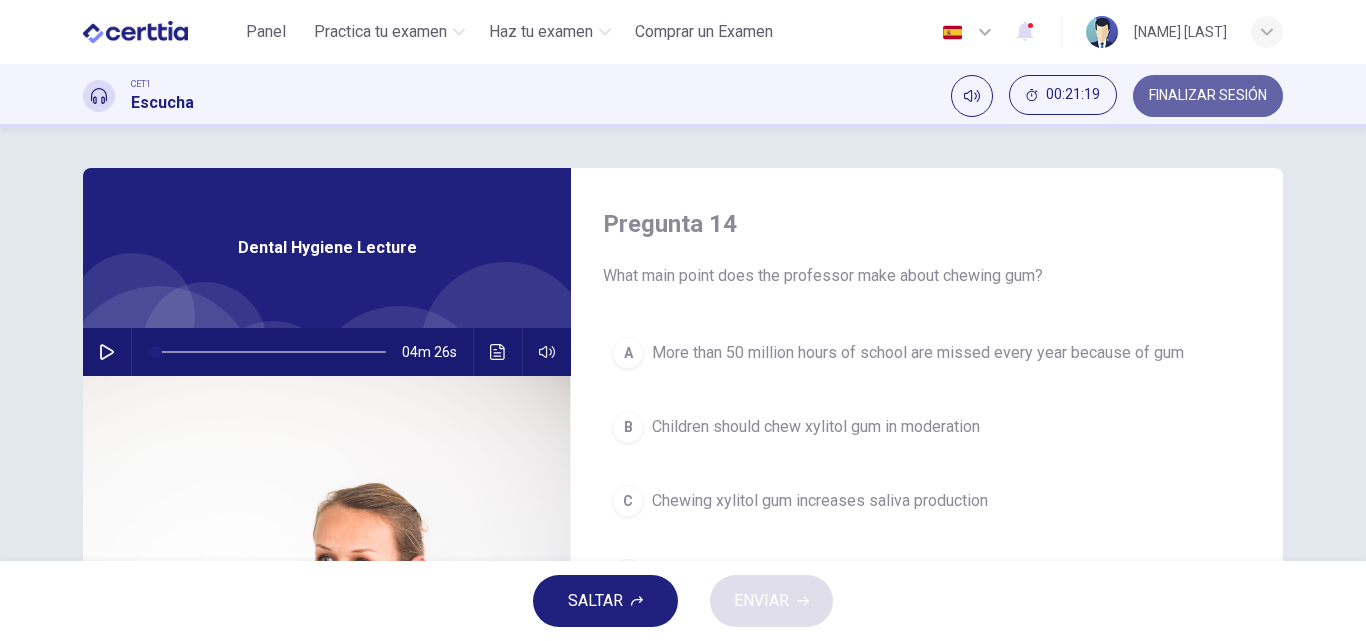 click on "FINALIZAR SESIÓN" at bounding box center [1208, 96] 